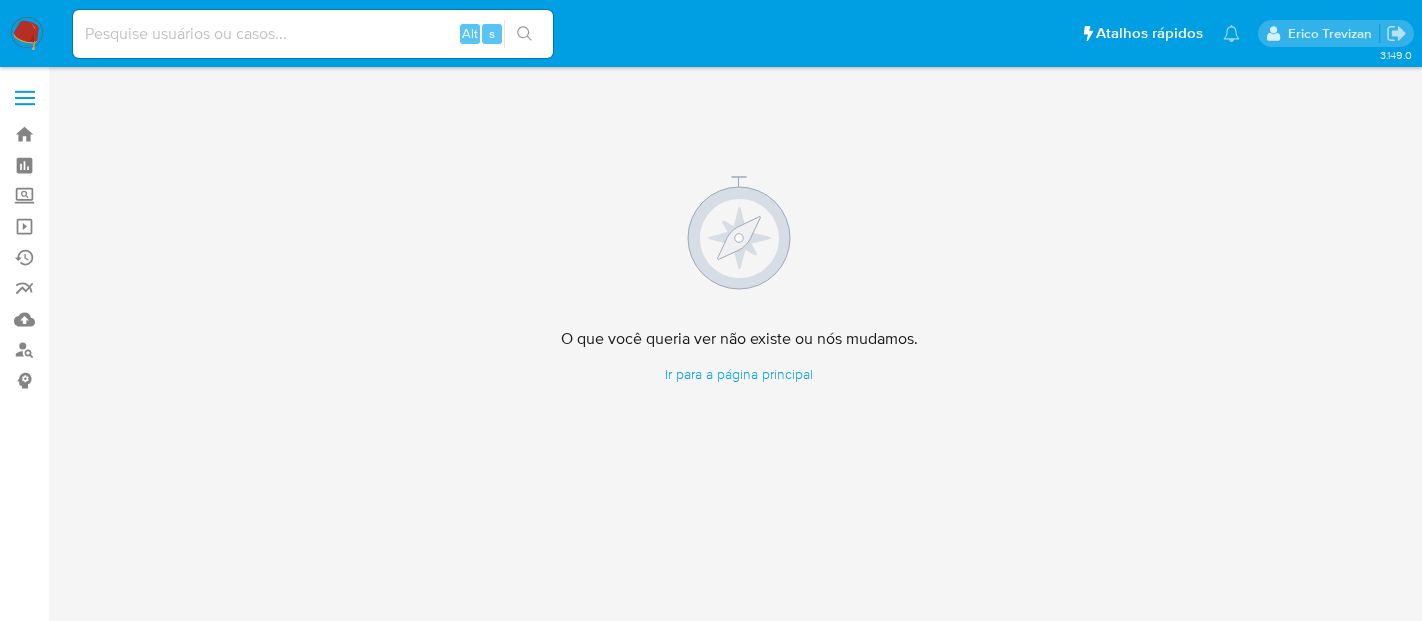 scroll, scrollTop: 0, scrollLeft: 0, axis: both 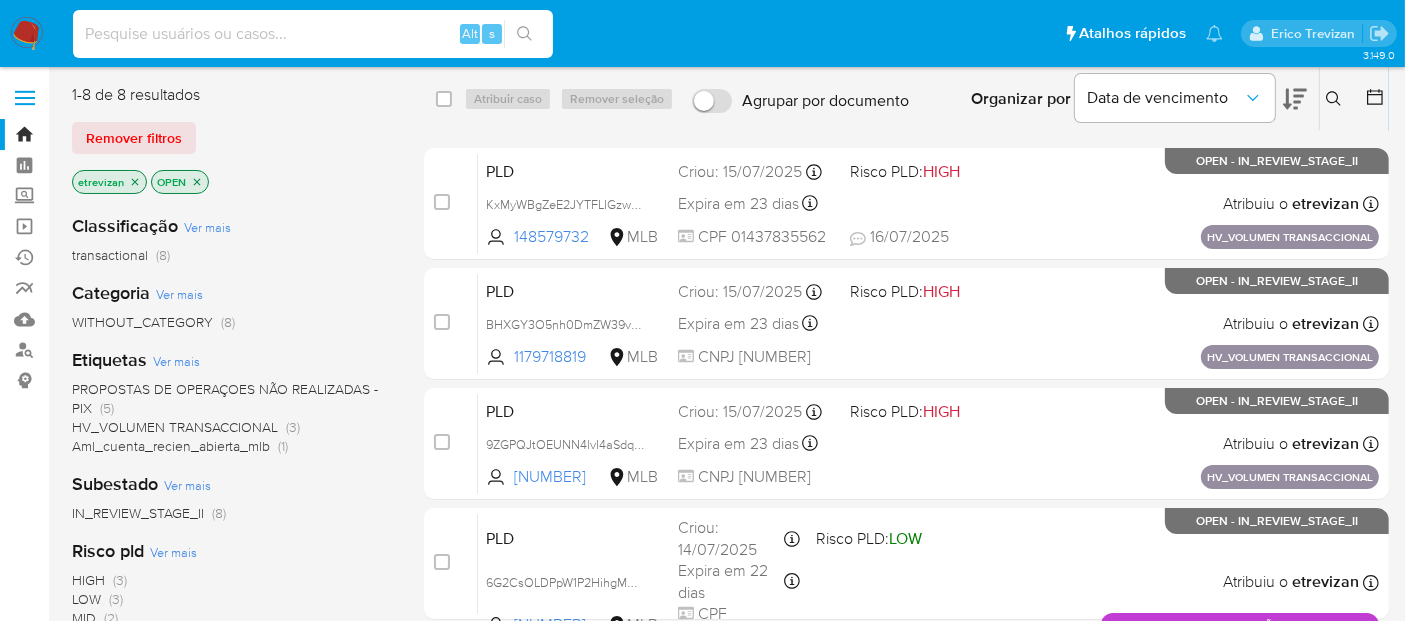 click at bounding box center [313, 34] 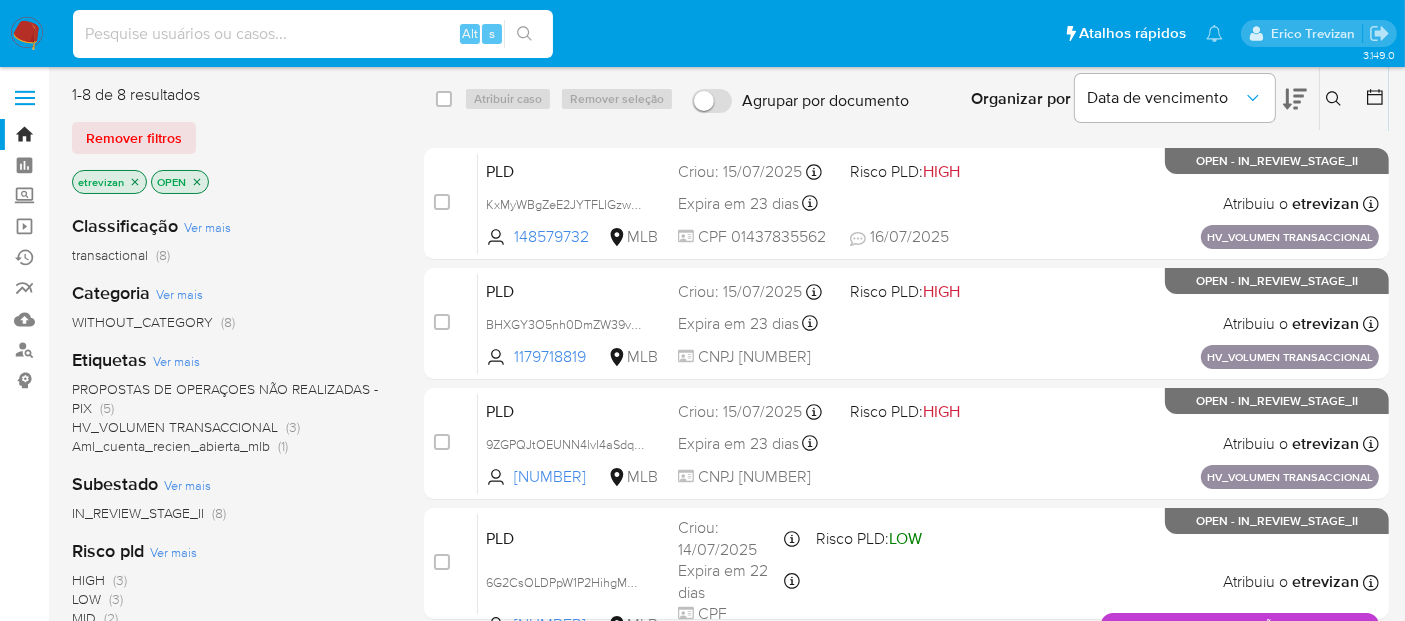 paste on "pg3E0YiE4fcjOlfS9YEi9Fuf" 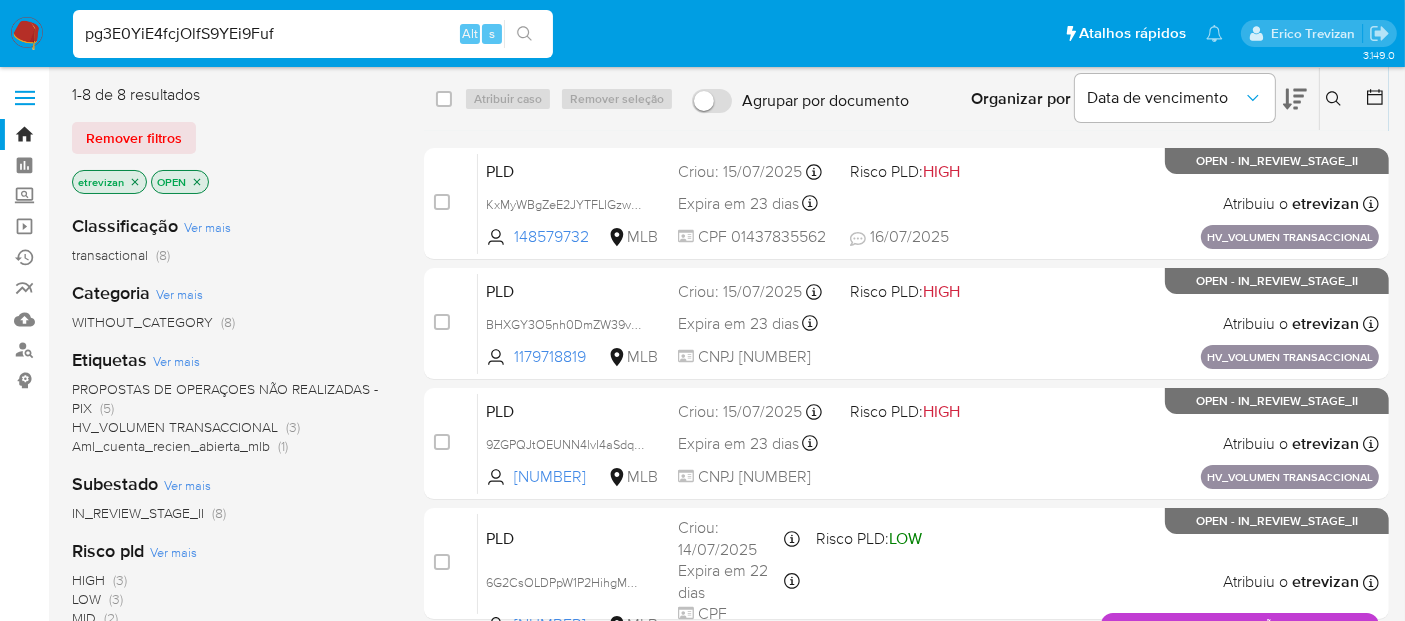 type on "pg3E0YiE4fcjOlfS9YEi9Fuf" 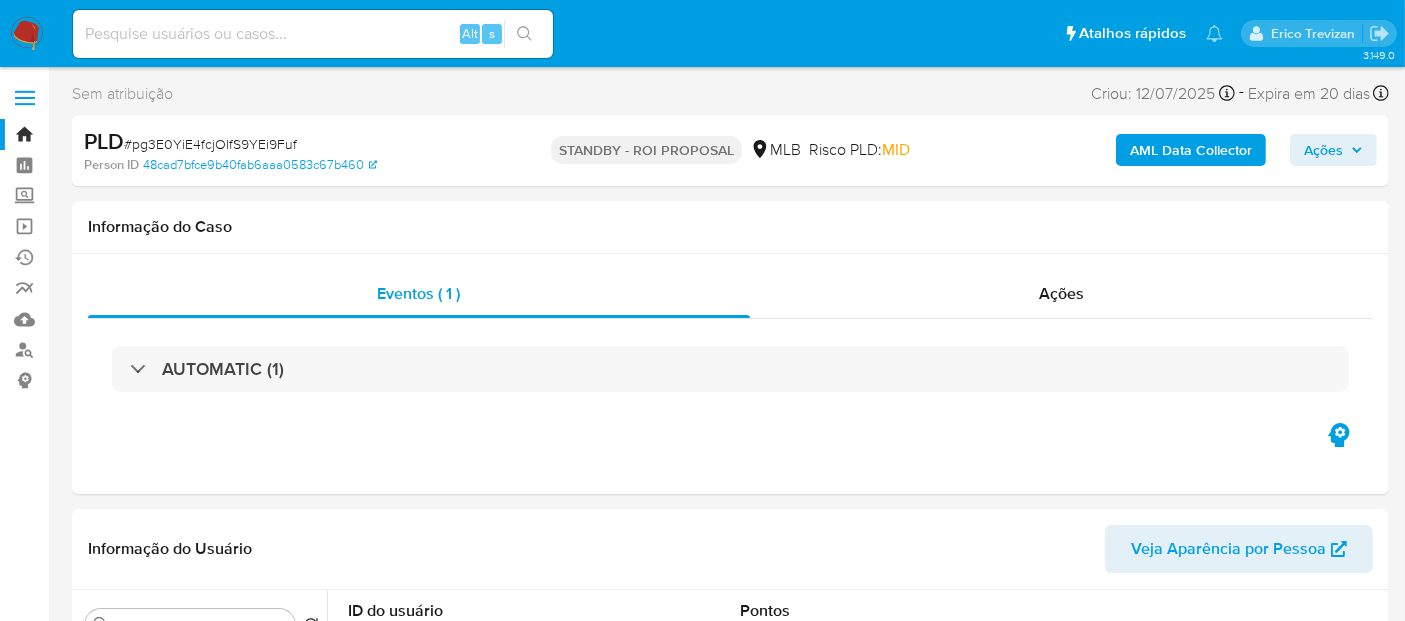 select on "10" 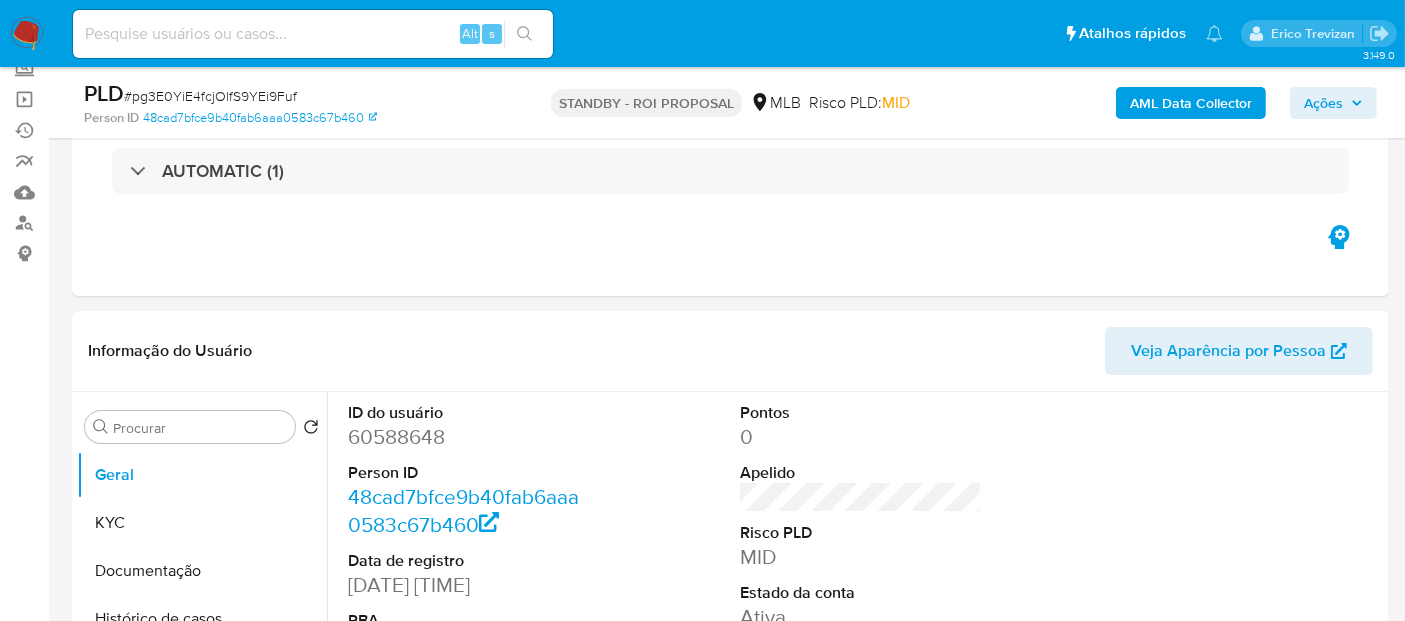 scroll, scrollTop: 333, scrollLeft: 0, axis: vertical 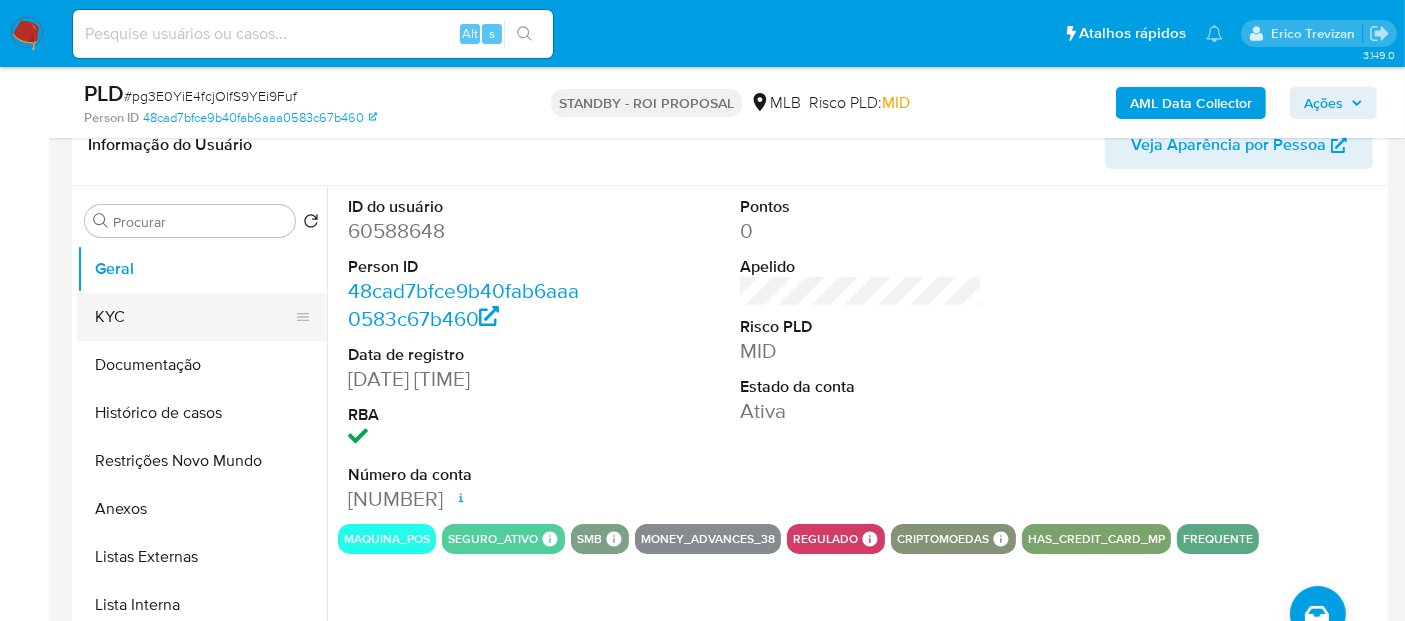 click on "KYC" at bounding box center [194, 317] 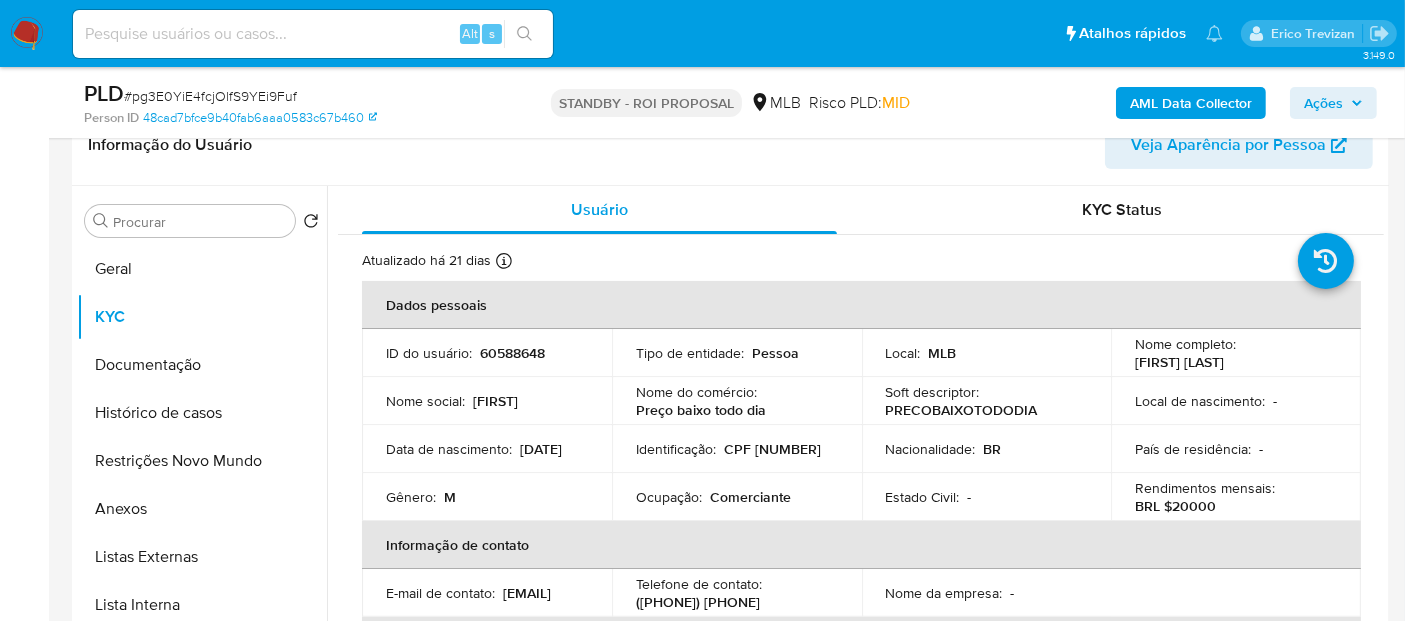 click at bounding box center [313, 34] 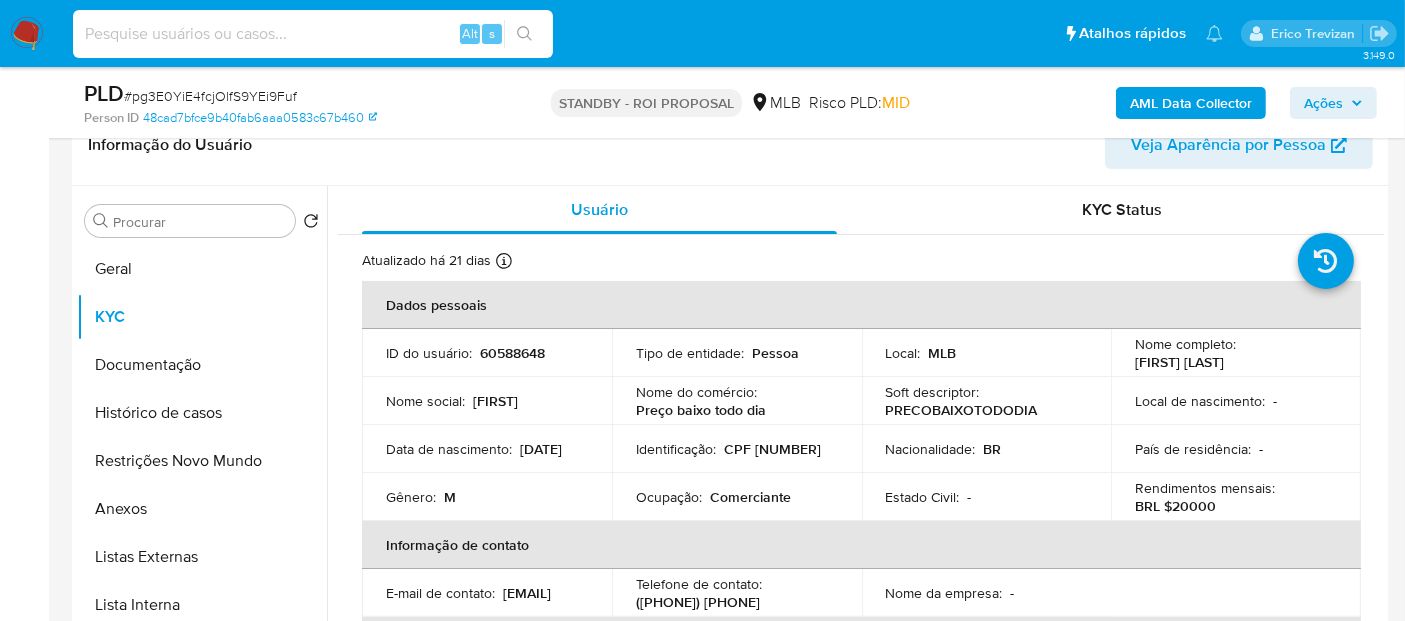 paste on "qKCfh1WSsjQYxcWtIGk72Jgk" 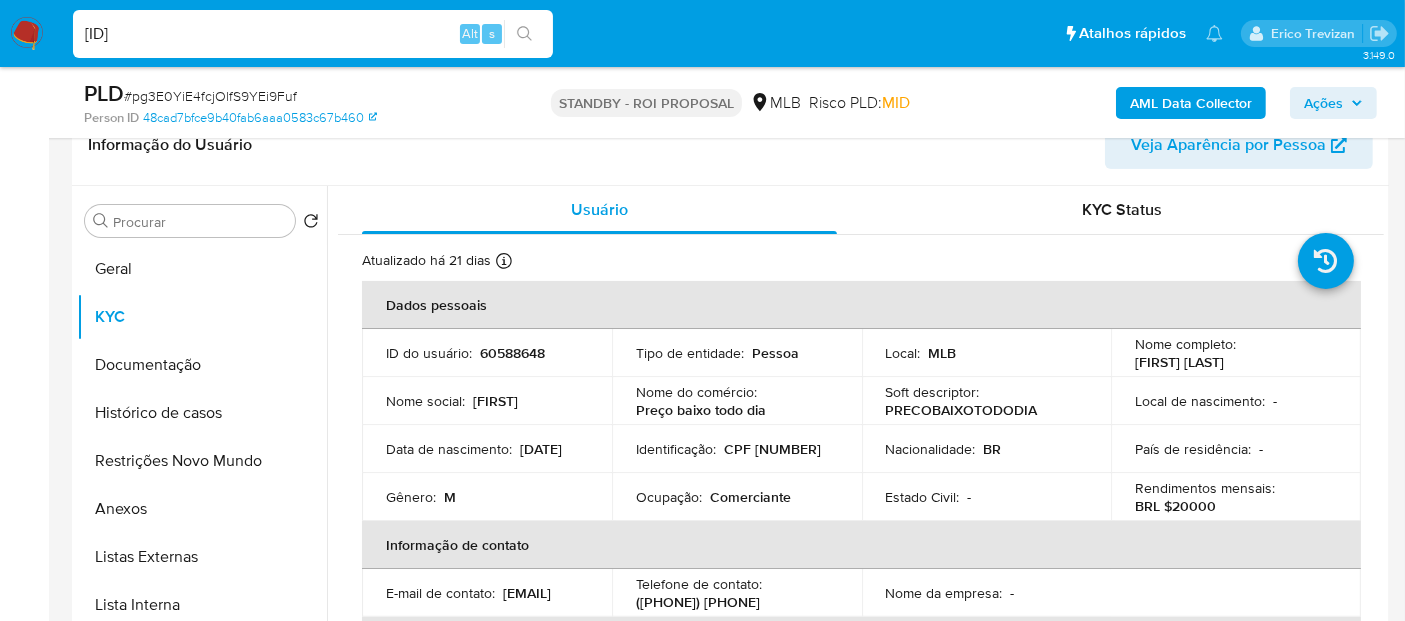 type on "qKCfh1WSsjQYxcWtIGk72Jgk" 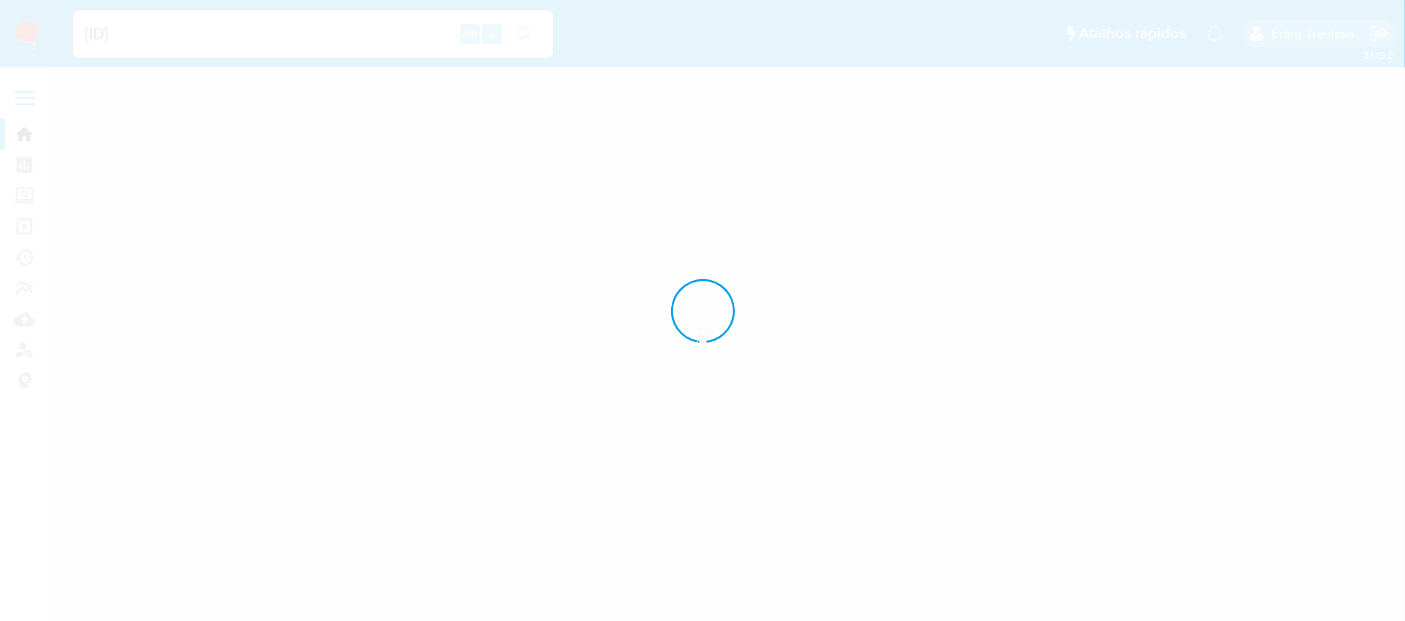 scroll, scrollTop: 0, scrollLeft: 0, axis: both 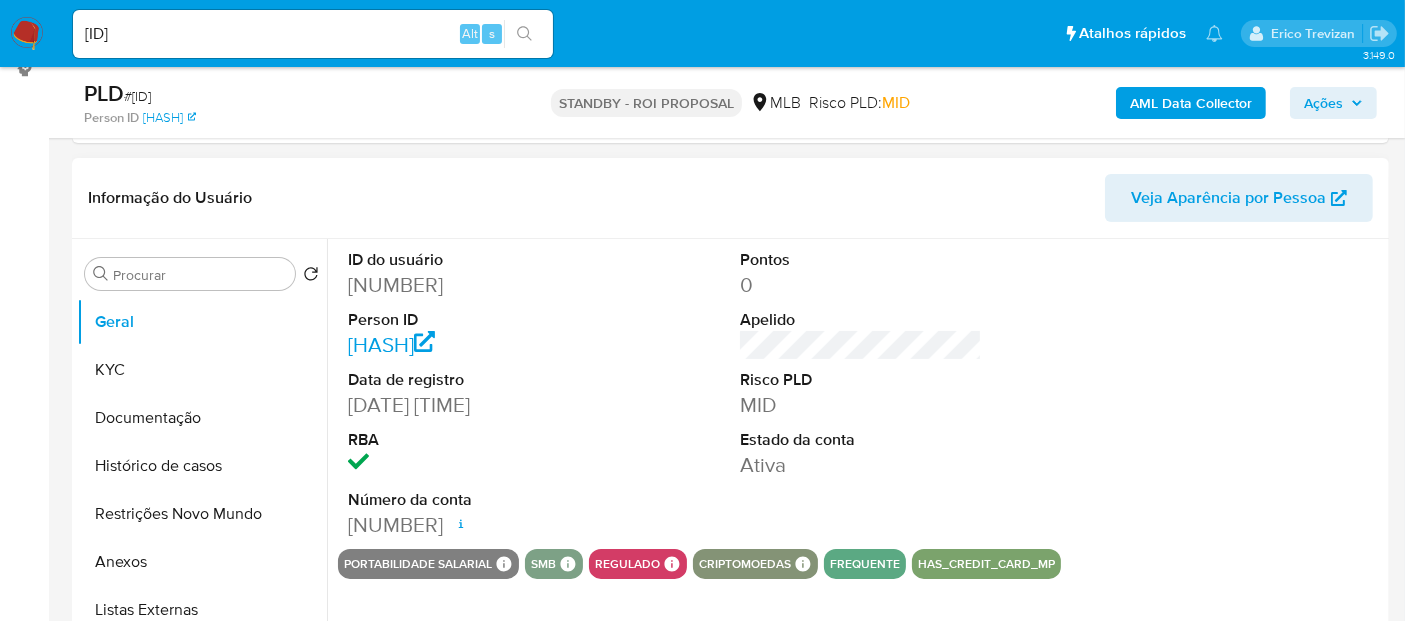 select on "10" 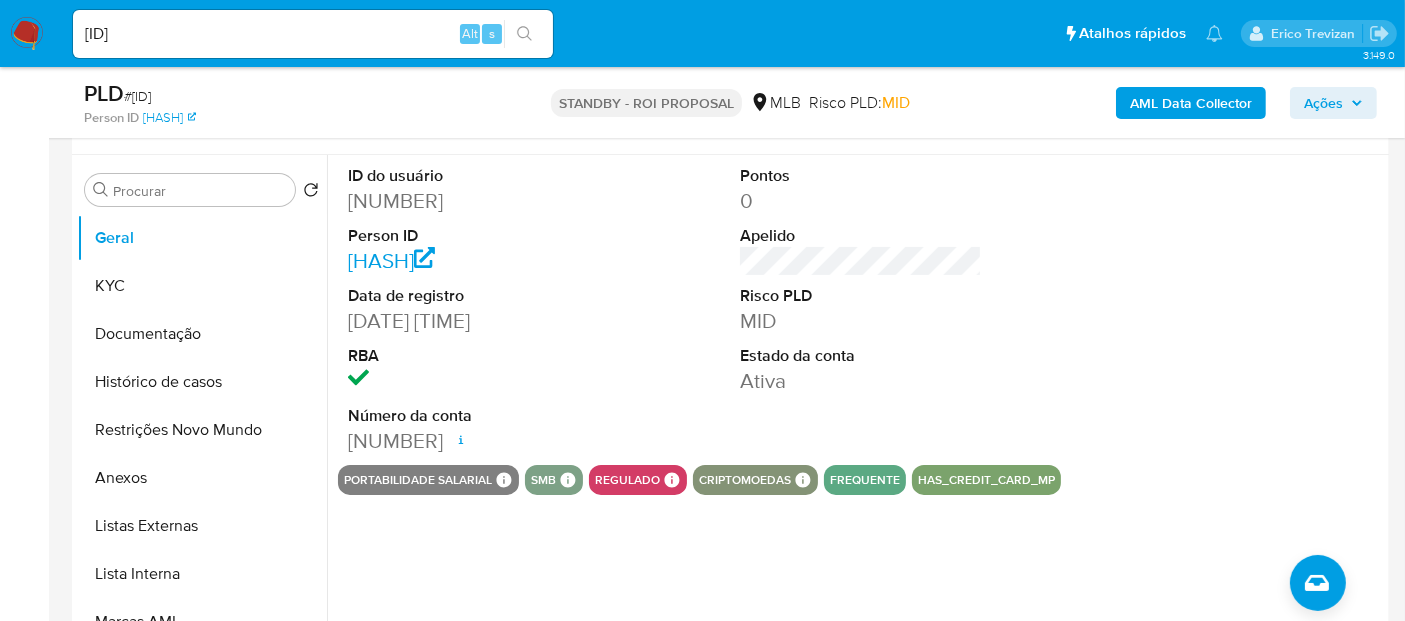 scroll, scrollTop: 444, scrollLeft: 0, axis: vertical 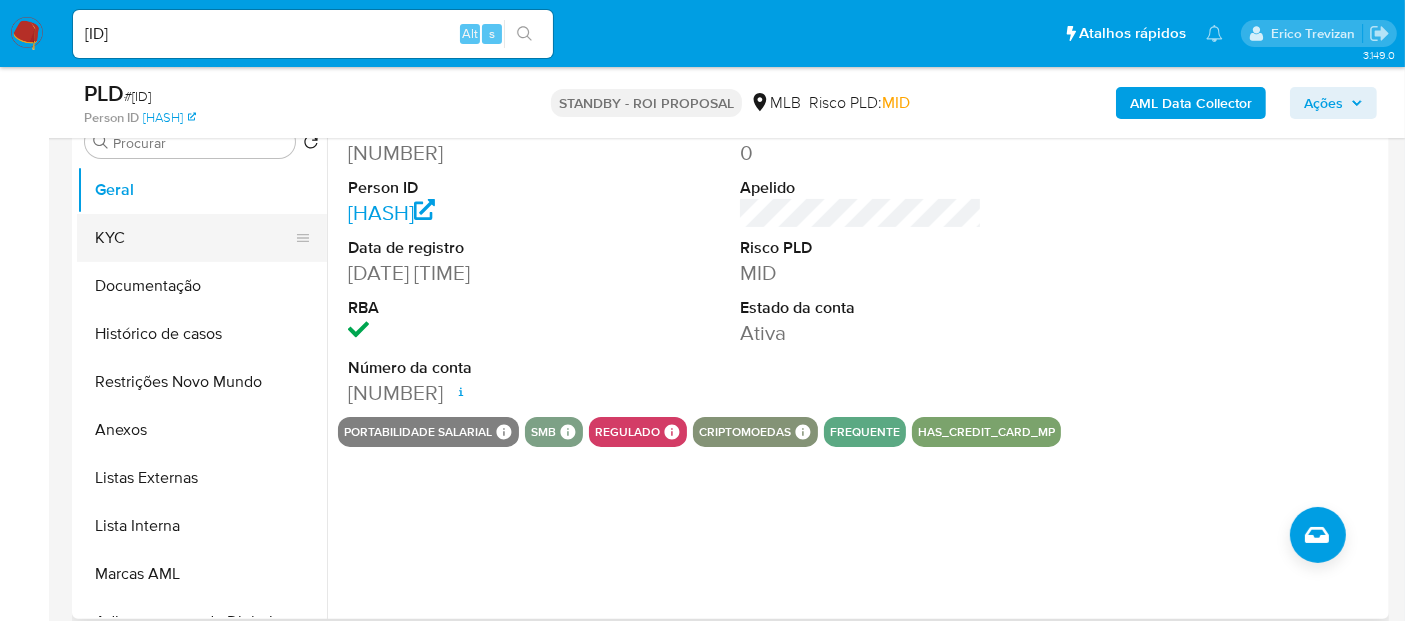 click on "KYC" at bounding box center [194, 238] 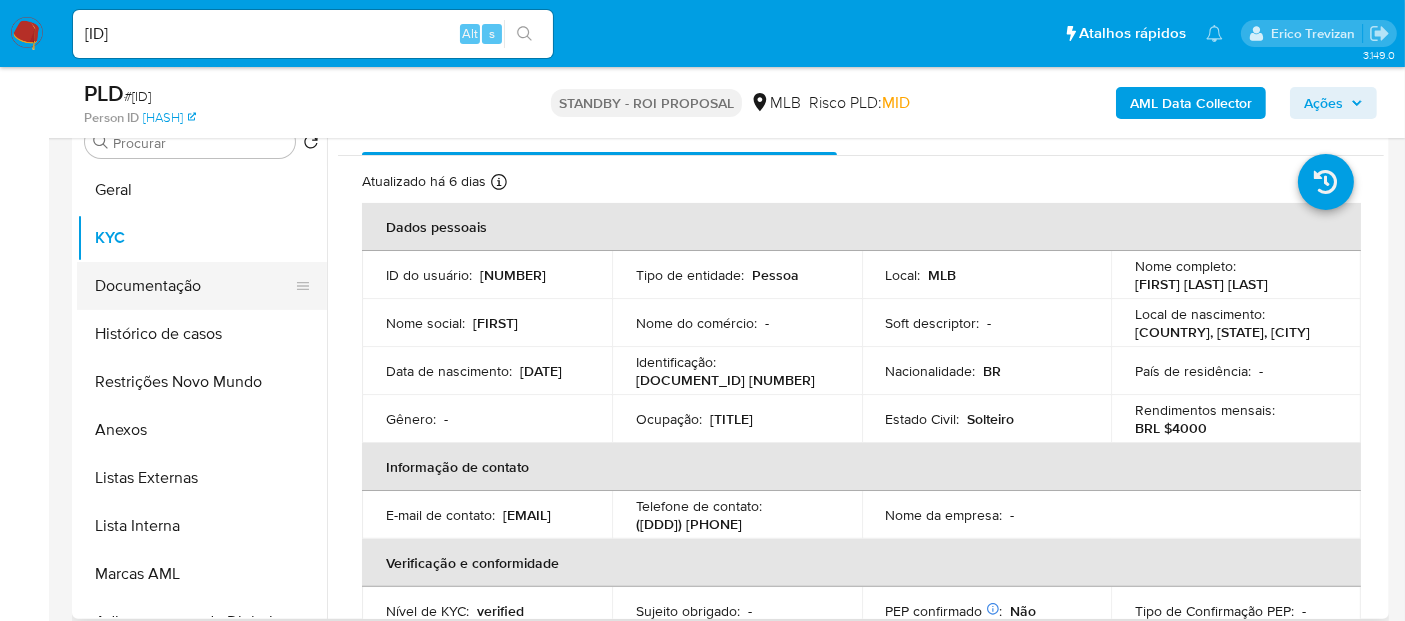 click on "Documentação" at bounding box center (194, 286) 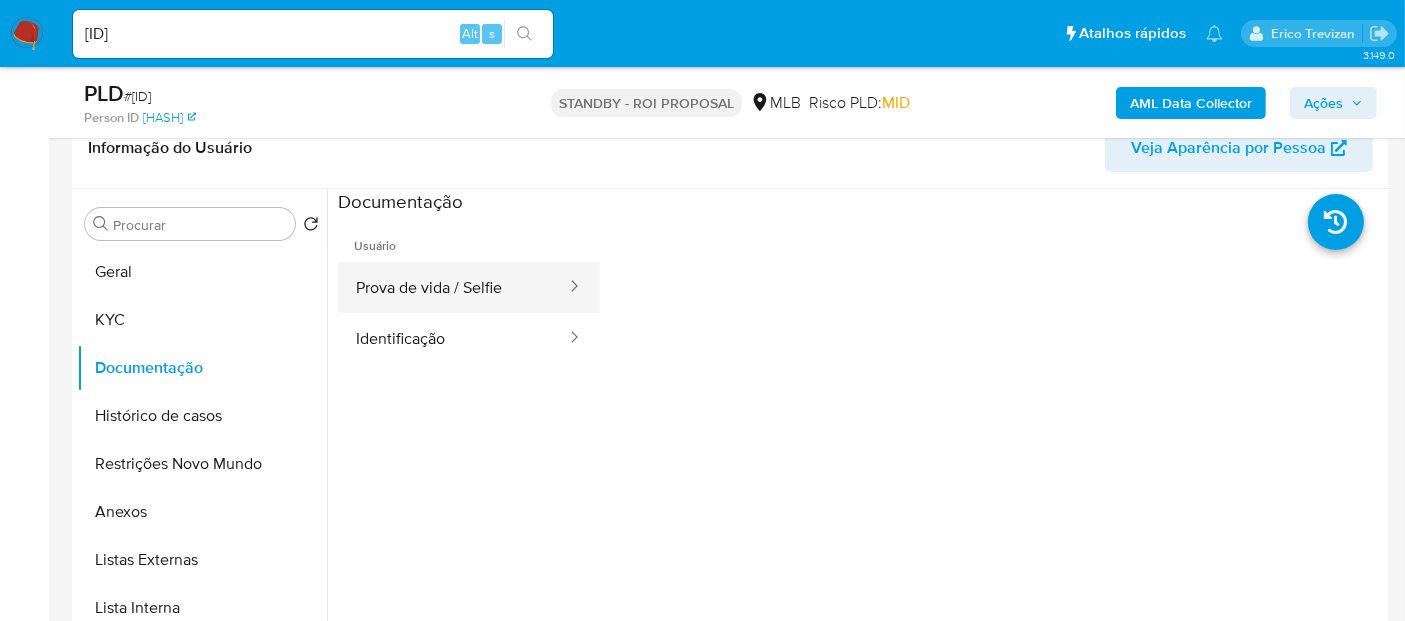 scroll, scrollTop: 222, scrollLeft: 0, axis: vertical 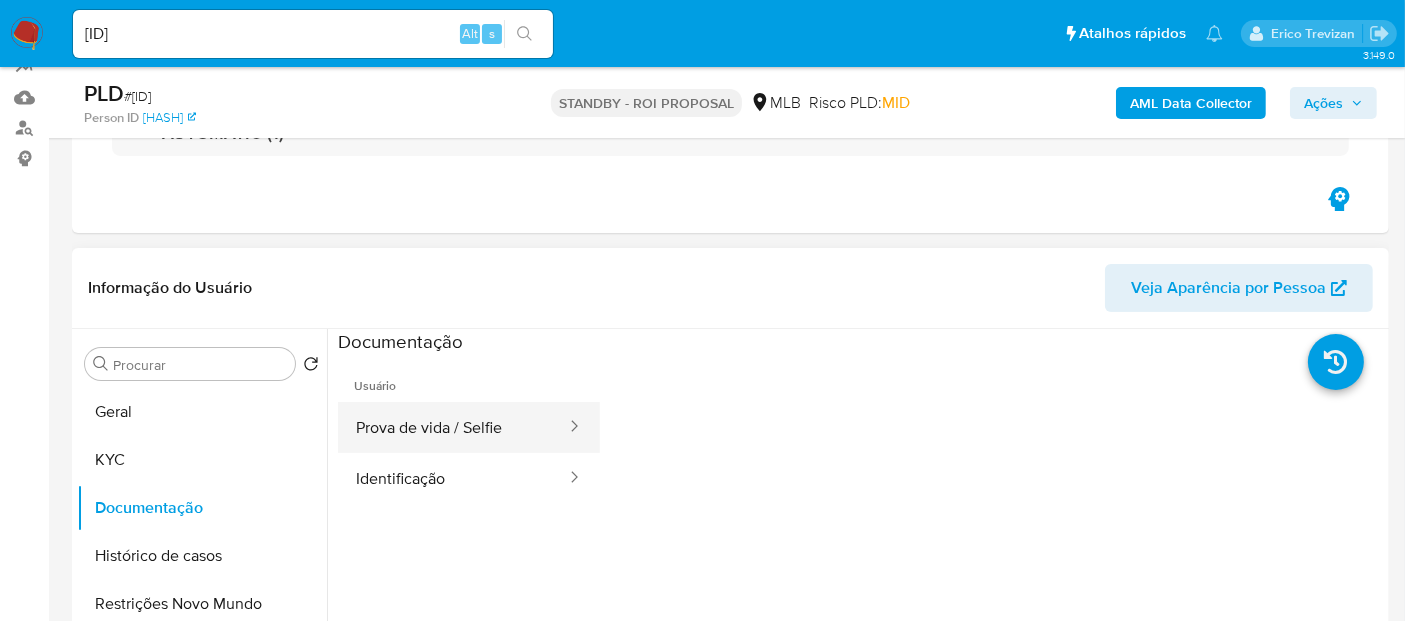 click on "Prova de vida / Selfie" at bounding box center [453, 427] 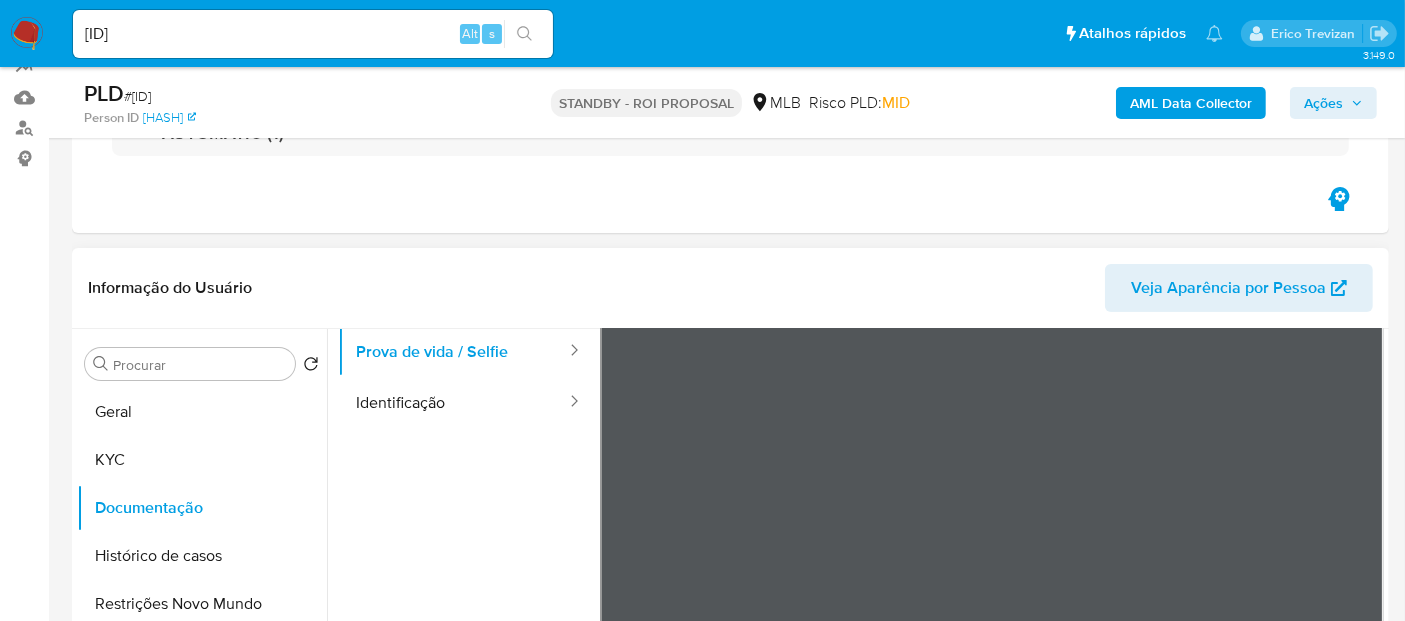 scroll, scrollTop: 111, scrollLeft: 0, axis: vertical 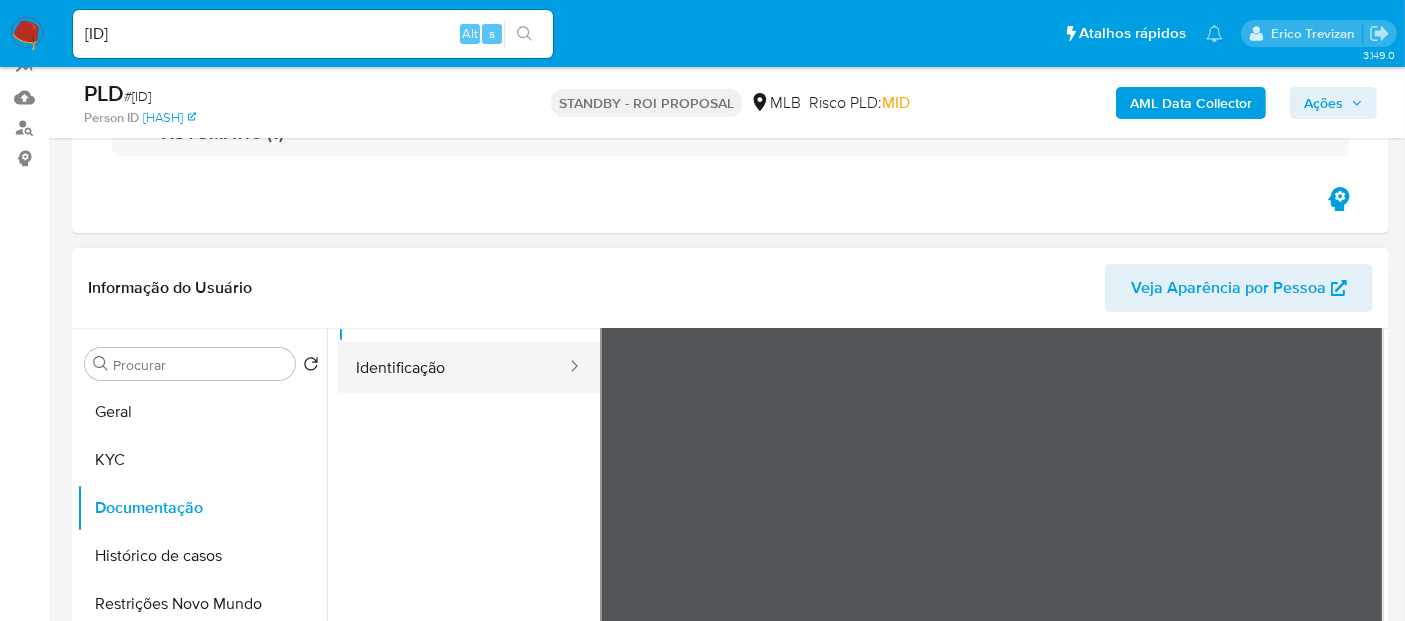 click on "Identificação" at bounding box center (453, 367) 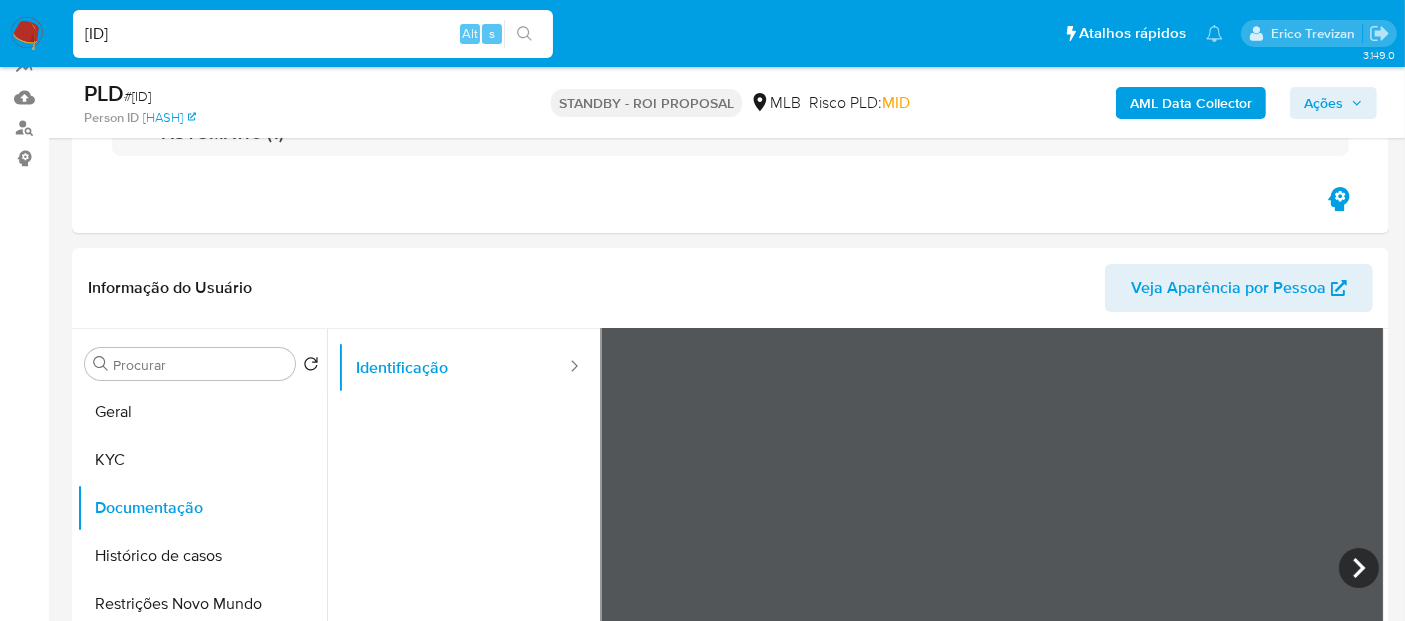 drag, startPoint x: 331, startPoint y: 37, endPoint x: 0, endPoint y: 44, distance: 331.074 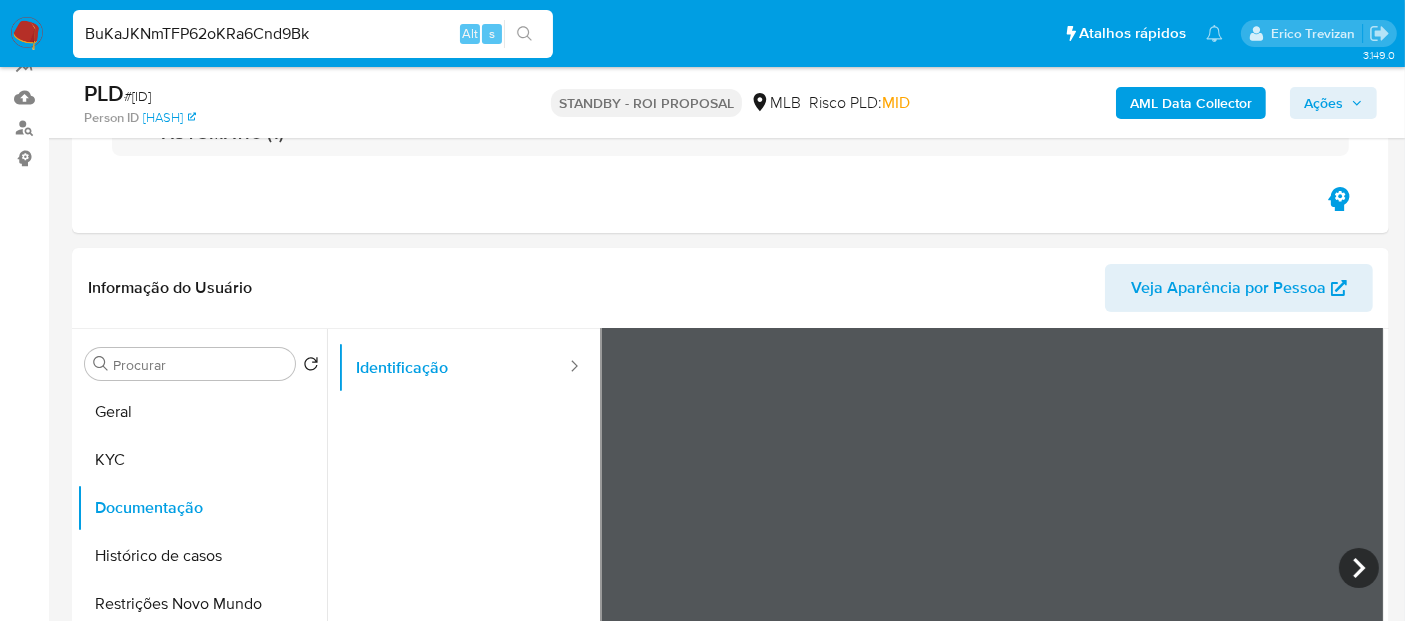 type on "BuKaJKNmTFP62oKRa6Cnd9Bk" 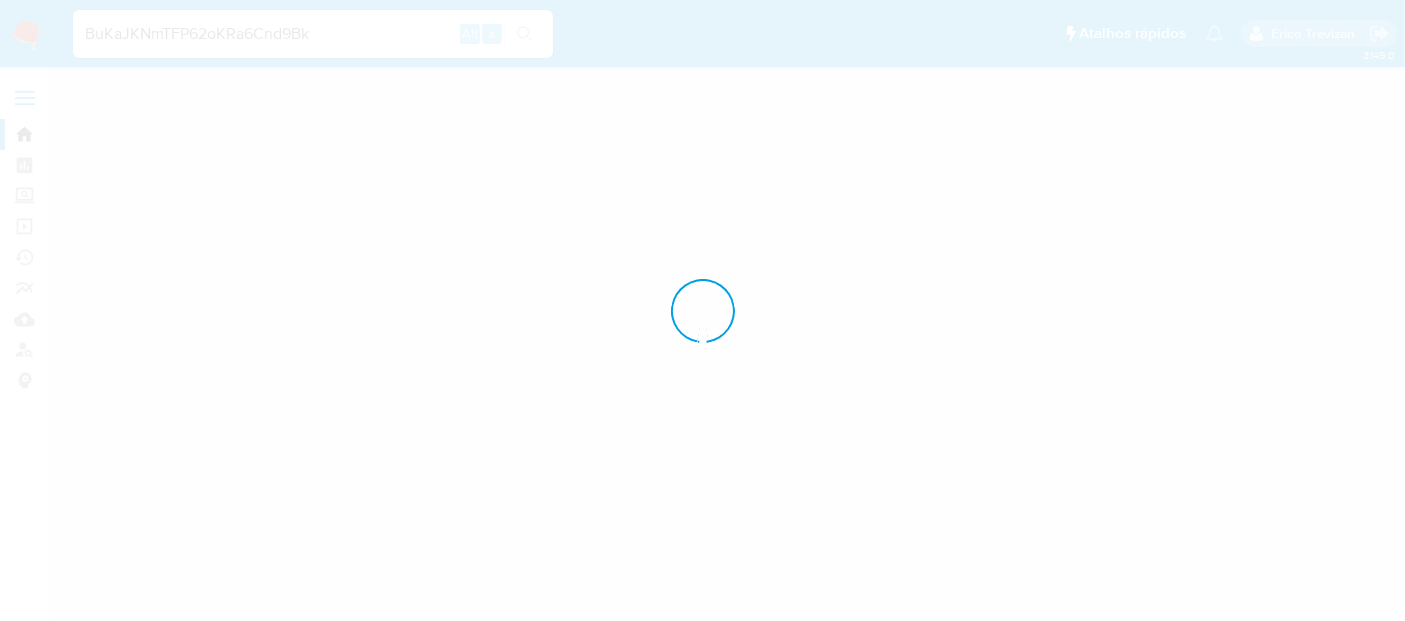 scroll, scrollTop: 0, scrollLeft: 0, axis: both 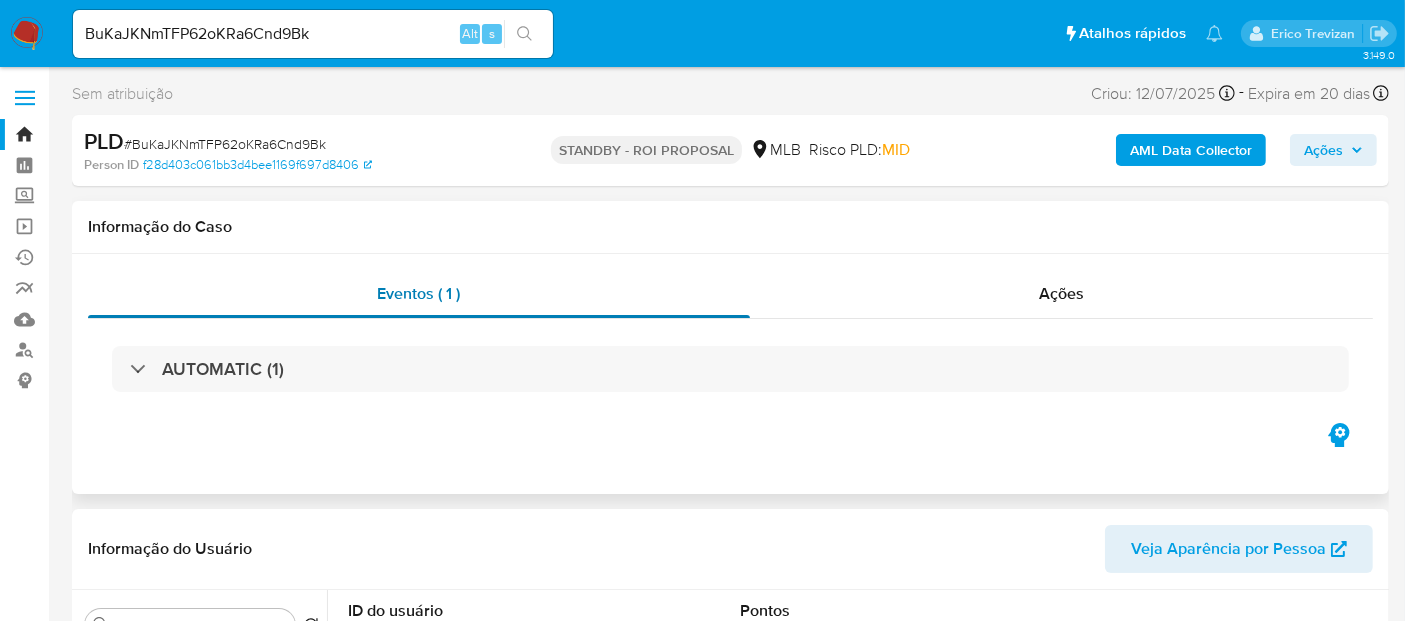 select on "10" 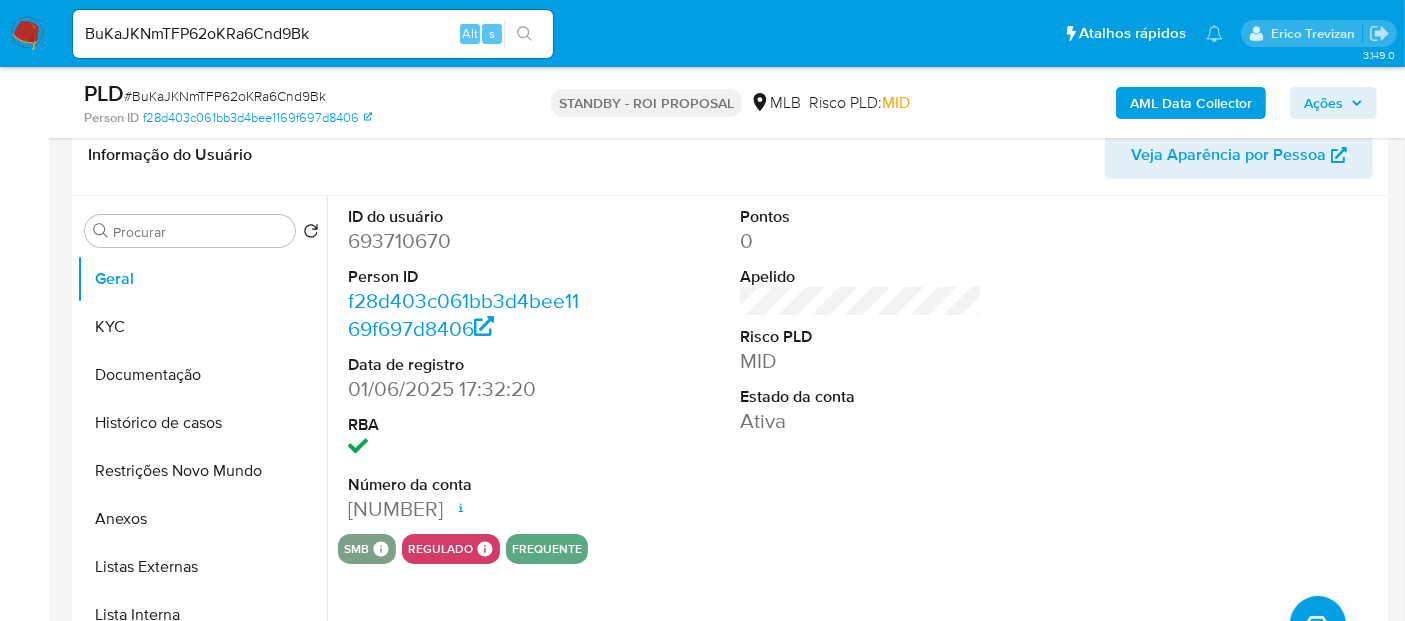 scroll, scrollTop: 333, scrollLeft: 0, axis: vertical 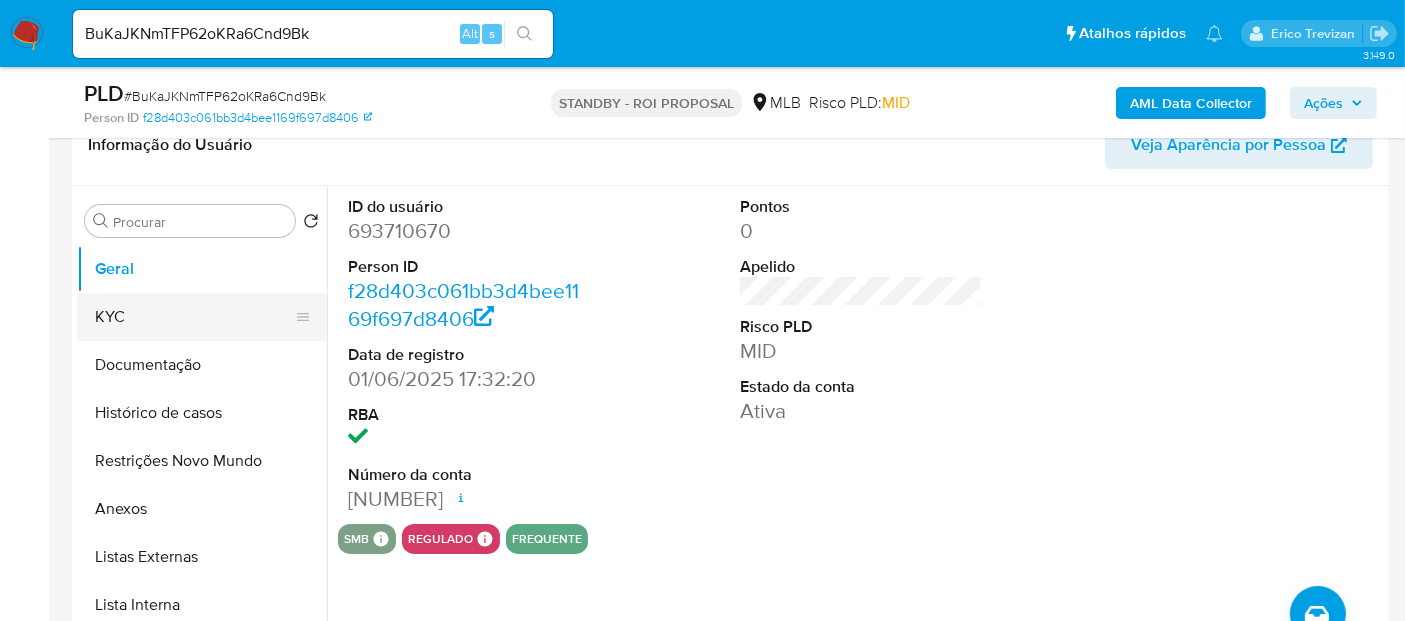 click on "KYC" at bounding box center (194, 317) 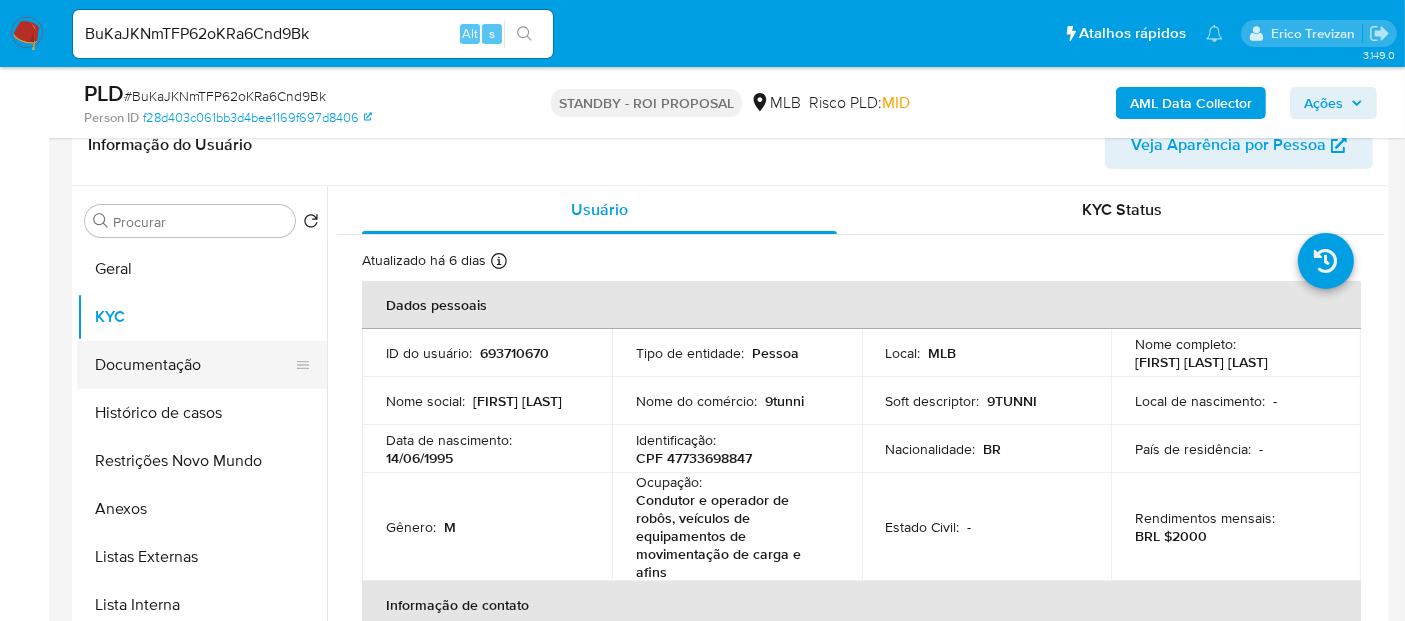 click on "Documentação" at bounding box center [194, 365] 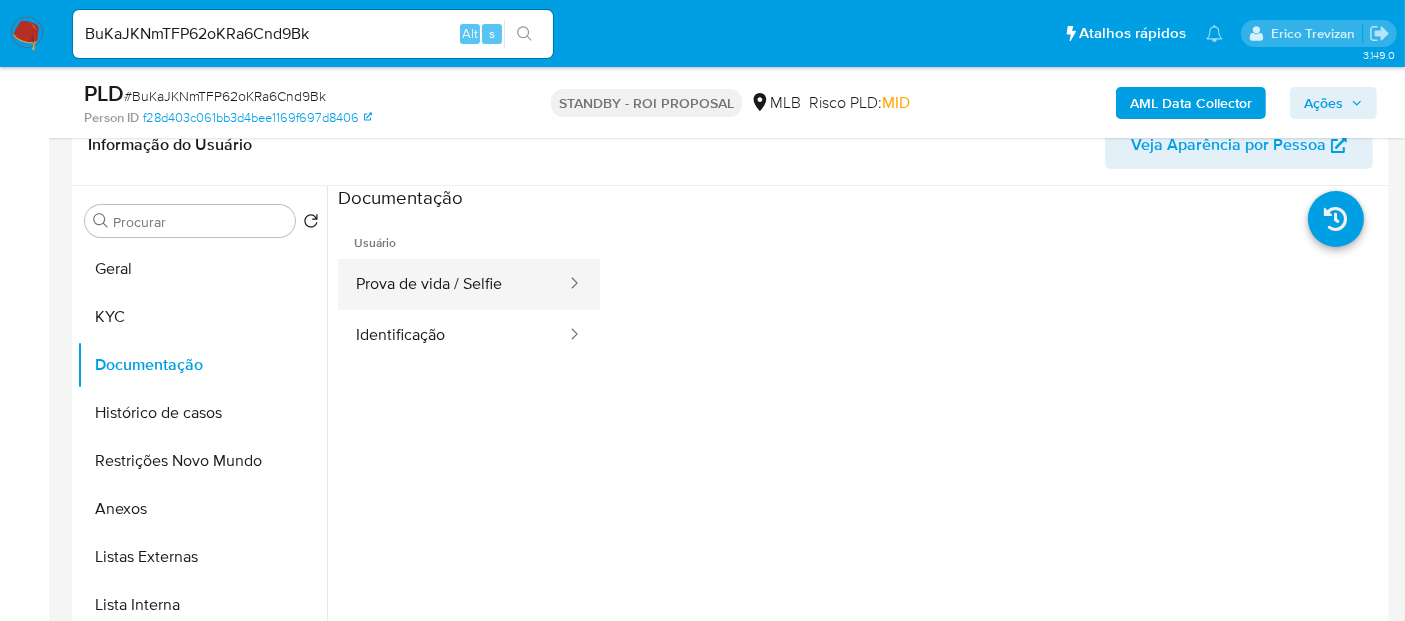 click on "Prova de vida / Selfie" at bounding box center (453, 284) 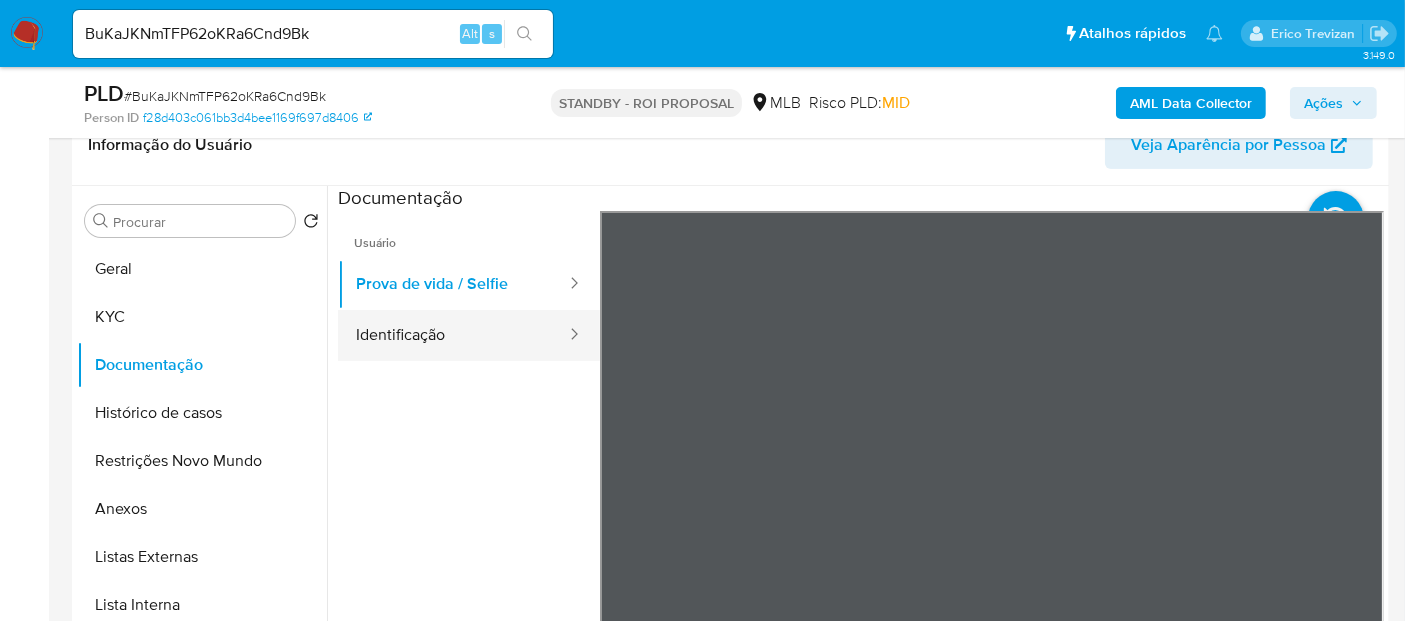 click on "Identificação" at bounding box center [453, 335] 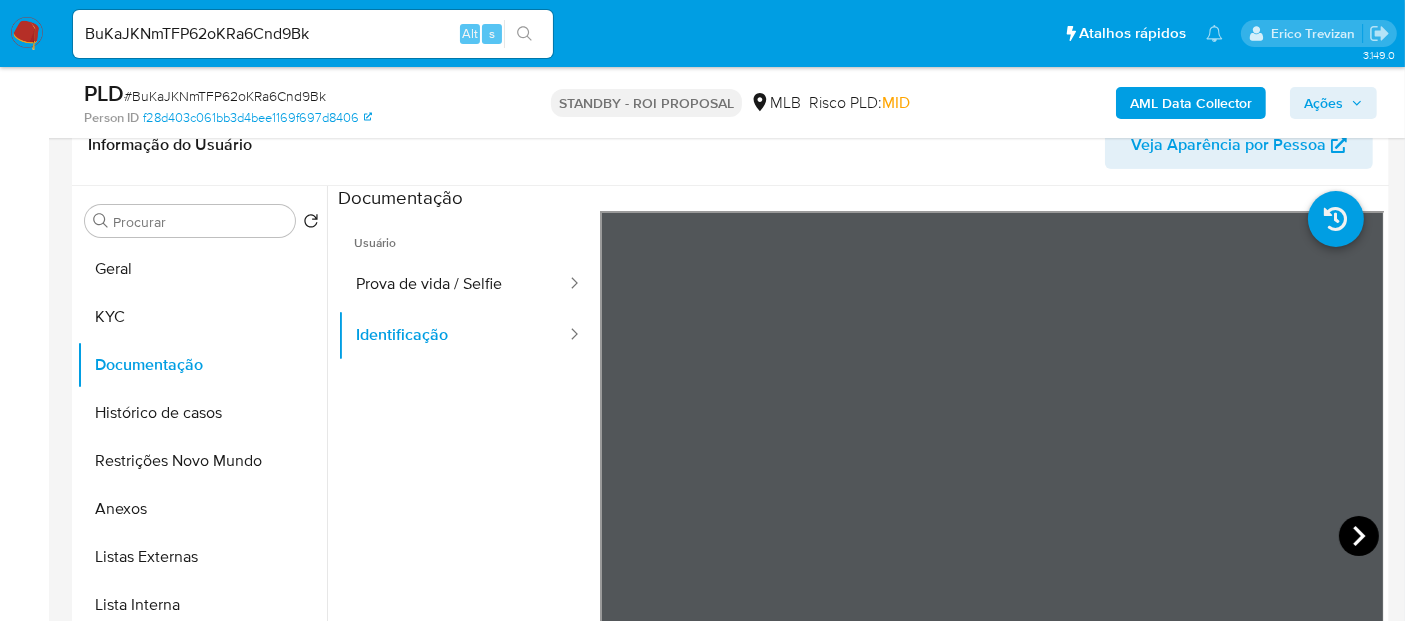click 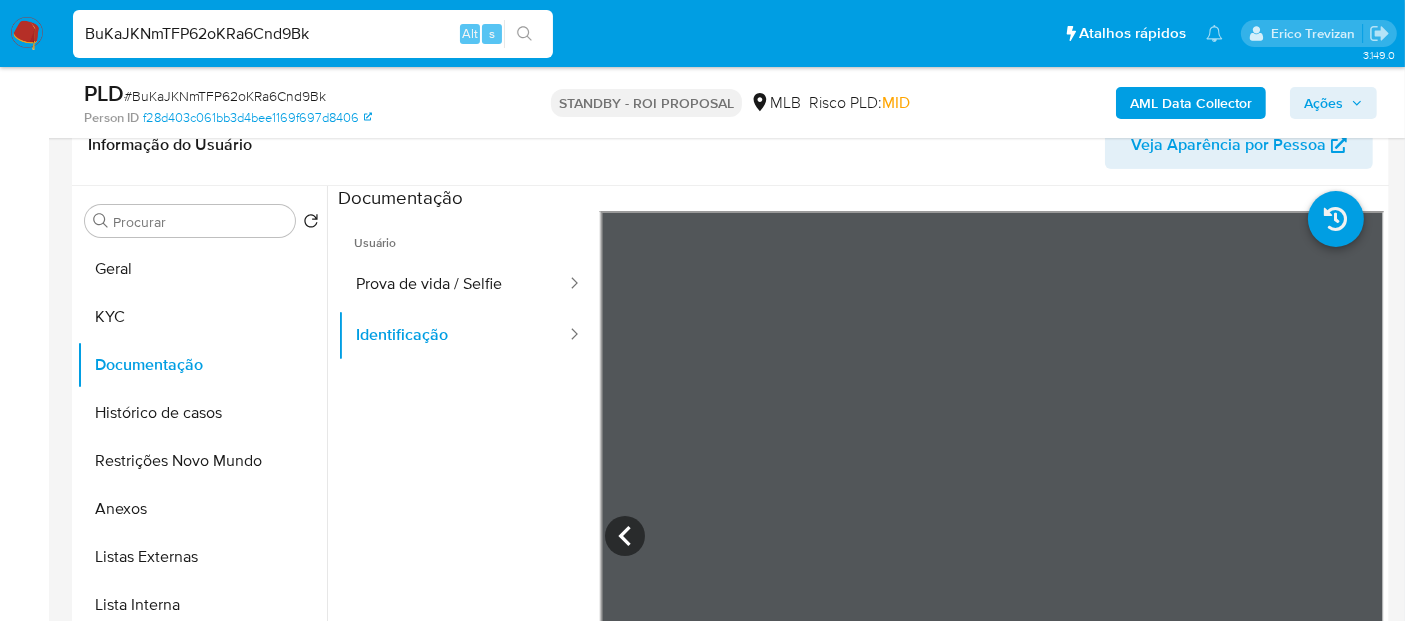 drag, startPoint x: 339, startPoint y: 24, endPoint x: 0, endPoint y: 70, distance: 342.10672 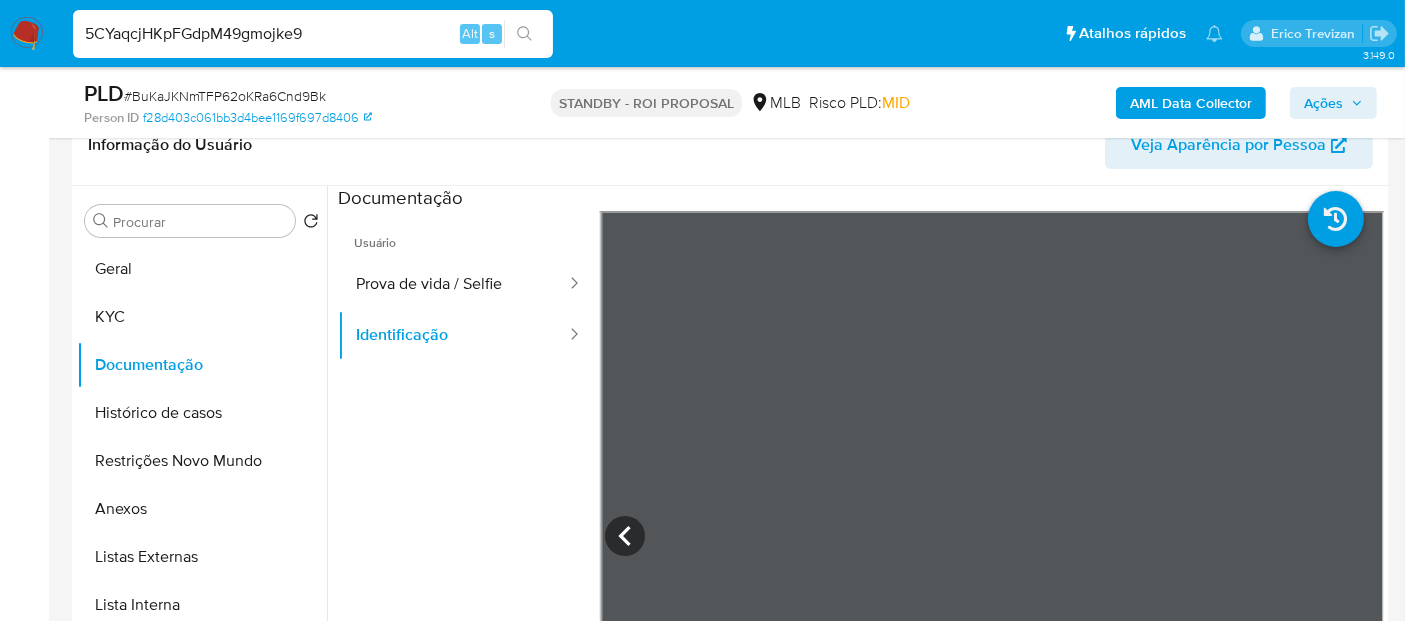 type on "5CYaqcjHKpFGdpM49gmojke9" 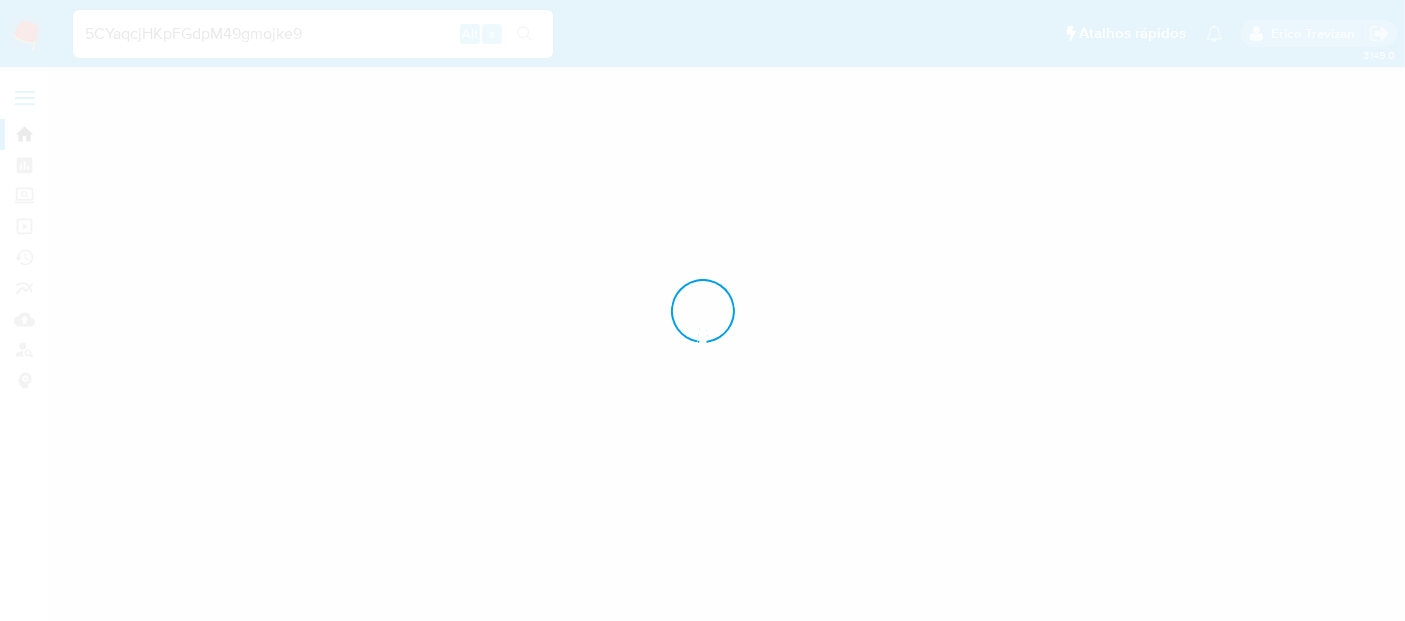 scroll, scrollTop: 0, scrollLeft: 0, axis: both 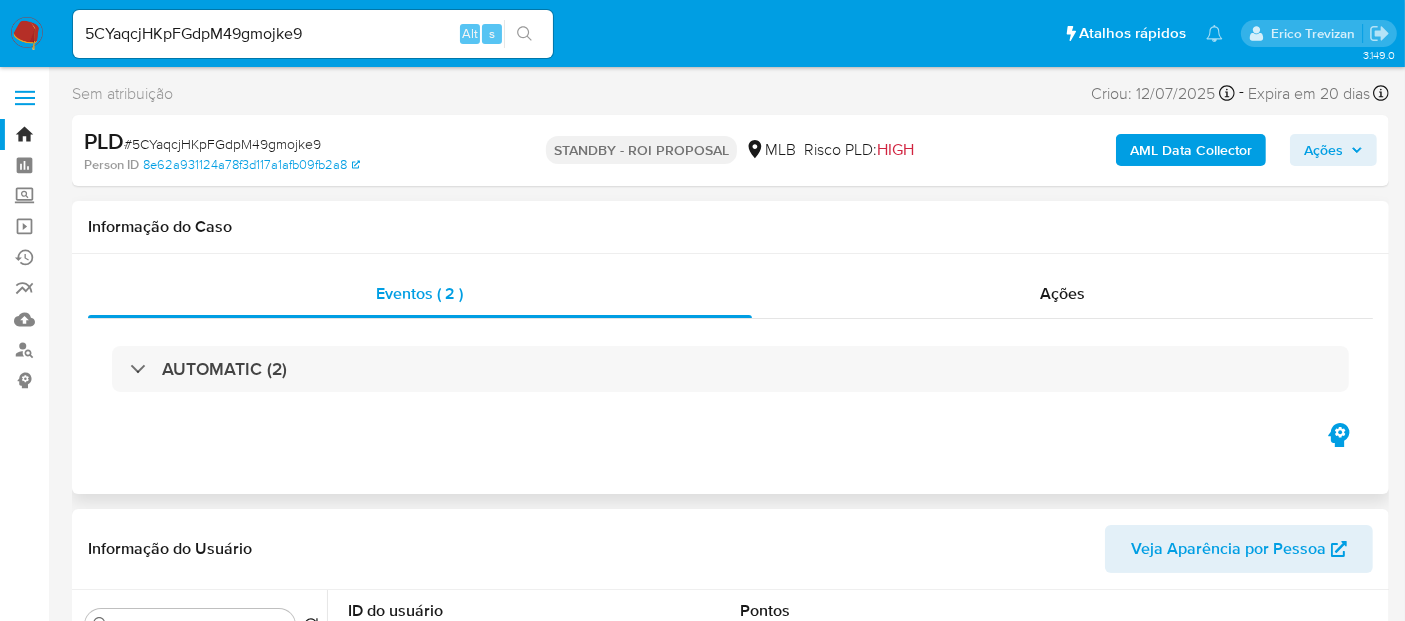 select on "10" 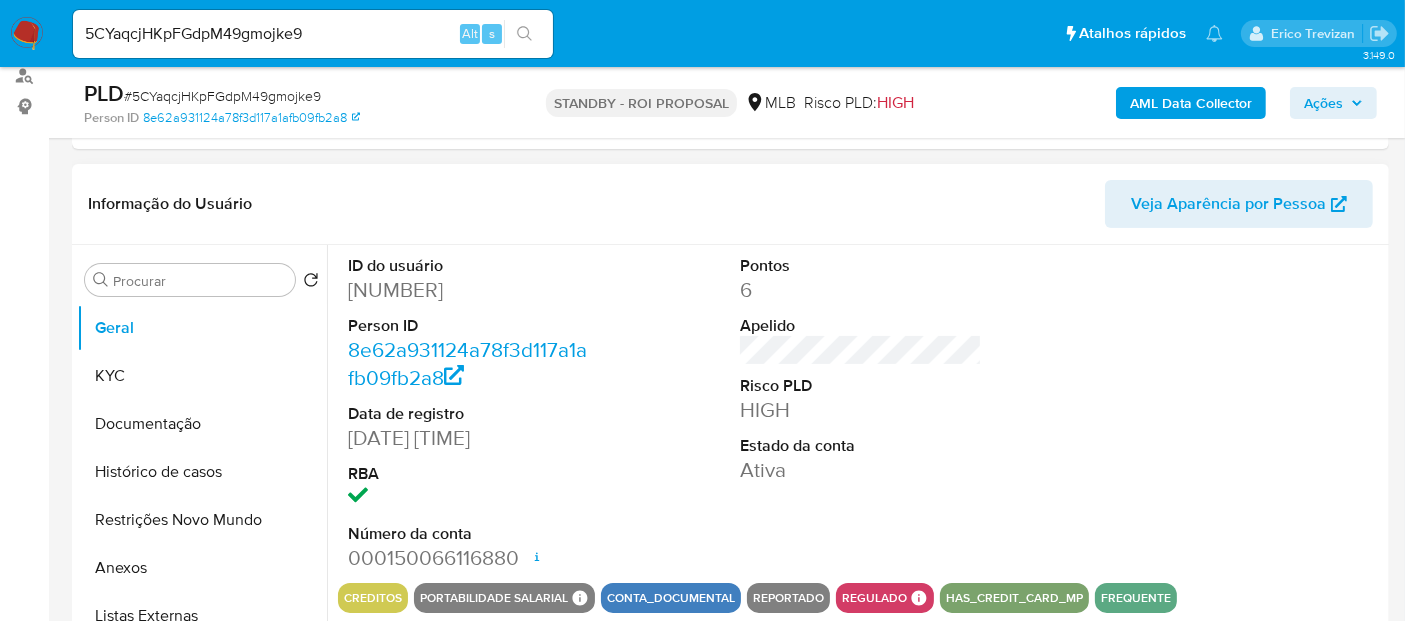 scroll, scrollTop: 333, scrollLeft: 0, axis: vertical 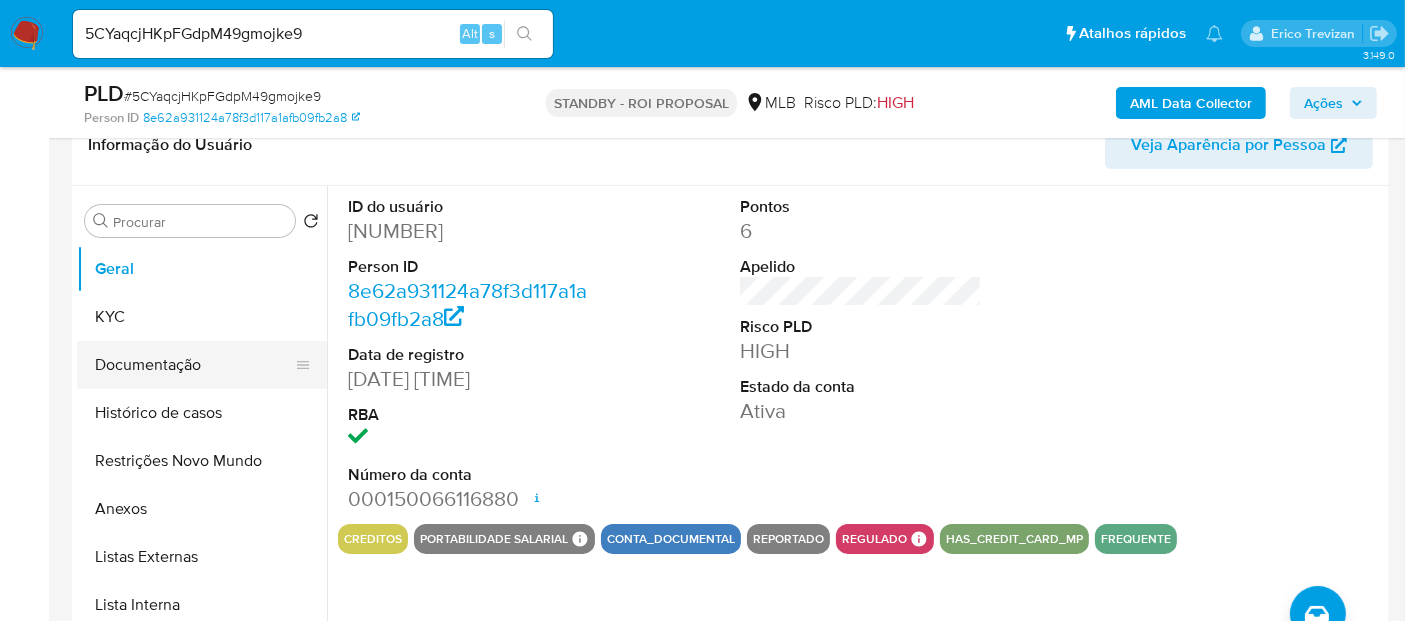 drag, startPoint x: 166, startPoint y: 373, endPoint x: 182, endPoint y: 373, distance: 16 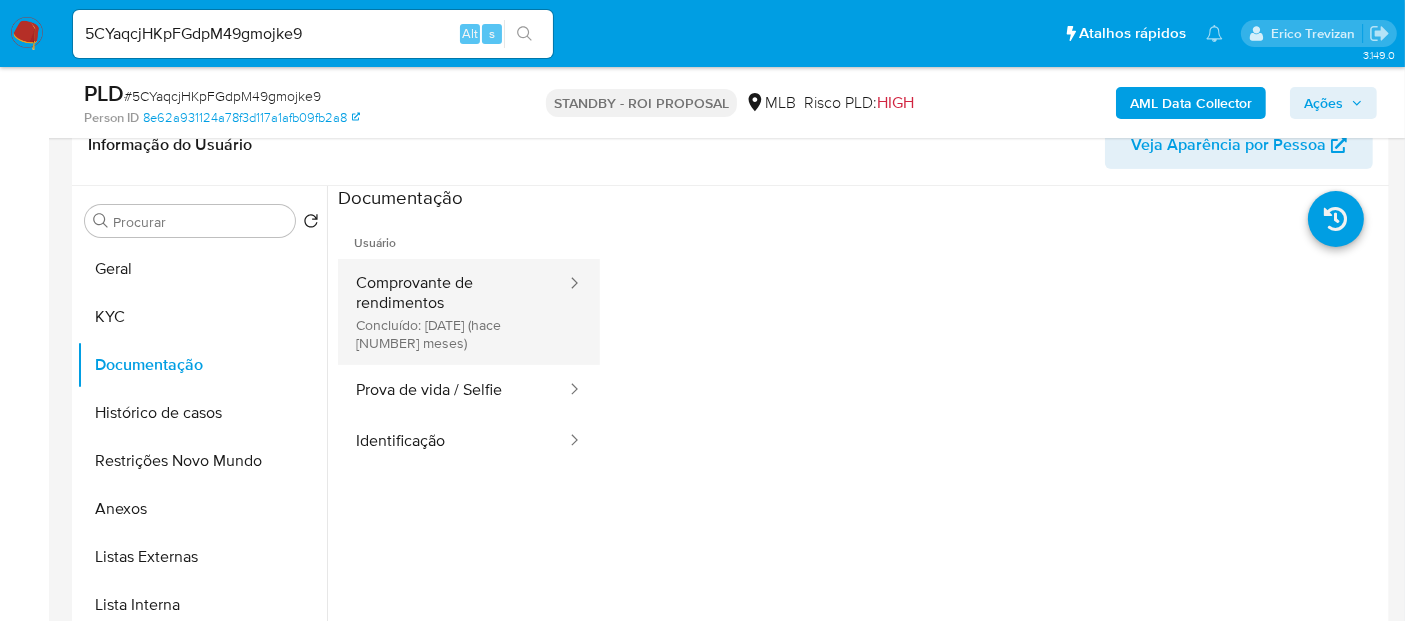 click on "Comprovante de rendimentos Concluído: 20/11/2024 (hace 9 meses)" at bounding box center [453, 312] 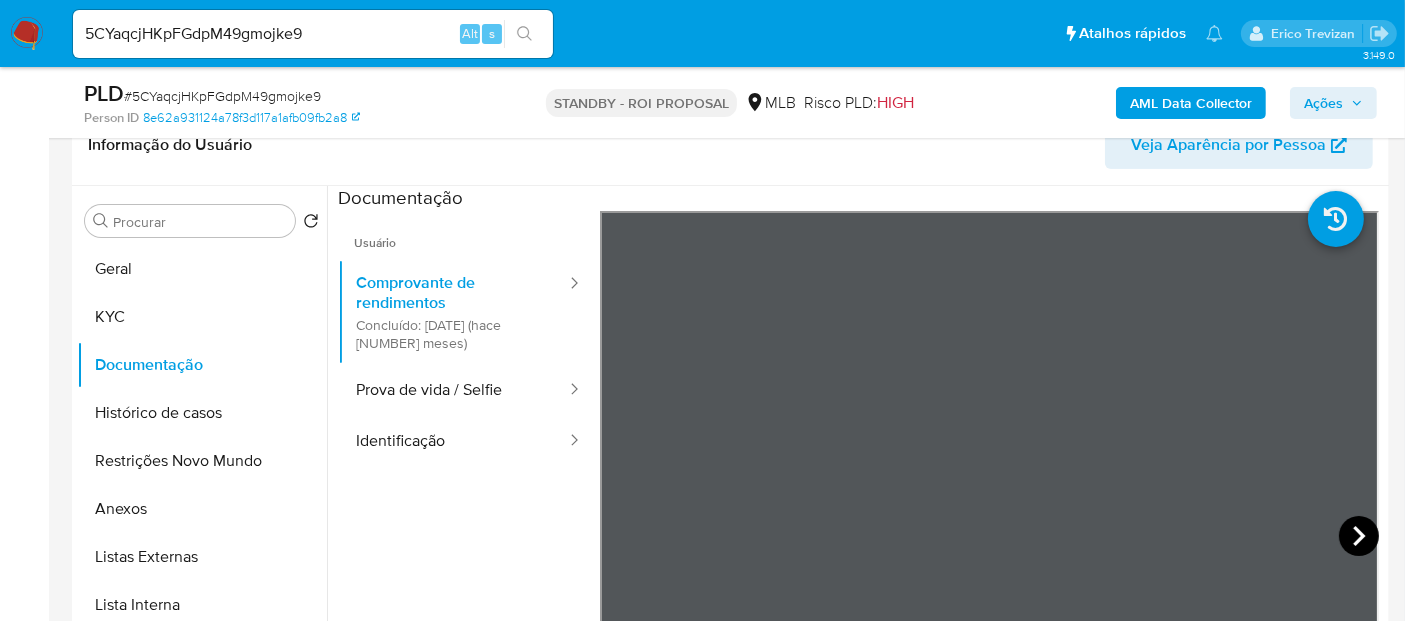 click 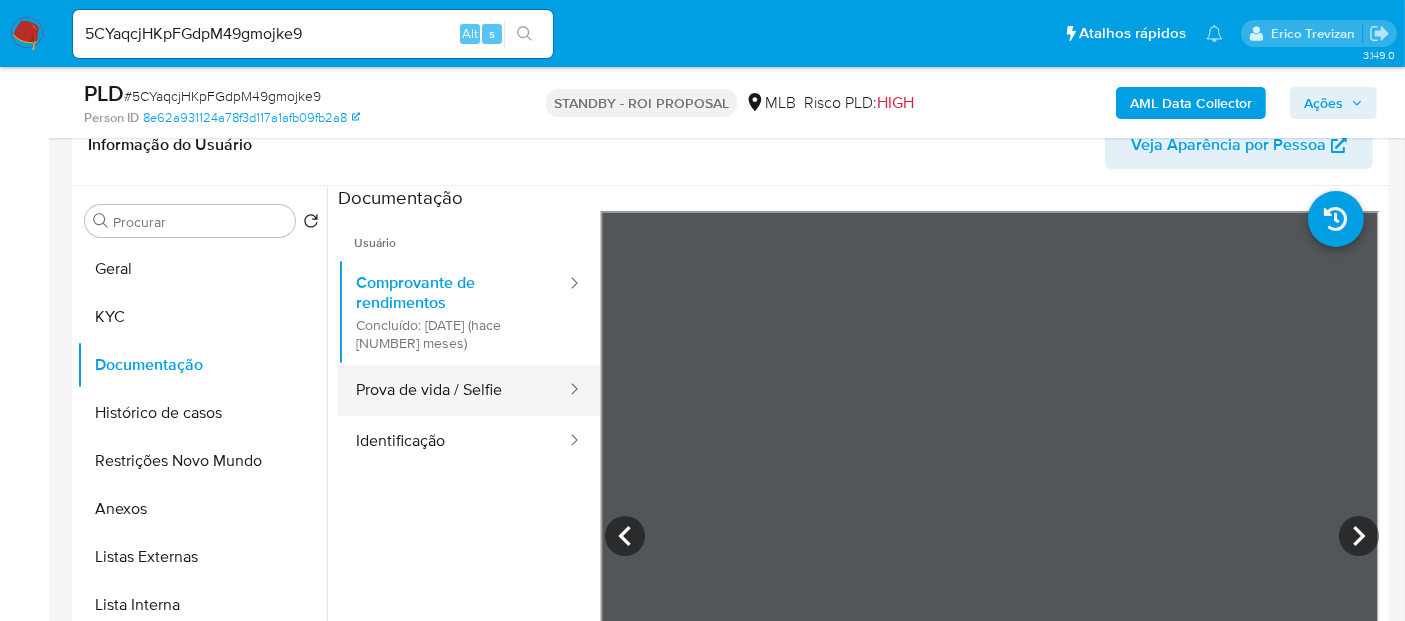 click on "Prova de vida / Selfie" at bounding box center (453, 390) 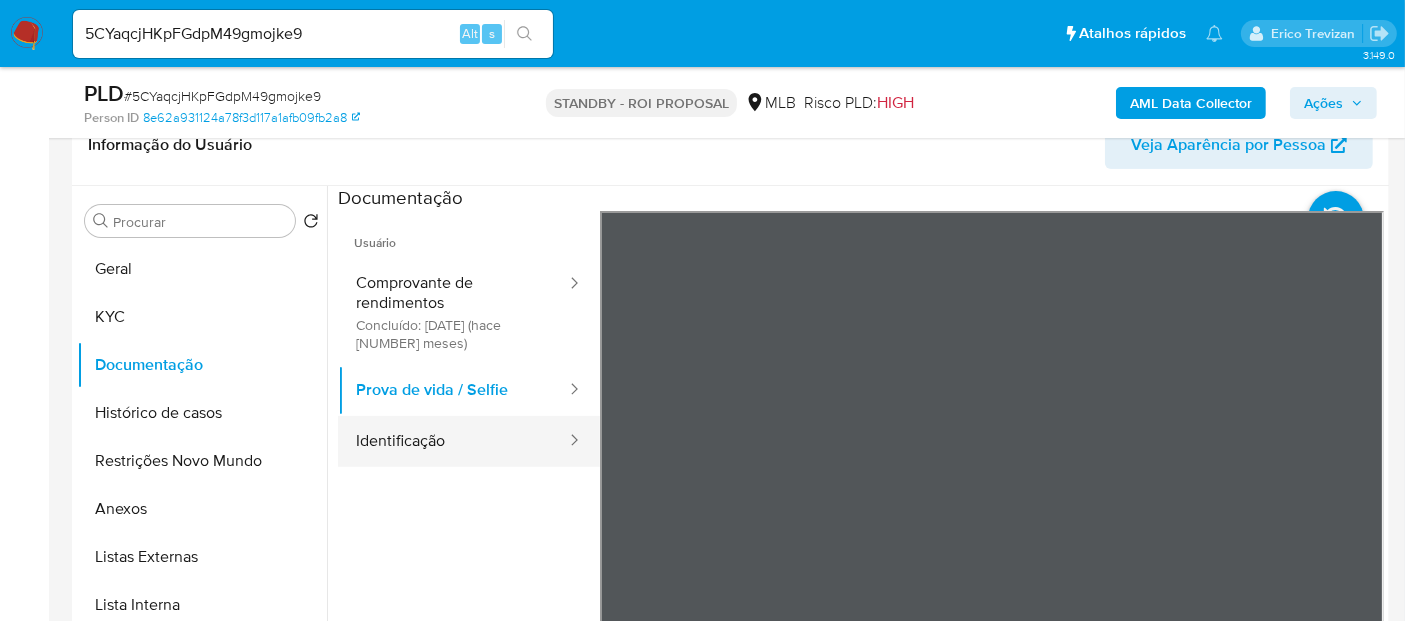 click on "Identificação" at bounding box center (453, 441) 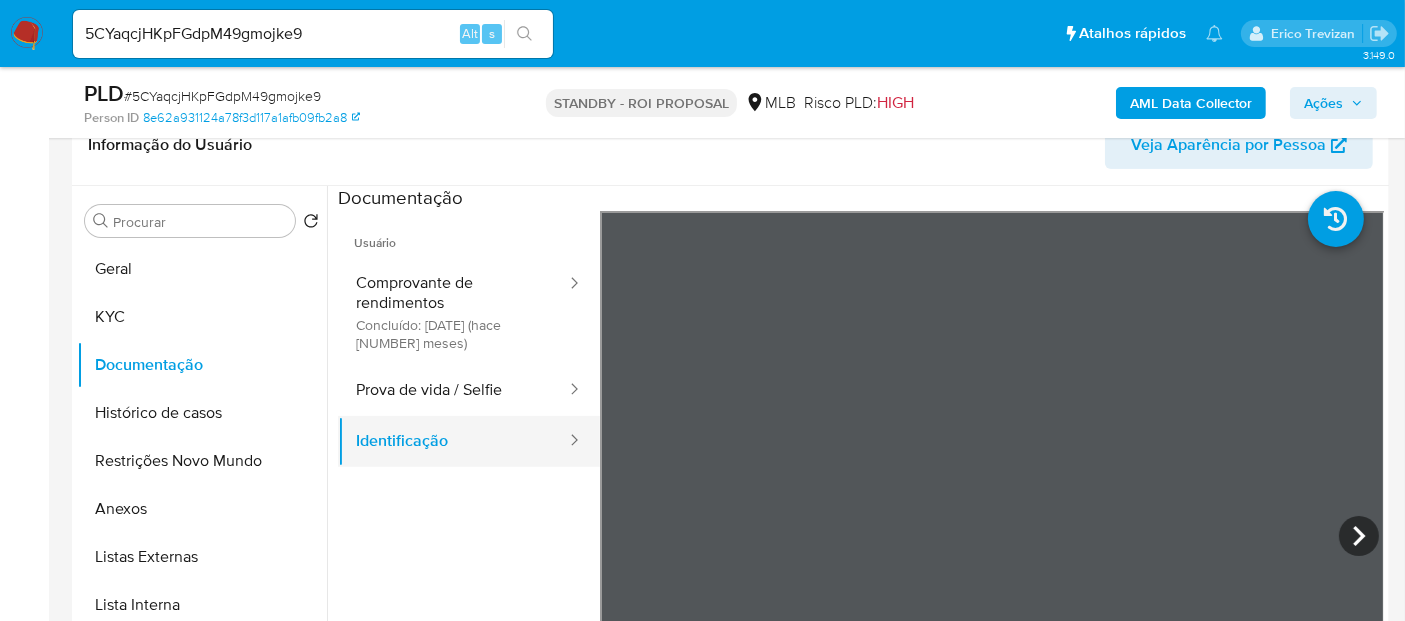 type 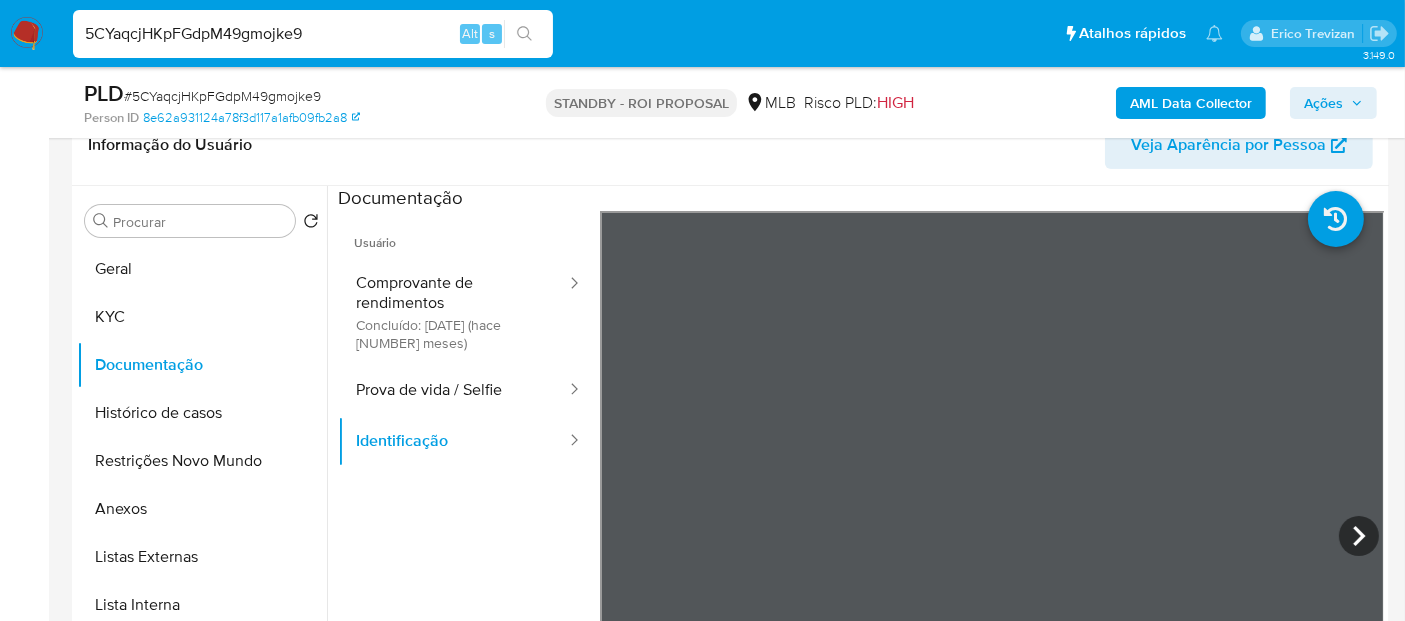 drag, startPoint x: 335, startPoint y: 34, endPoint x: 0, endPoint y: 14, distance: 335.5965 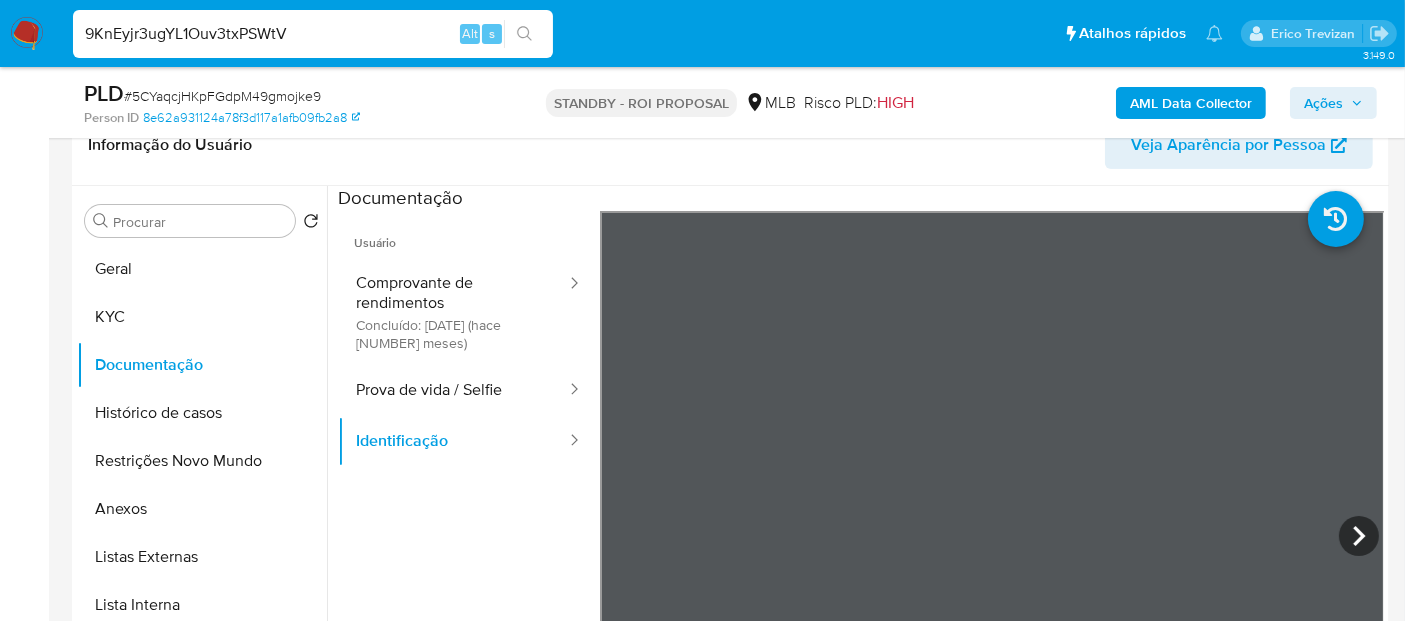 type on "9KnEyjr3ugYL1Ouv3txPSWtV" 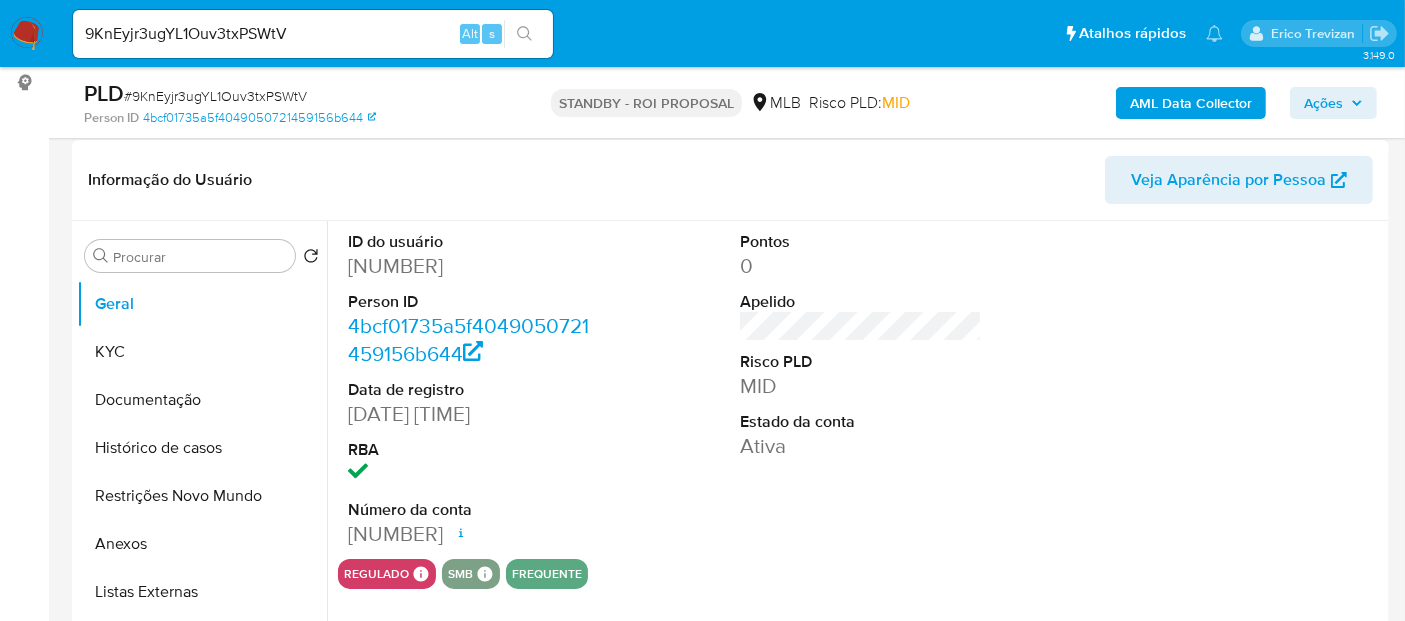 scroll, scrollTop: 333, scrollLeft: 0, axis: vertical 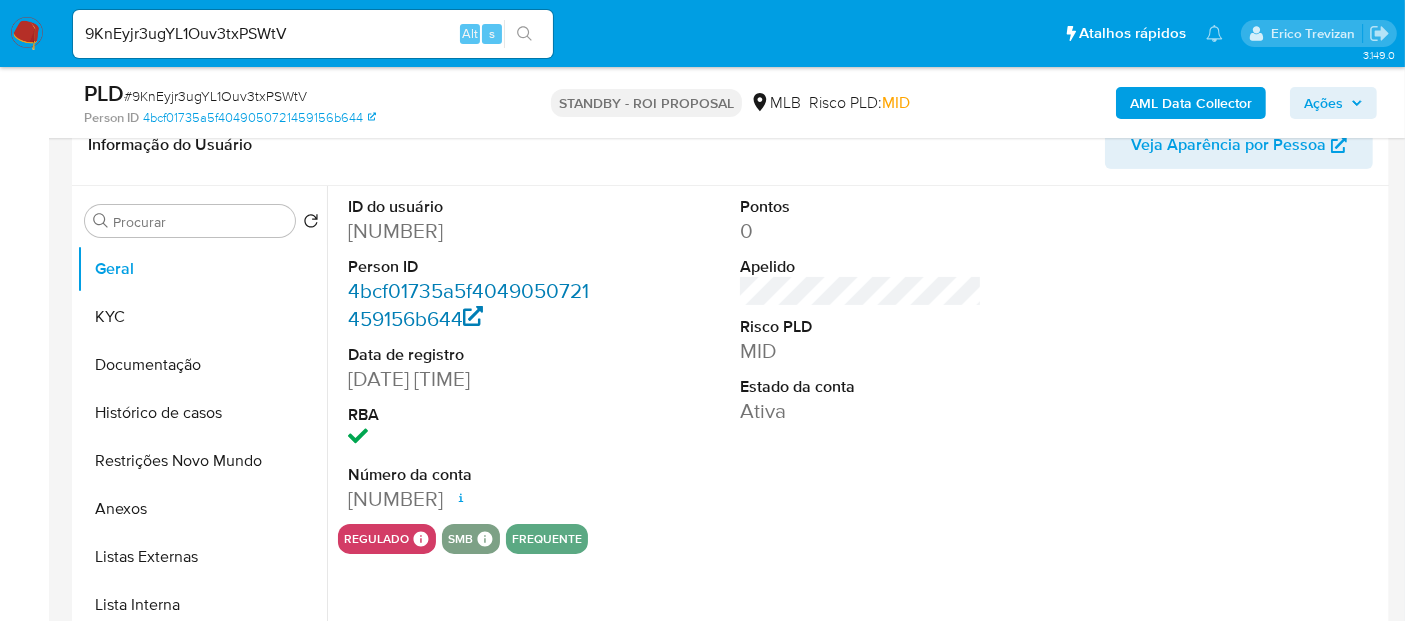 select on "10" 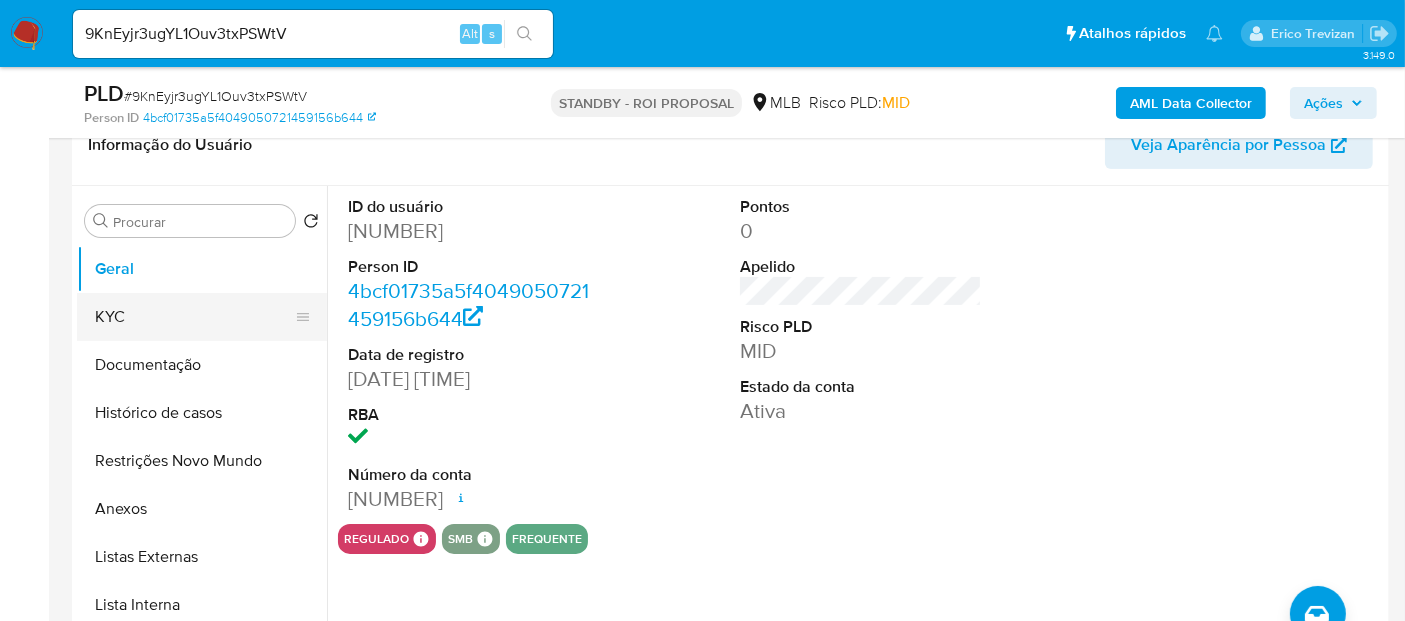 click on "KYC" at bounding box center [194, 317] 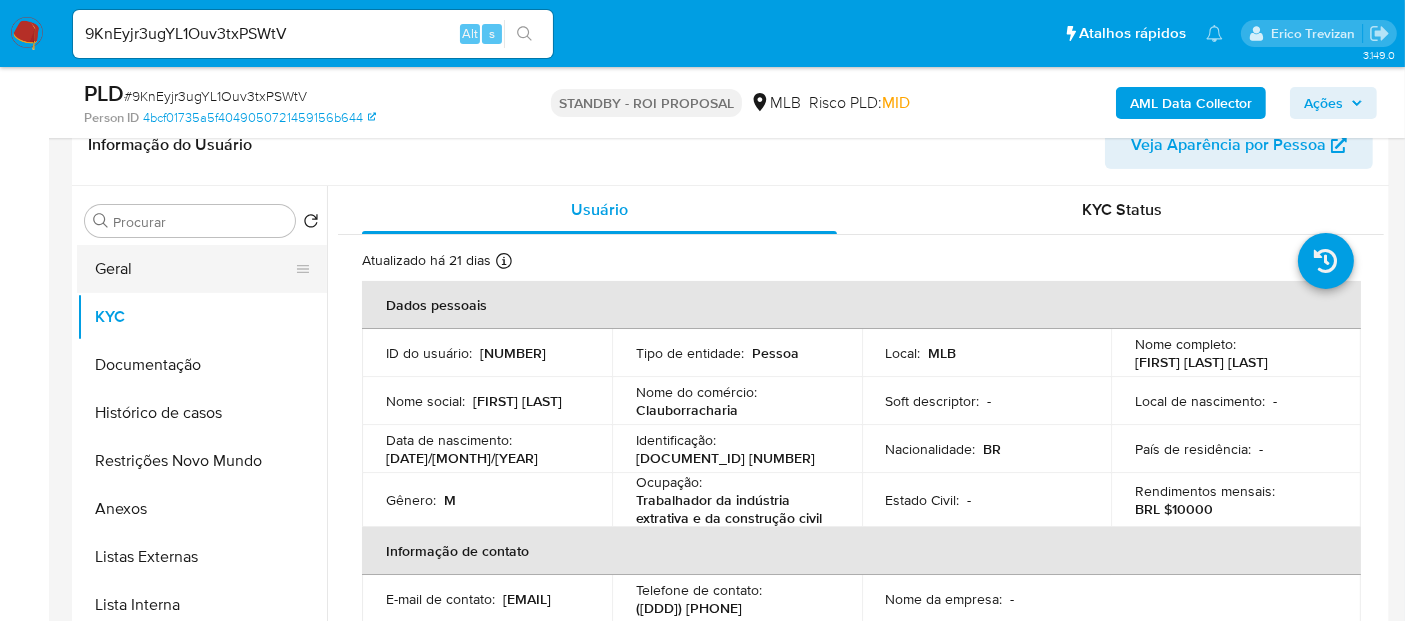 click on "Geral" at bounding box center (194, 269) 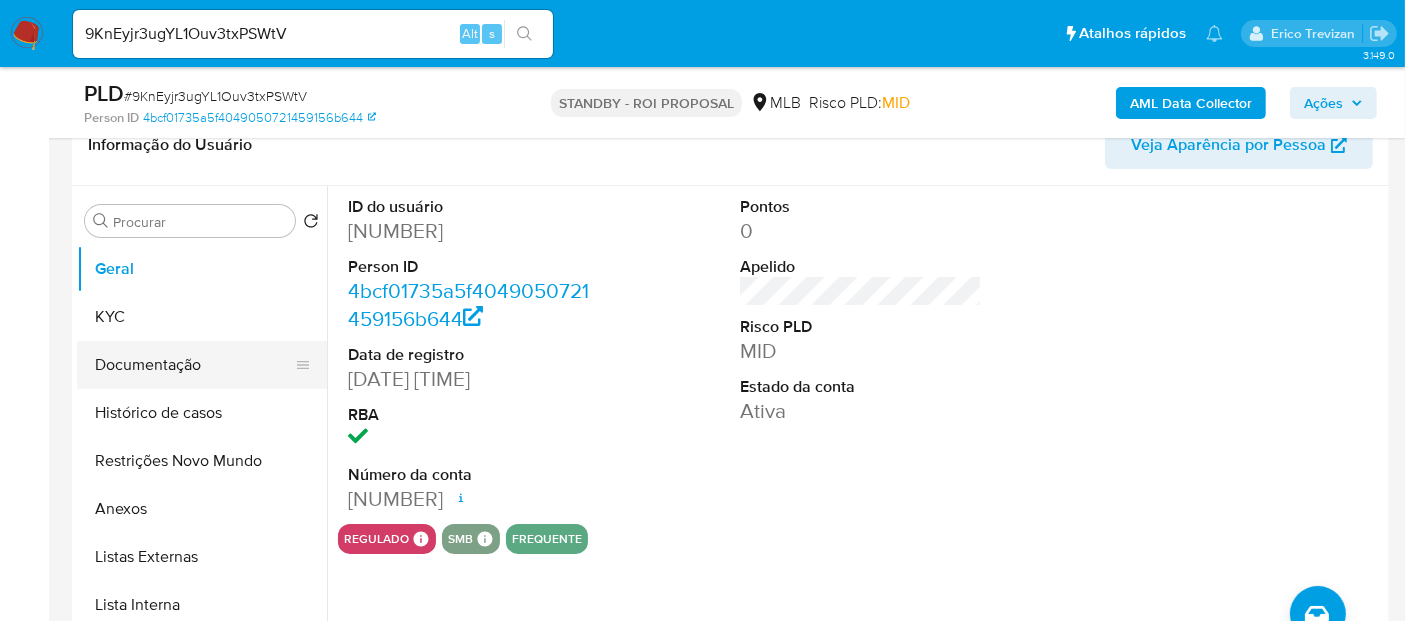 click on "Documentação" at bounding box center [194, 365] 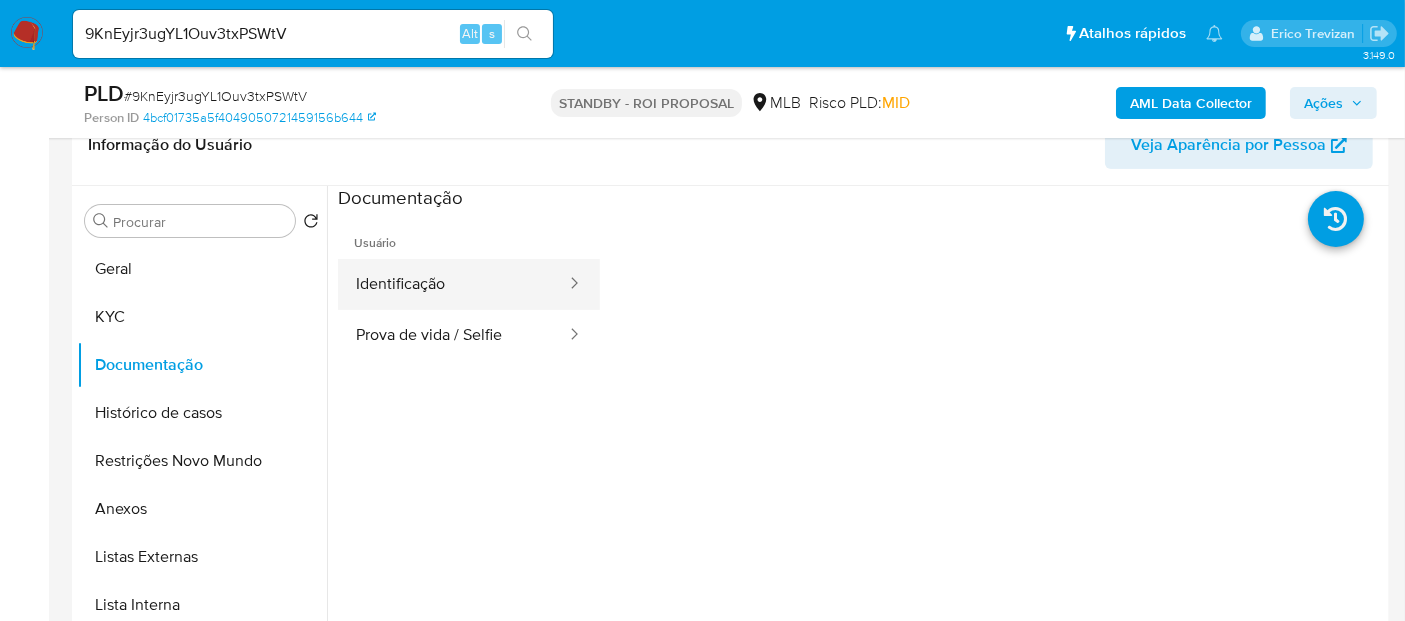 click on "Identificação" at bounding box center (453, 284) 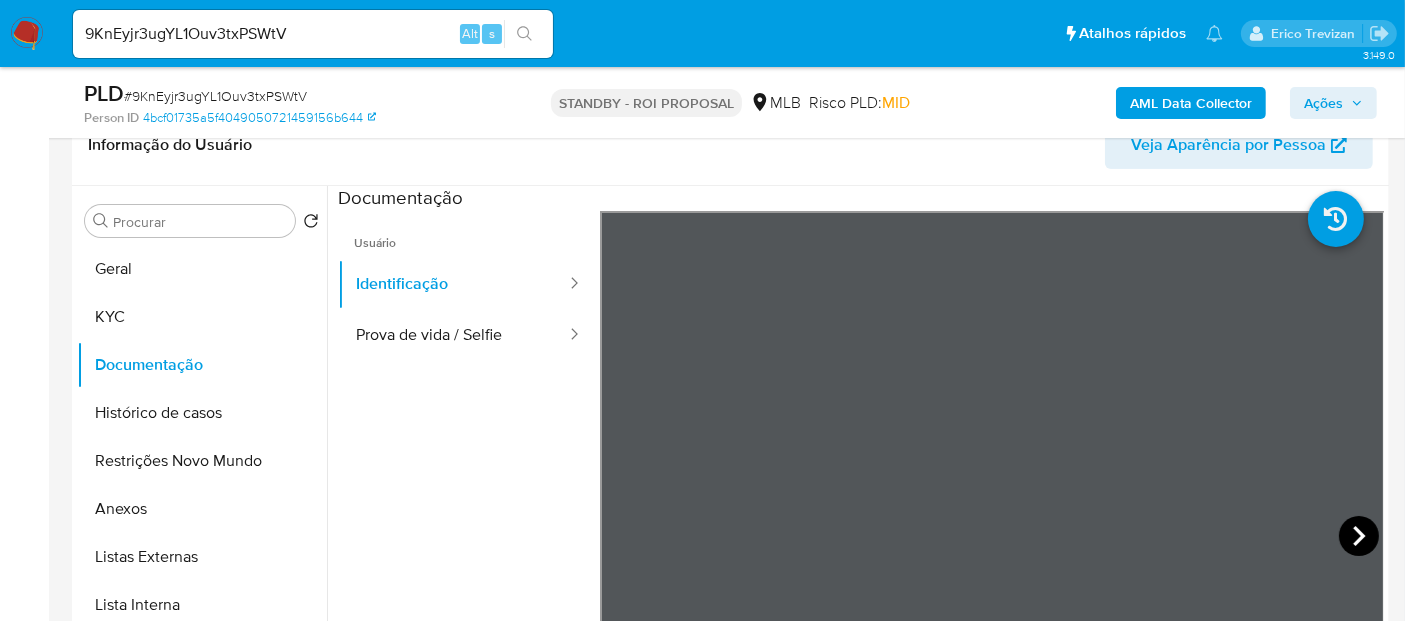 click 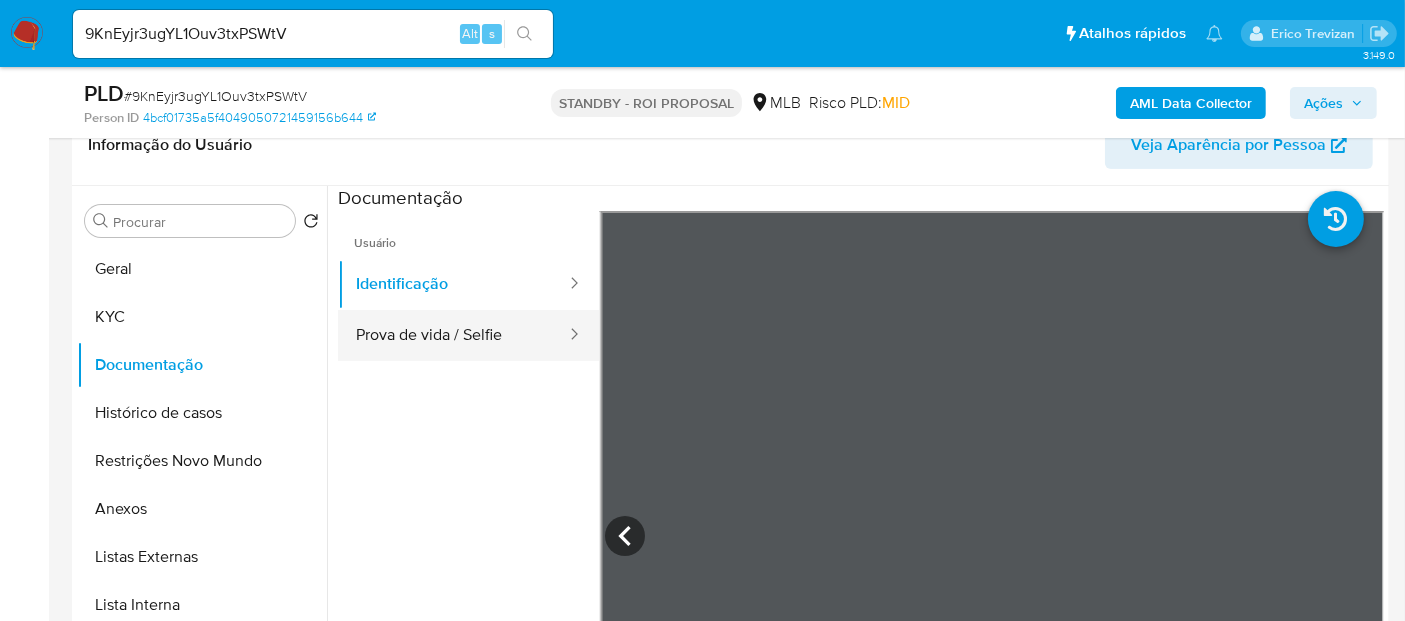 click on "Prova de vida / Selfie" at bounding box center (453, 335) 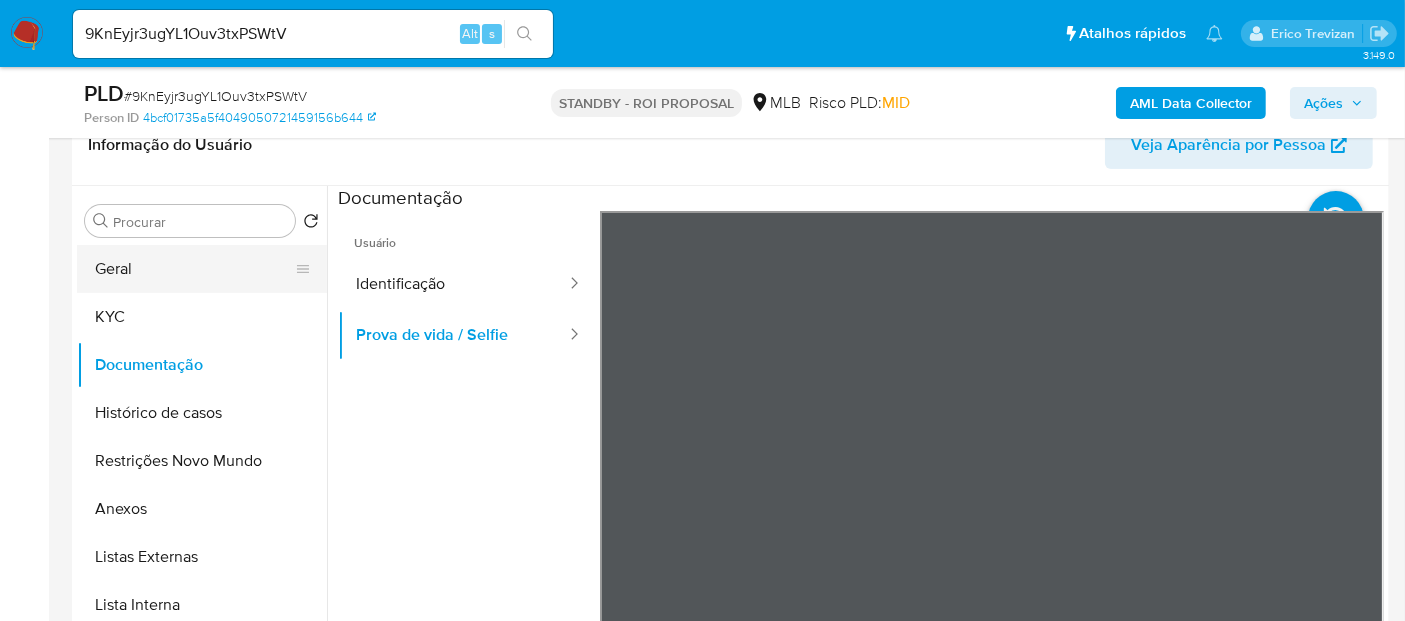 click on "Geral" at bounding box center (194, 269) 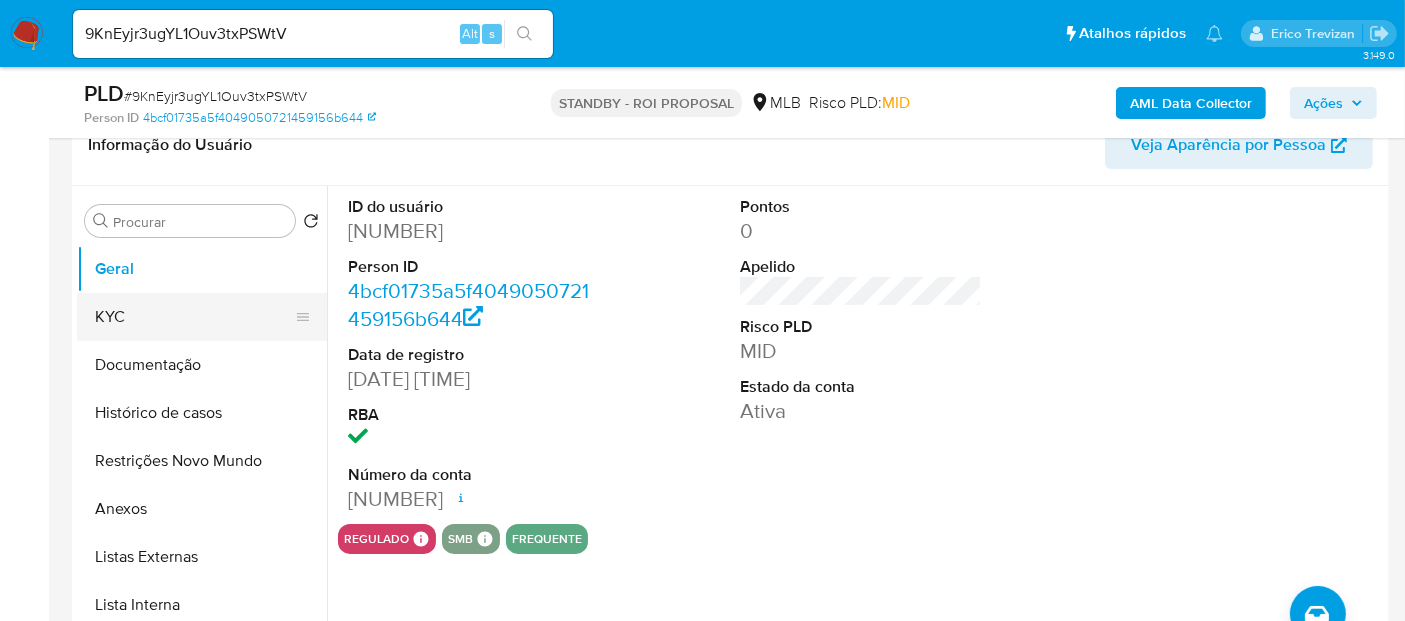 click on "KYC" at bounding box center (194, 317) 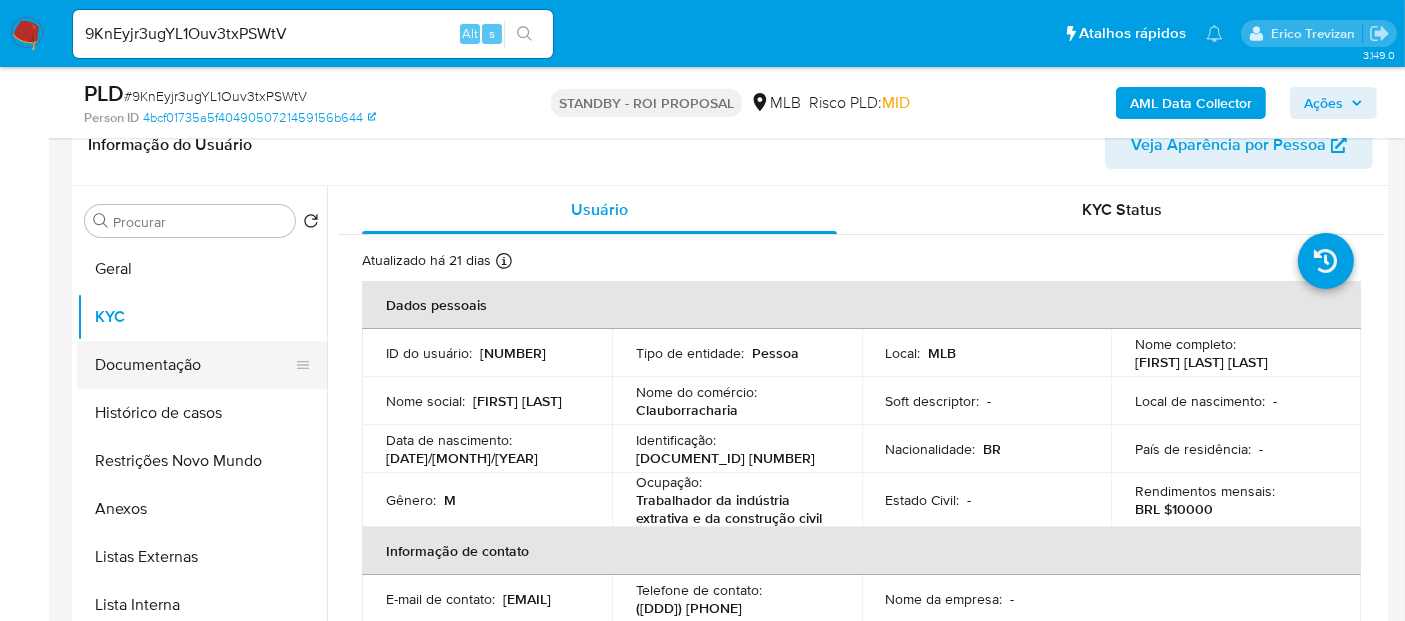 click on "Documentação" at bounding box center [194, 365] 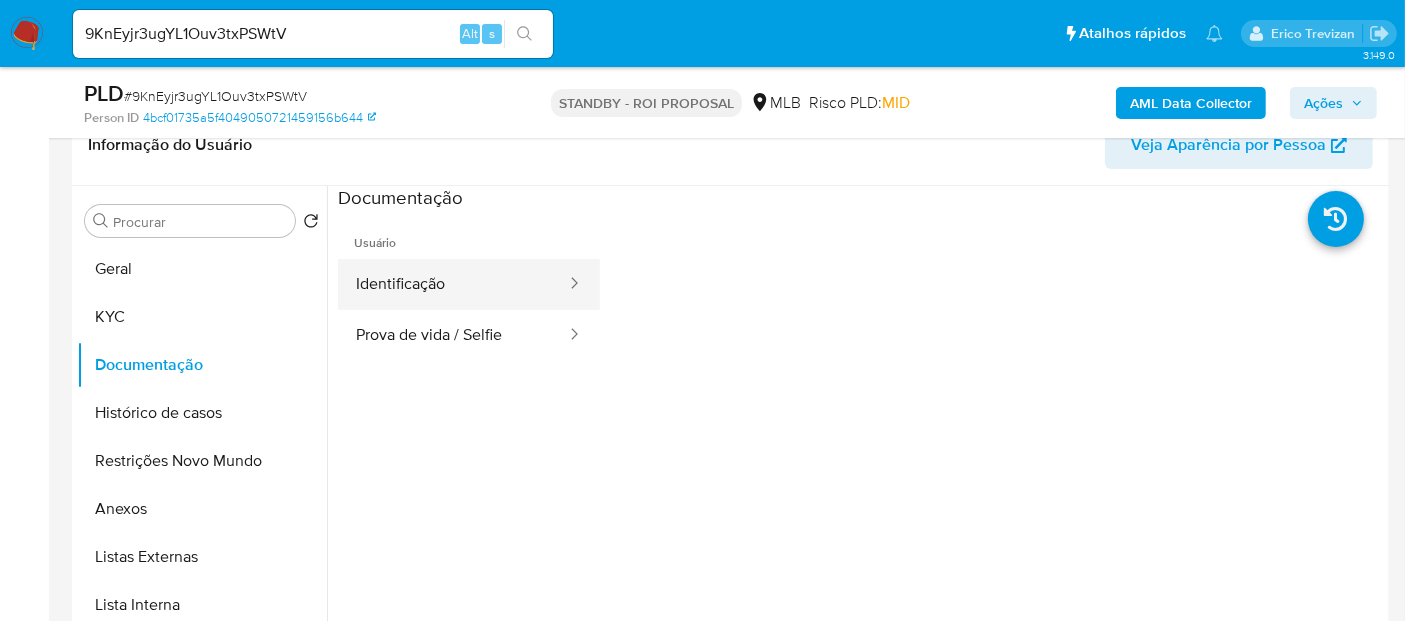 click on "Identificação" at bounding box center (453, 284) 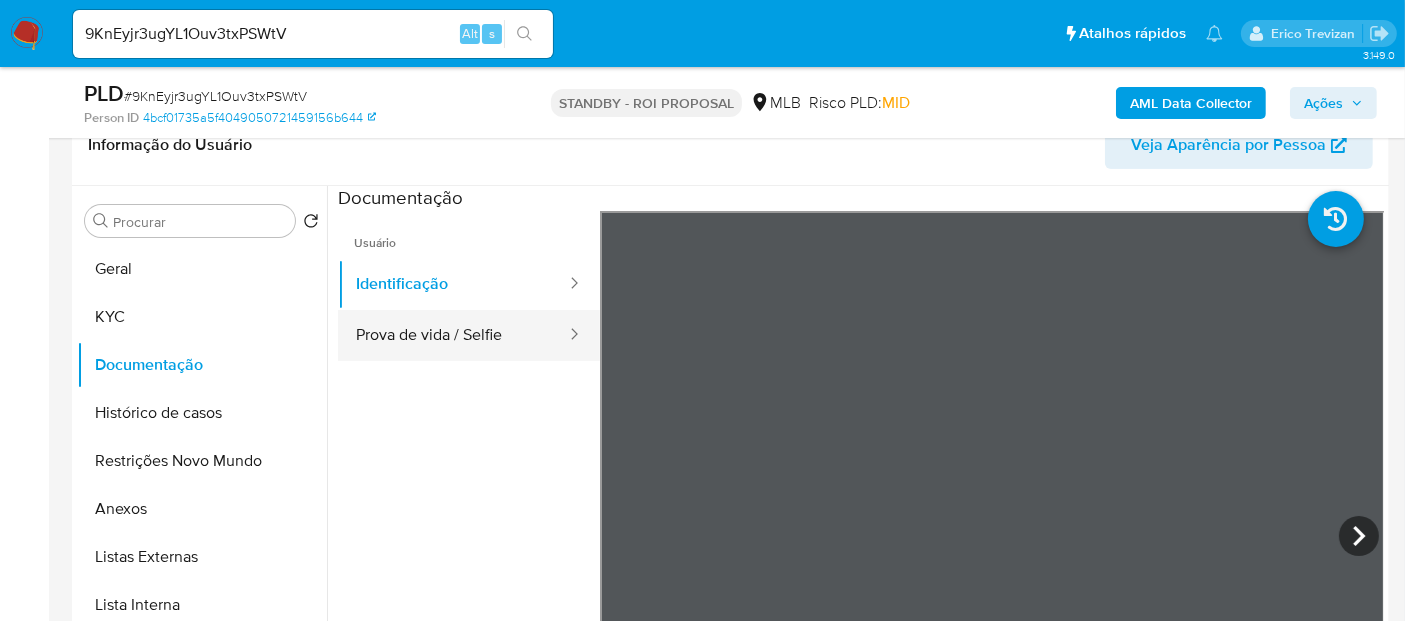 click on "Prova de vida / Selfie" at bounding box center [453, 335] 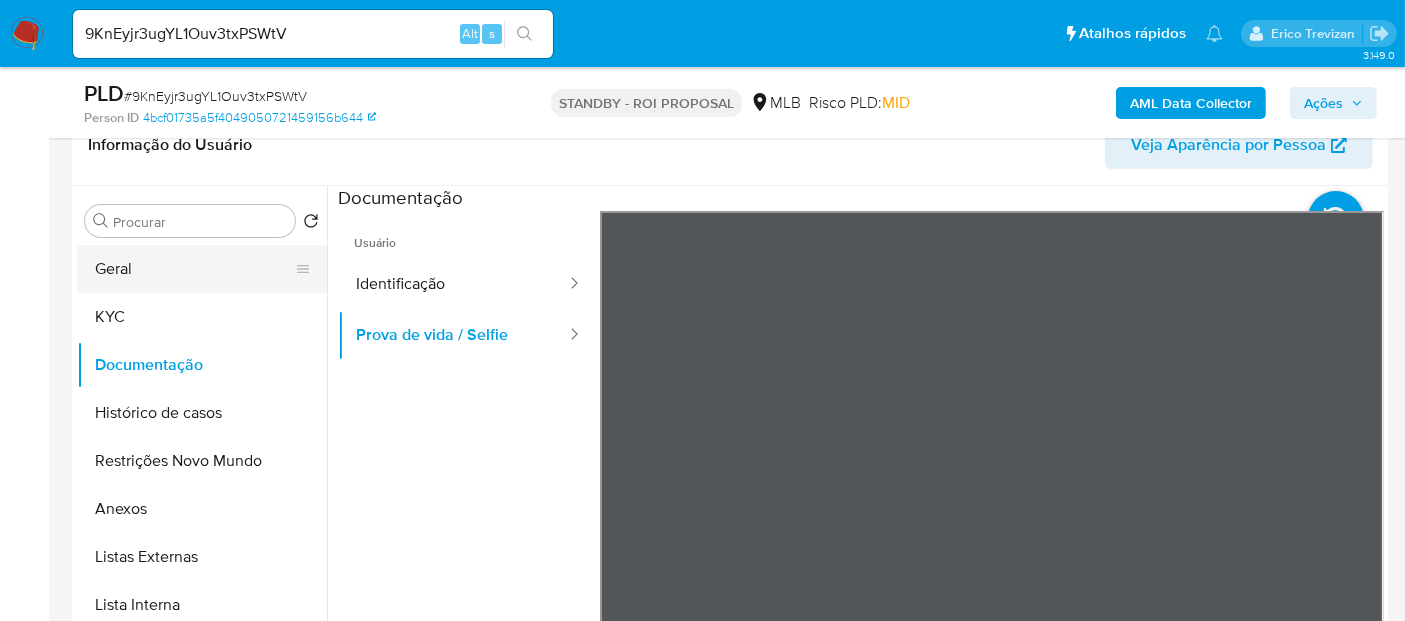 click on "Geral" at bounding box center [194, 269] 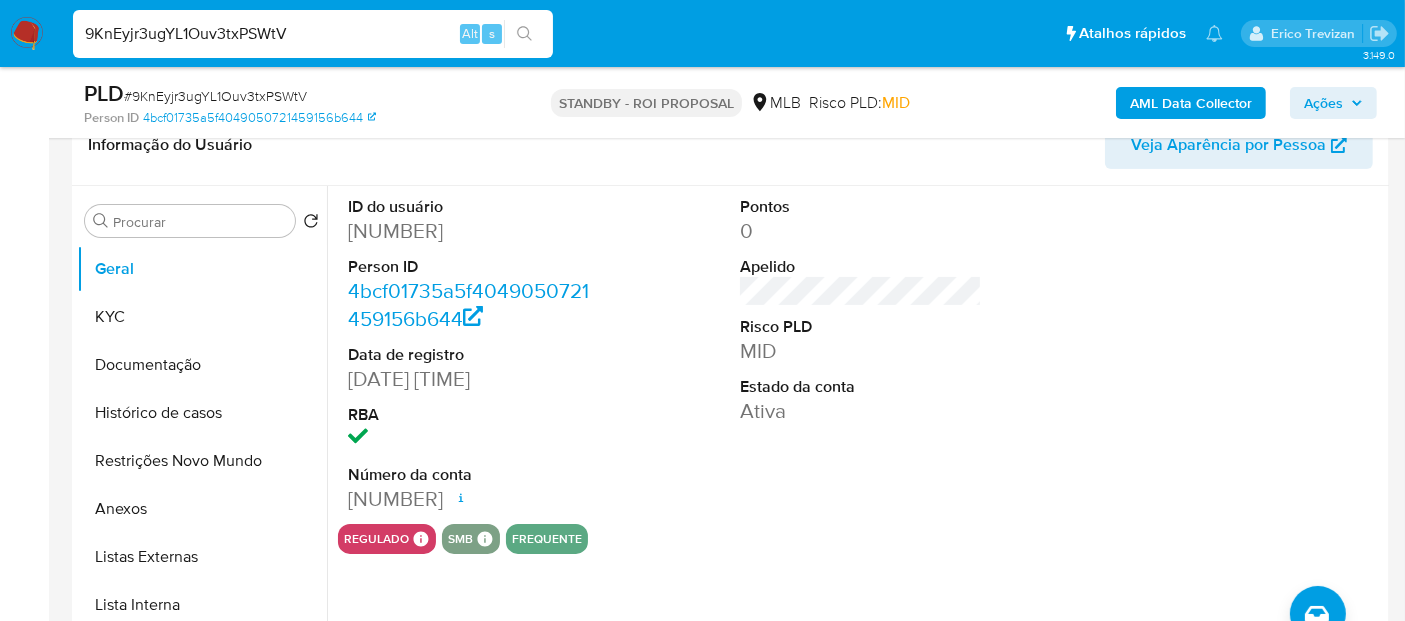 drag, startPoint x: 318, startPoint y: 41, endPoint x: 0, endPoint y: 52, distance: 318.1902 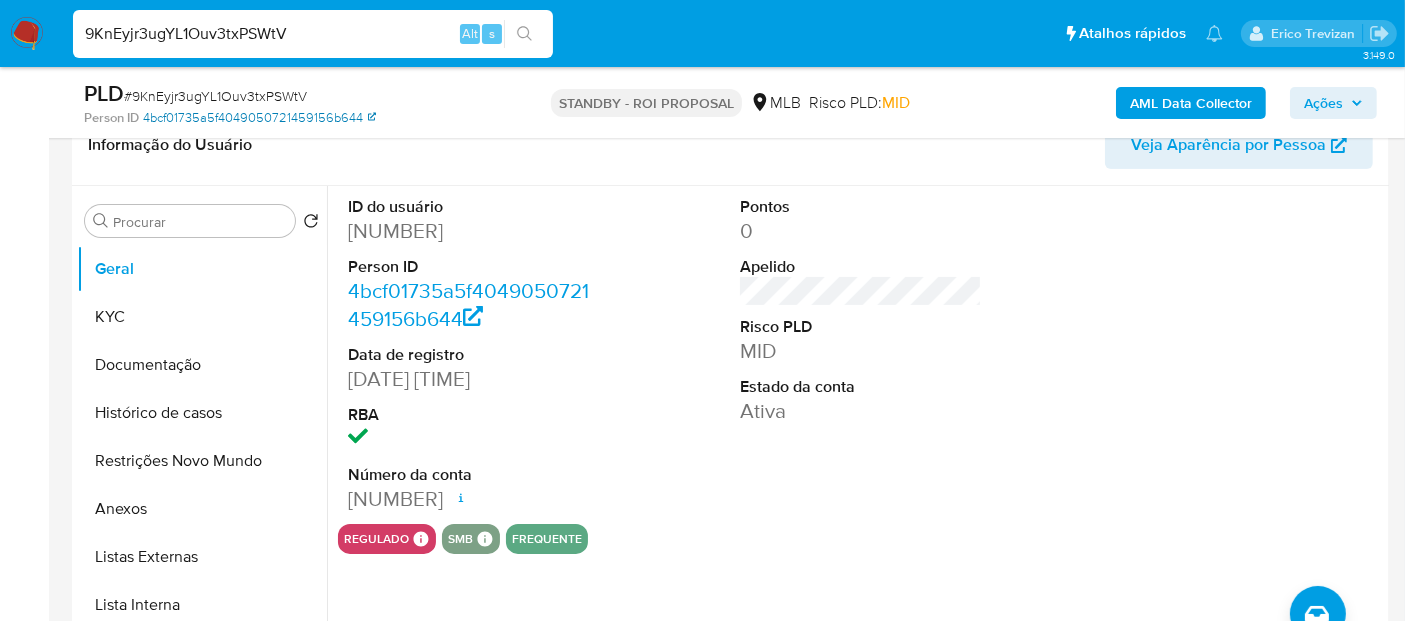 paste on "7DX8098W2IWKttKeXNe6dlyL" 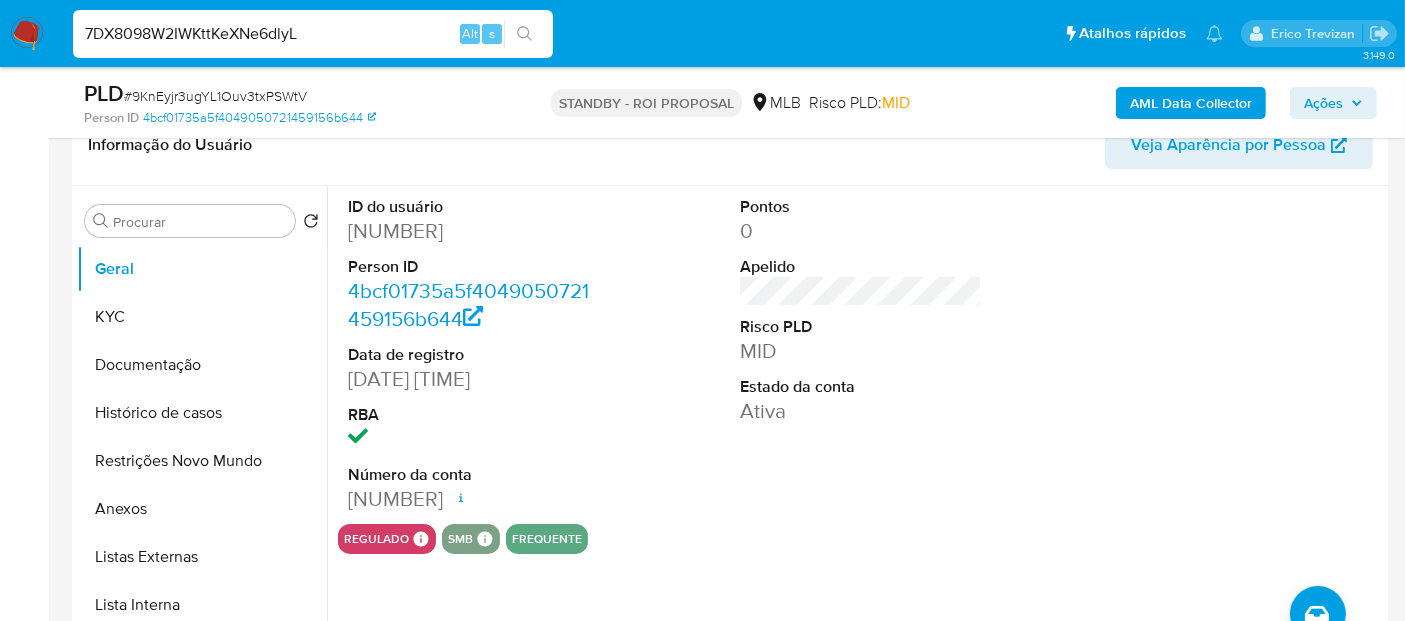 type on "7DX8098W2IWKttKeXNe6dlyL" 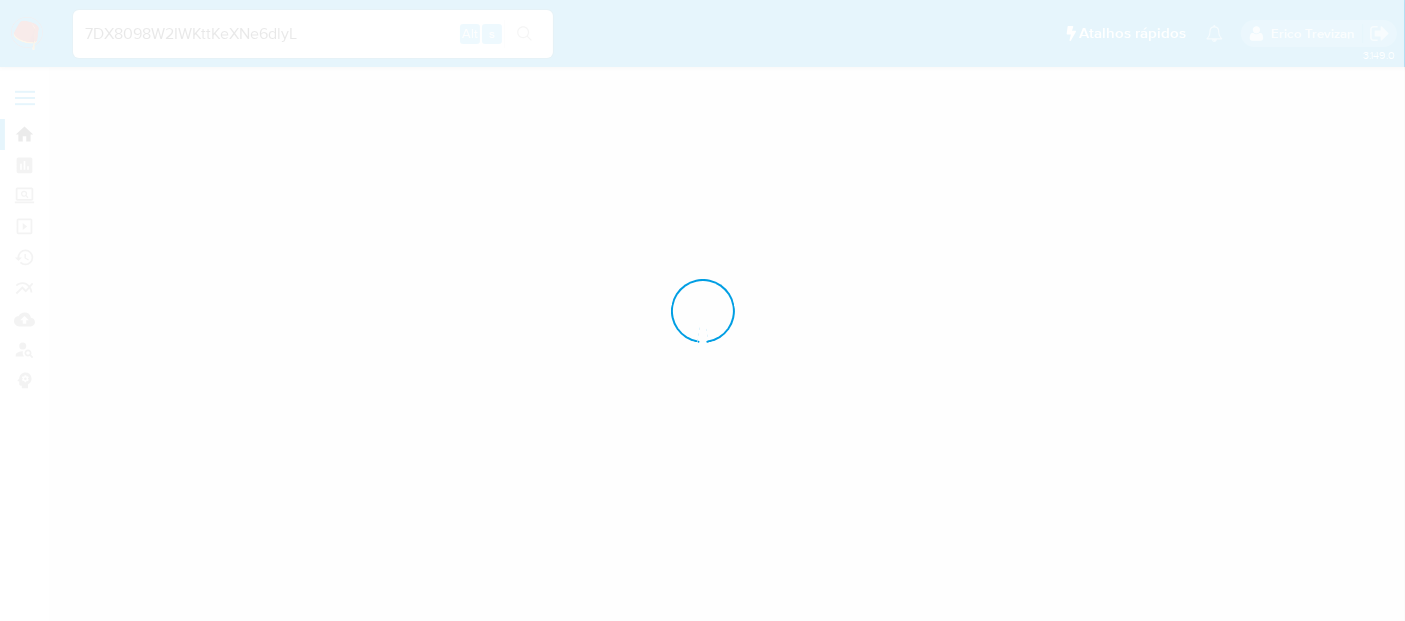scroll, scrollTop: 0, scrollLeft: 0, axis: both 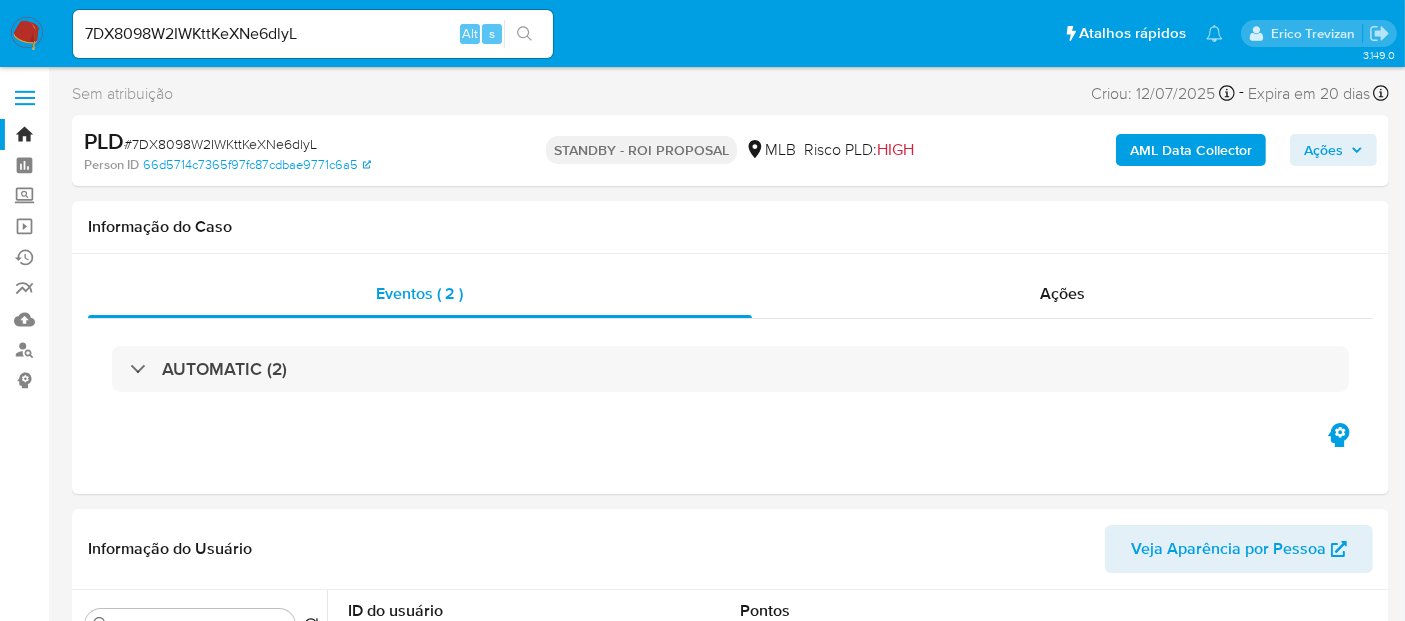 select on "10" 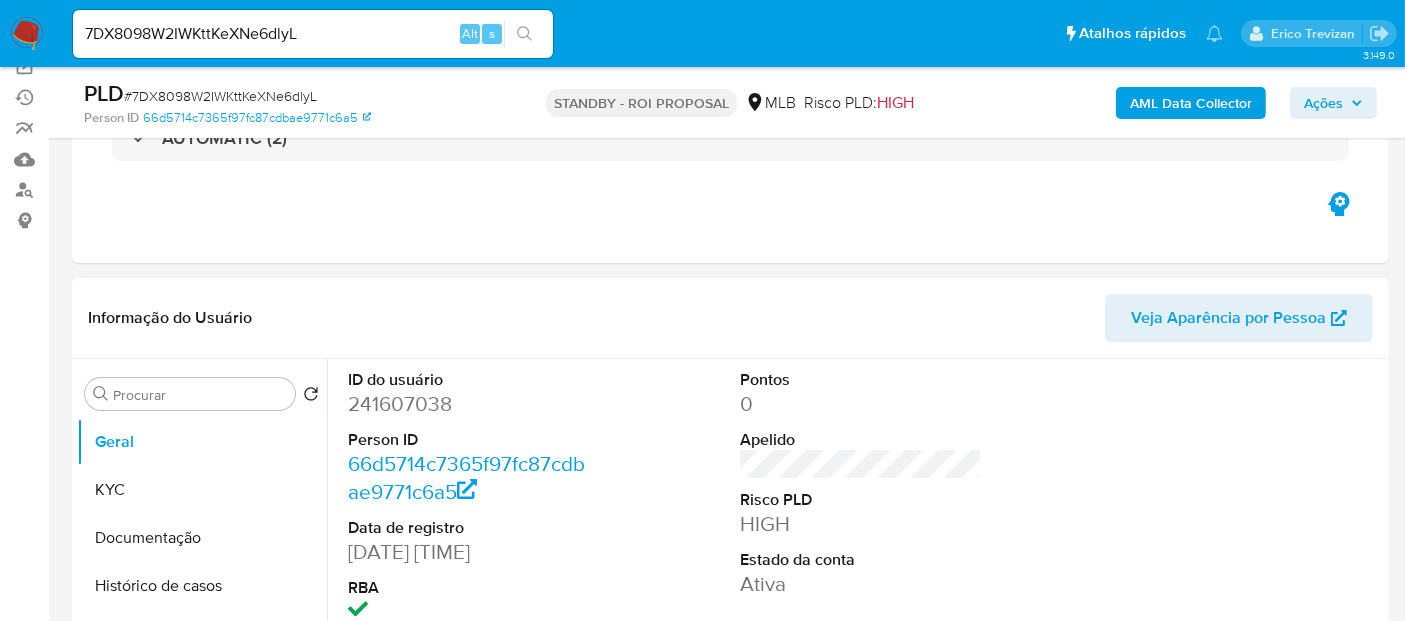 scroll, scrollTop: 333, scrollLeft: 0, axis: vertical 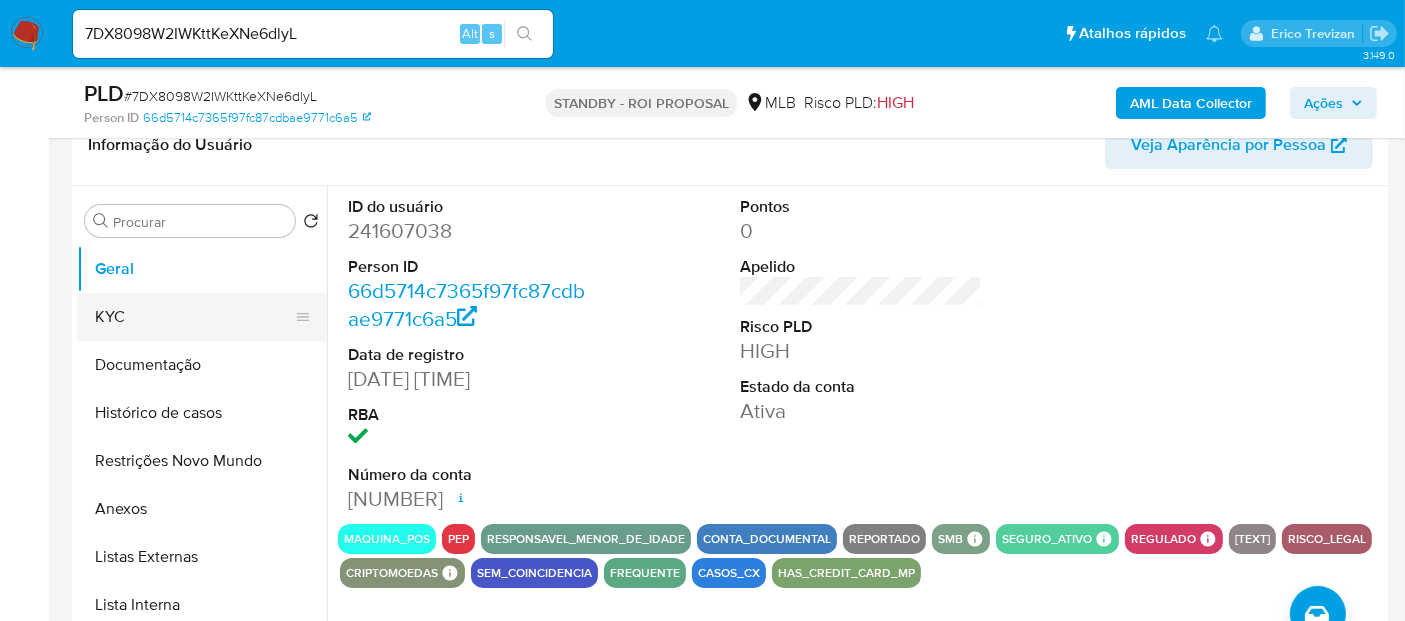 click on "KYC" at bounding box center (194, 317) 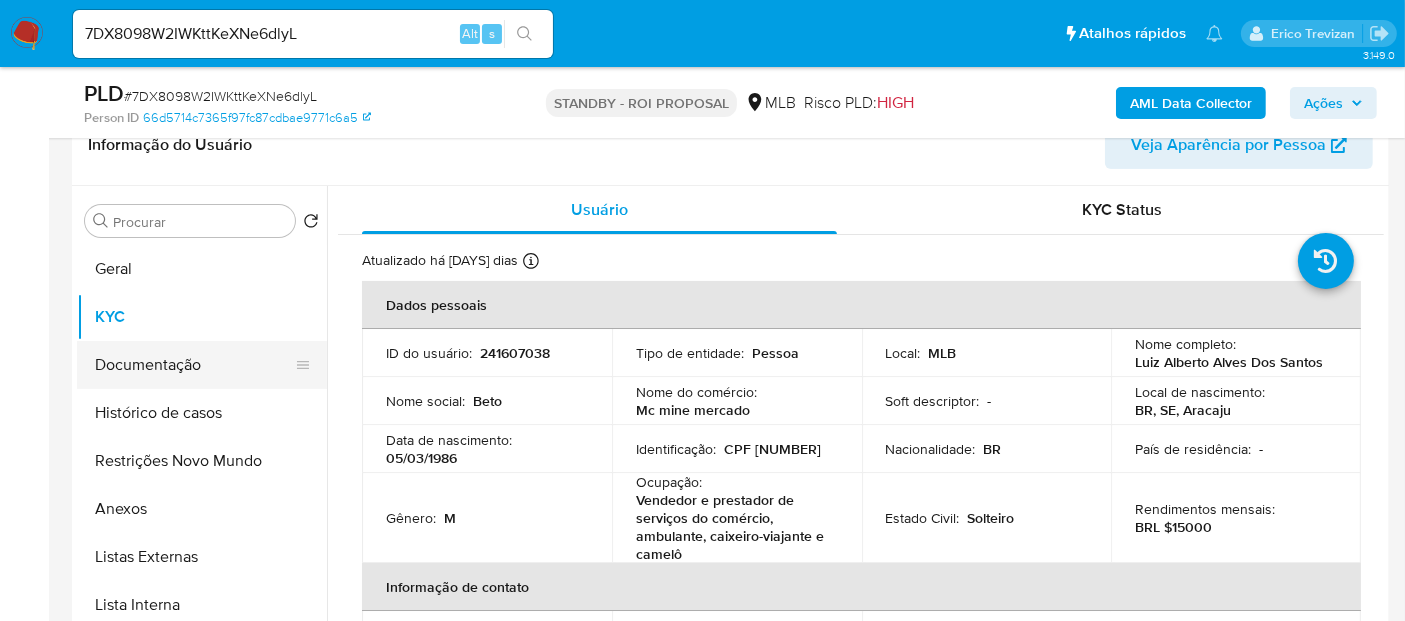 click on "Documentação" at bounding box center [194, 365] 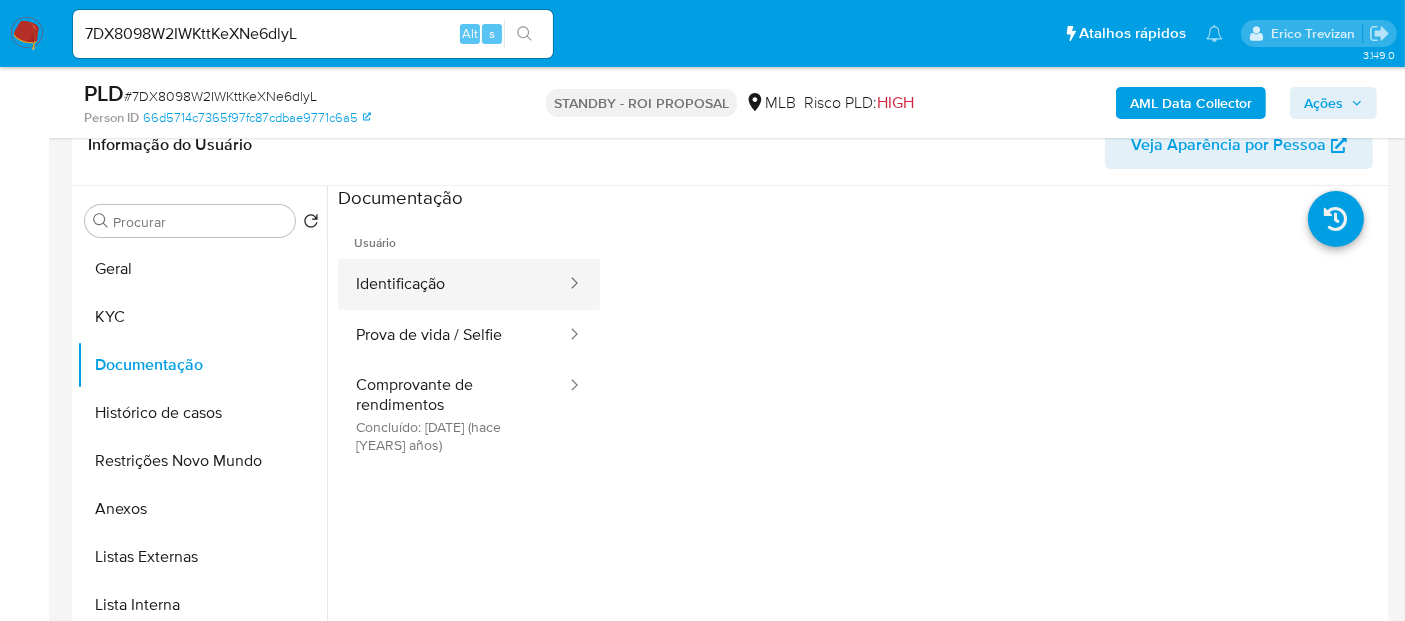 click on "Identificação" at bounding box center (453, 284) 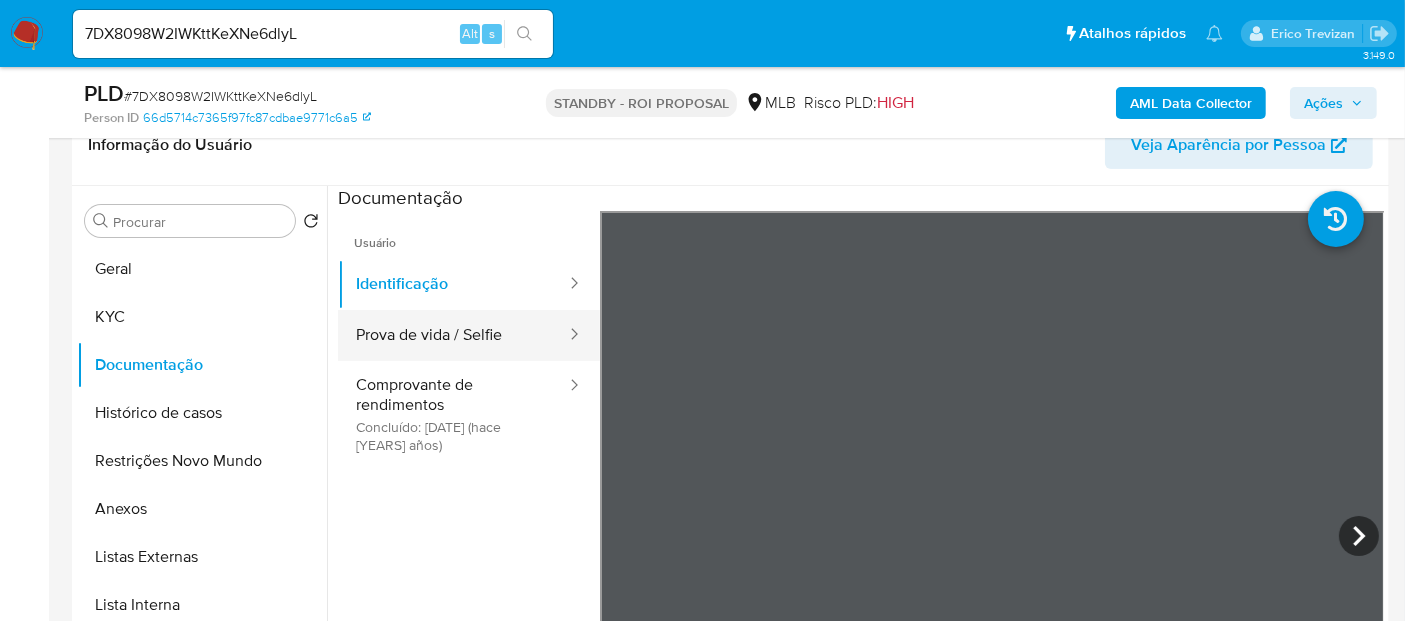 click on "Prova de vida / Selfie" at bounding box center (453, 335) 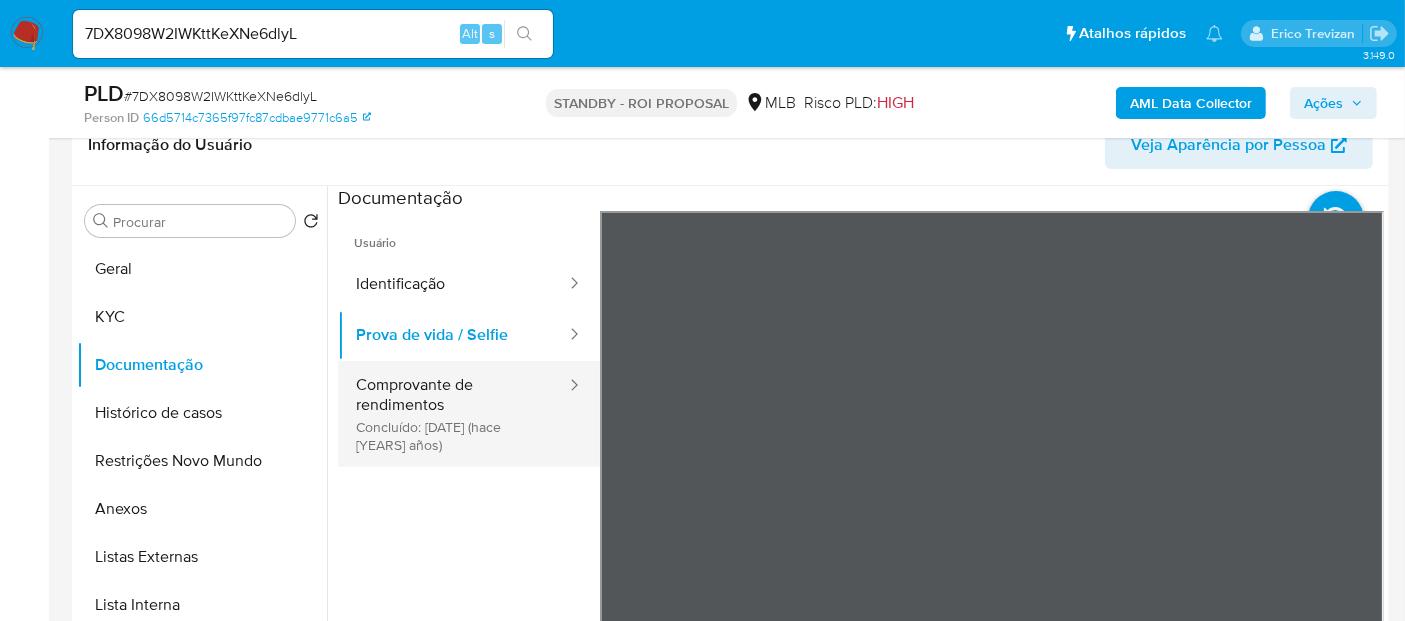 click on "Comprovante de rendimentos Concluído: 29/07/2023 (hace 2 años)" at bounding box center (453, 414) 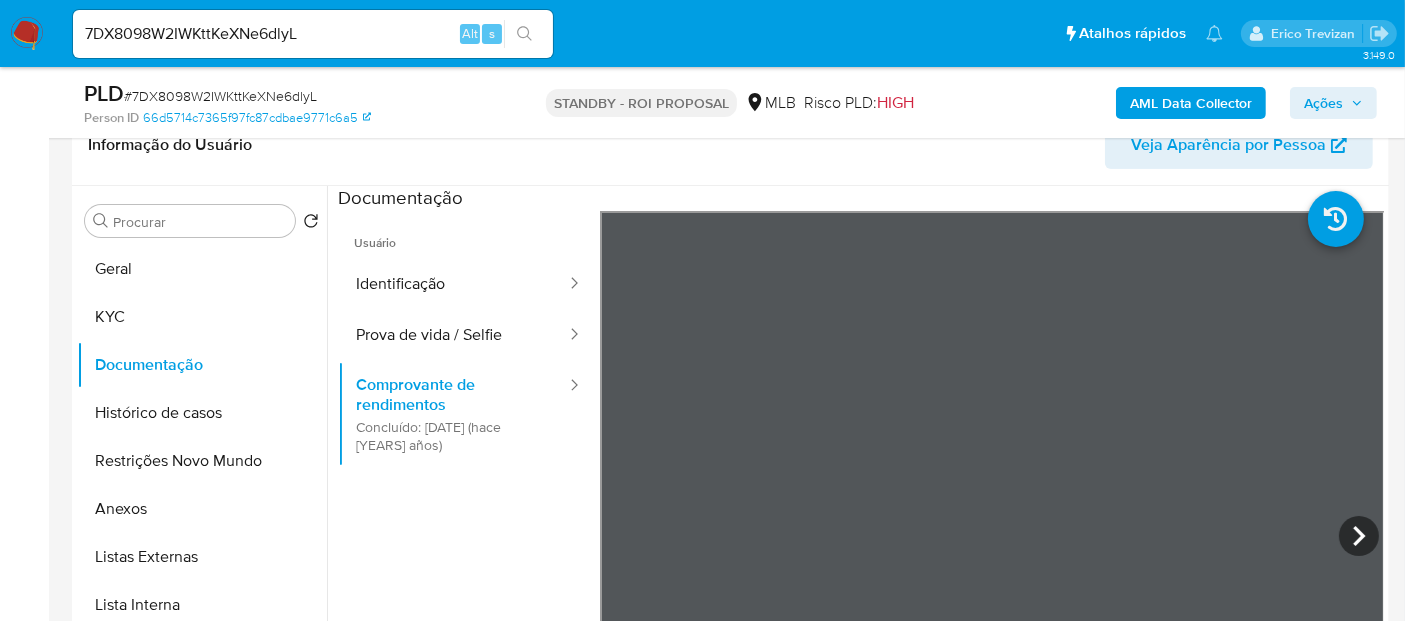 scroll, scrollTop: 405, scrollLeft: 0, axis: vertical 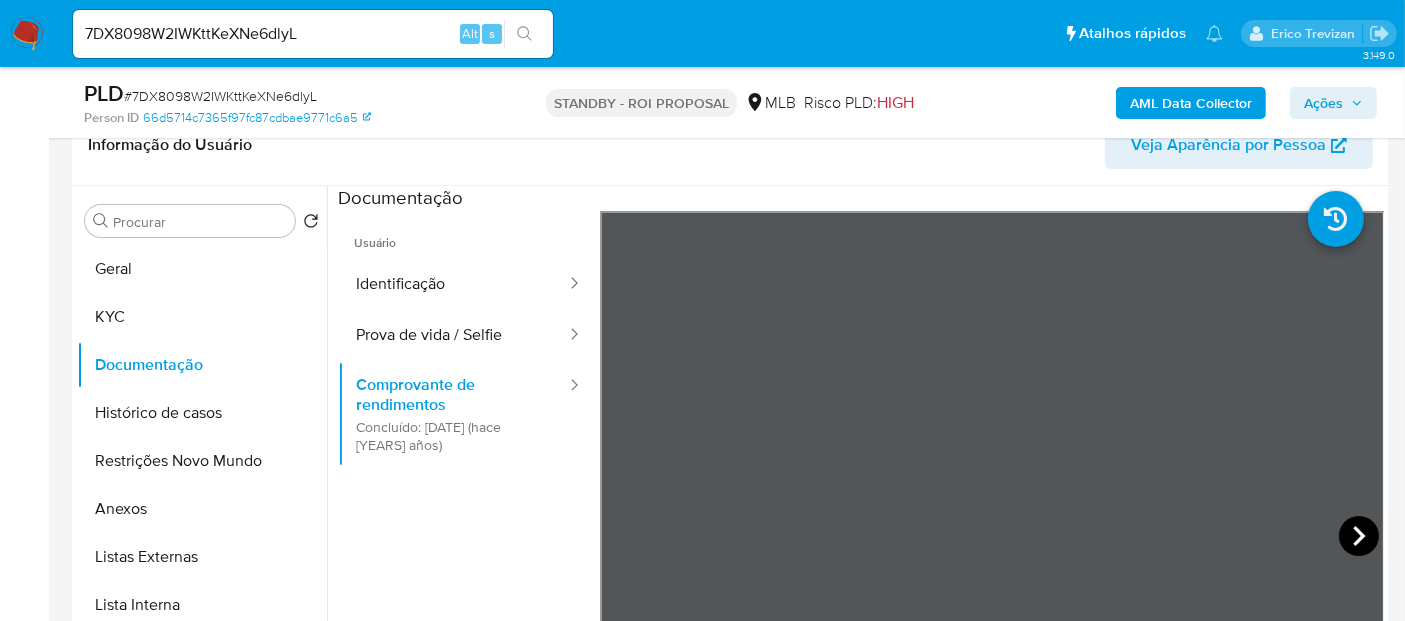 click 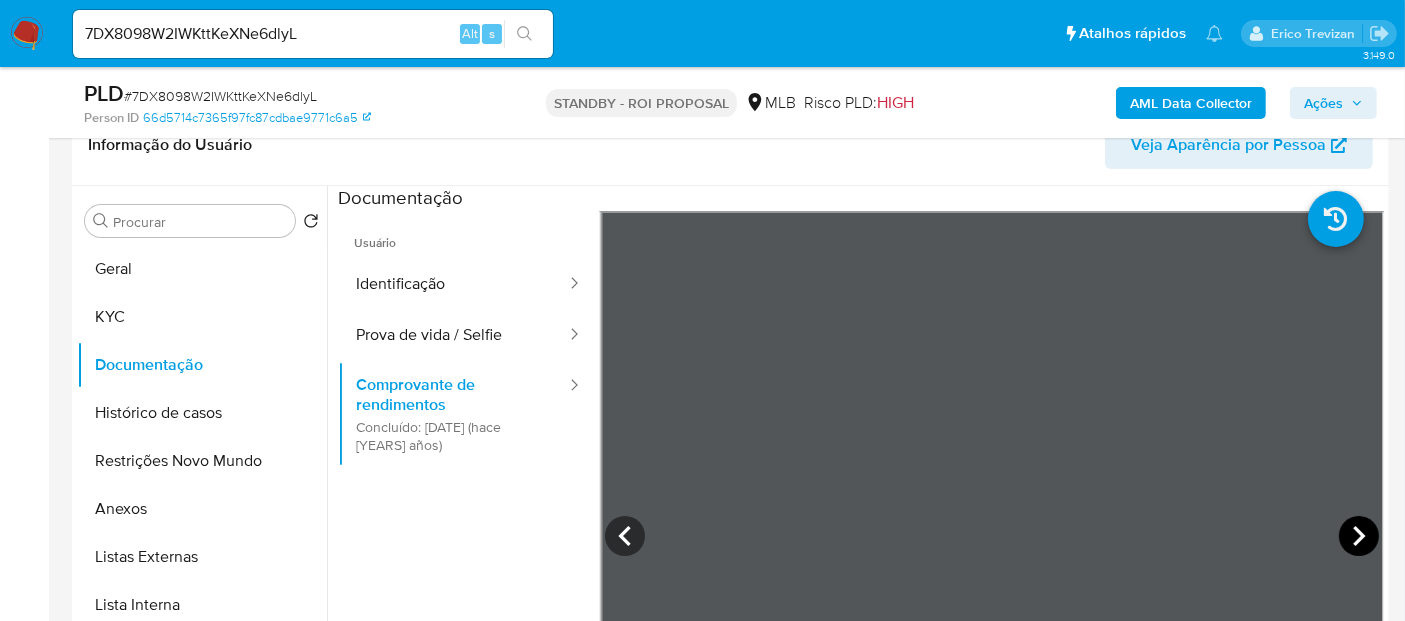click 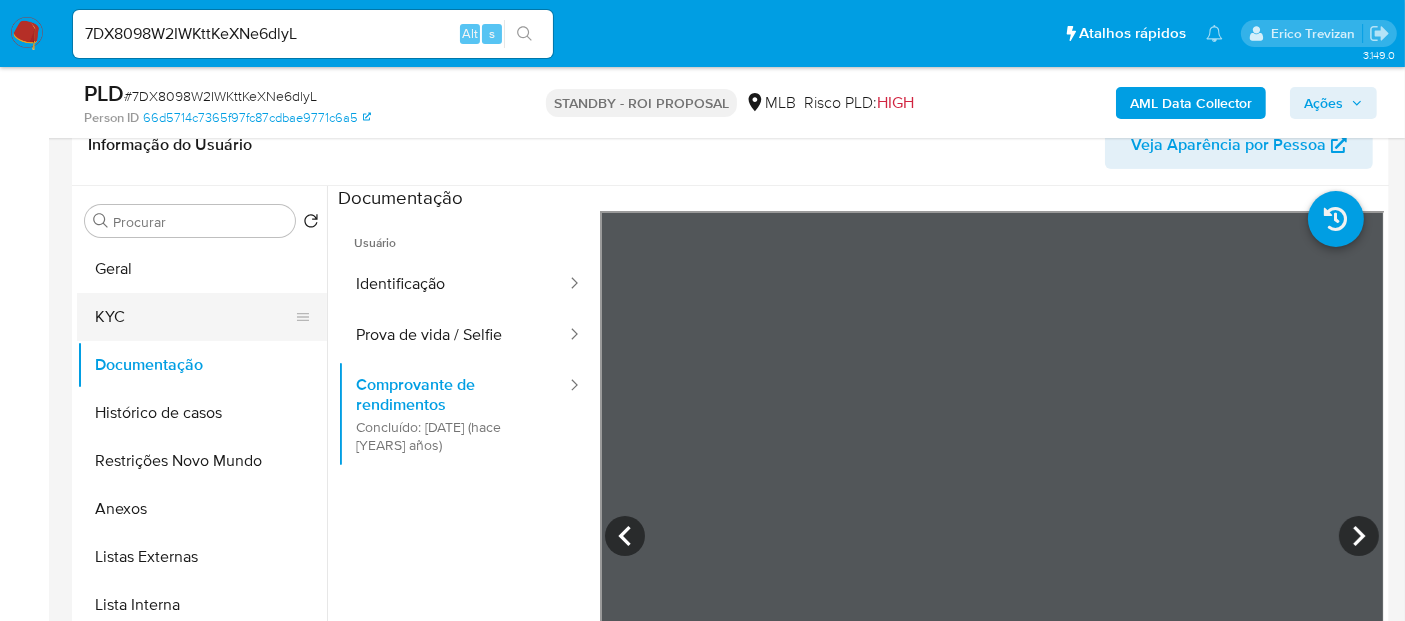 click on "KYC" at bounding box center [194, 317] 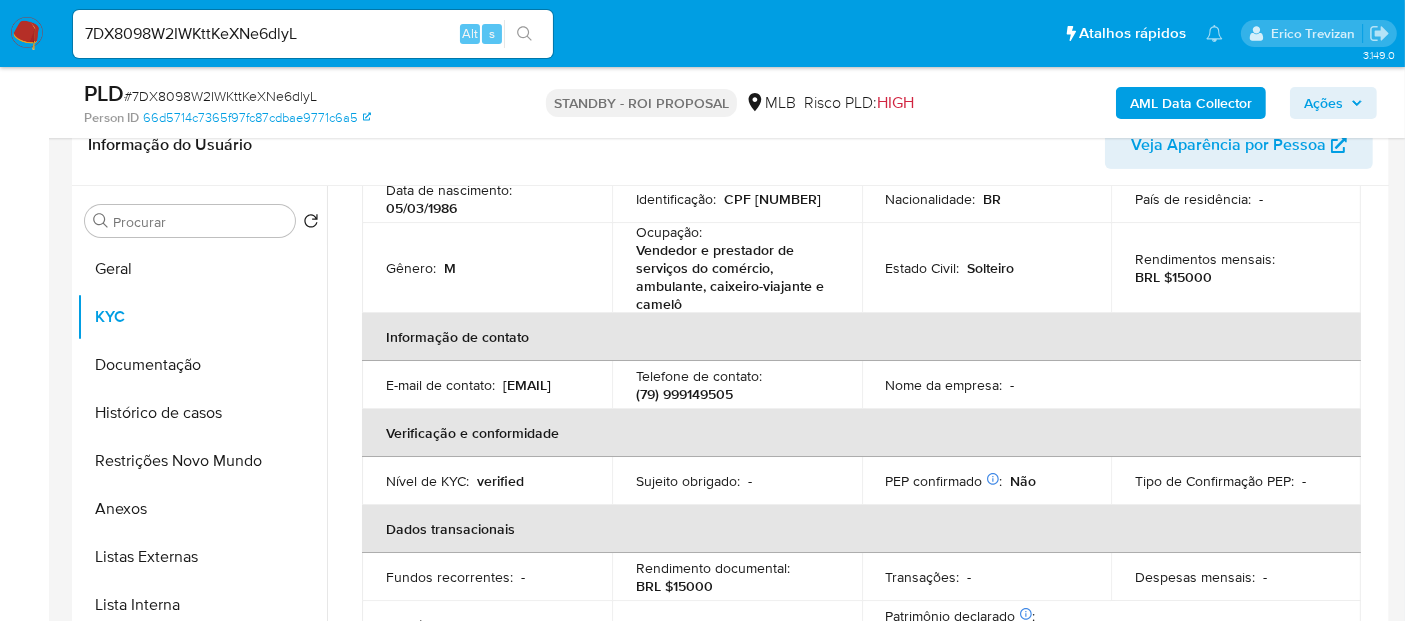 scroll, scrollTop: 333, scrollLeft: 0, axis: vertical 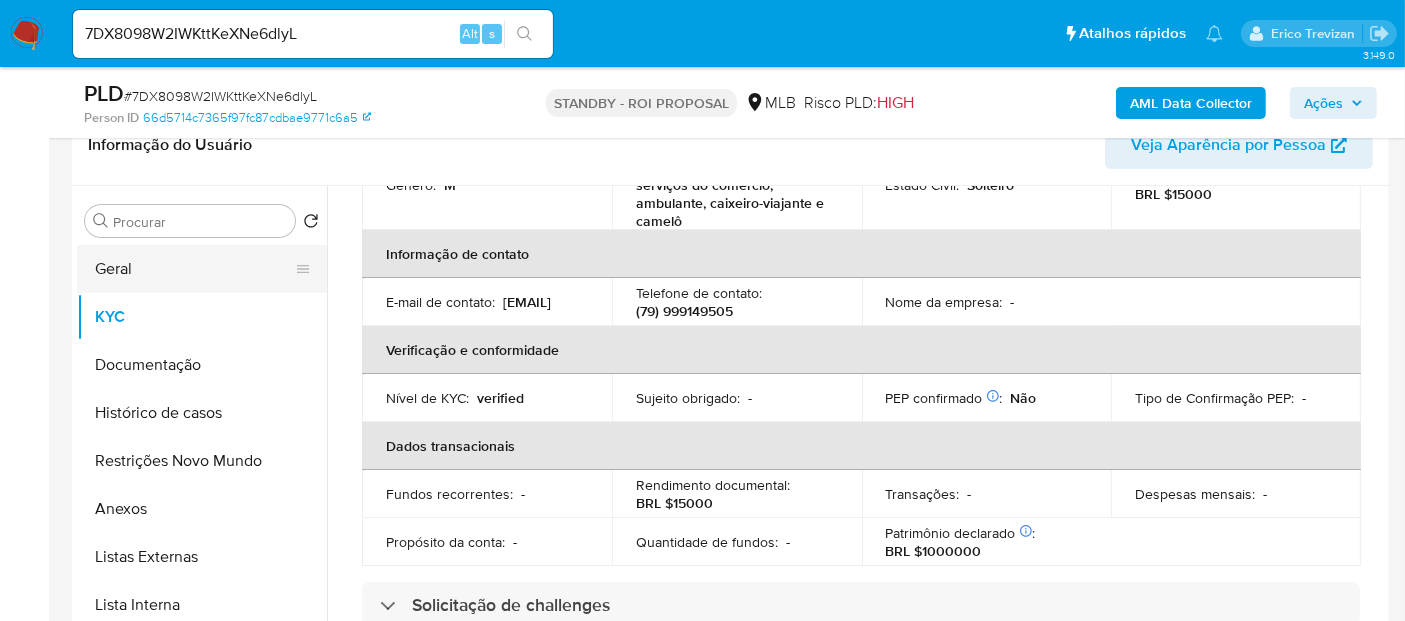 click on "Geral" at bounding box center (194, 269) 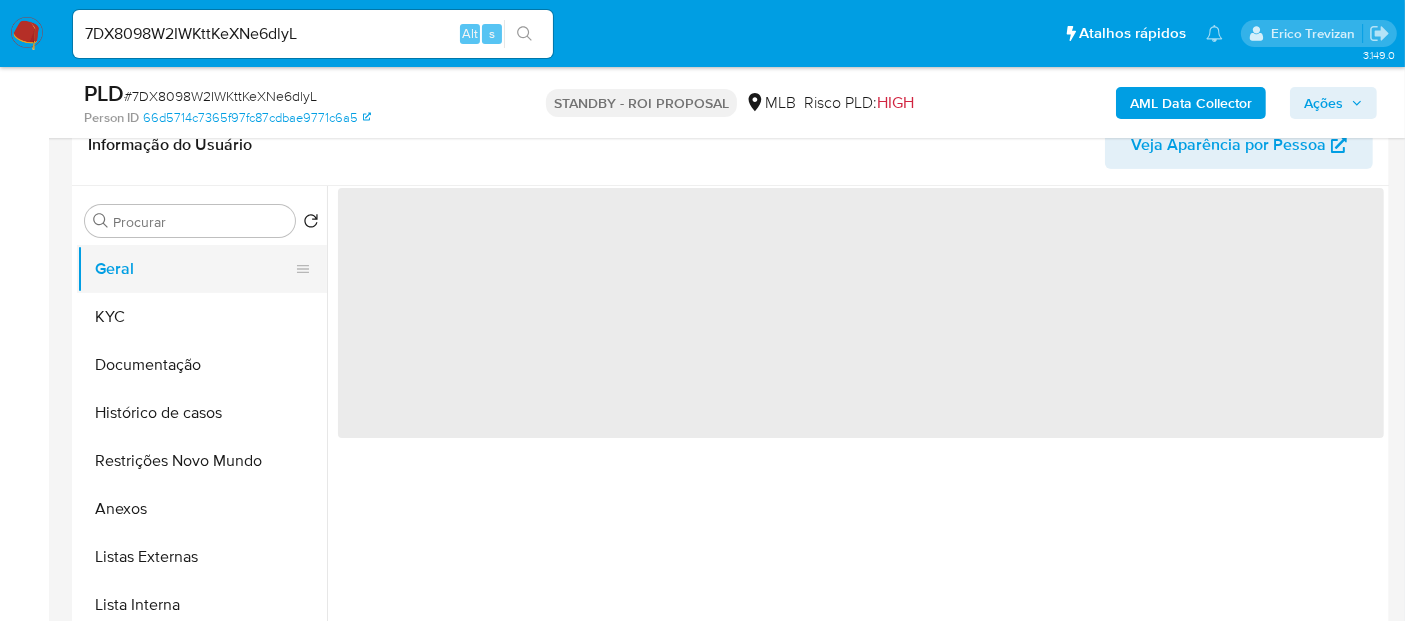 scroll, scrollTop: 0, scrollLeft: 0, axis: both 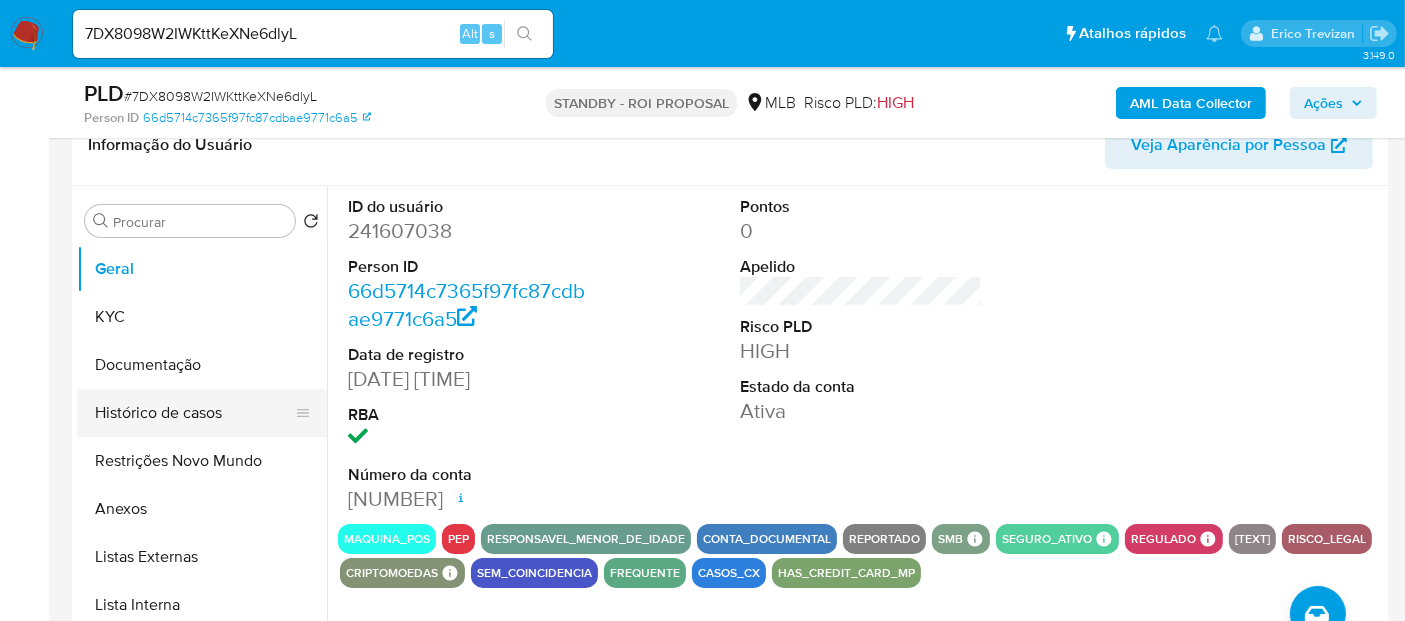 click on "Histórico de casos" at bounding box center (194, 413) 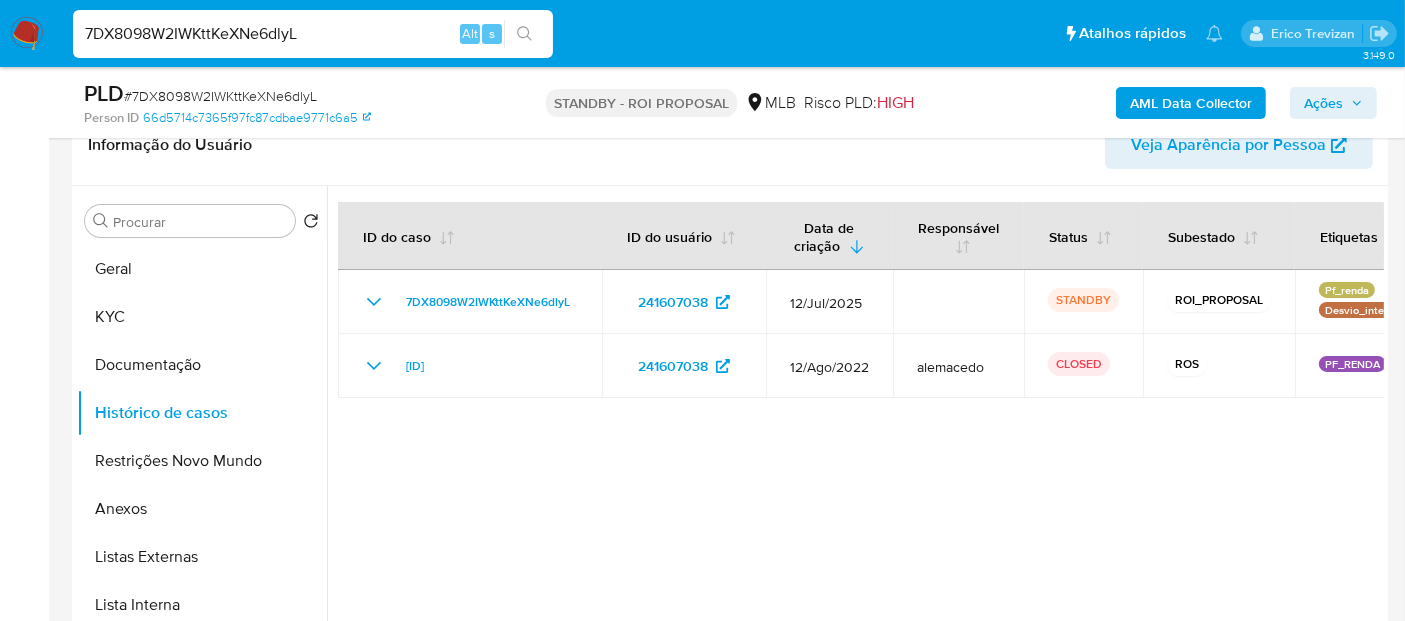 drag, startPoint x: 316, startPoint y: 30, endPoint x: 0, endPoint y: 61, distance: 317.51694 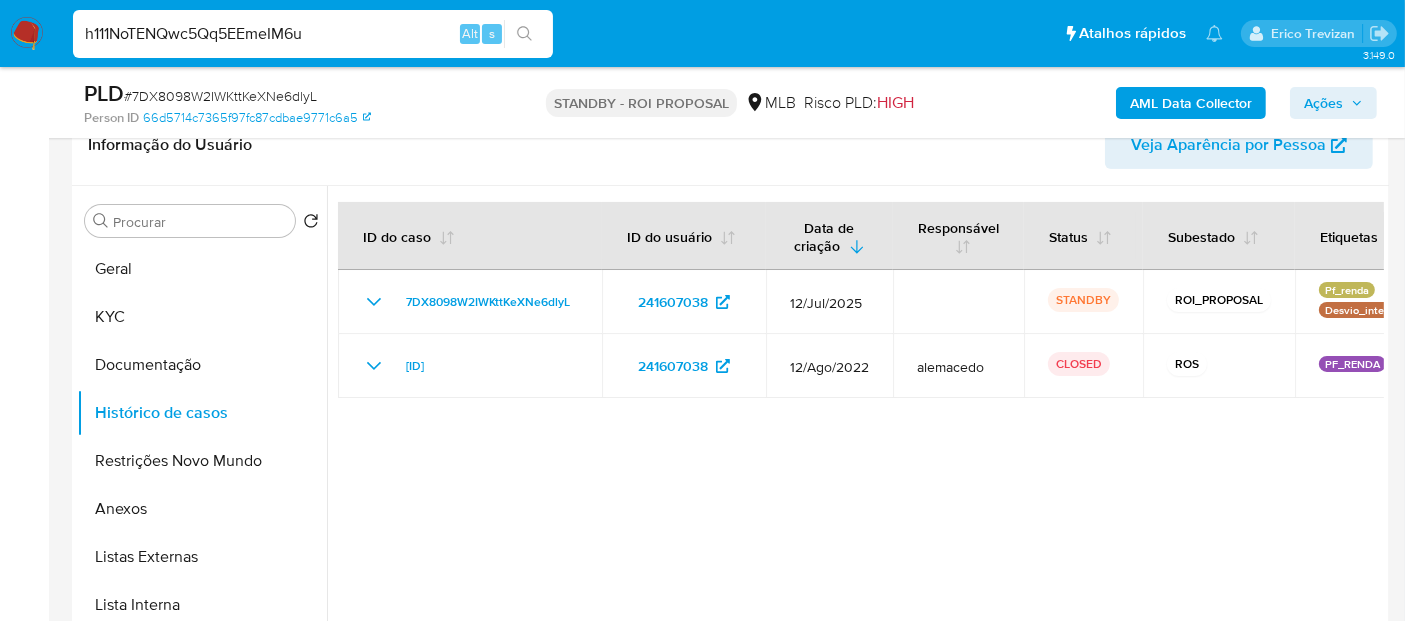 type on "h111NoTENQwc5Qq5EEmeIM6u" 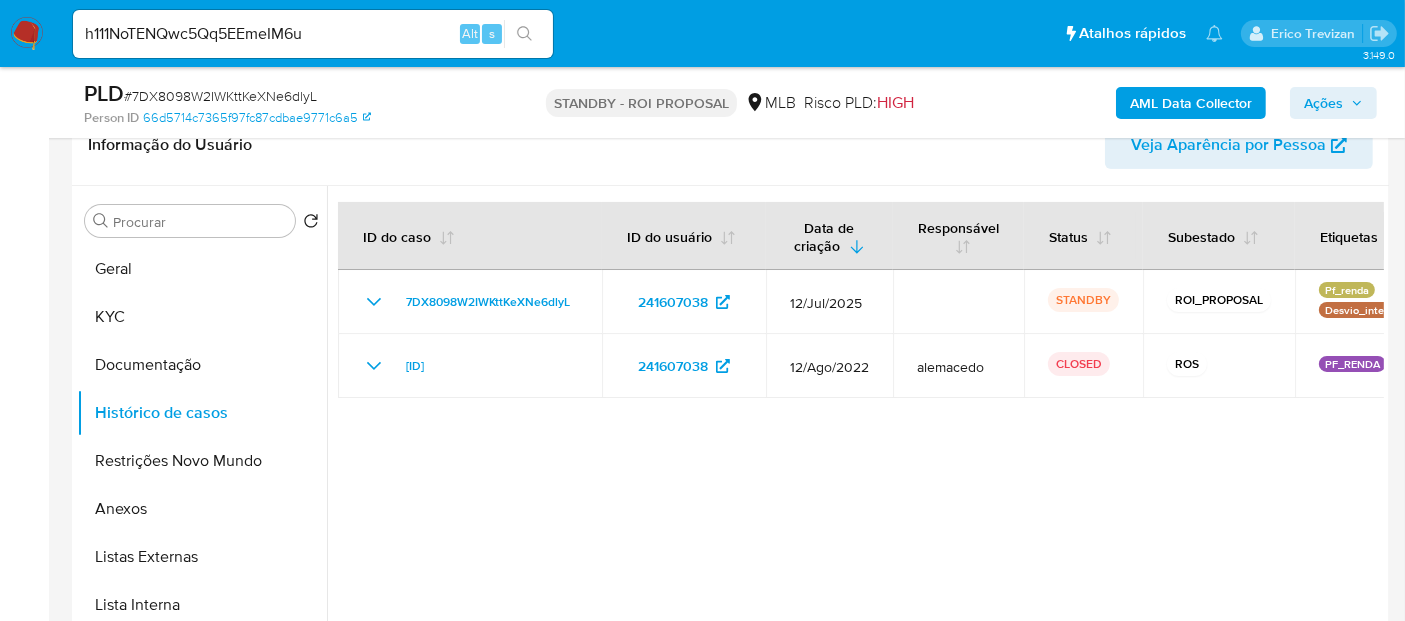 click at bounding box center [524, 34] 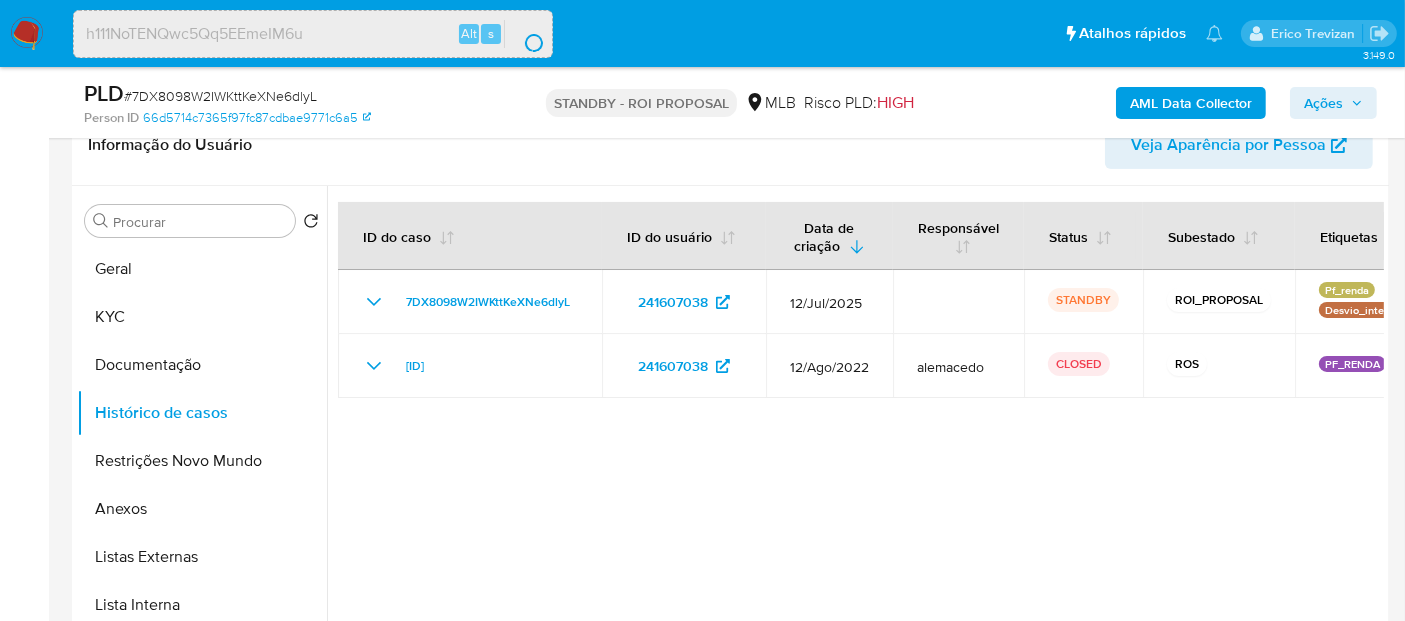 scroll, scrollTop: 0, scrollLeft: 0, axis: both 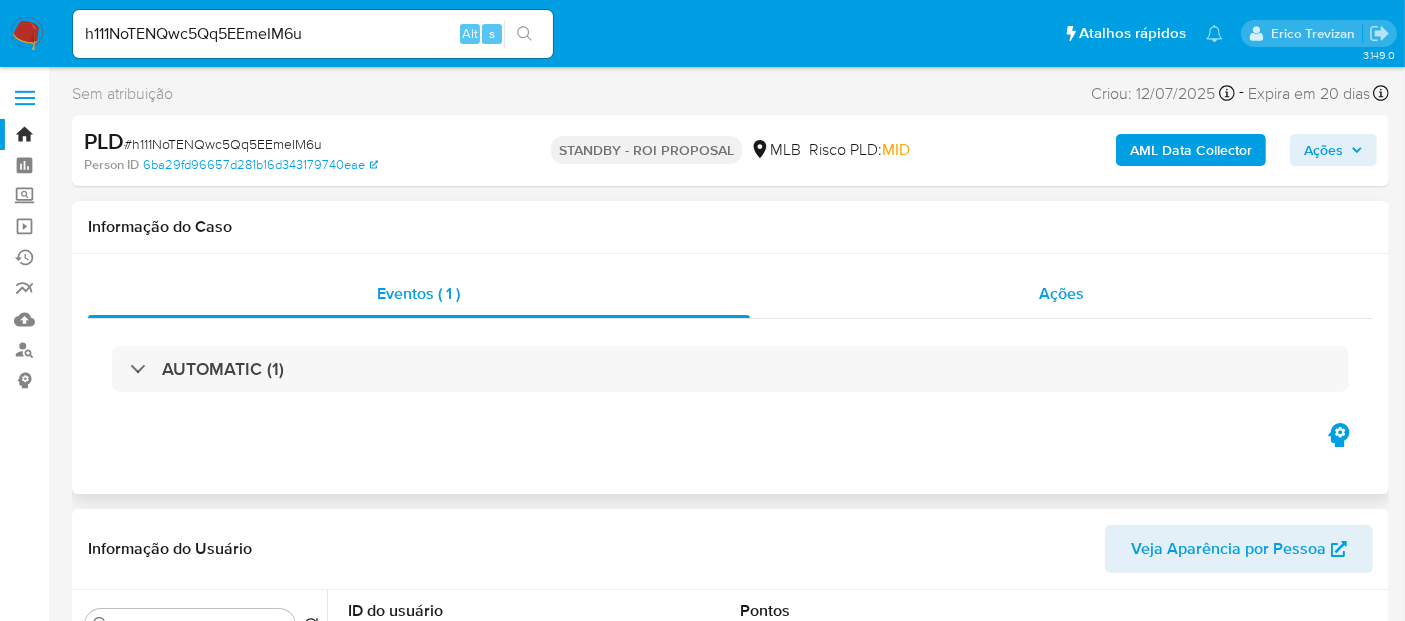 select on "10" 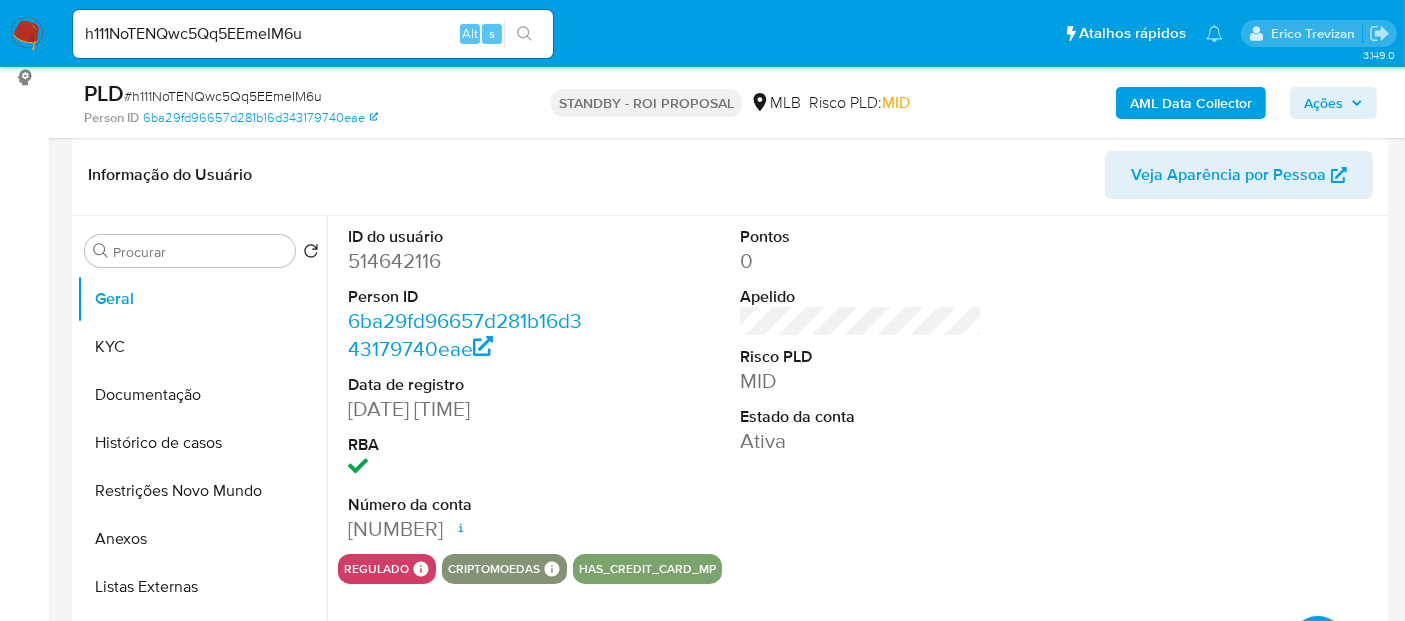 scroll, scrollTop: 333, scrollLeft: 0, axis: vertical 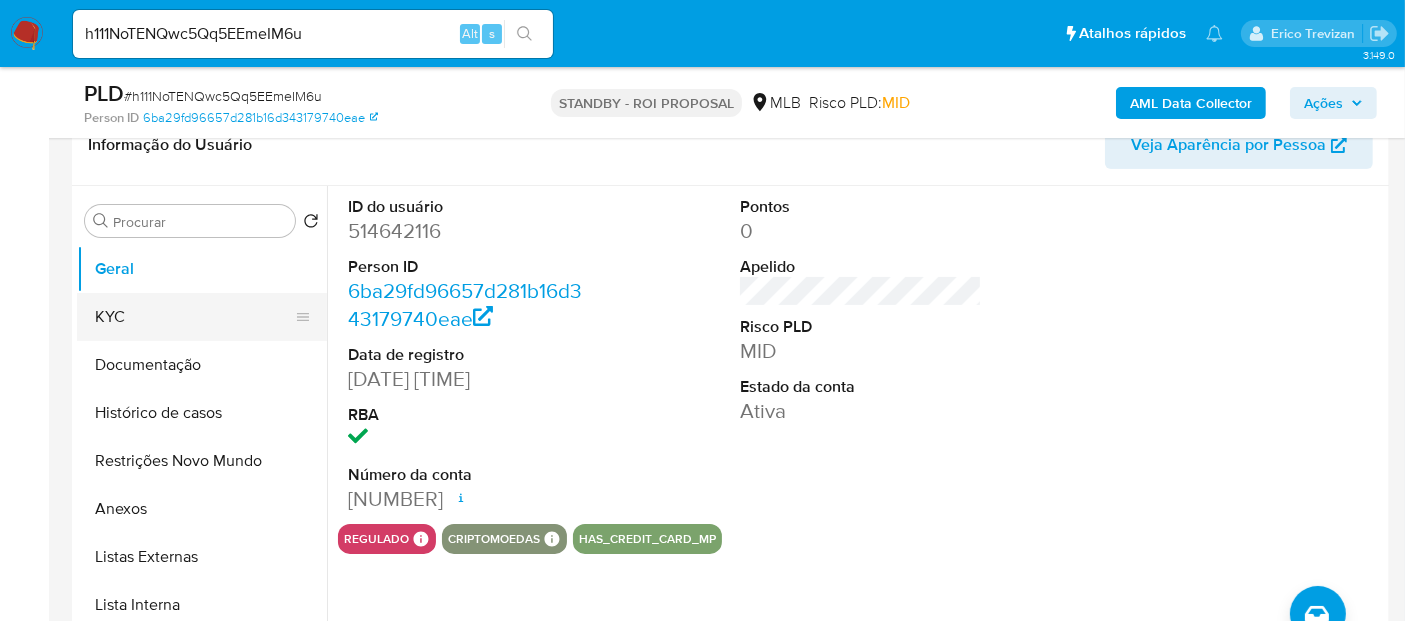 click on "KYC" at bounding box center [194, 317] 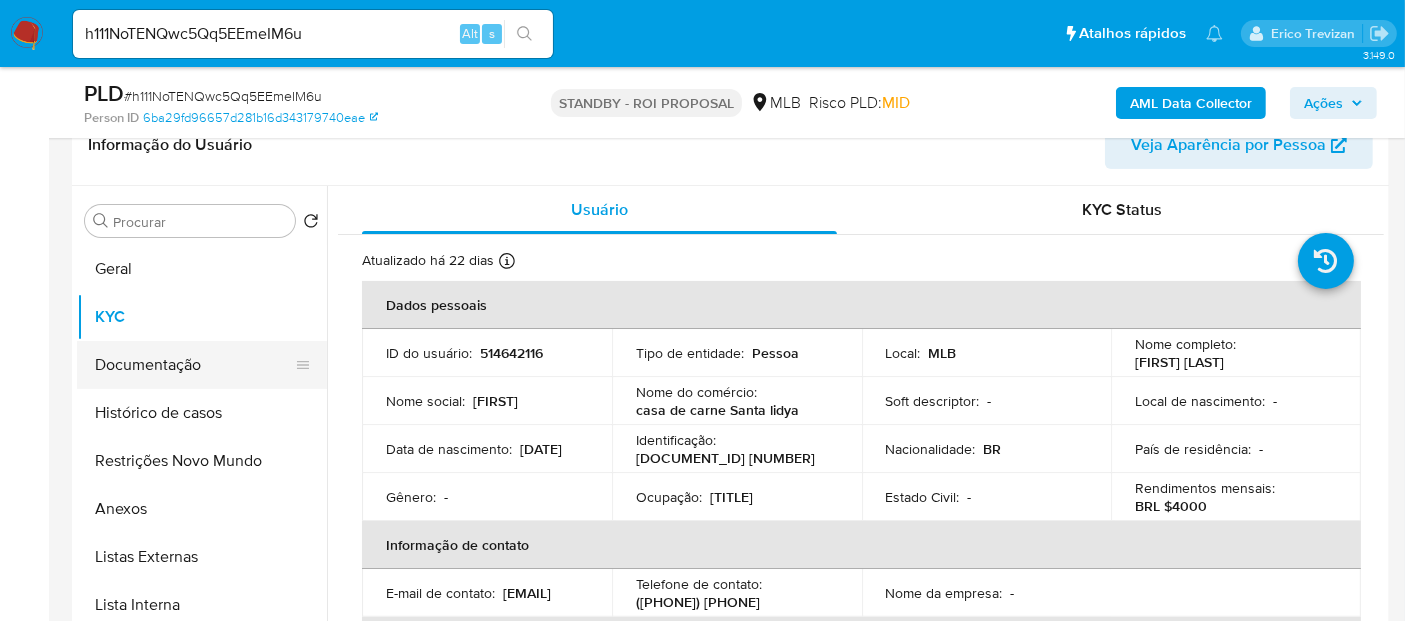click on "Documentação" at bounding box center (194, 365) 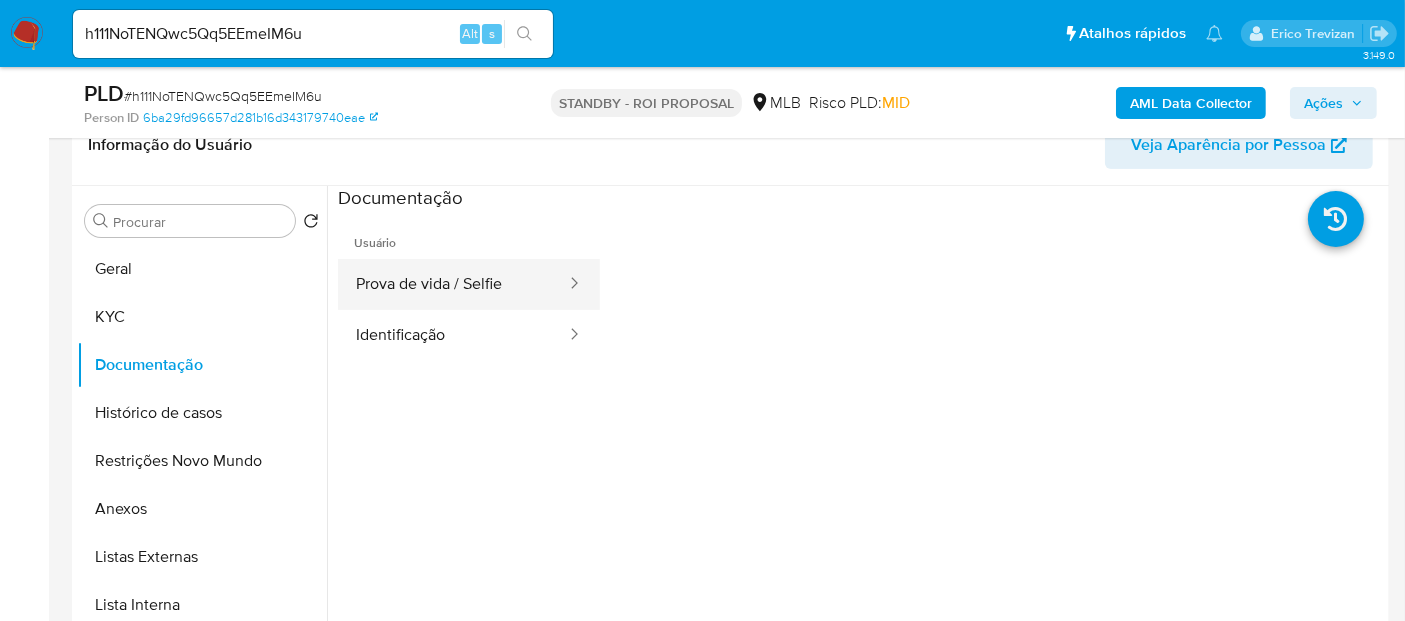 click on "Prova de vida / Selfie" at bounding box center (453, 284) 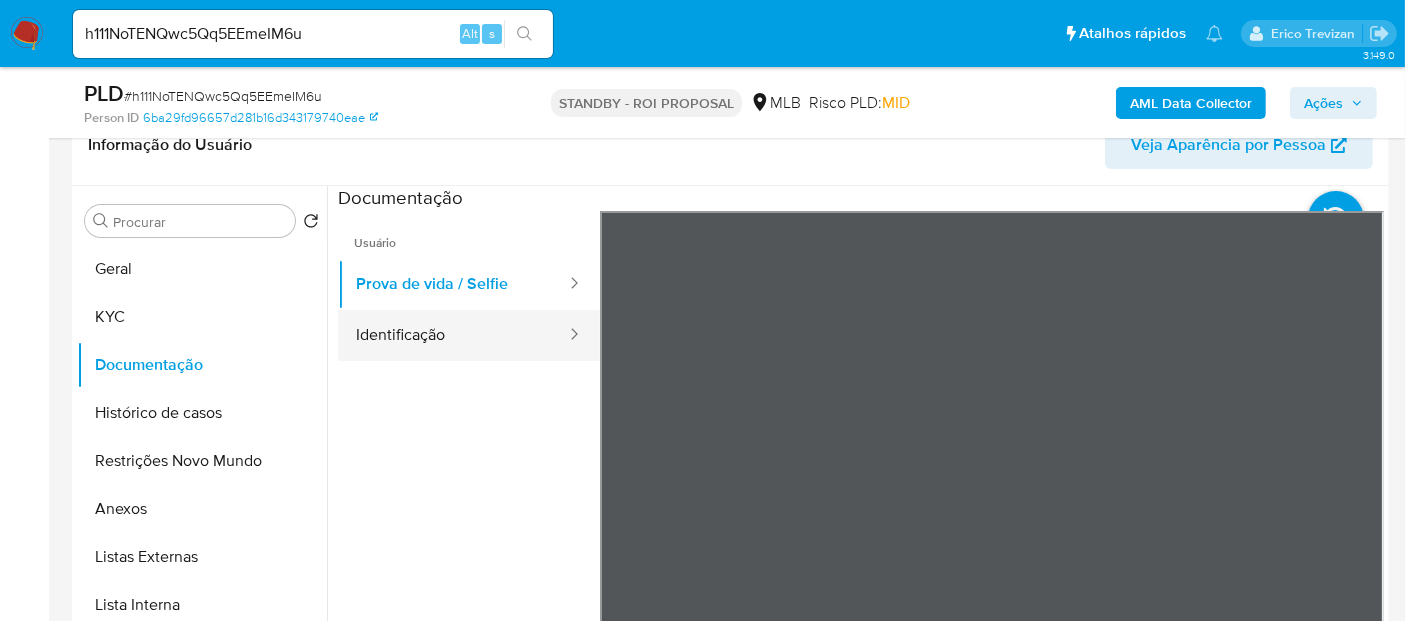 click on "Identificação" at bounding box center [453, 335] 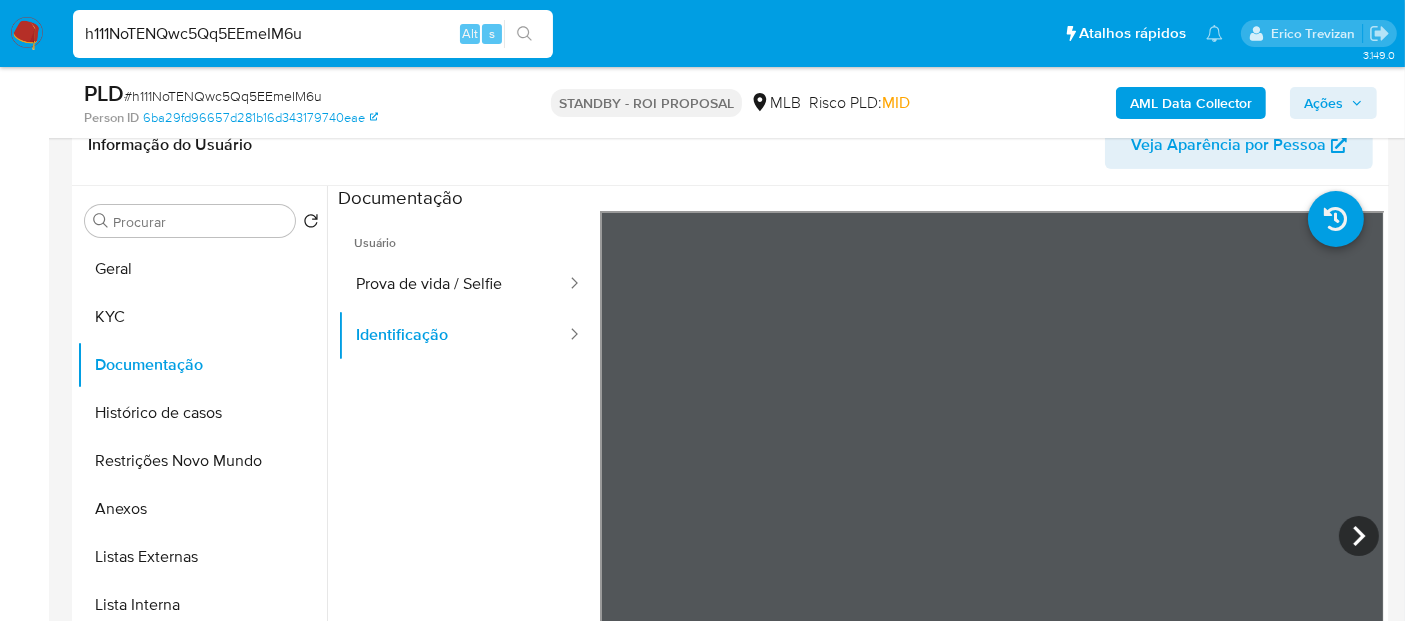 drag, startPoint x: 341, startPoint y: 32, endPoint x: 0, endPoint y: 54, distance: 341.70895 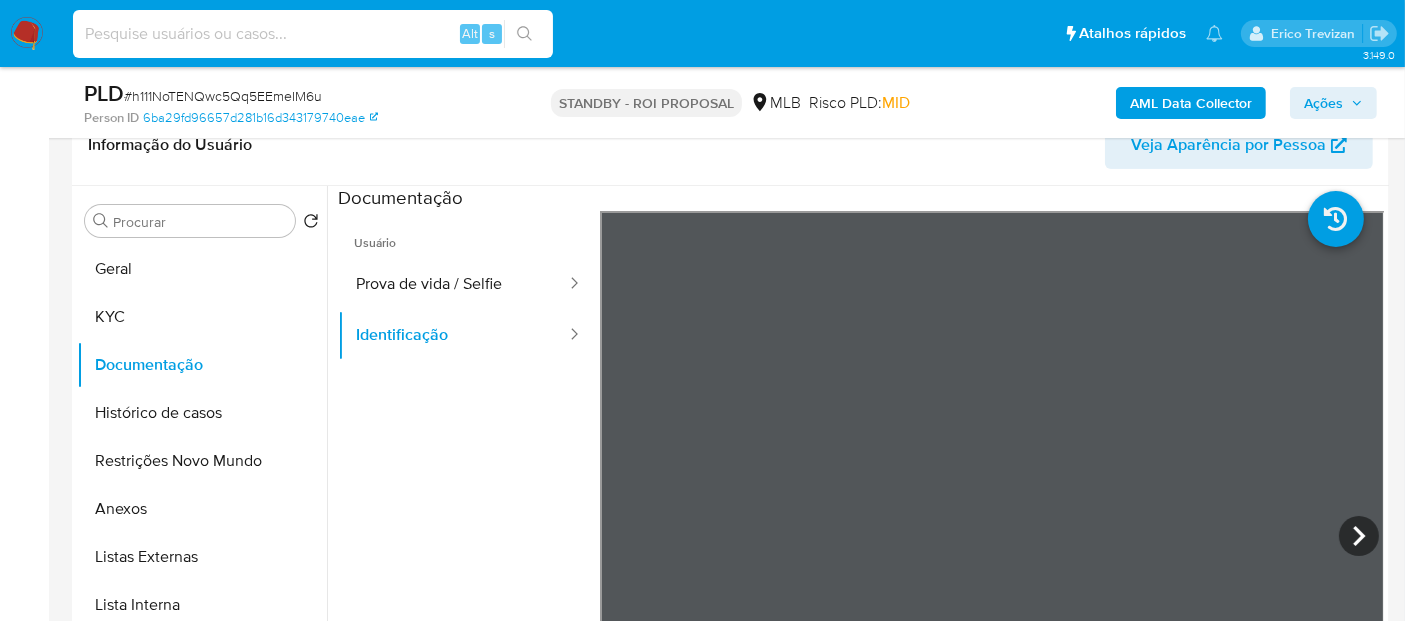 paste on "6G2CsOLDPpW1P2HihgMOVAzk" 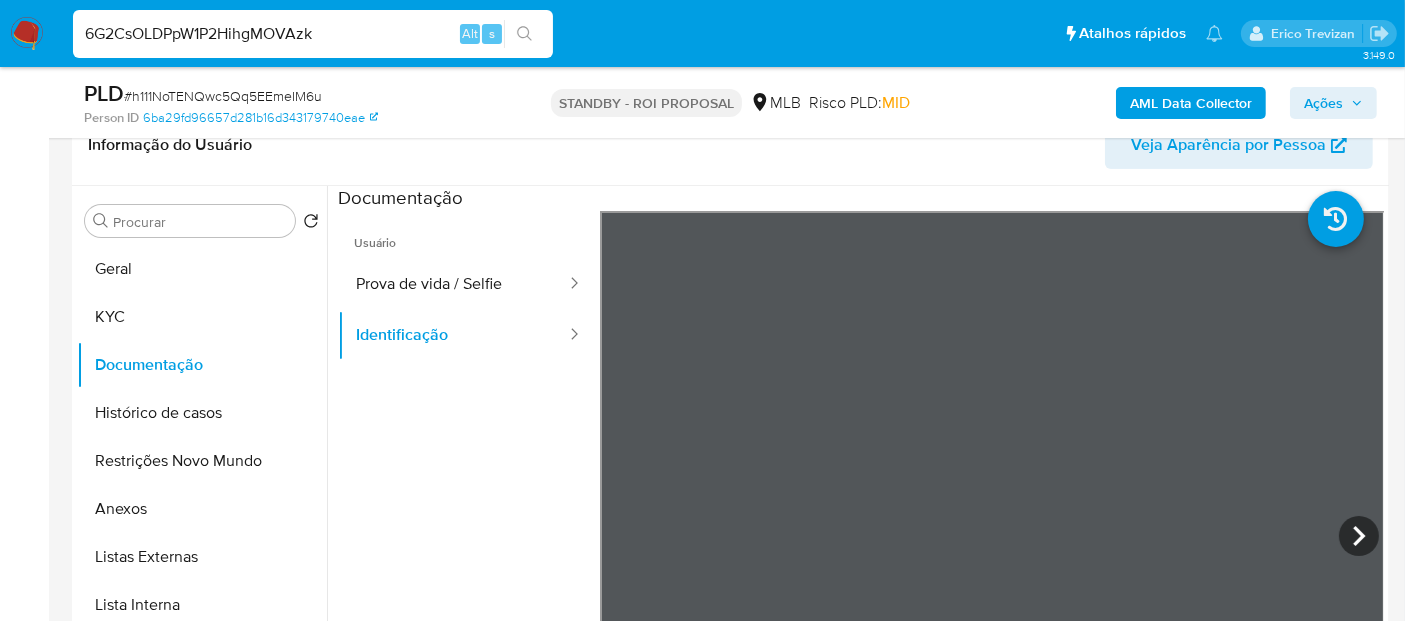 type on "6G2CsOLDPpW1P2HihgMOVAzk" 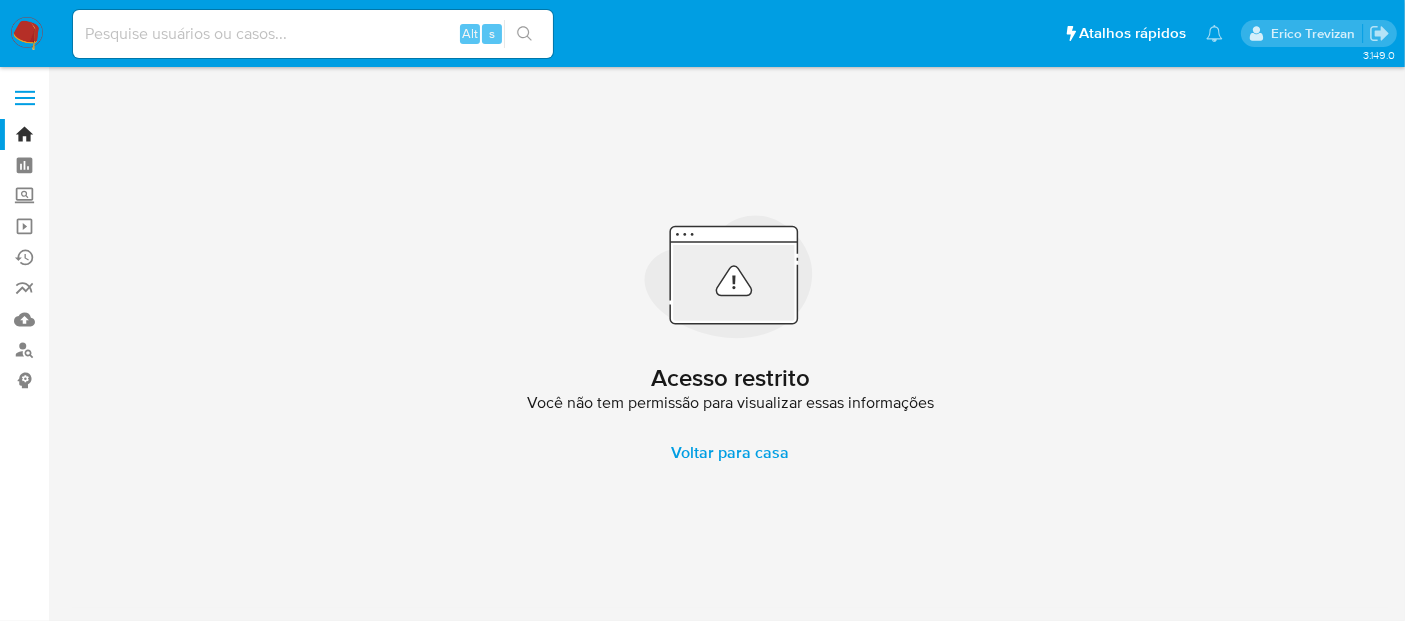 scroll, scrollTop: 0, scrollLeft: 0, axis: both 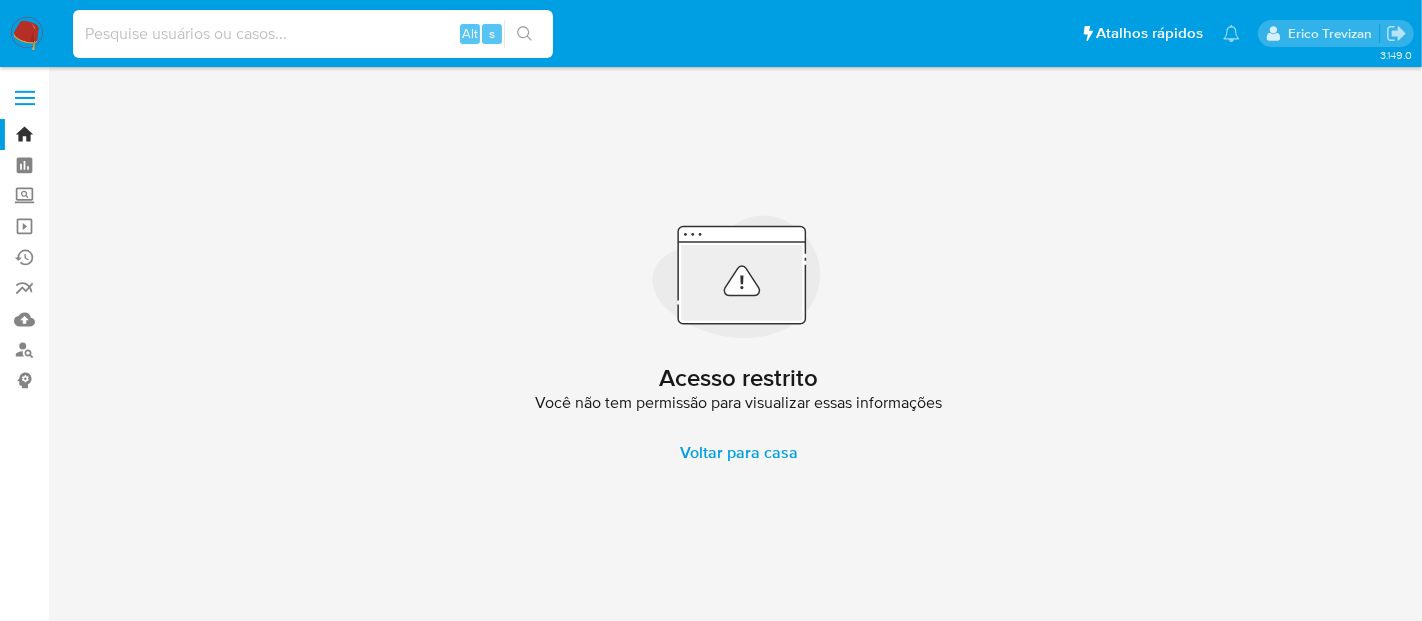 click at bounding box center (313, 34) 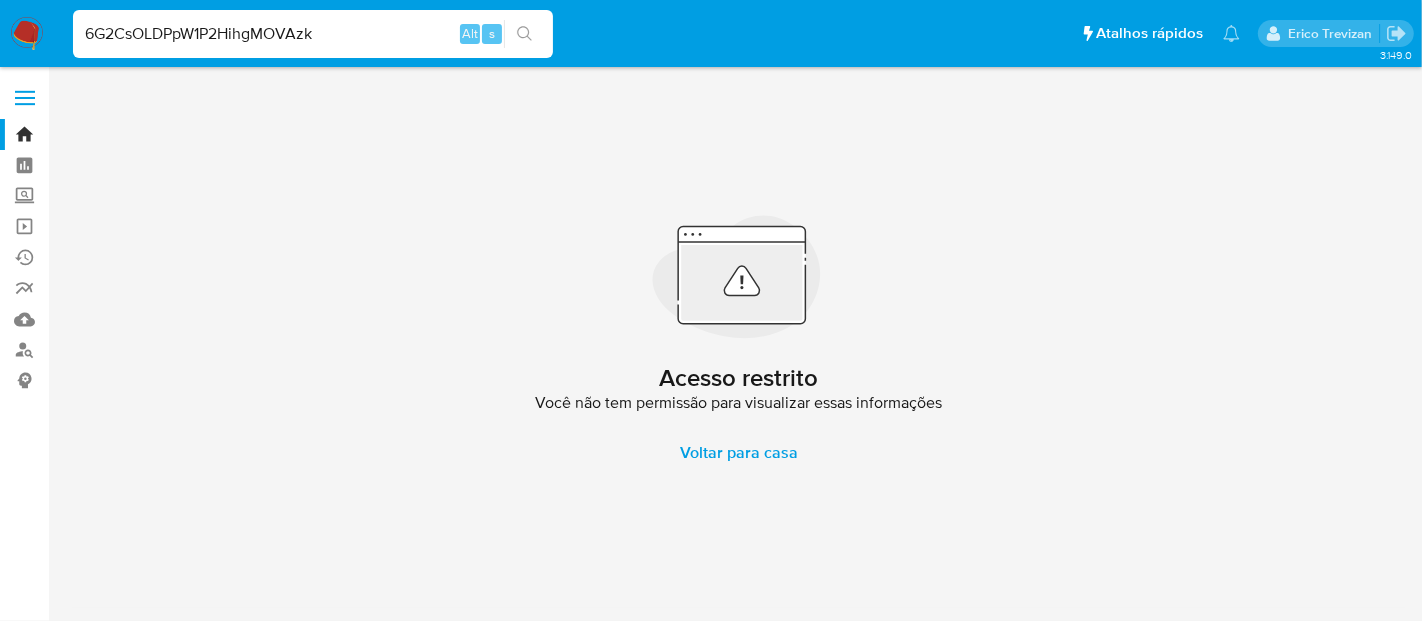 click on "6G2CsOLDPpW1P2HihgMOVAzk" at bounding box center [313, 34] 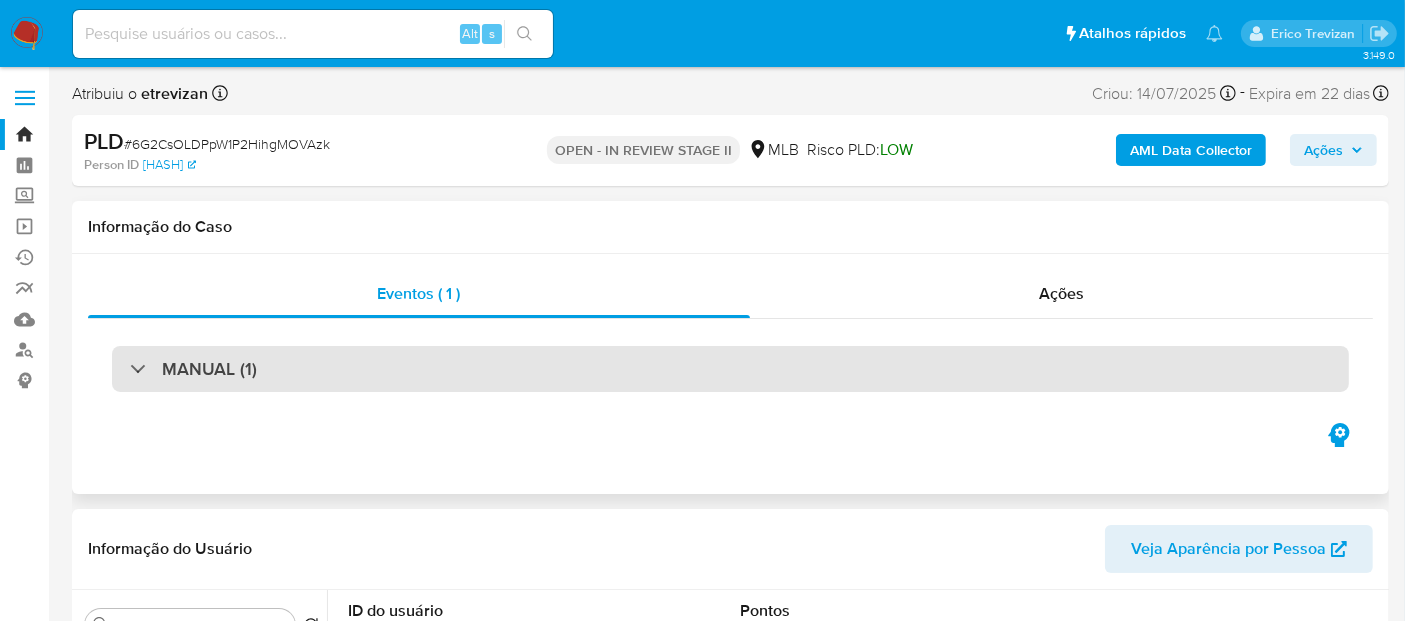 select on "10" 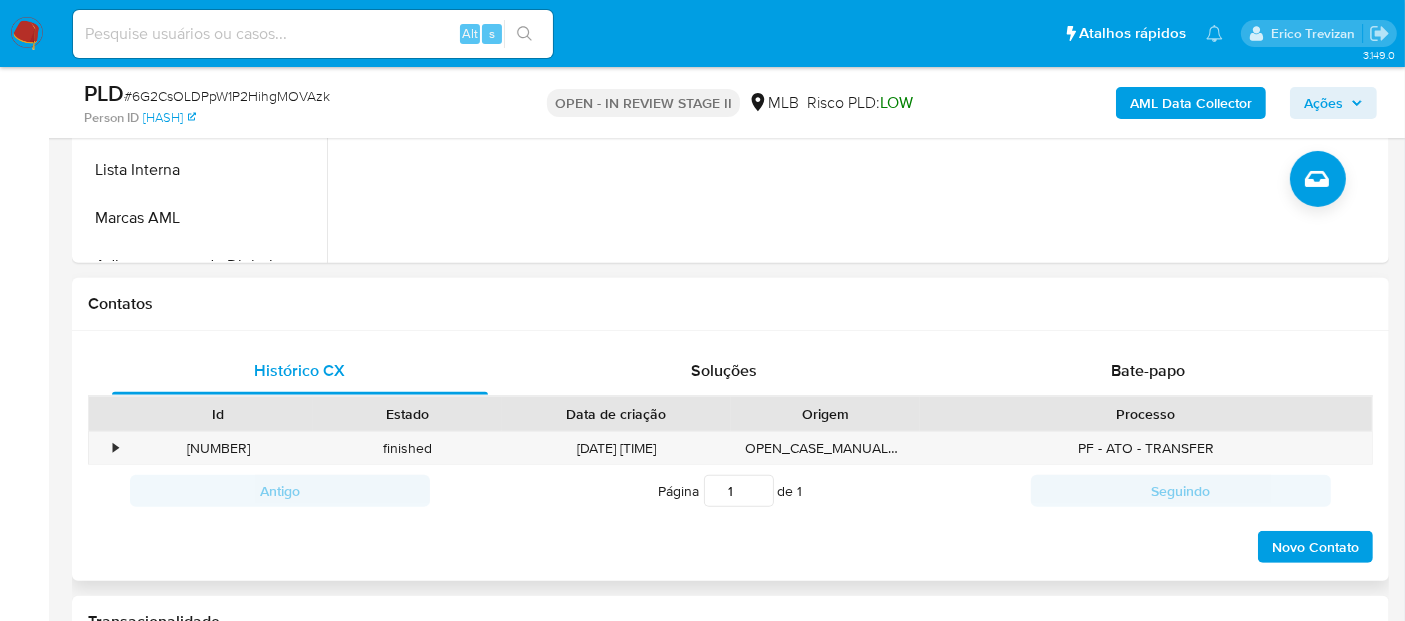 scroll, scrollTop: 888, scrollLeft: 0, axis: vertical 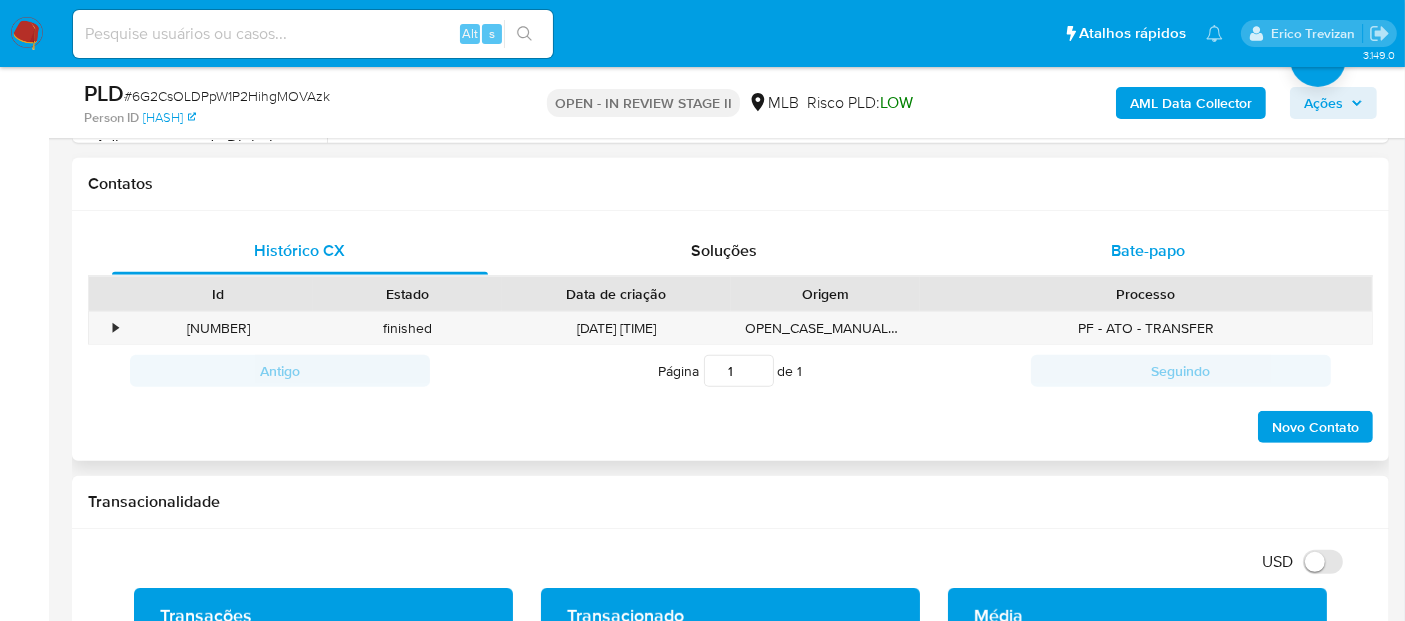 click on "Bate-papo" at bounding box center [1148, 250] 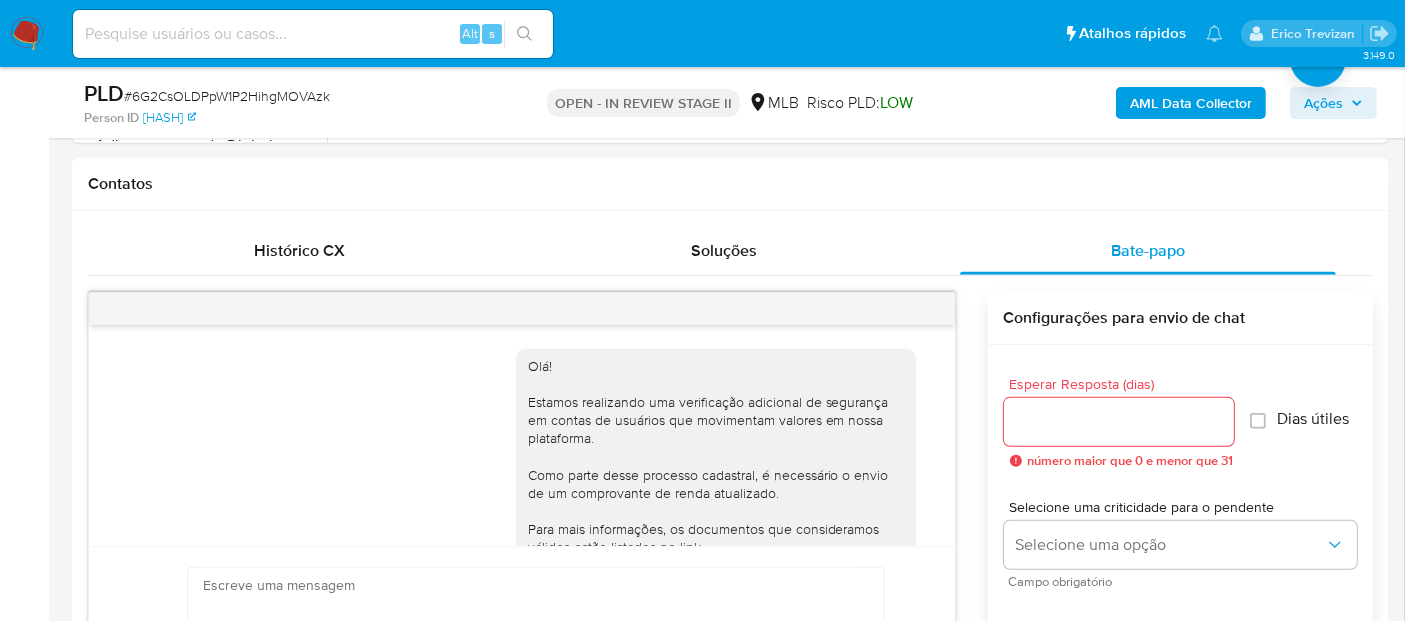 scroll, scrollTop: 439, scrollLeft: 0, axis: vertical 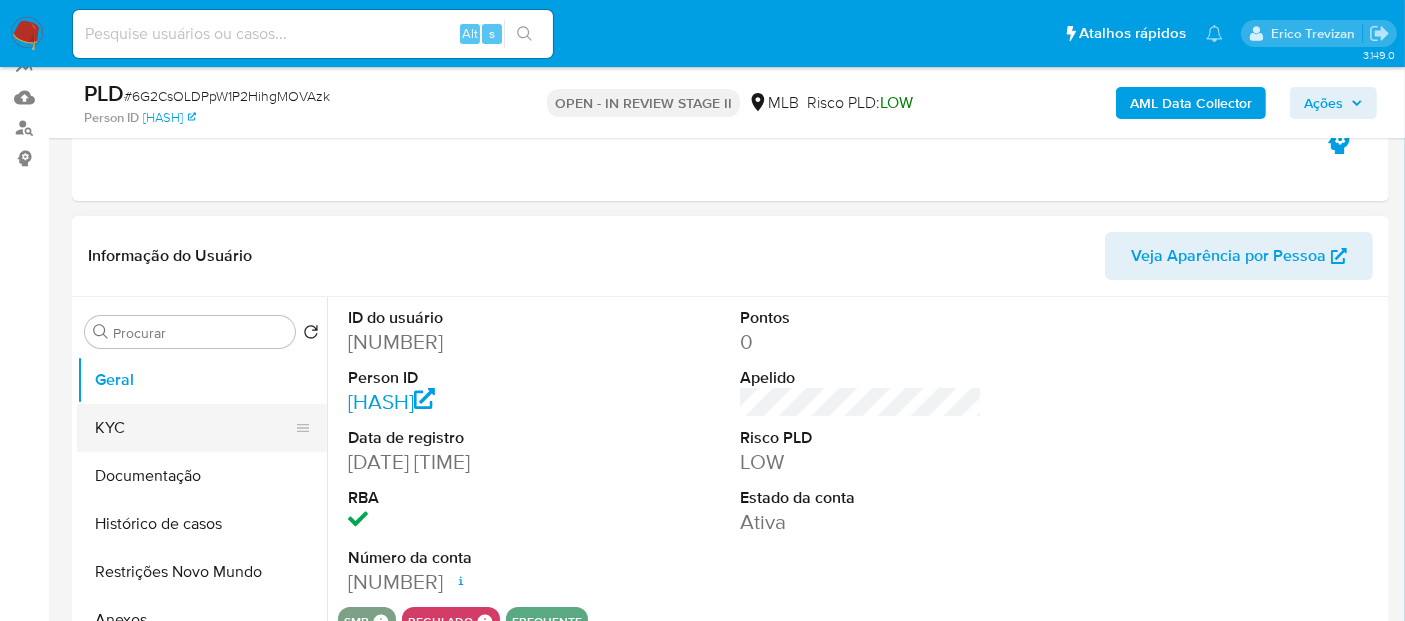 drag, startPoint x: 111, startPoint y: 412, endPoint x: 137, endPoint y: 415, distance: 26.172504 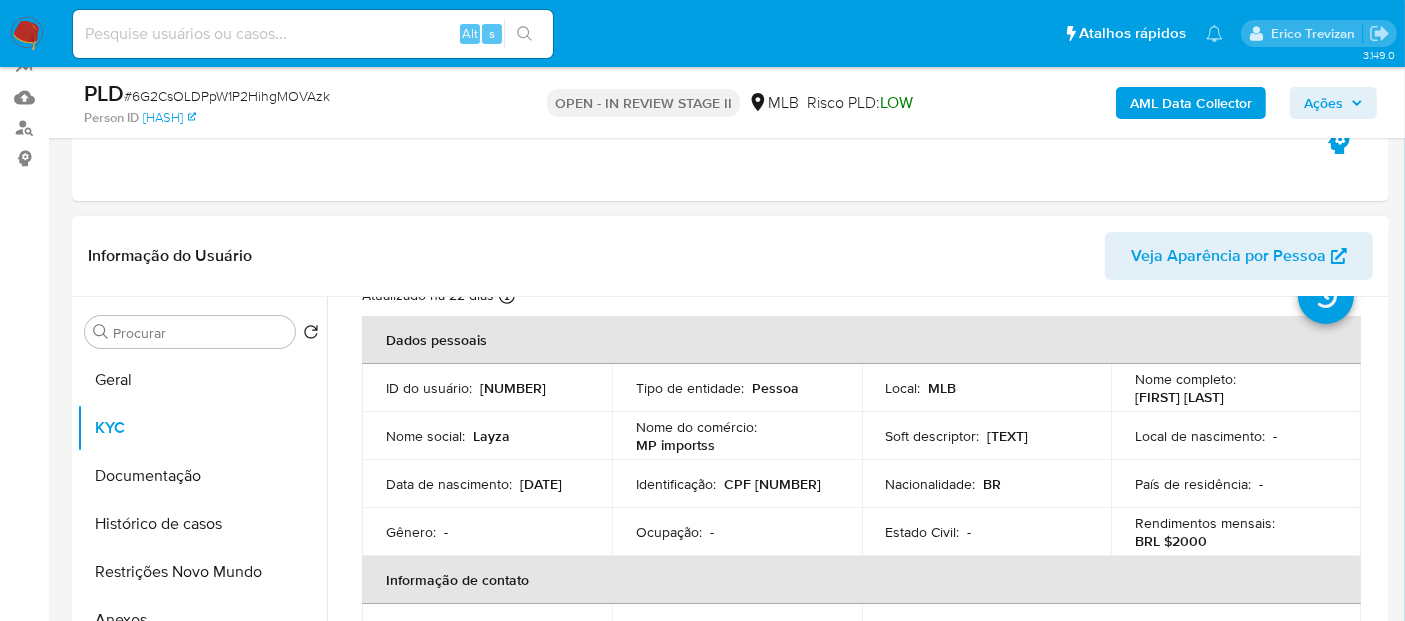 scroll, scrollTop: 111, scrollLeft: 0, axis: vertical 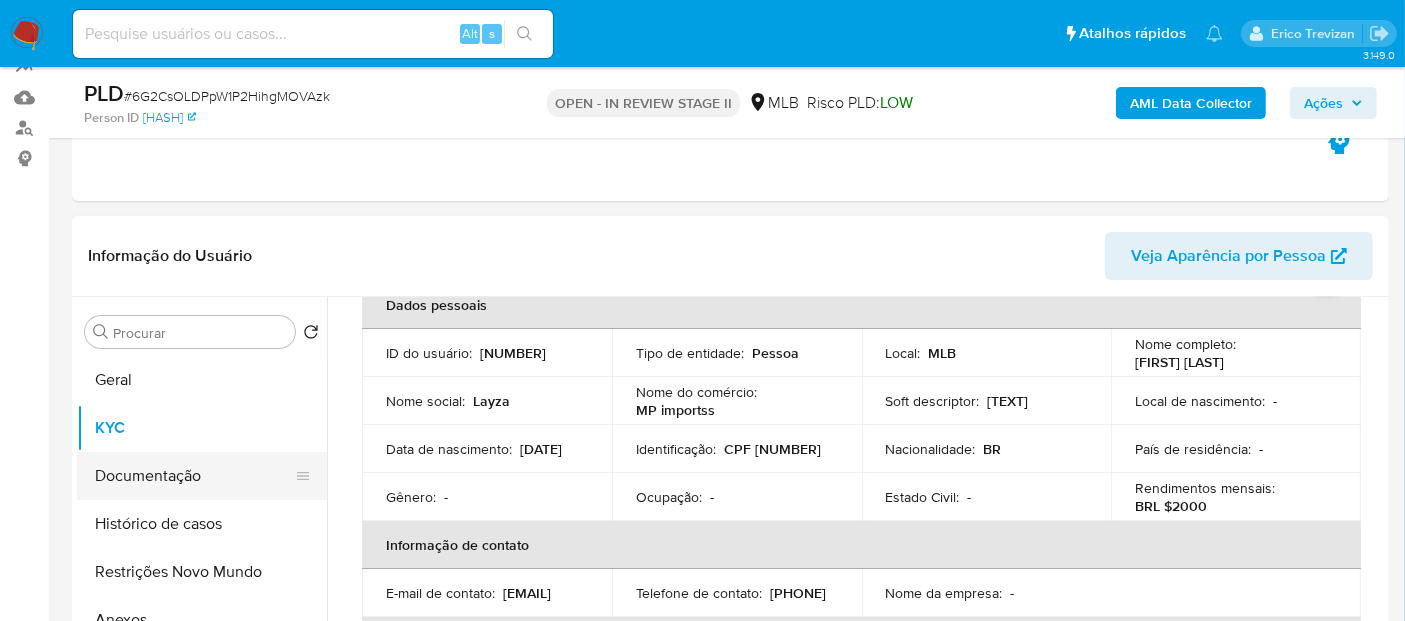 click on "Documentação" at bounding box center [194, 476] 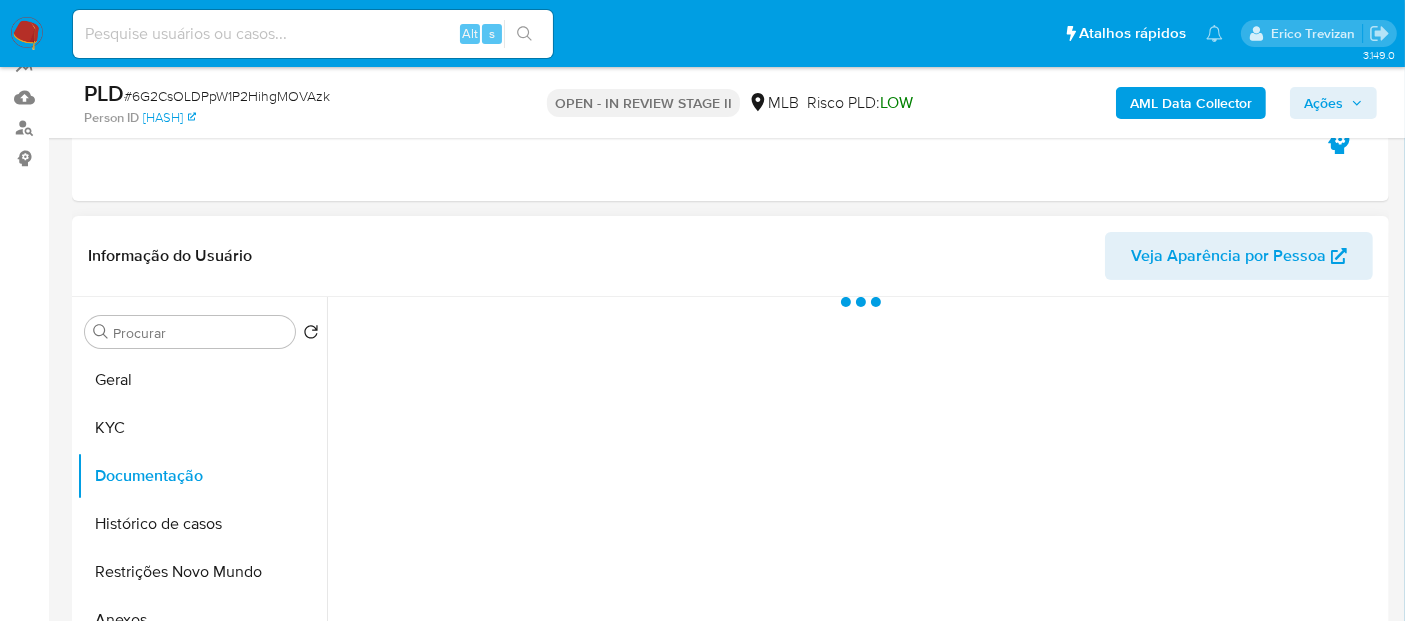 scroll, scrollTop: 0, scrollLeft: 0, axis: both 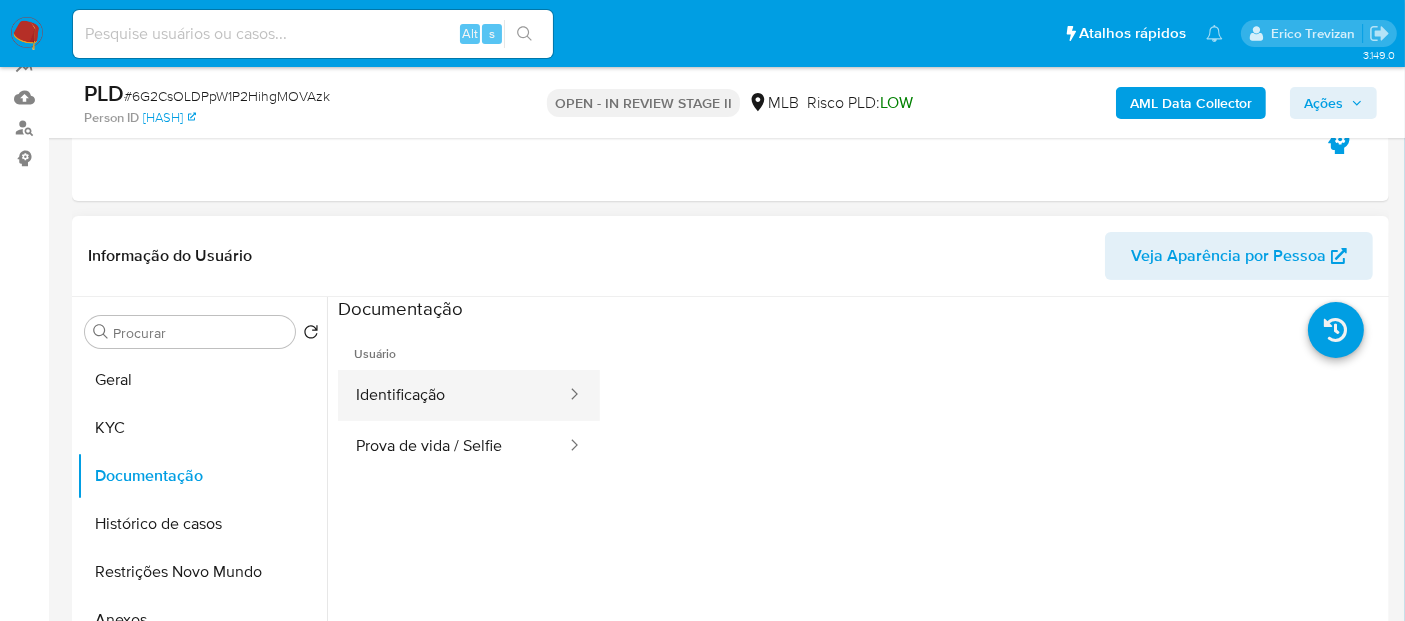 click on "Identificação" at bounding box center (453, 395) 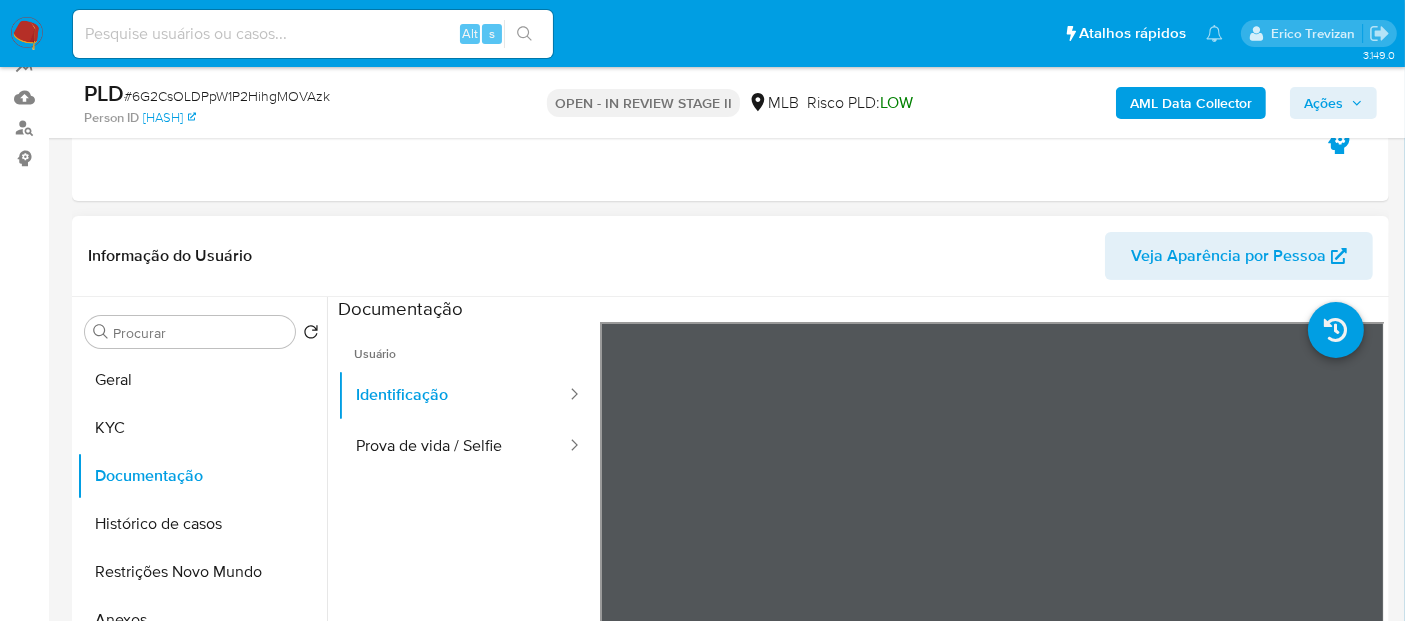 scroll, scrollTop: 111, scrollLeft: 0, axis: vertical 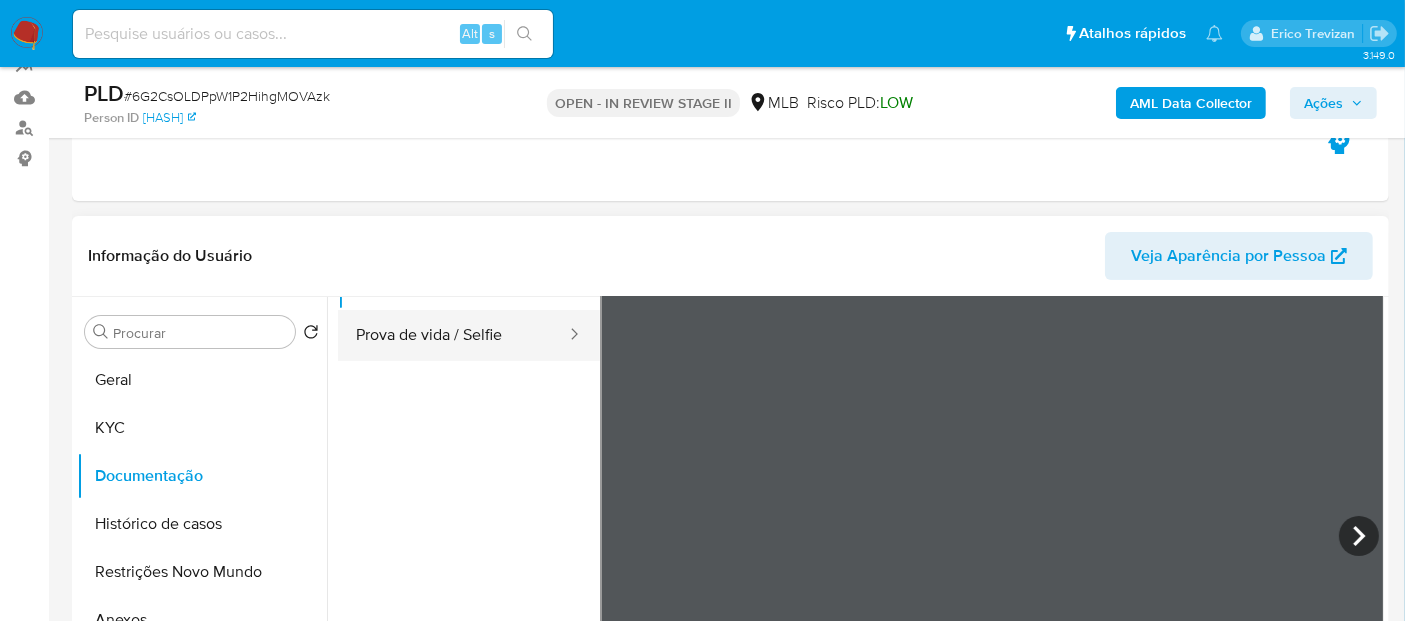drag, startPoint x: 420, startPoint y: 332, endPoint x: 489, endPoint y: 344, distance: 70.035706 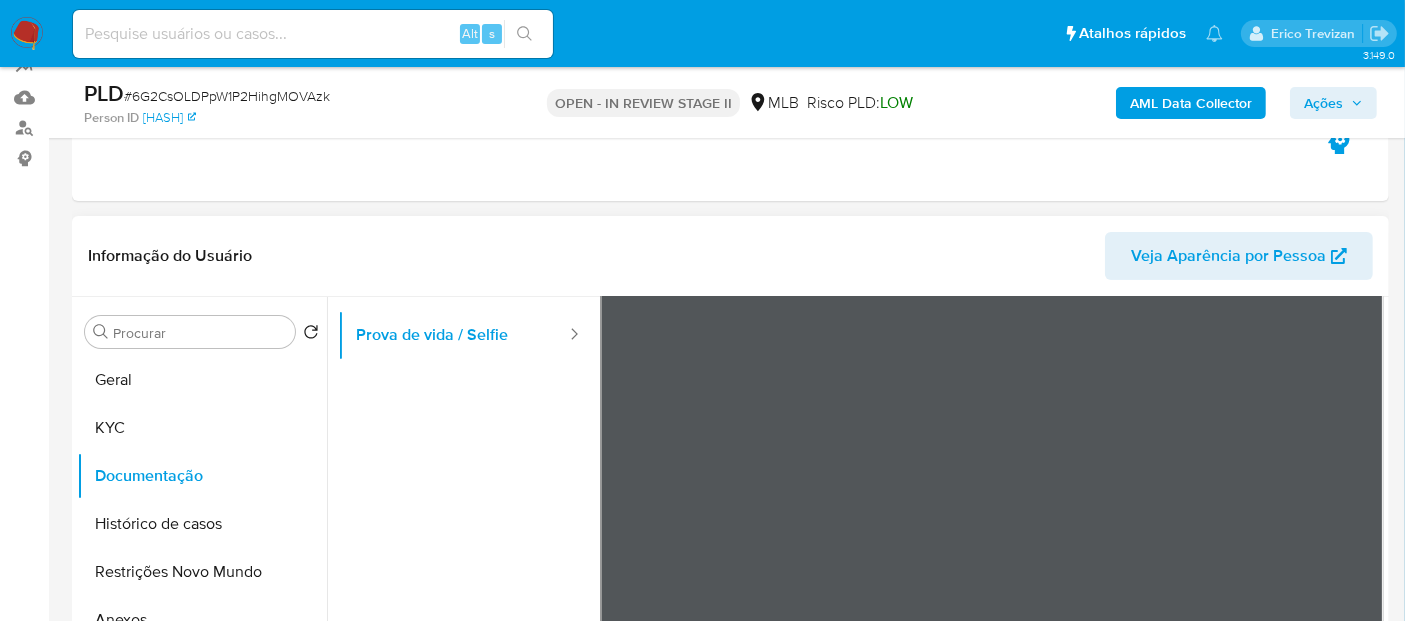 scroll, scrollTop: 0, scrollLeft: 0, axis: both 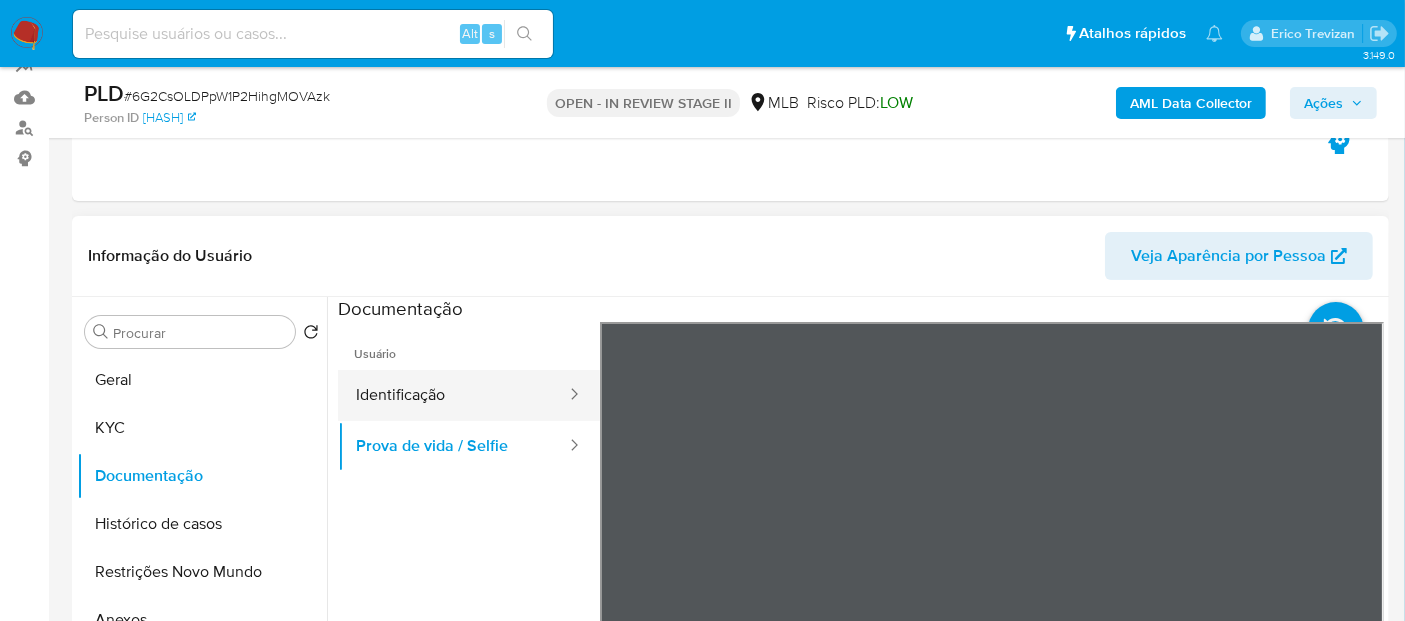 click on "Identificação" at bounding box center (453, 395) 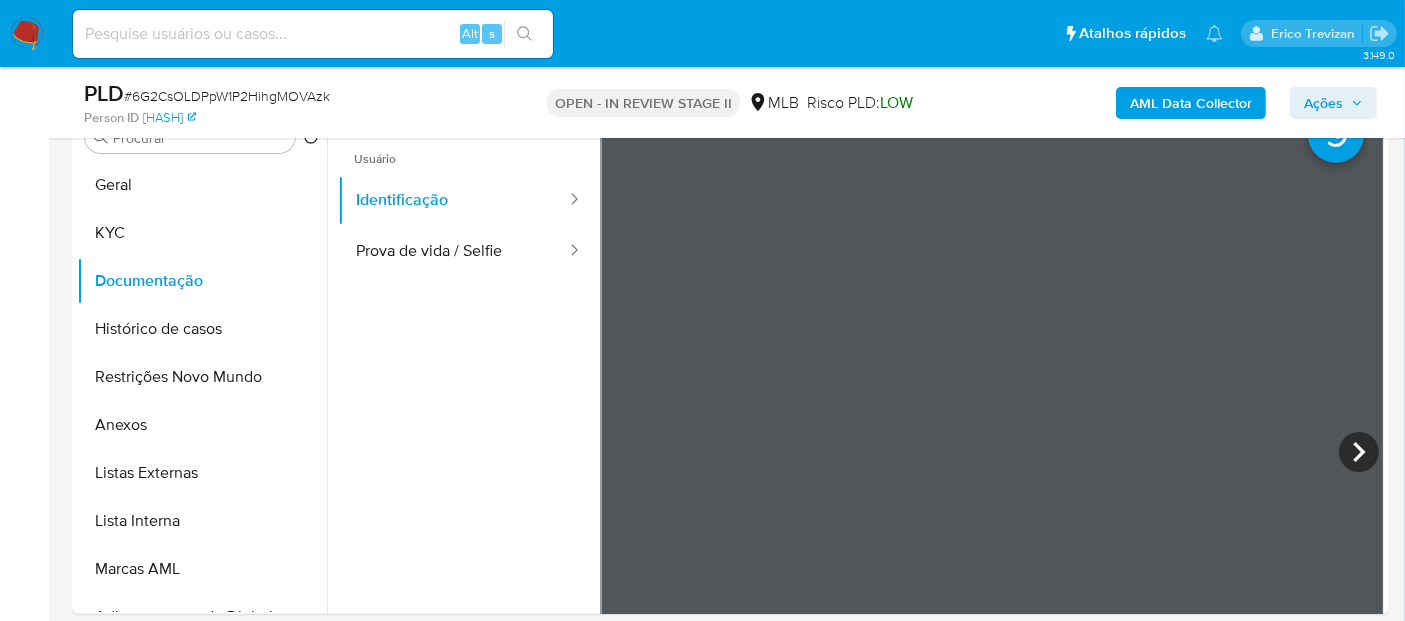 scroll, scrollTop: 427, scrollLeft: 0, axis: vertical 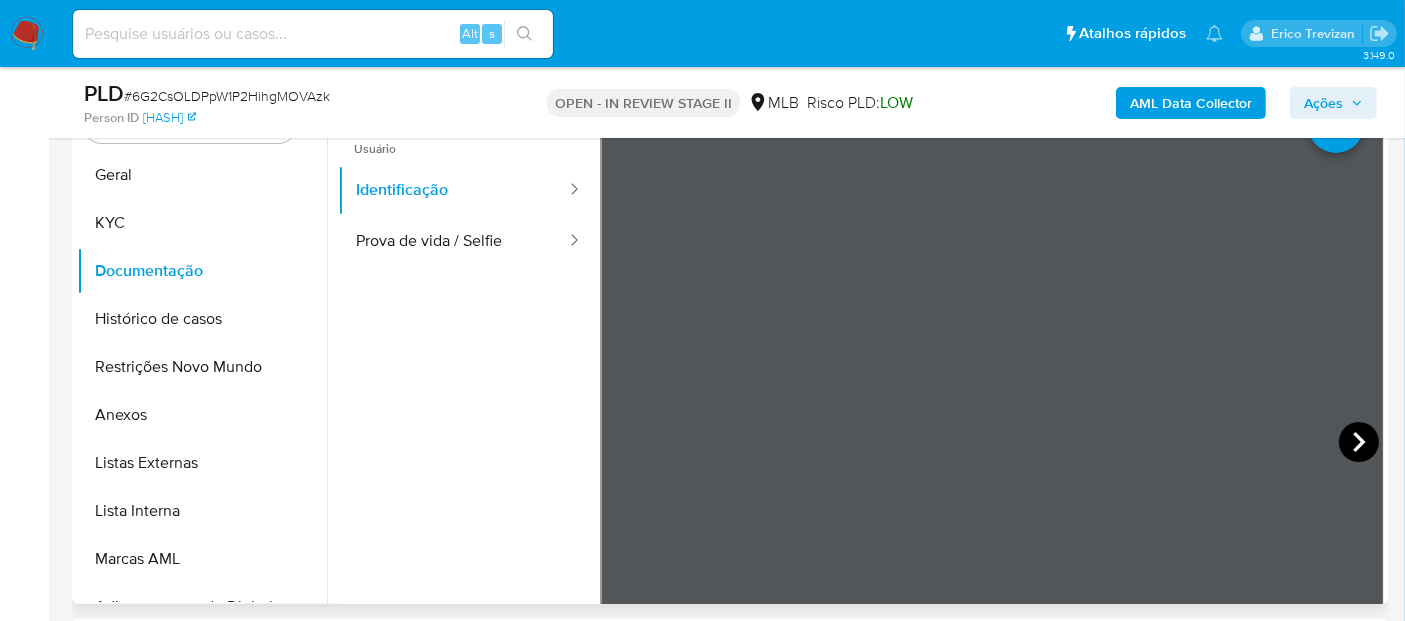 click 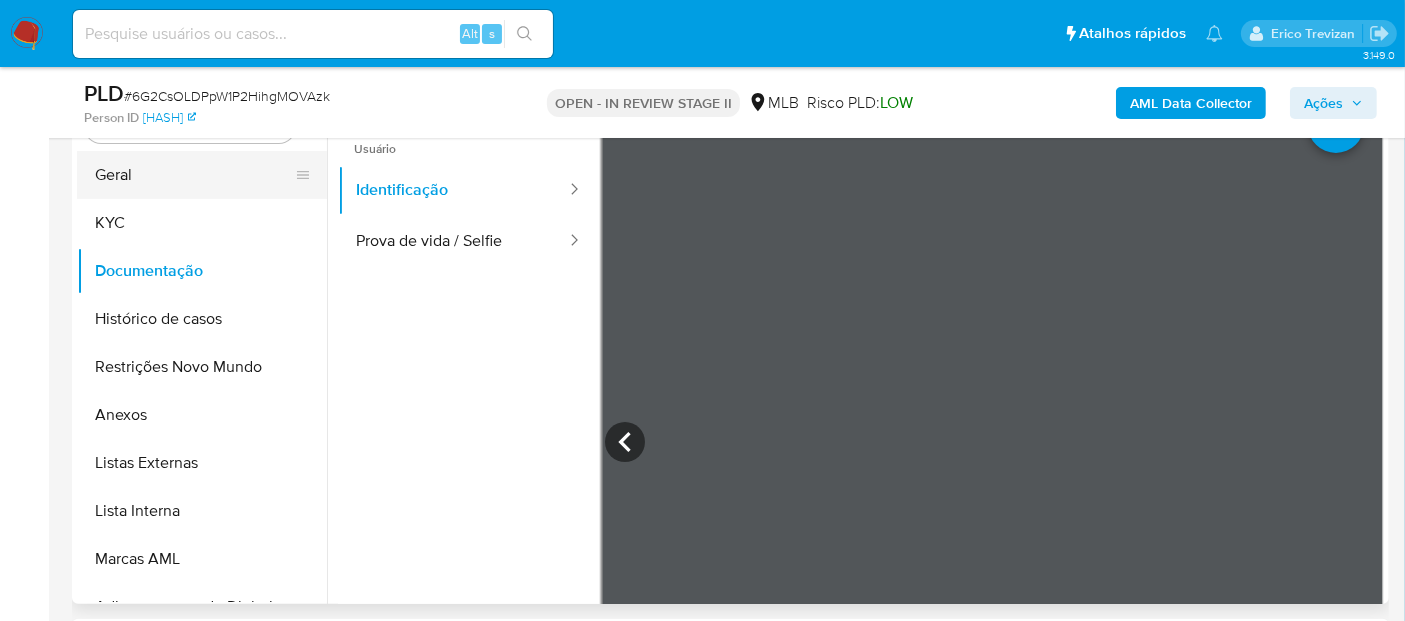 click on "Geral" at bounding box center [194, 175] 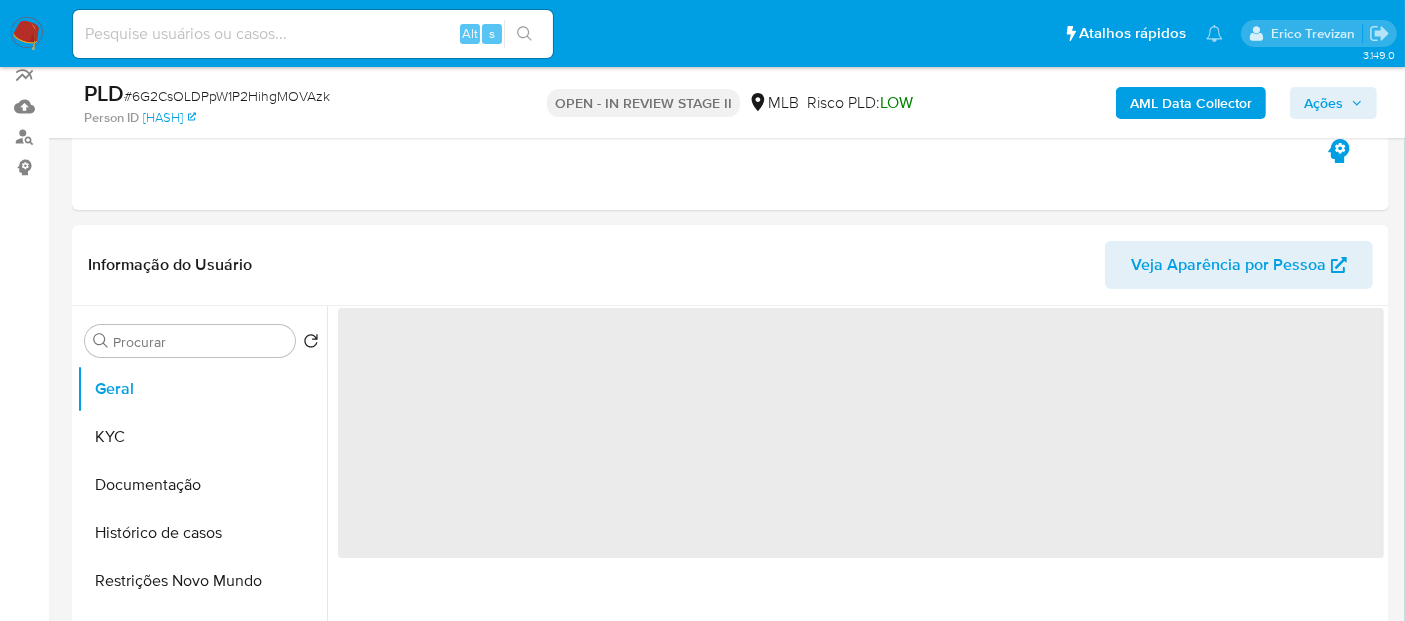 scroll, scrollTop: 205, scrollLeft: 0, axis: vertical 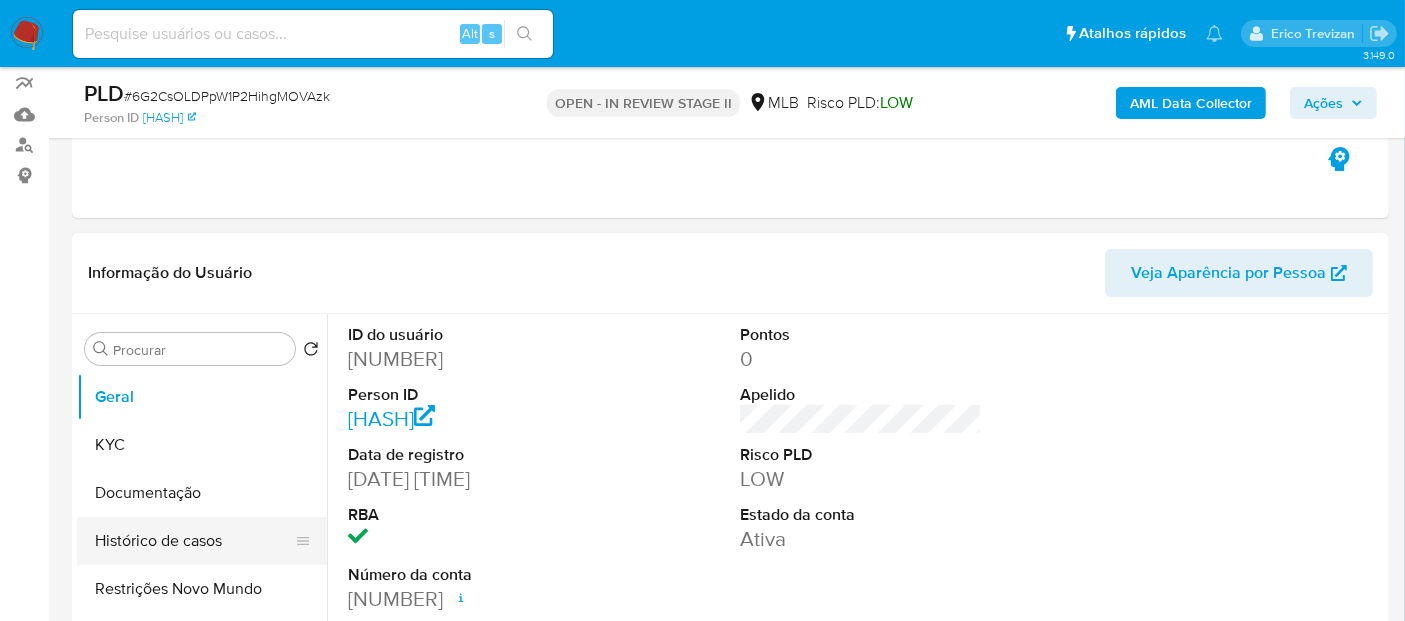 click on "Histórico de casos" at bounding box center [194, 541] 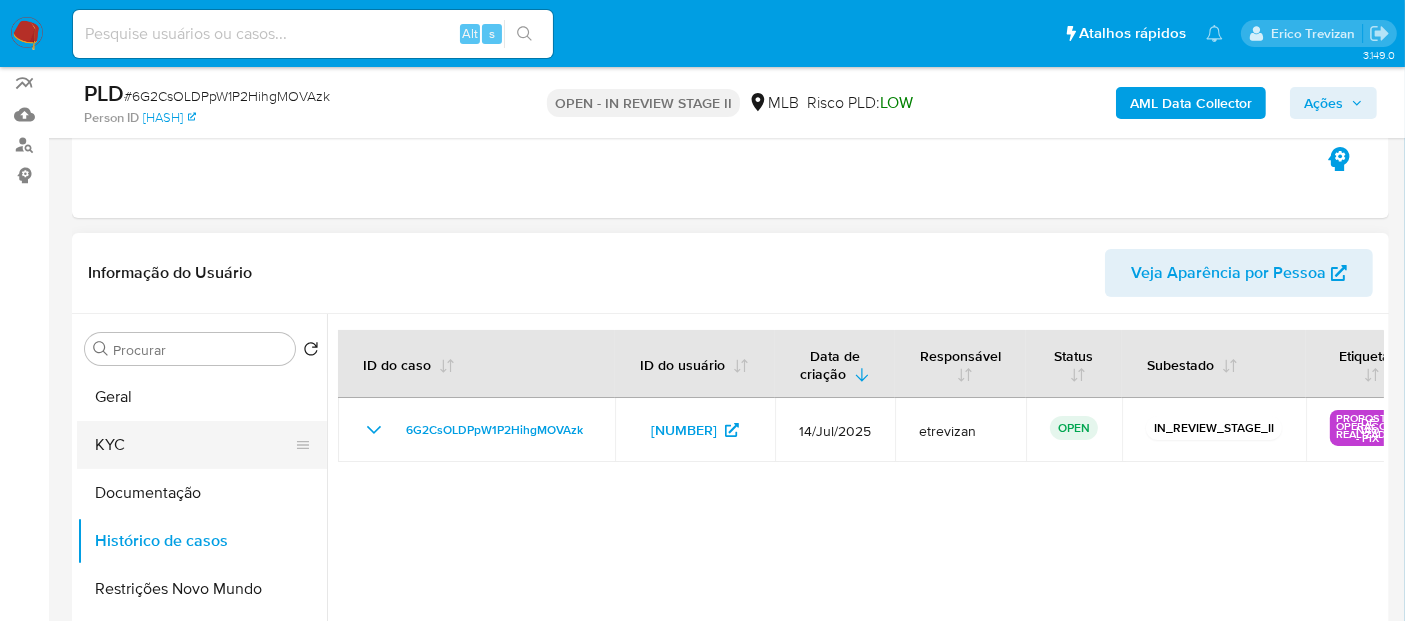 click on "KYC" at bounding box center (194, 445) 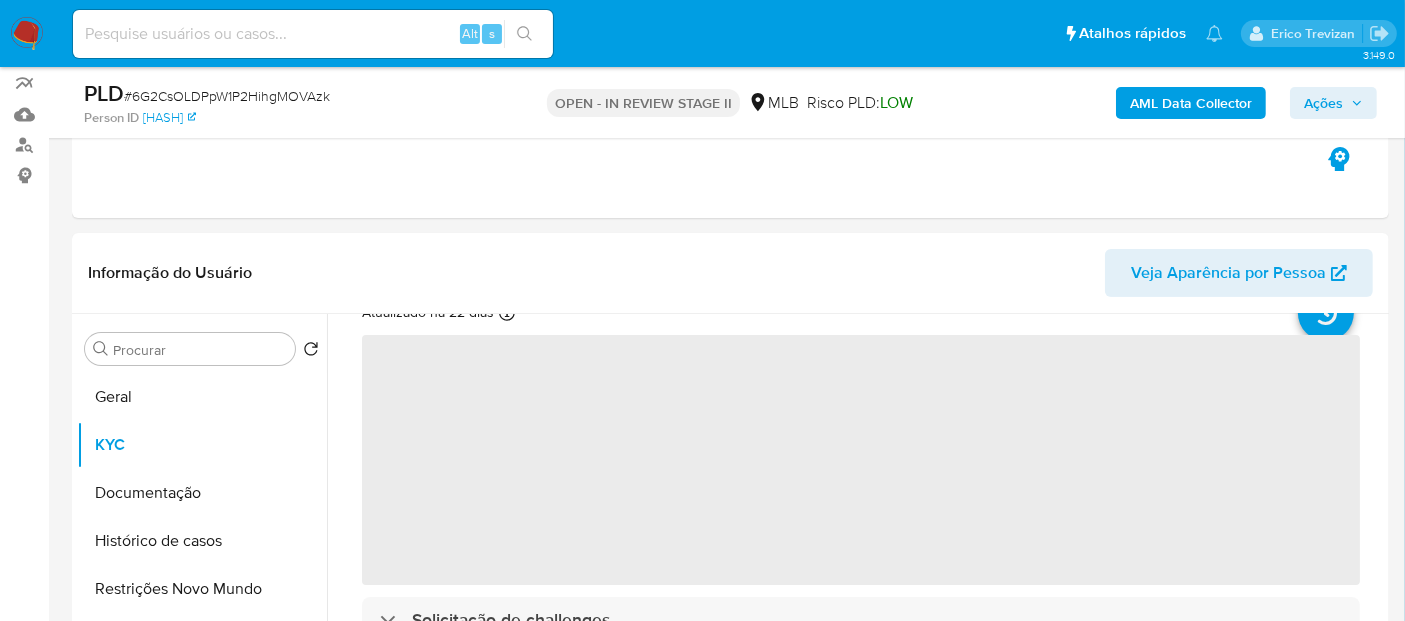 scroll, scrollTop: 111, scrollLeft: 0, axis: vertical 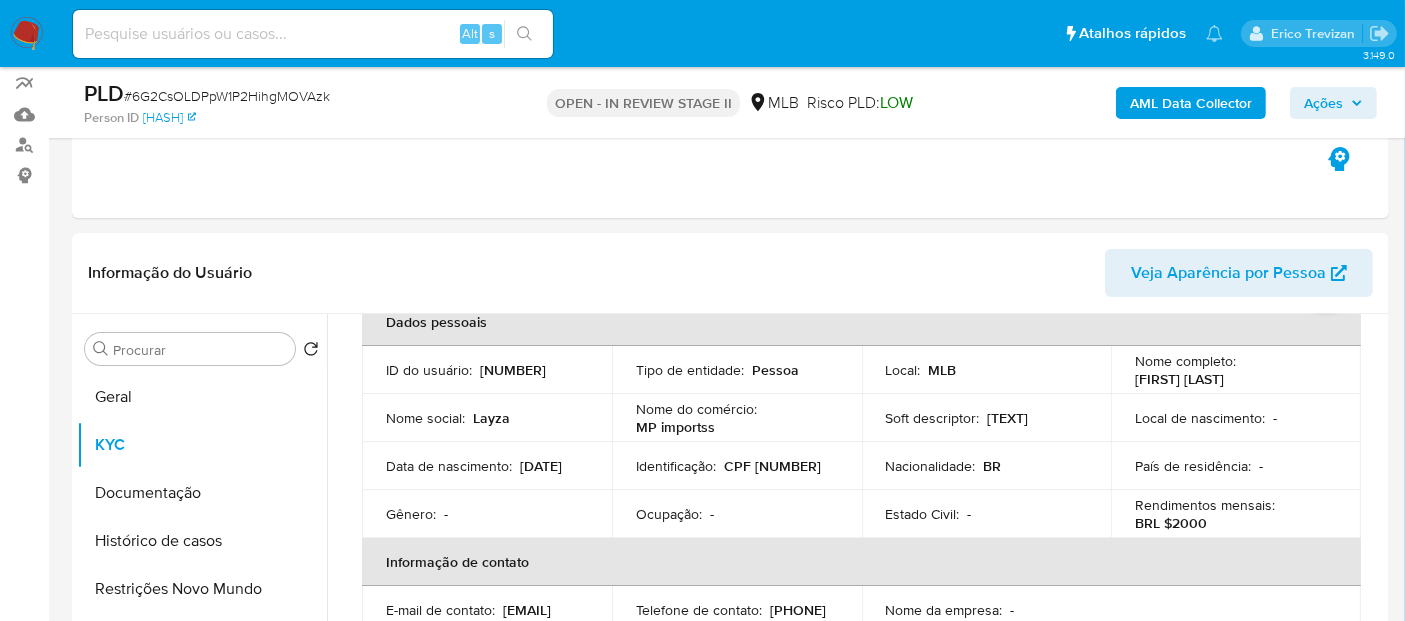 drag, startPoint x: 385, startPoint y: 473, endPoint x: 468, endPoint y: 470, distance: 83.0542 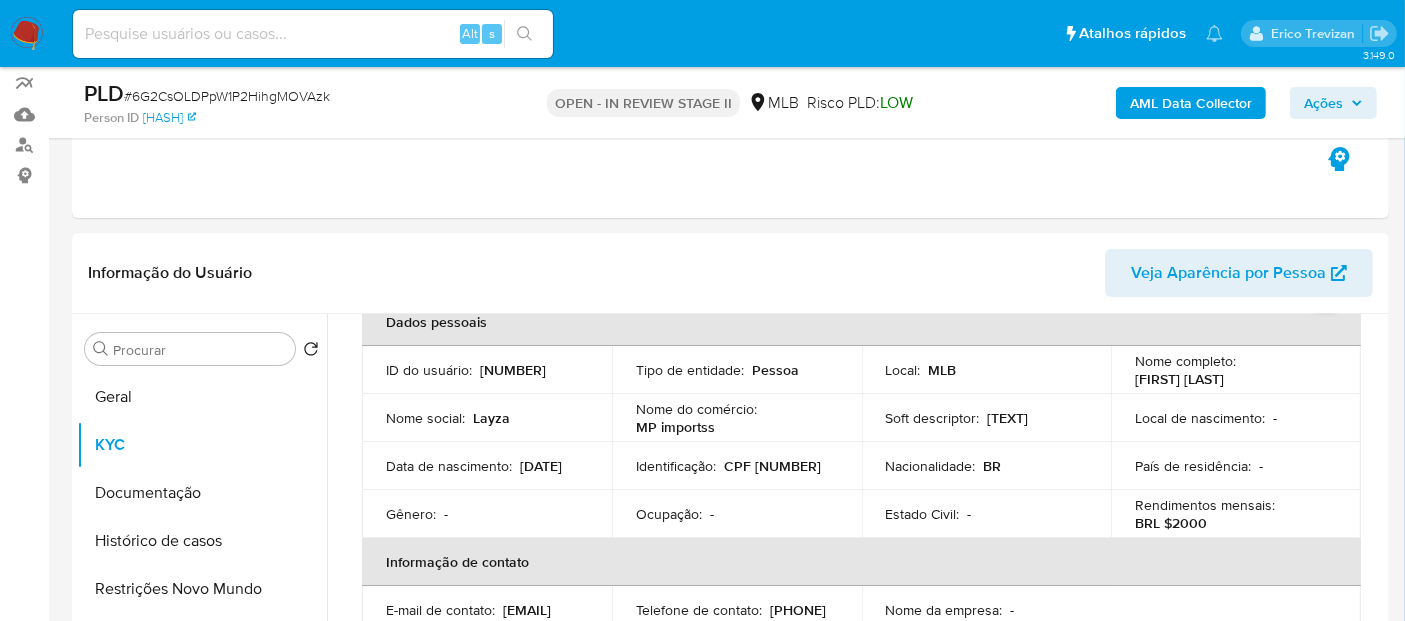 click at bounding box center [313, 34] 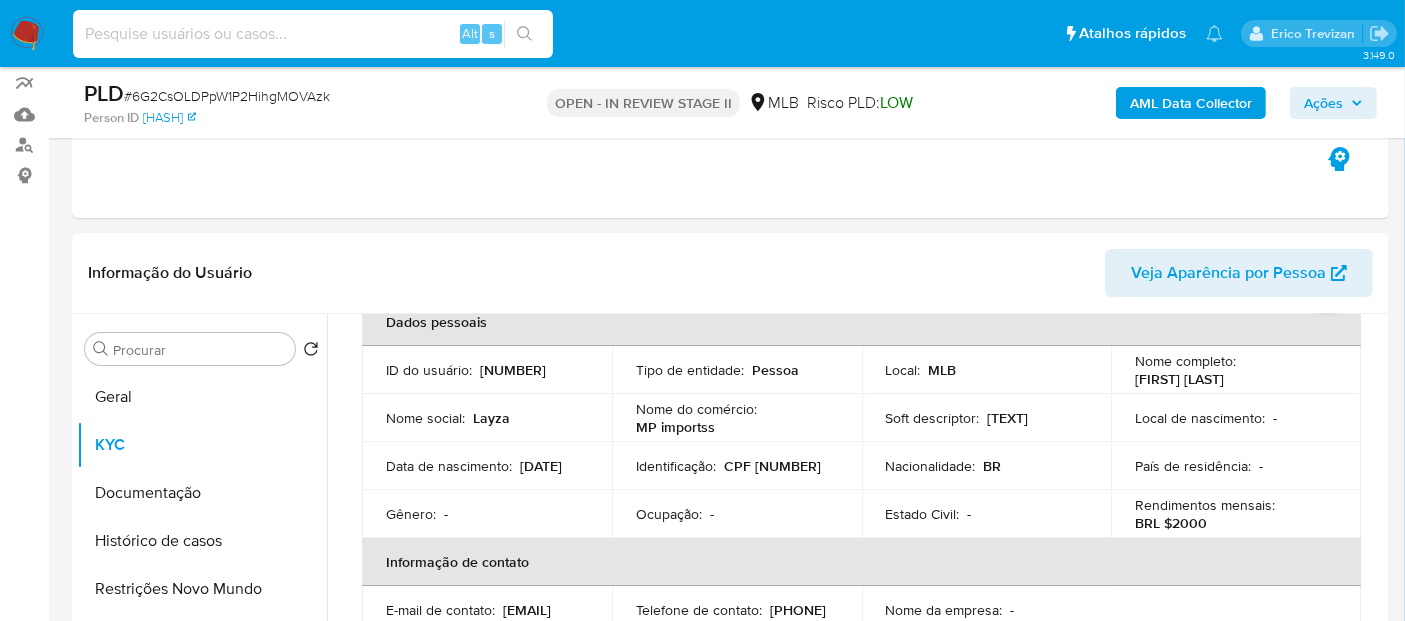 paste on "9ZGPQJtOEUNN4lvI4aSdq74k" 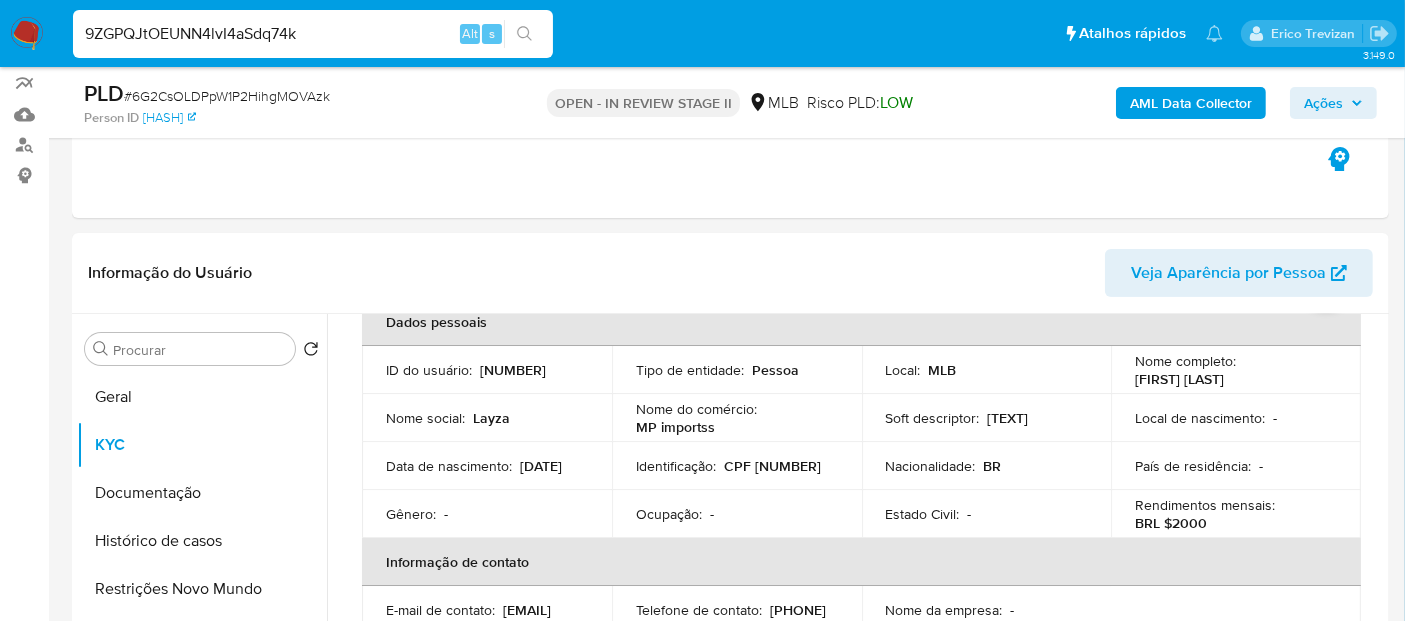 type on "9ZGPQJtOEUNN4lvI4aSdq74k" 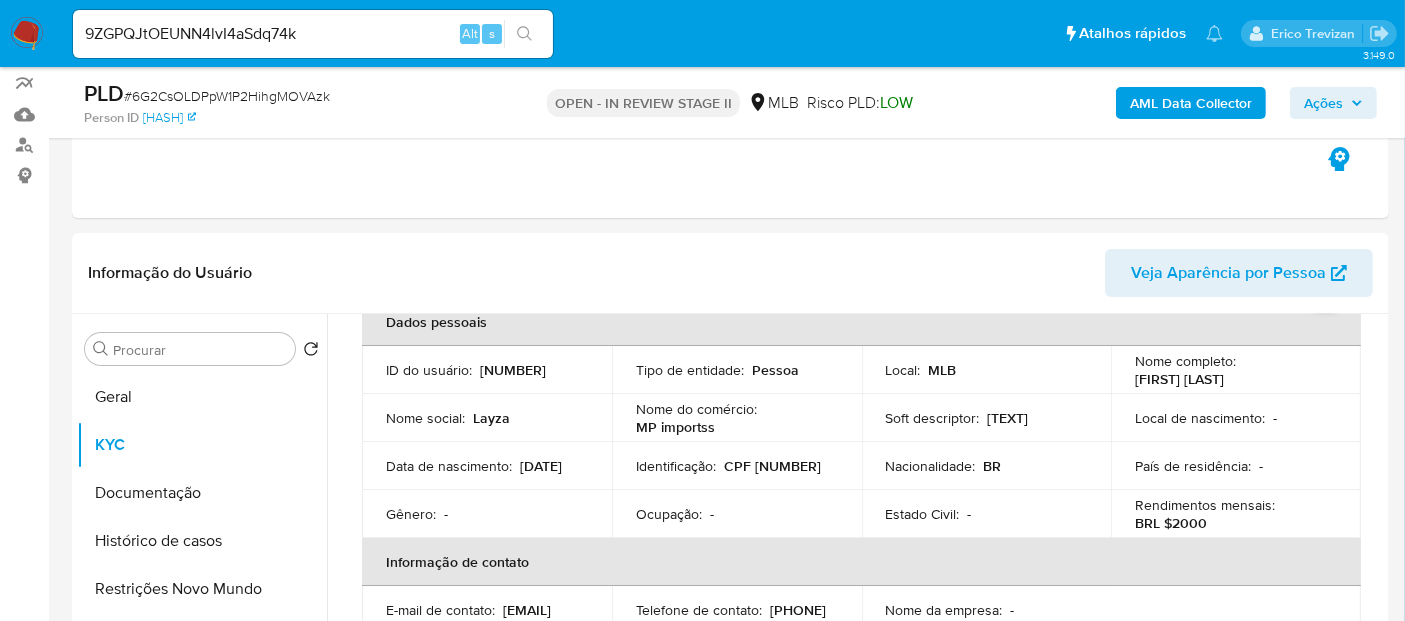click 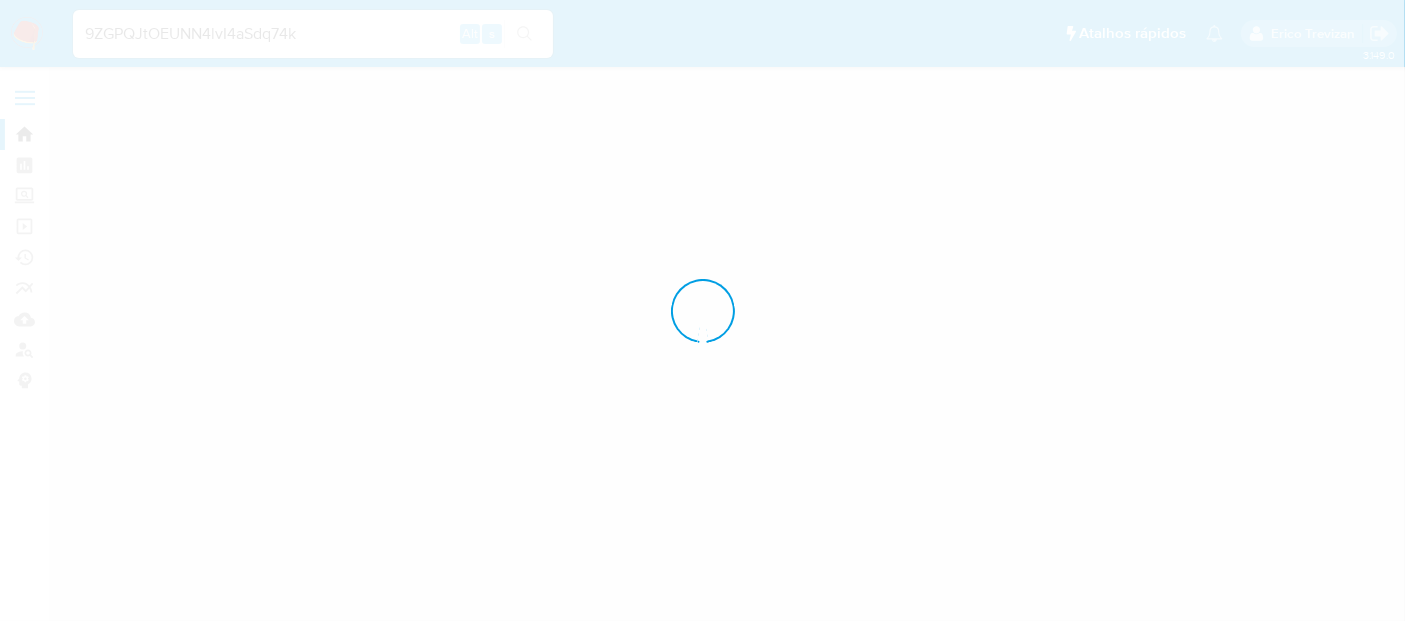 scroll, scrollTop: 0, scrollLeft: 0, axis: both 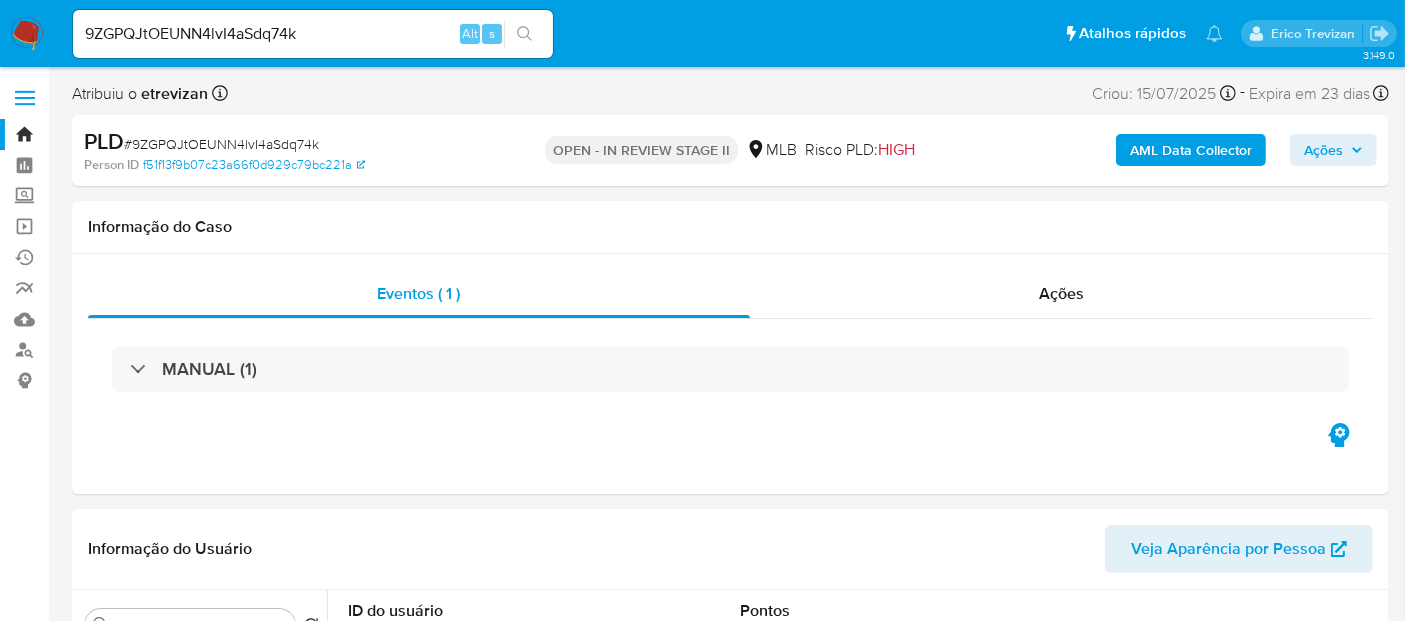 select on "10" 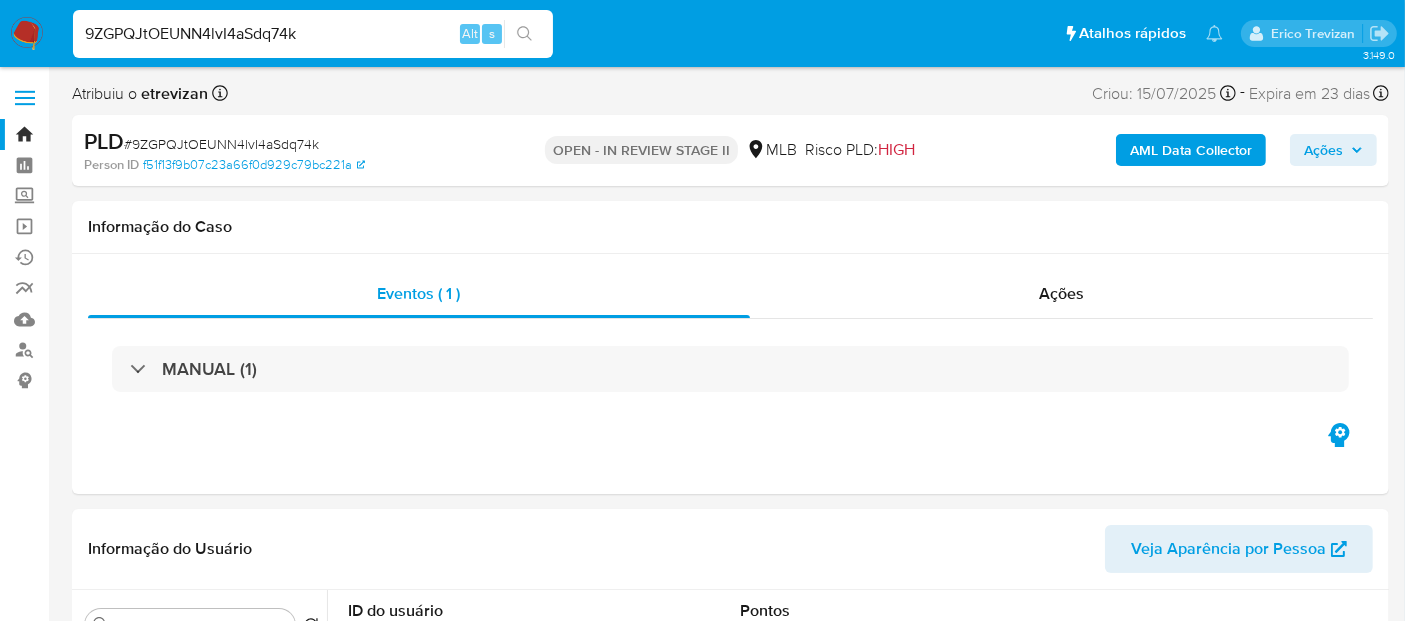 drag, startPoint x: 323, startPoint y: 27, endPoint x: 0, endPoint y: 54, distance: 324.12653 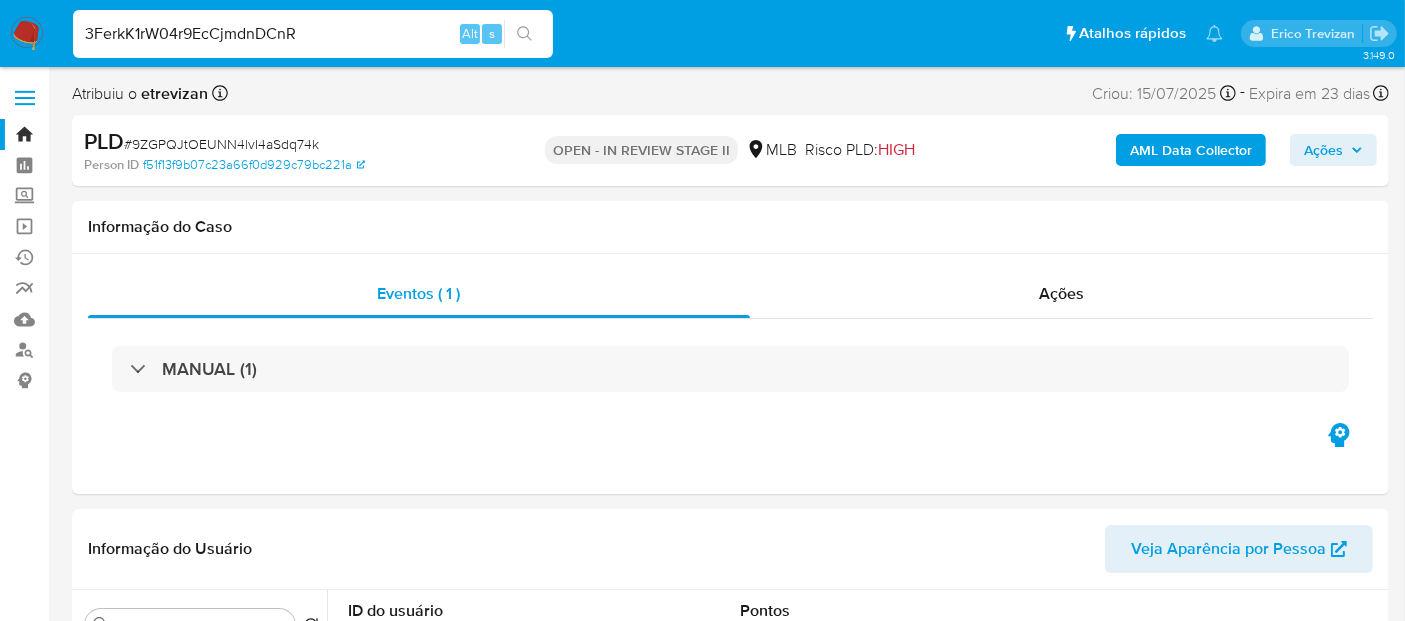 type on "3FerkK1rW04r9EcCjmdnDCnR" 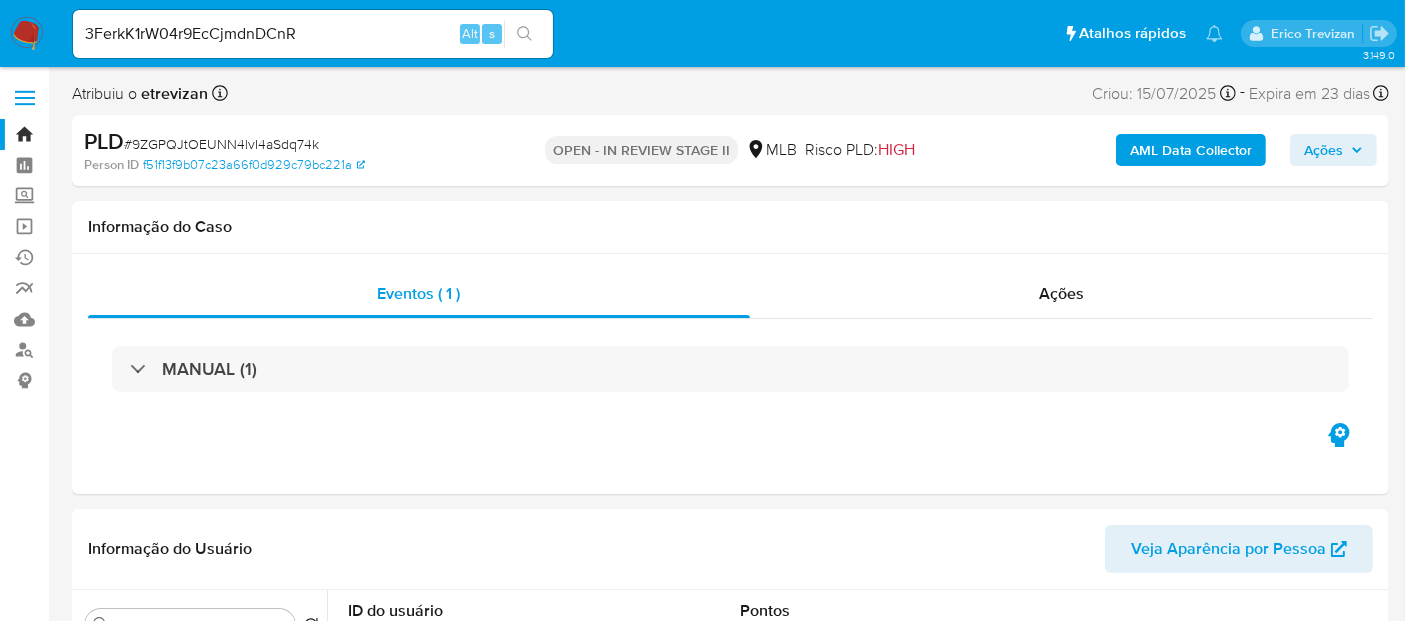 click 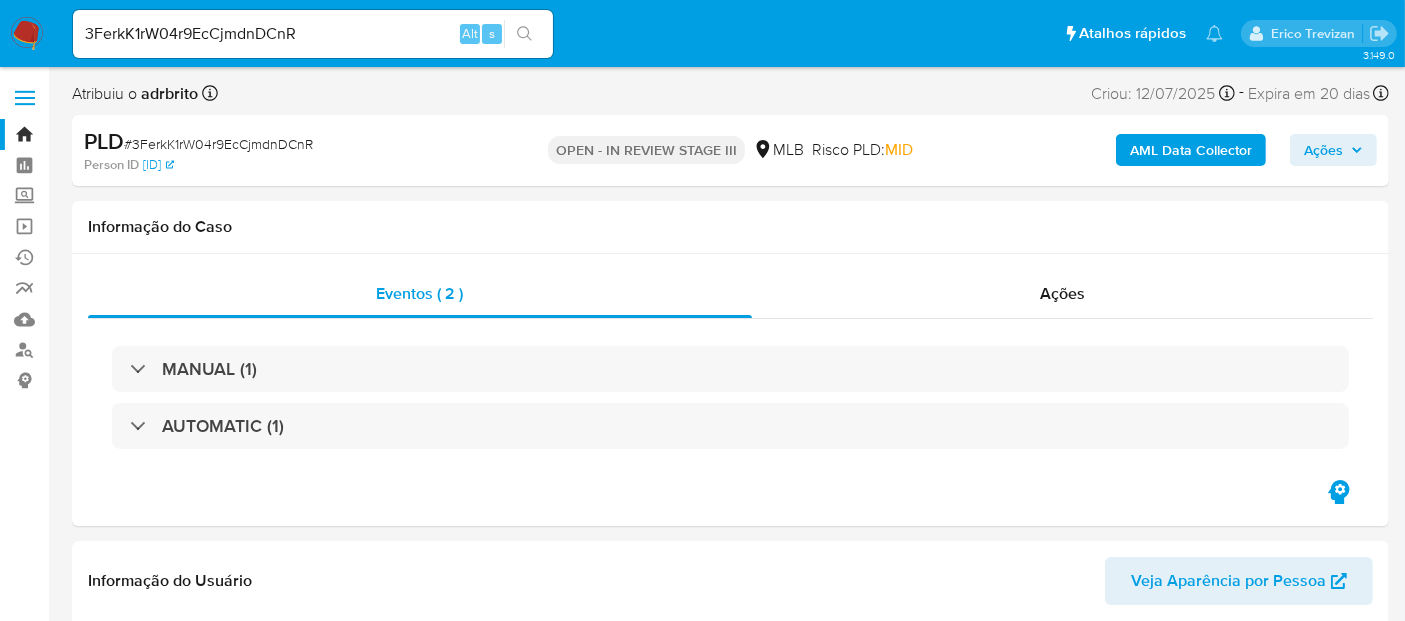 select on "10" 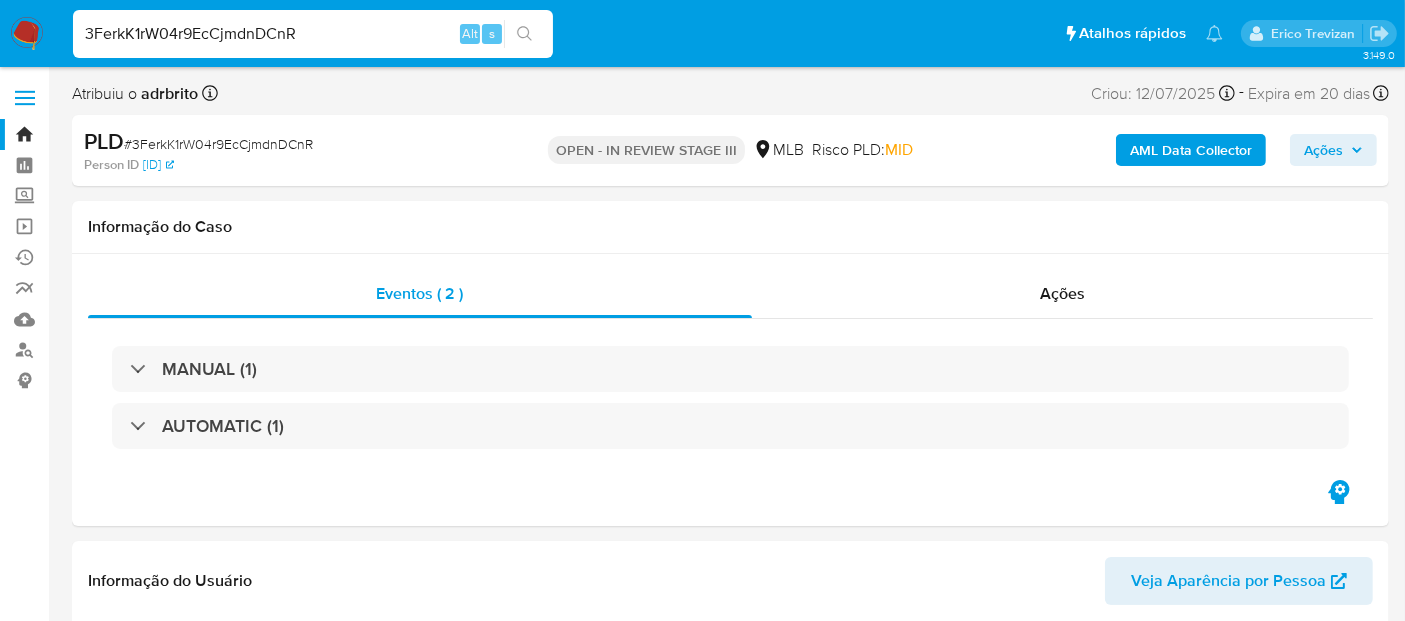 drag, startPoint x: 338, startPoint y: 32, endPoint x: 0, endPoint y: 105, distance: 345.7933 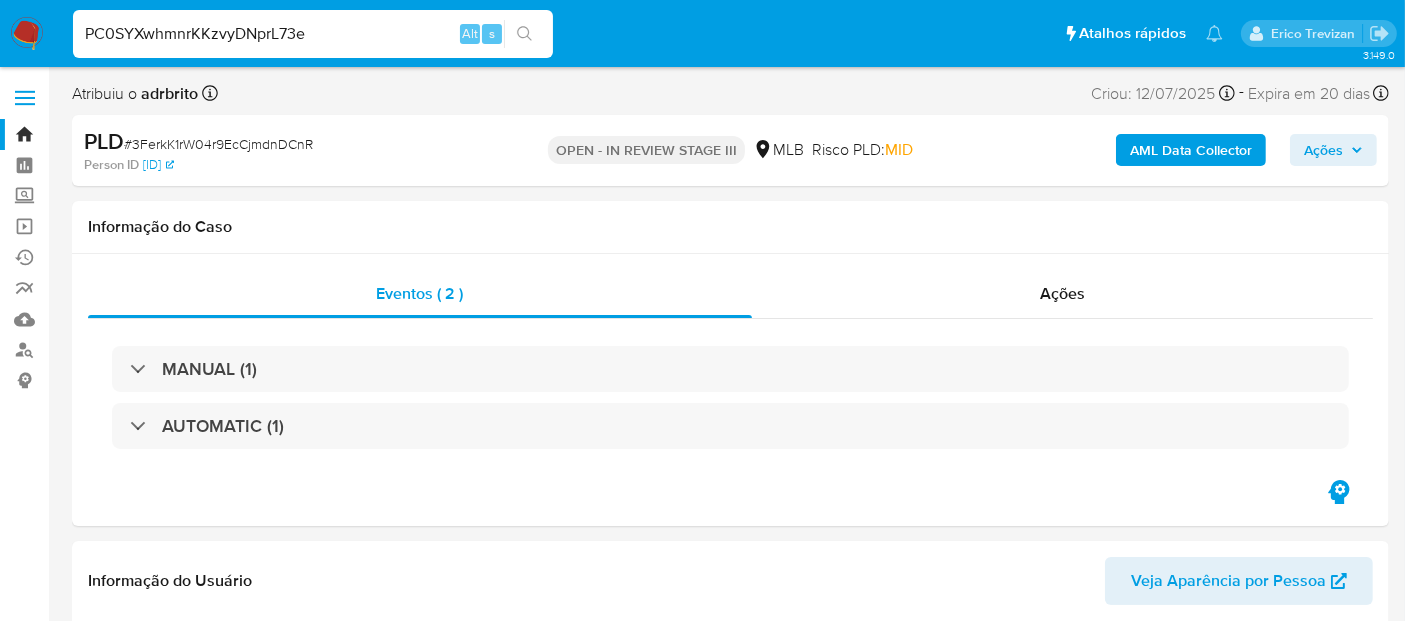 type on "PC0SYXwhmnrKKzvyDNprL73e" 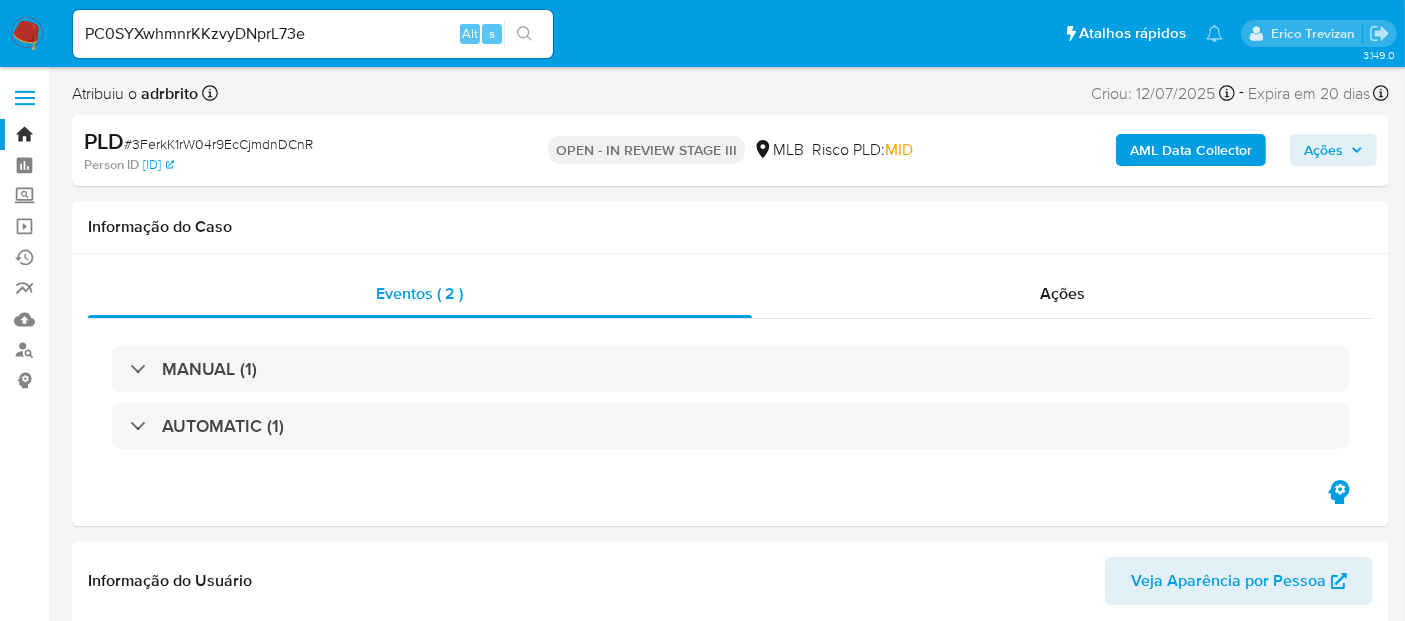 click 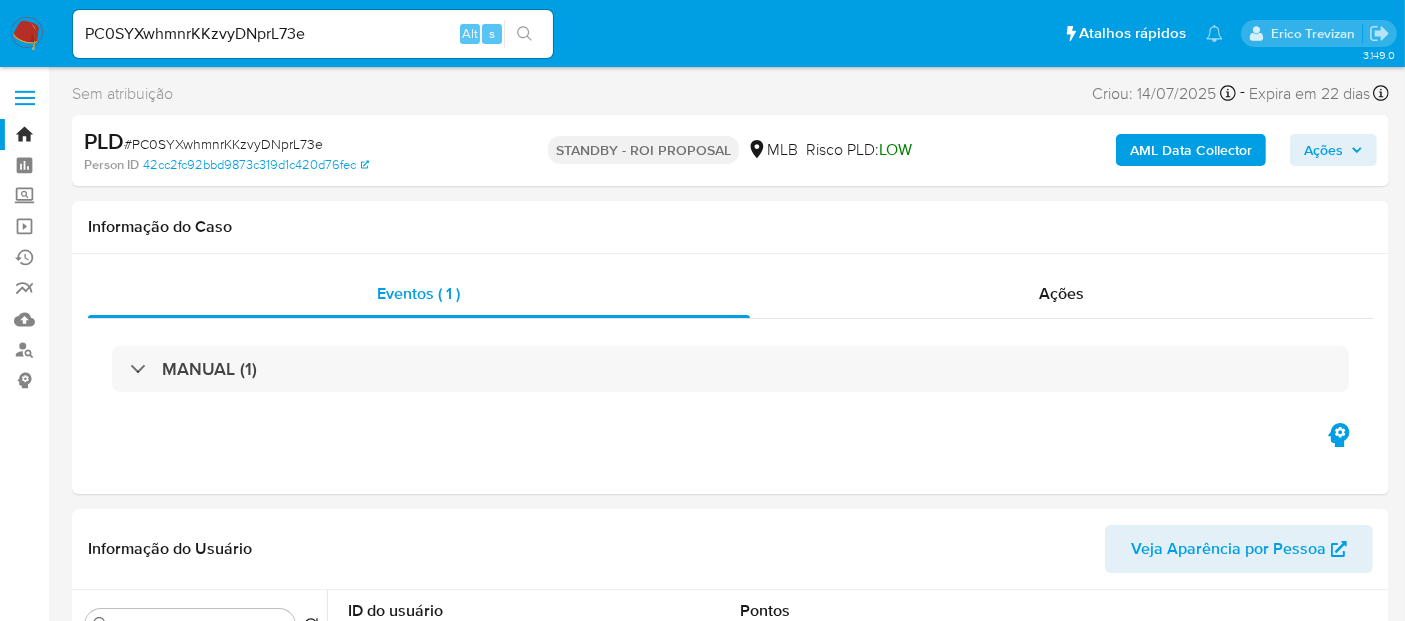 select on "10" 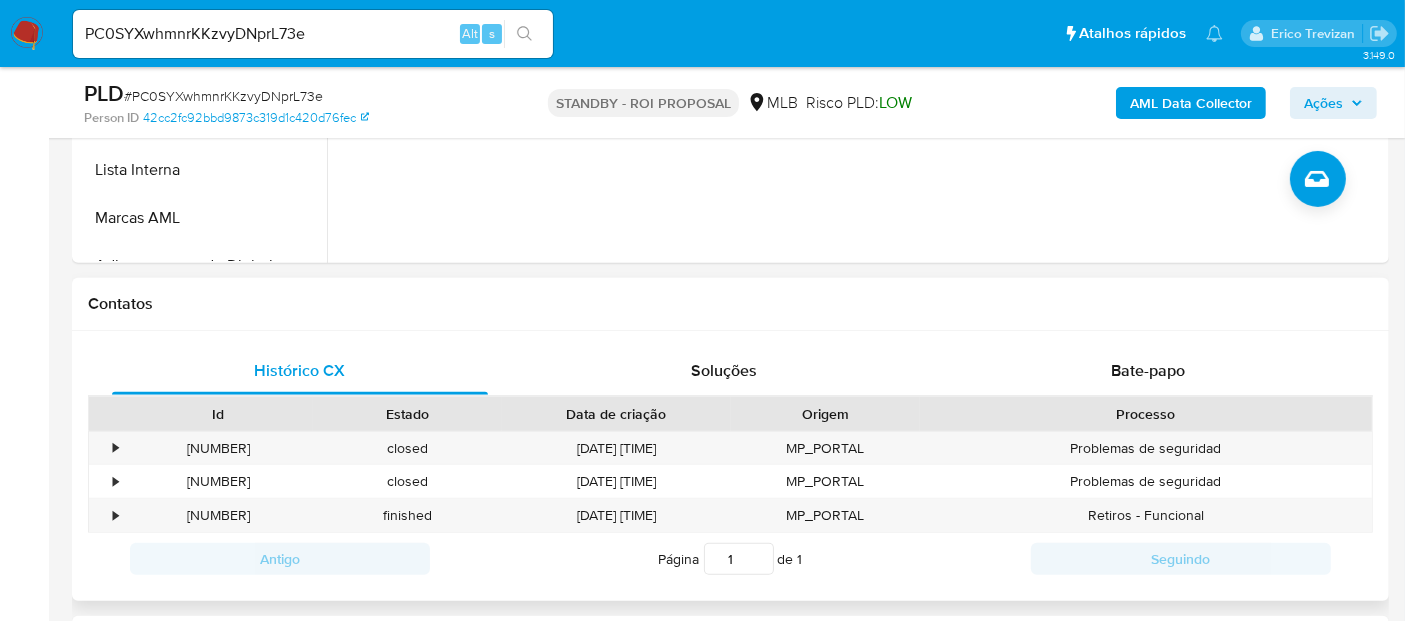 scroll, scrollTop: 888, scrollLeft: 0, axis: vertical 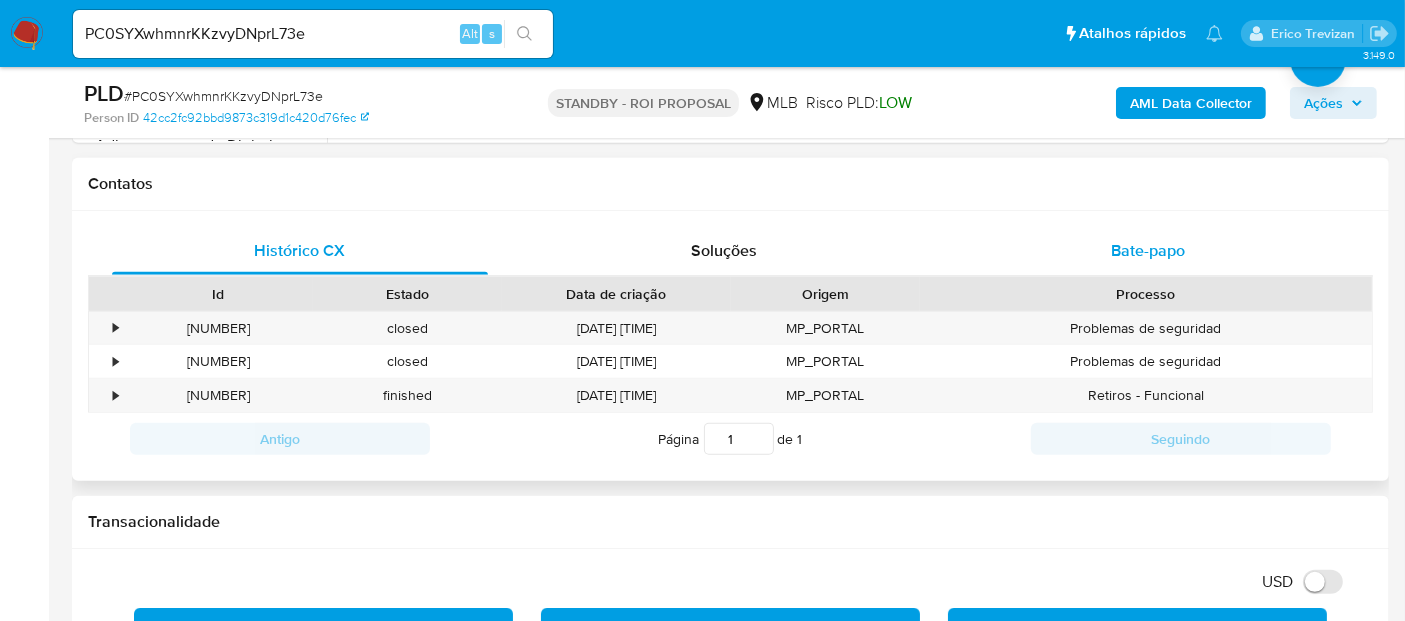 click on "Bate-papo" at bounding box center (1148, 250) 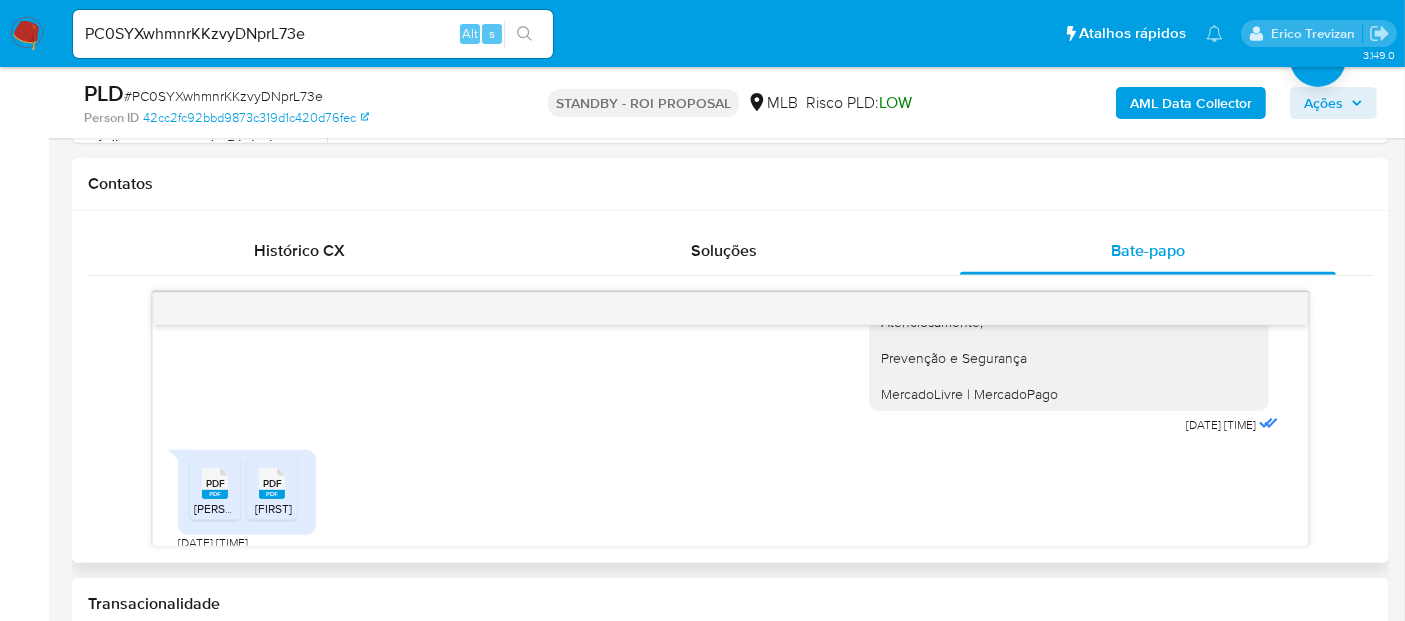 scroll, scrollTop: 459, scrollLeft: 0, axis: vertical 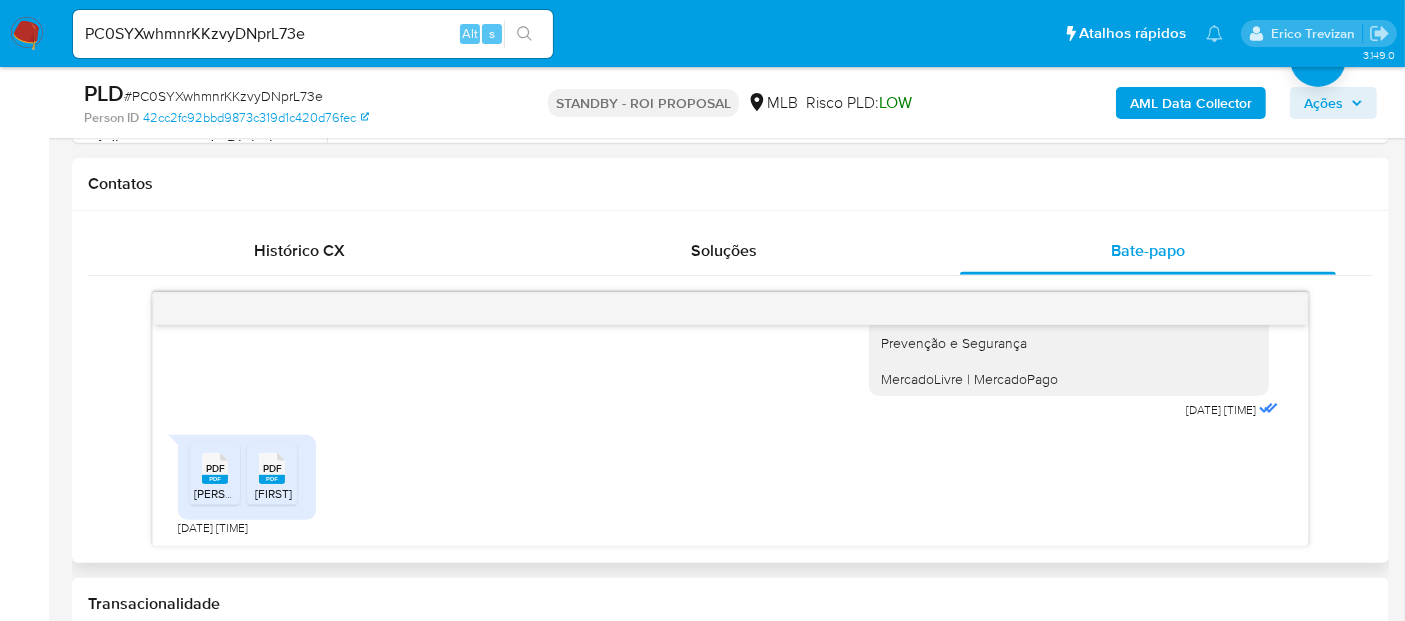 click on "PDF" at bounding box center (215, 468) 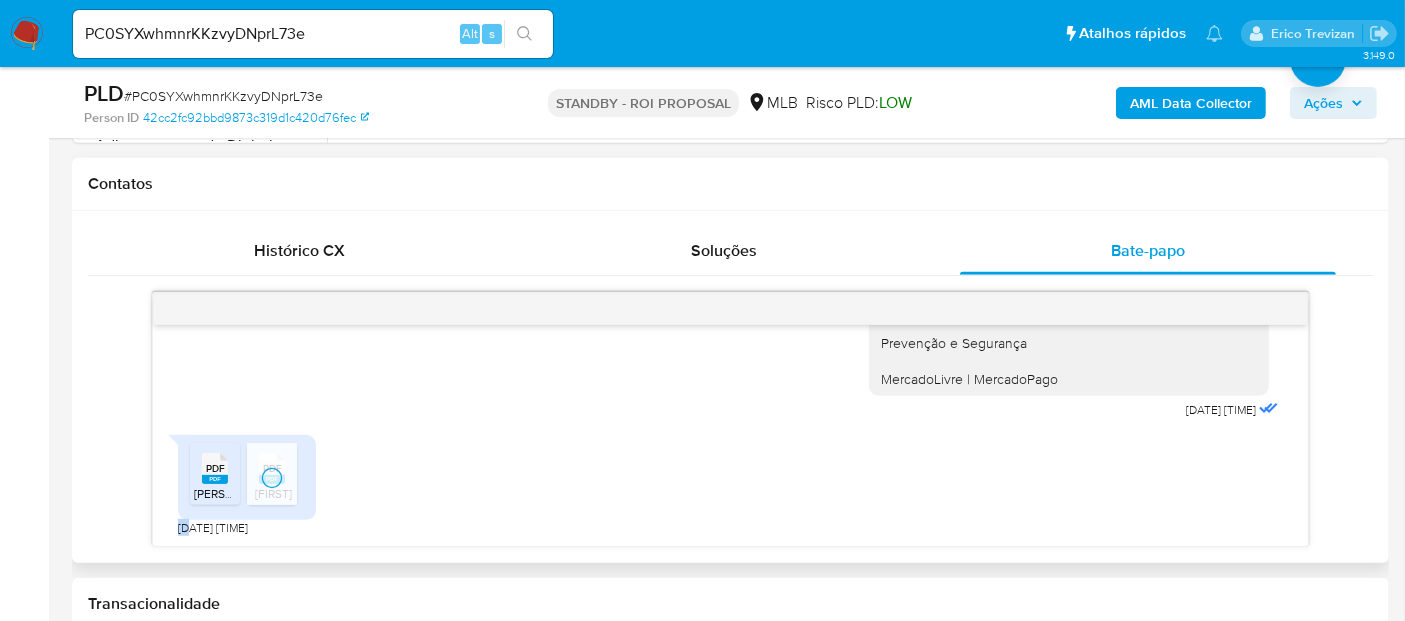 click 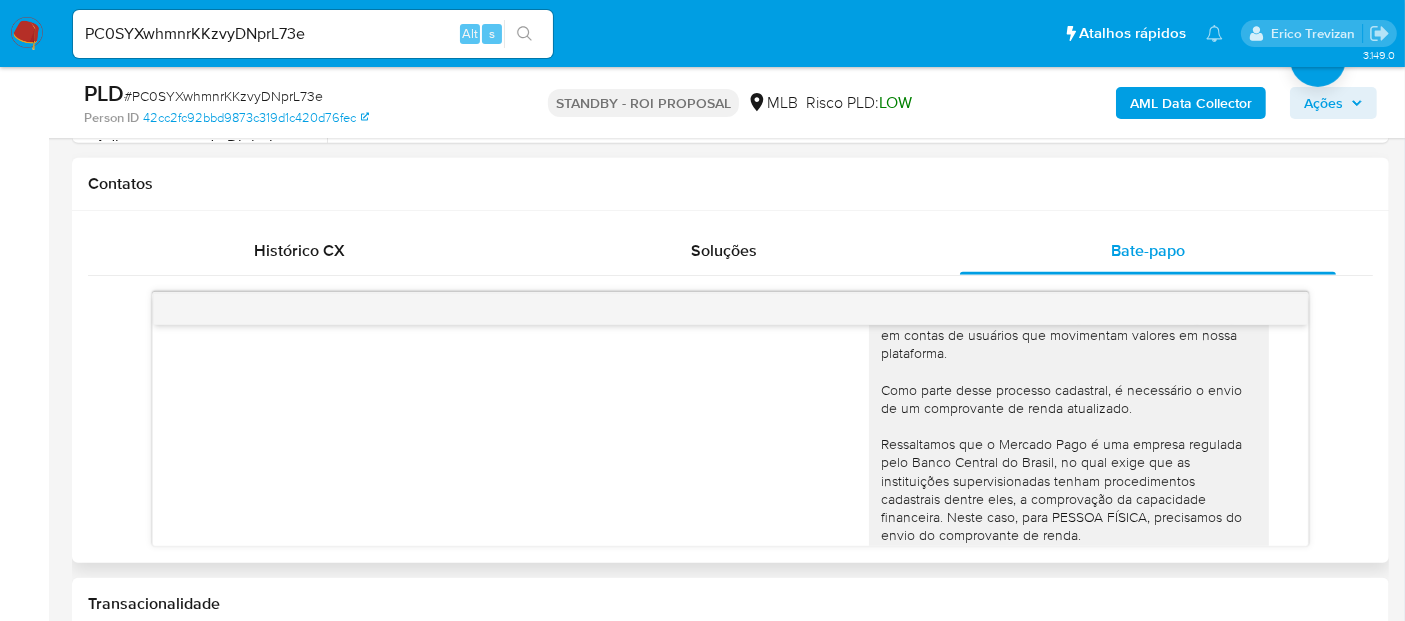 scroll, scrollTop: 0, scrollLeft: 0, axis: both 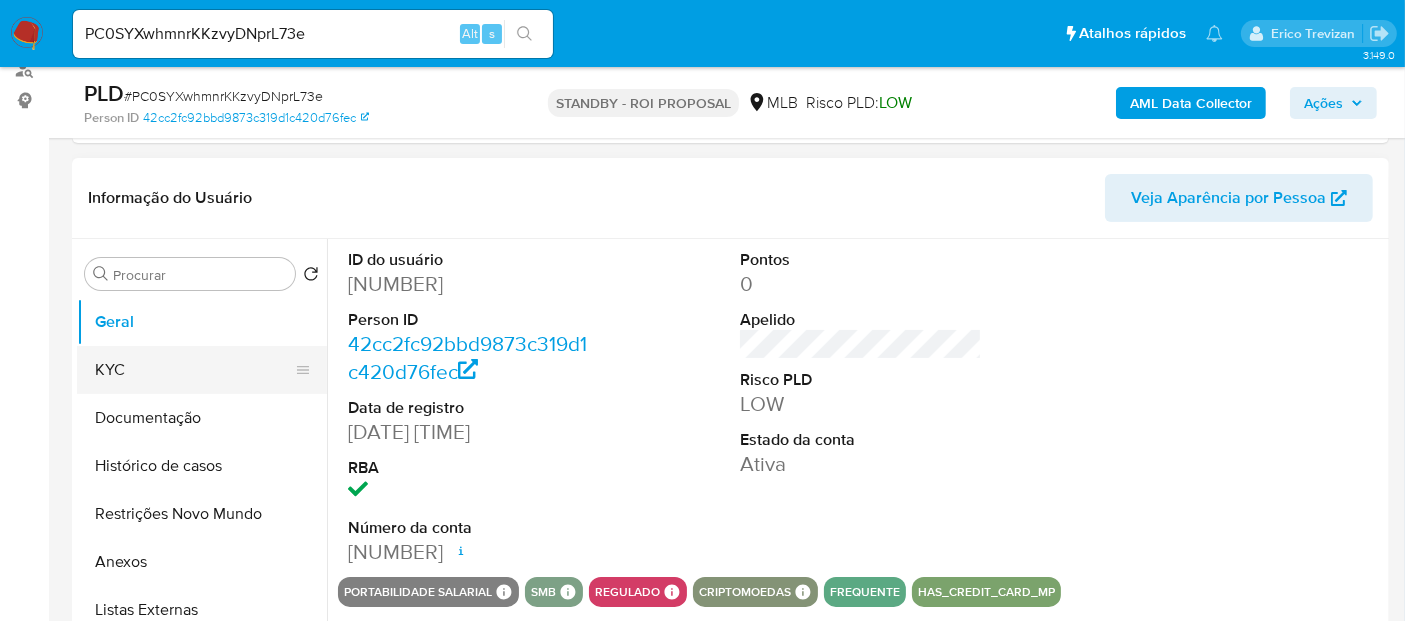click on "KYC" at bounding box center (194, 370) 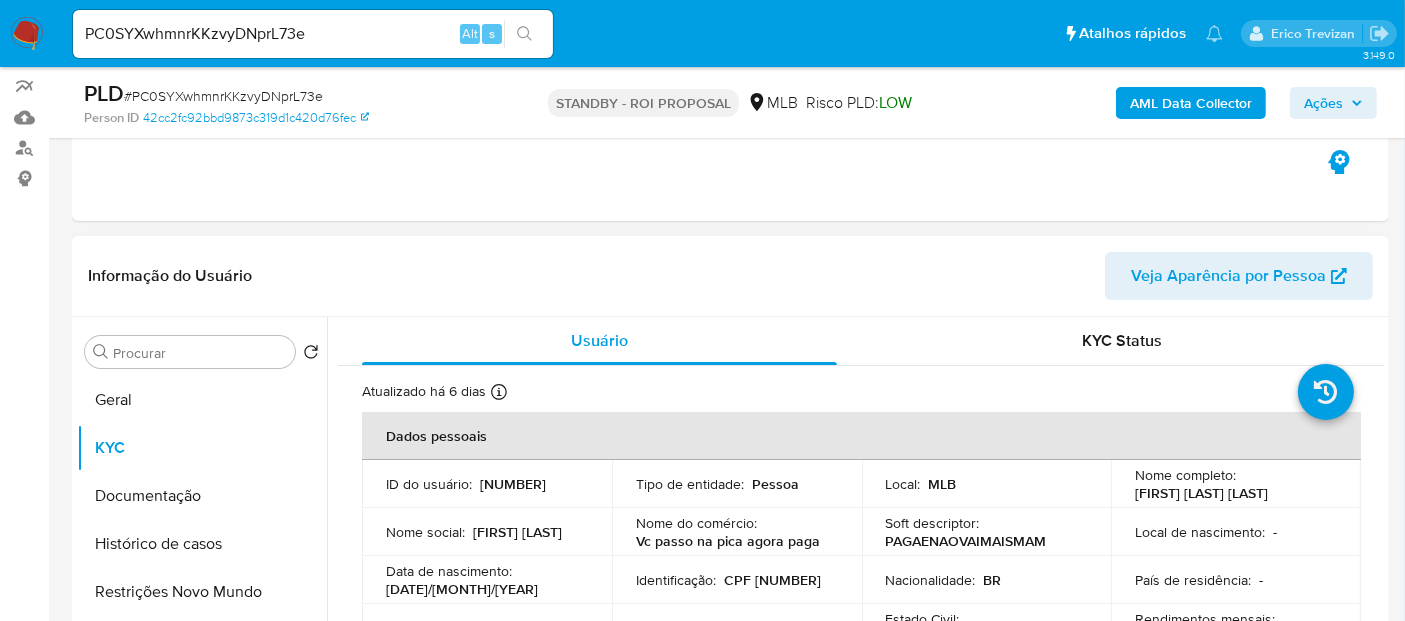 scroll, scrollTop: 280, scrollLeft: 0, axis: vertical 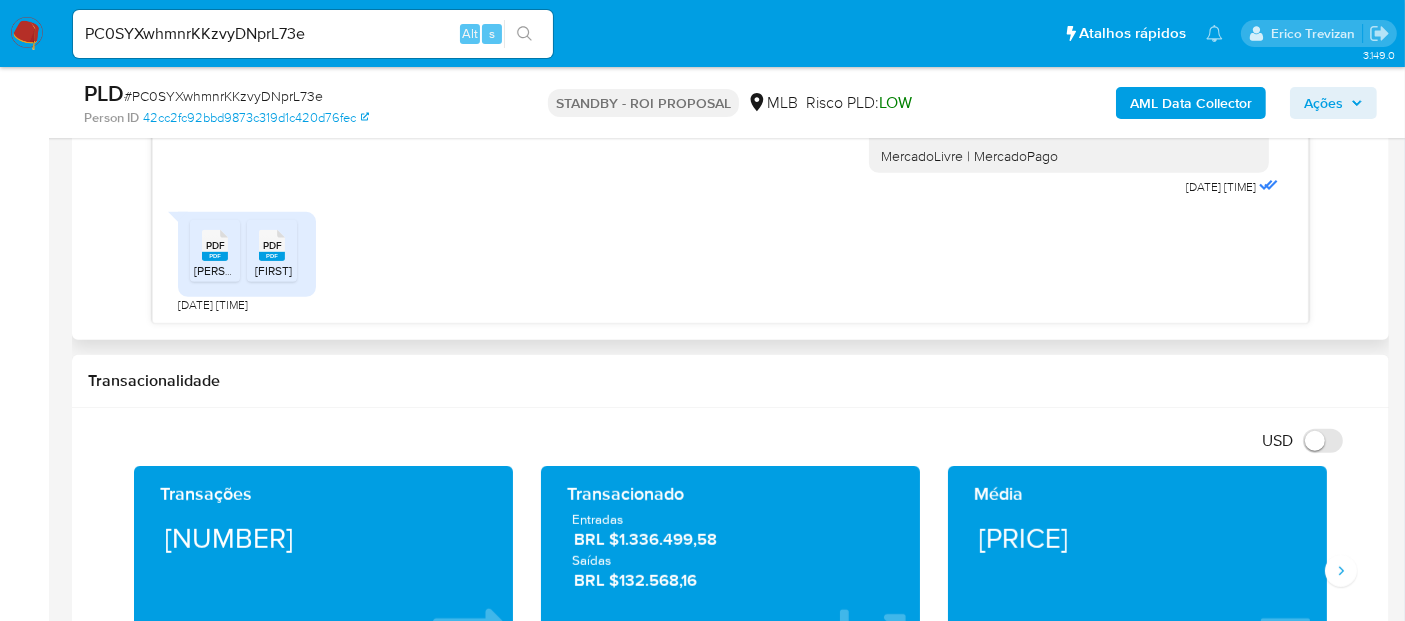 click 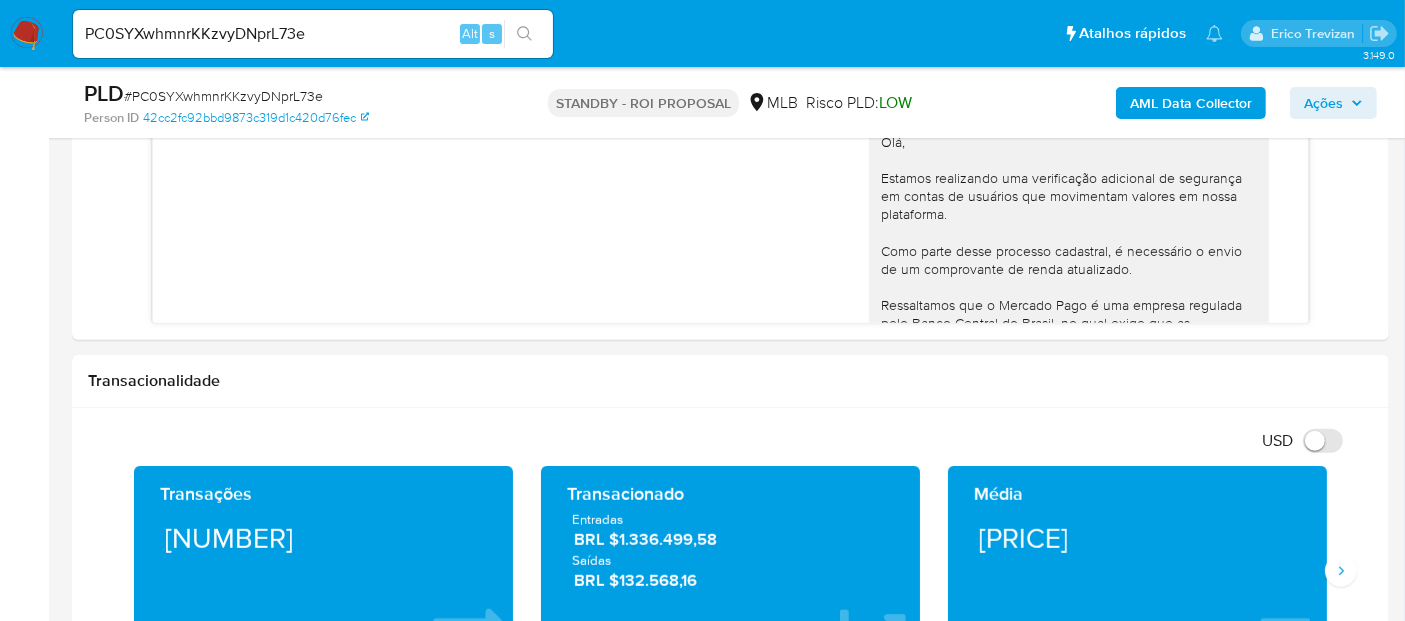 scroll, scrollTop: 0, scrollLeft: 0, axis: both 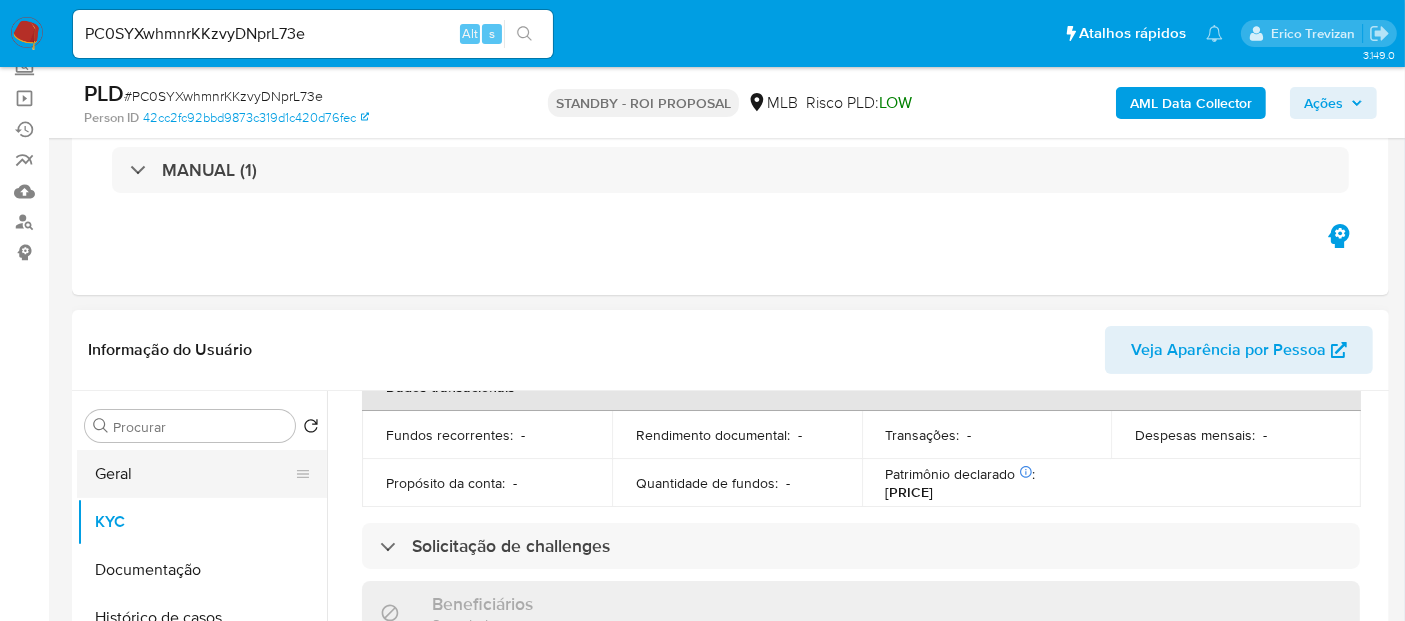 click on "Geral" at bounding box center (194, 474) 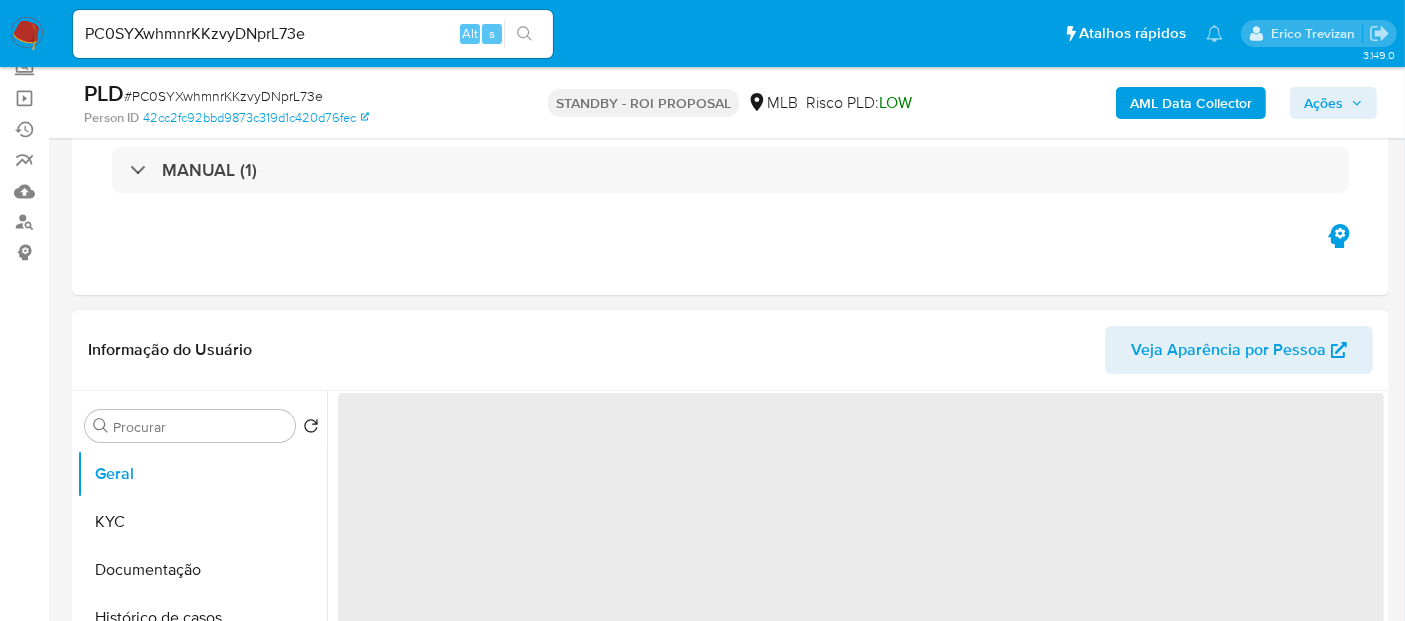 scroll, scrollTop: 0, scrollLeft: 0, axis: both 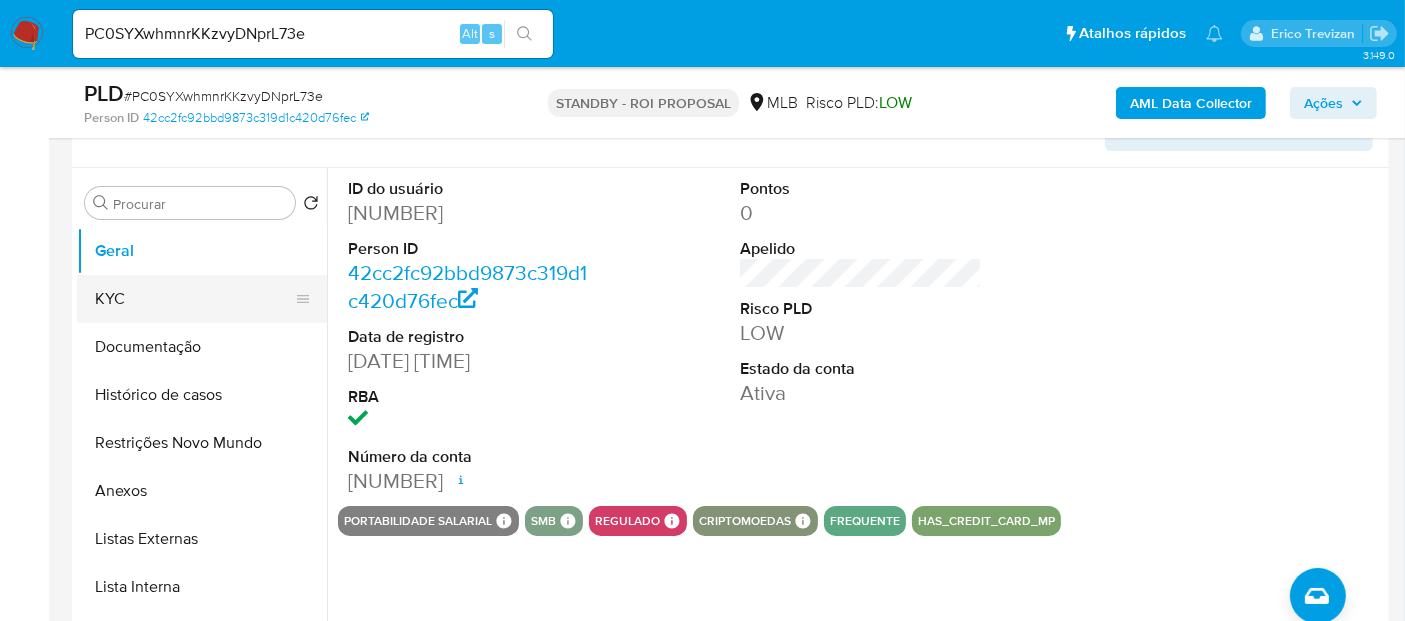 click on "KYC" at bounding box center (194, 299) 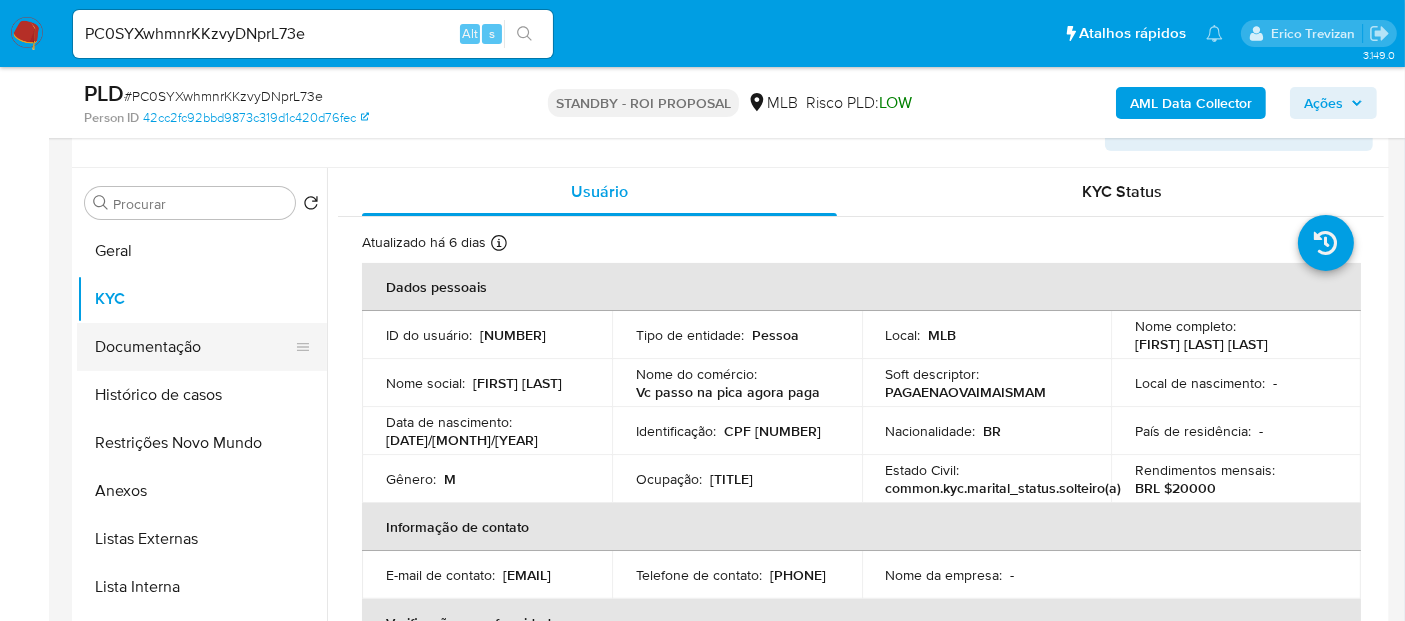 click on "Documentação" at bounding box center [194, 347] 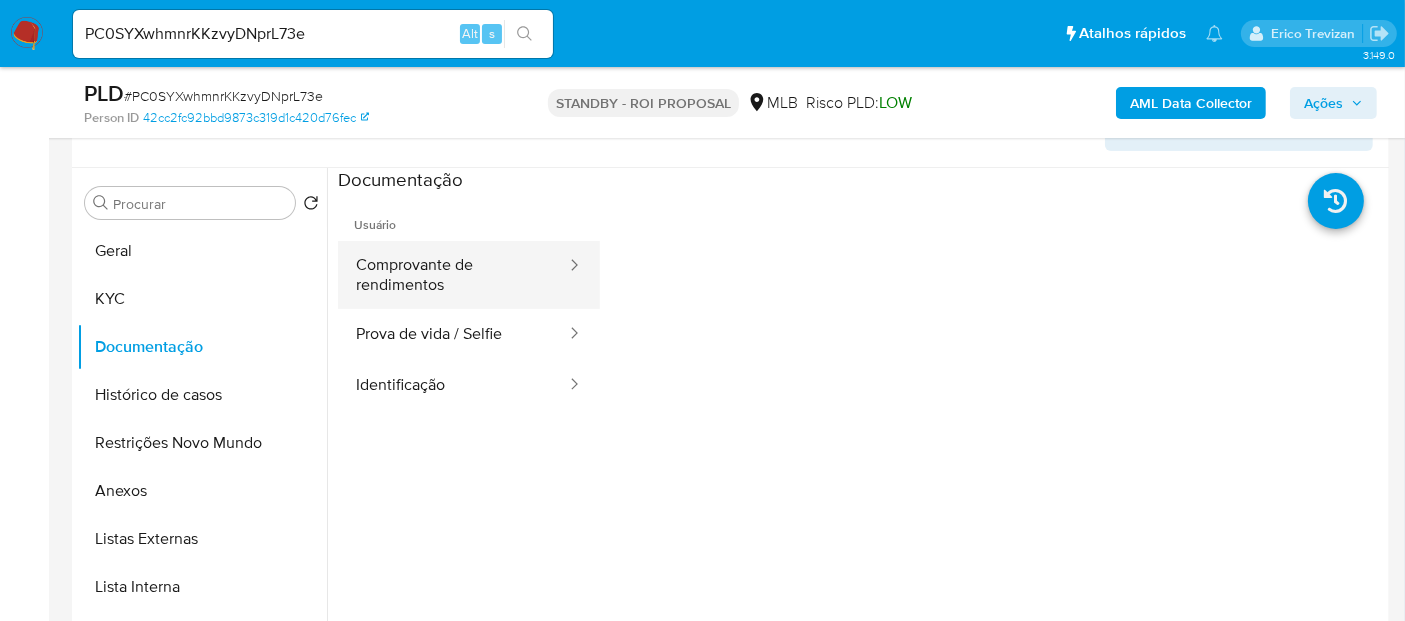 click on "Comprovante de rendimentos" at bounding box center [453, 275] 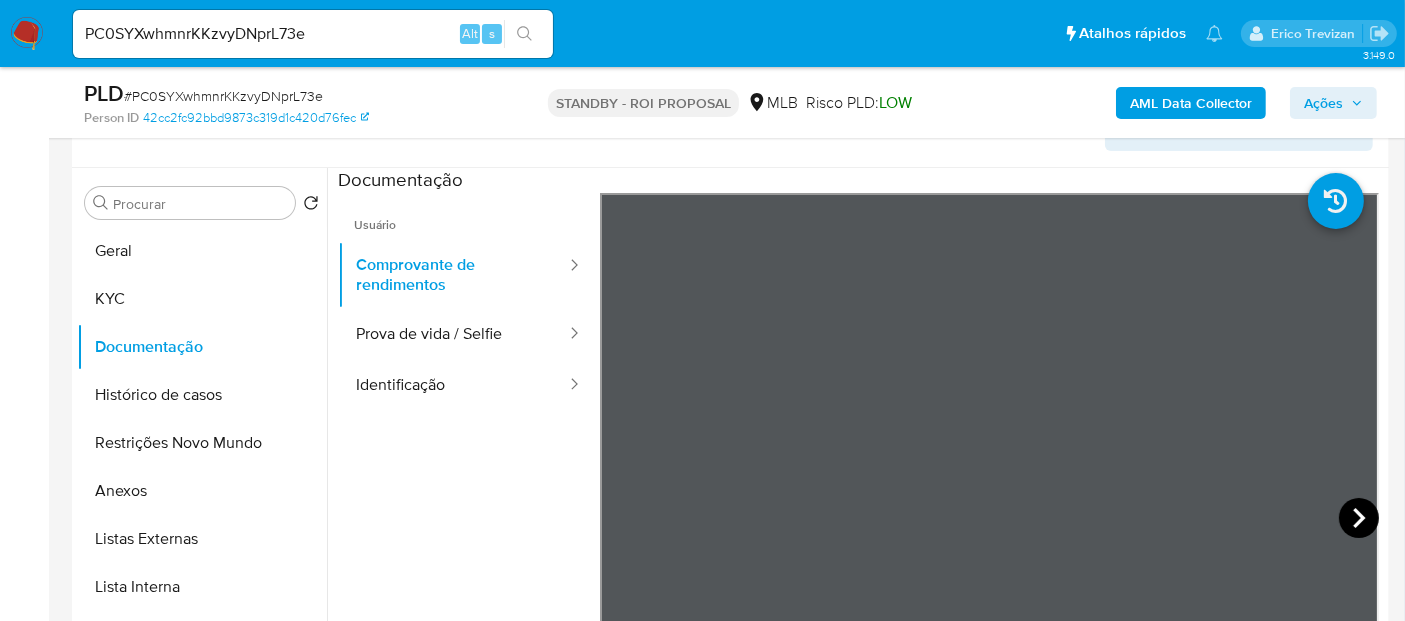click 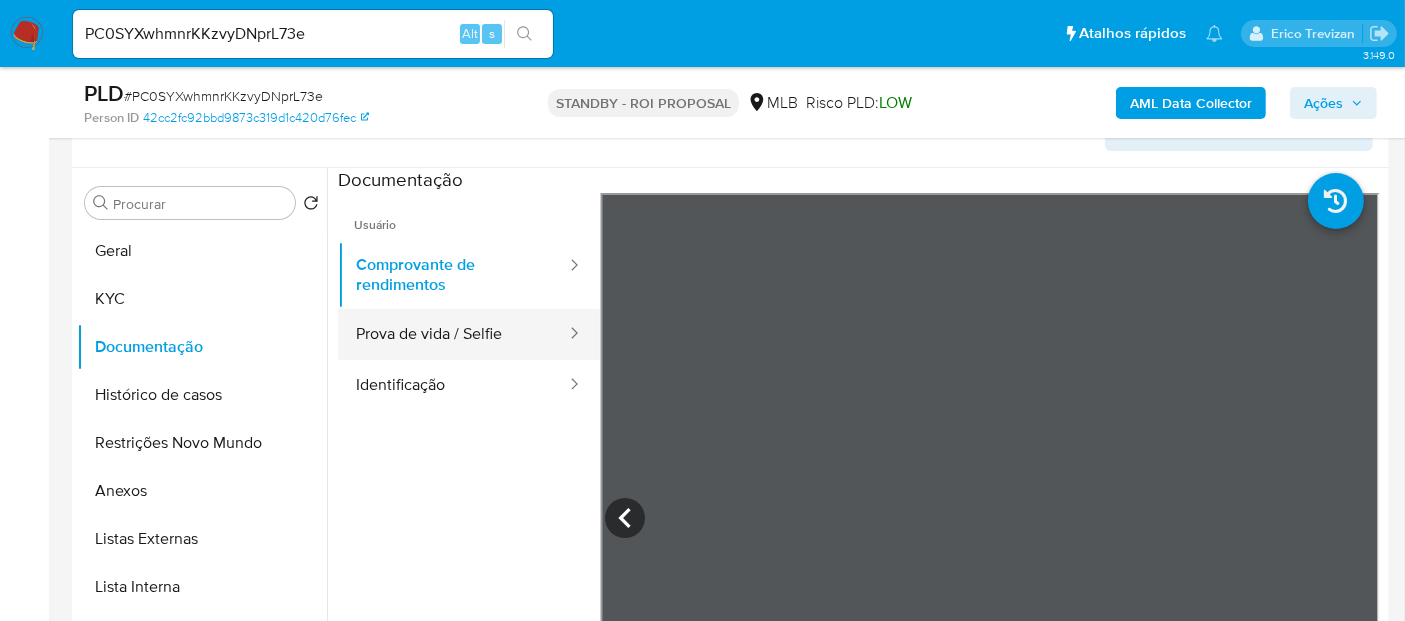 click on "Prova de vida / Selfie" at bounding box center [453, 334] 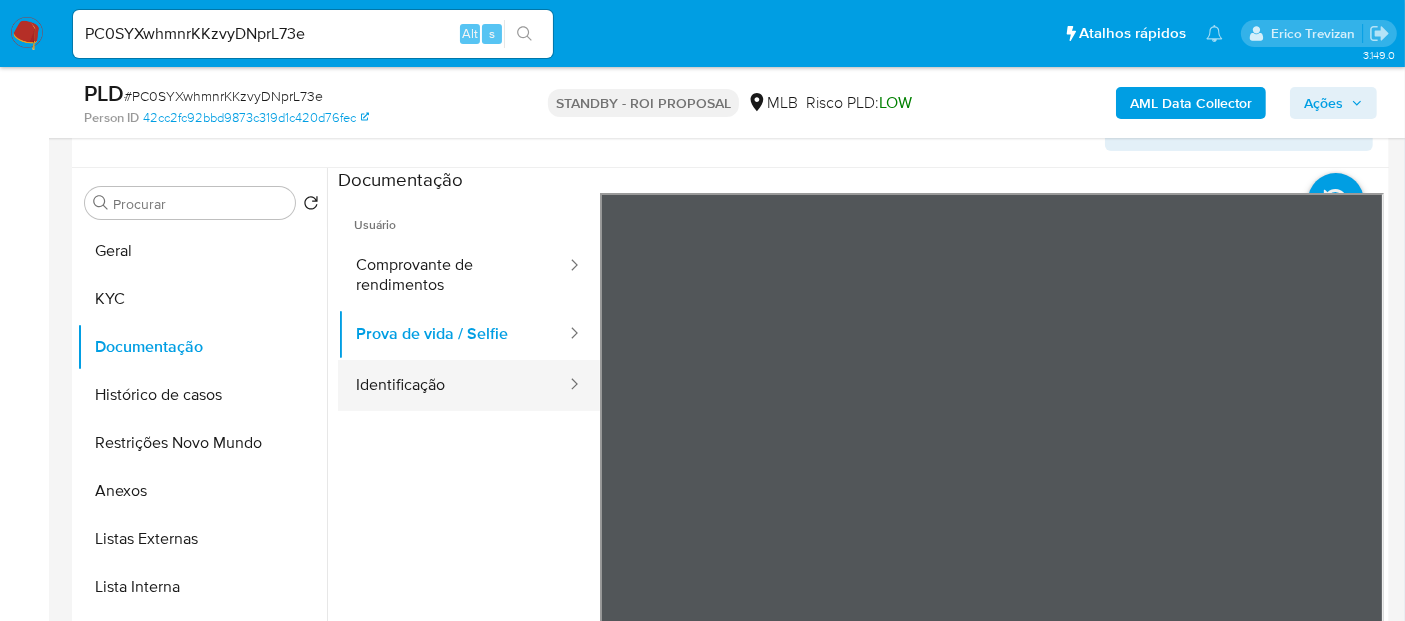 drag, startPoint x: 395, startPoint y: 380, endPoint x: 554, endPoint y: 391, distance: 159.38005 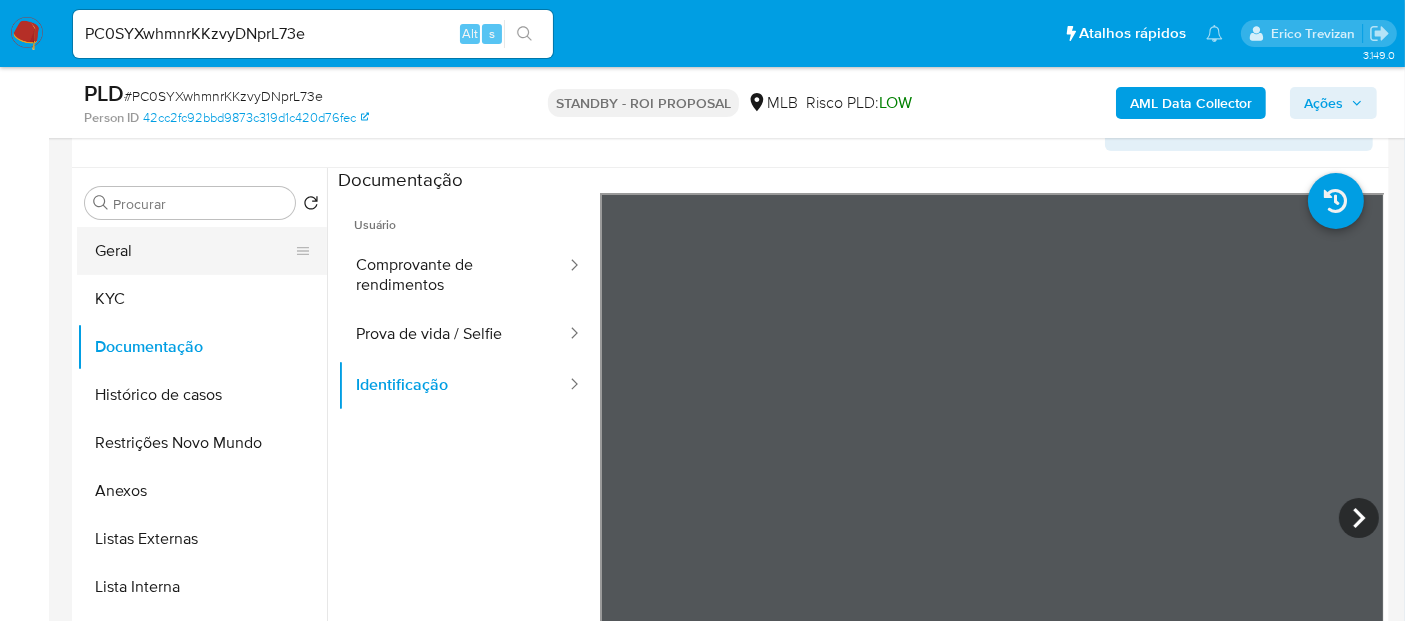 click on "Geral" at bounding box center (194, 251) 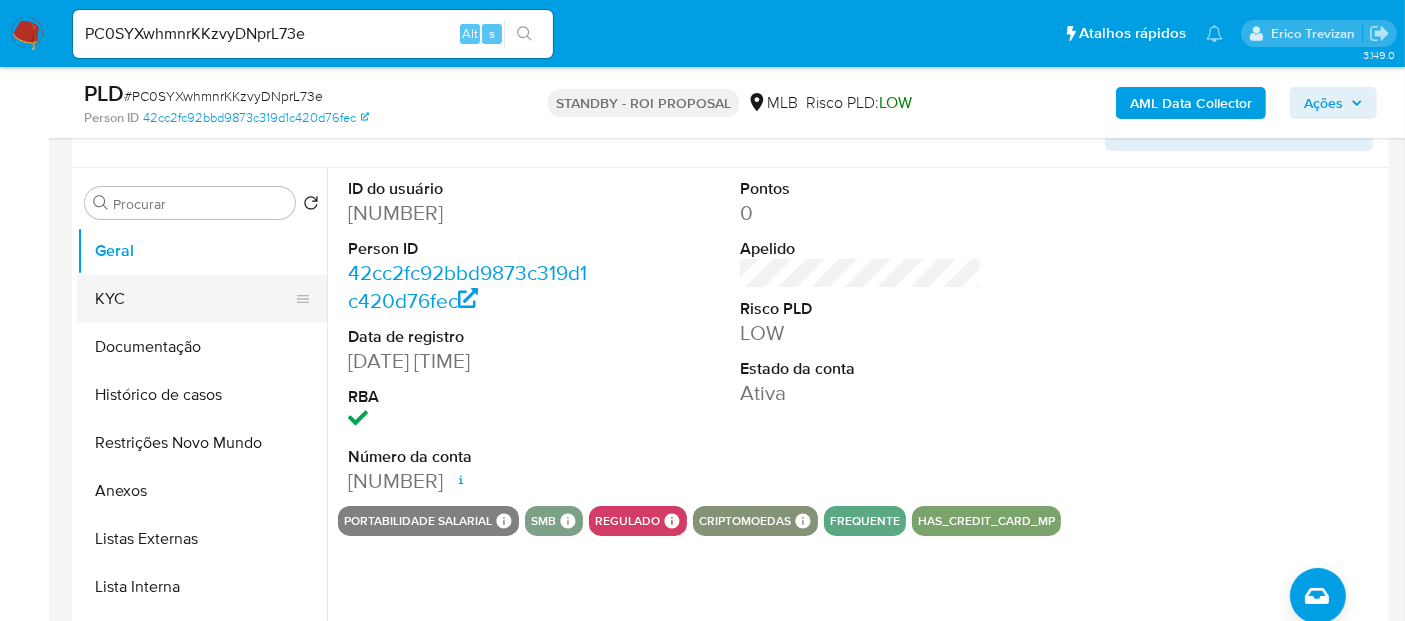 click on "KYC" at bounding box center [194, 299] 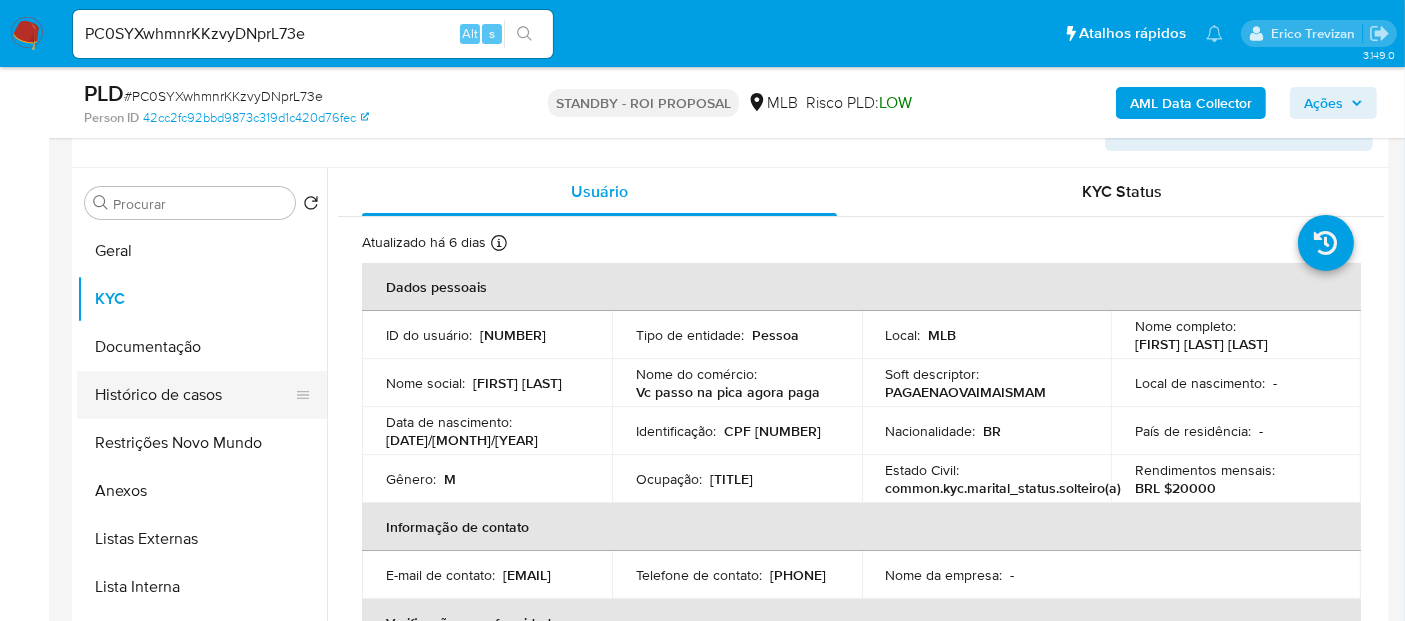 click on "Histórico de casos" at bounding box center [194, 395] 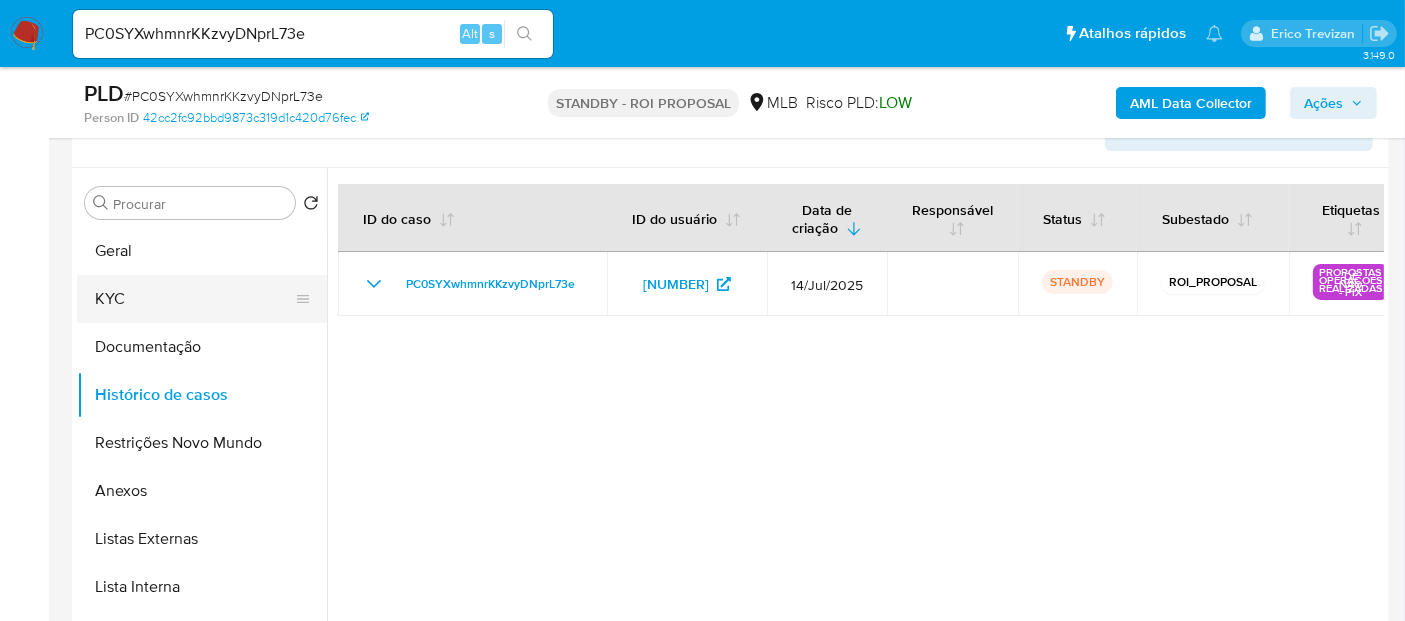 click on "KYC" at bounding box center (194, 299) 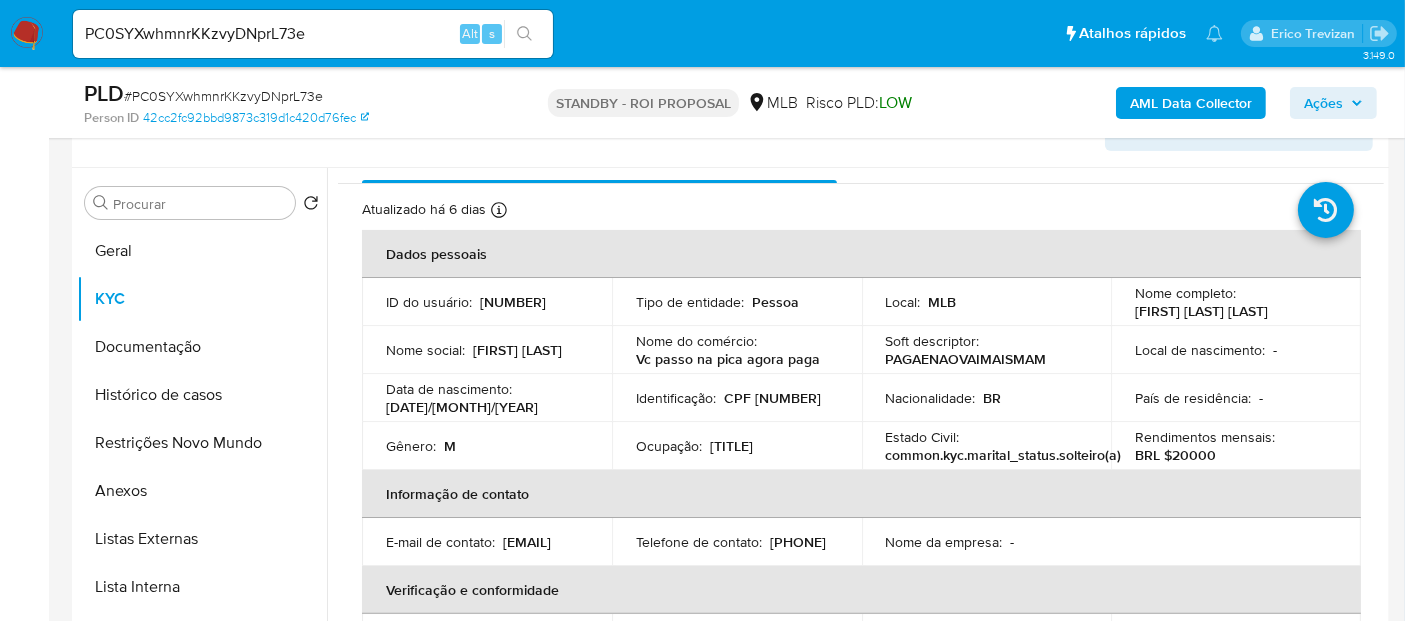 scroll, scrollTop: 0, scrollLeft: 0, axis: both 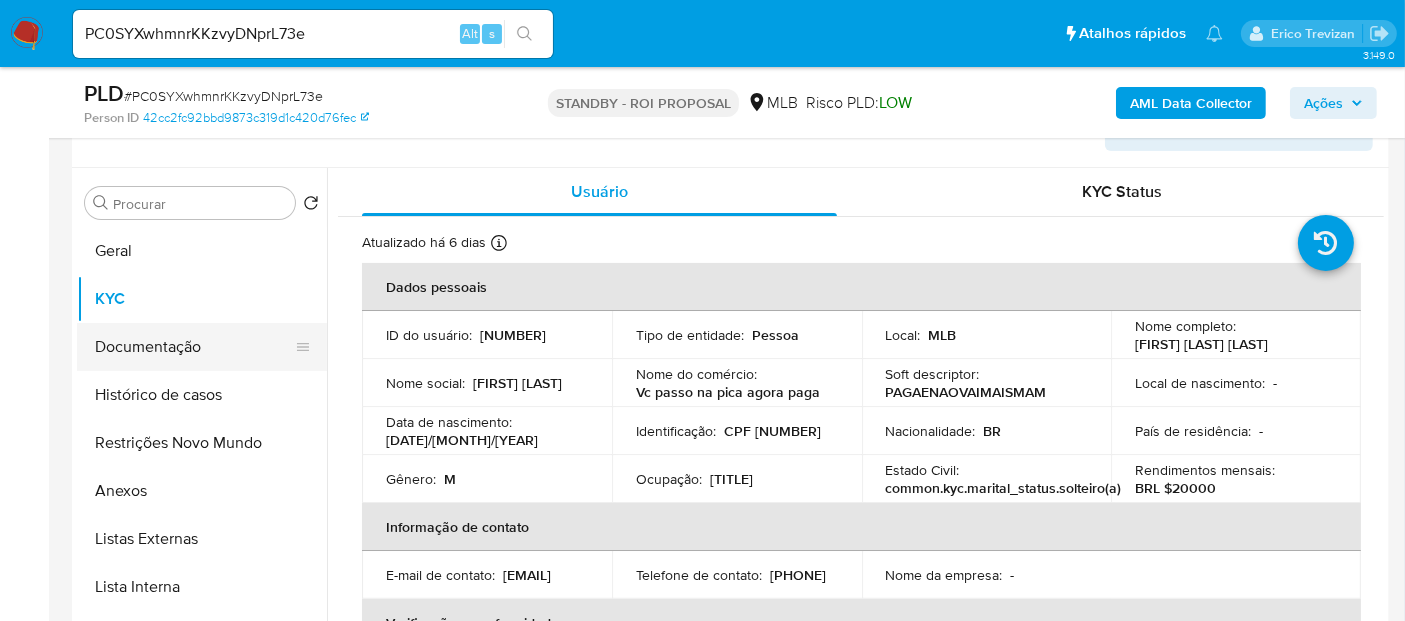 click on "Documentação" at bounding box center [194, 347] 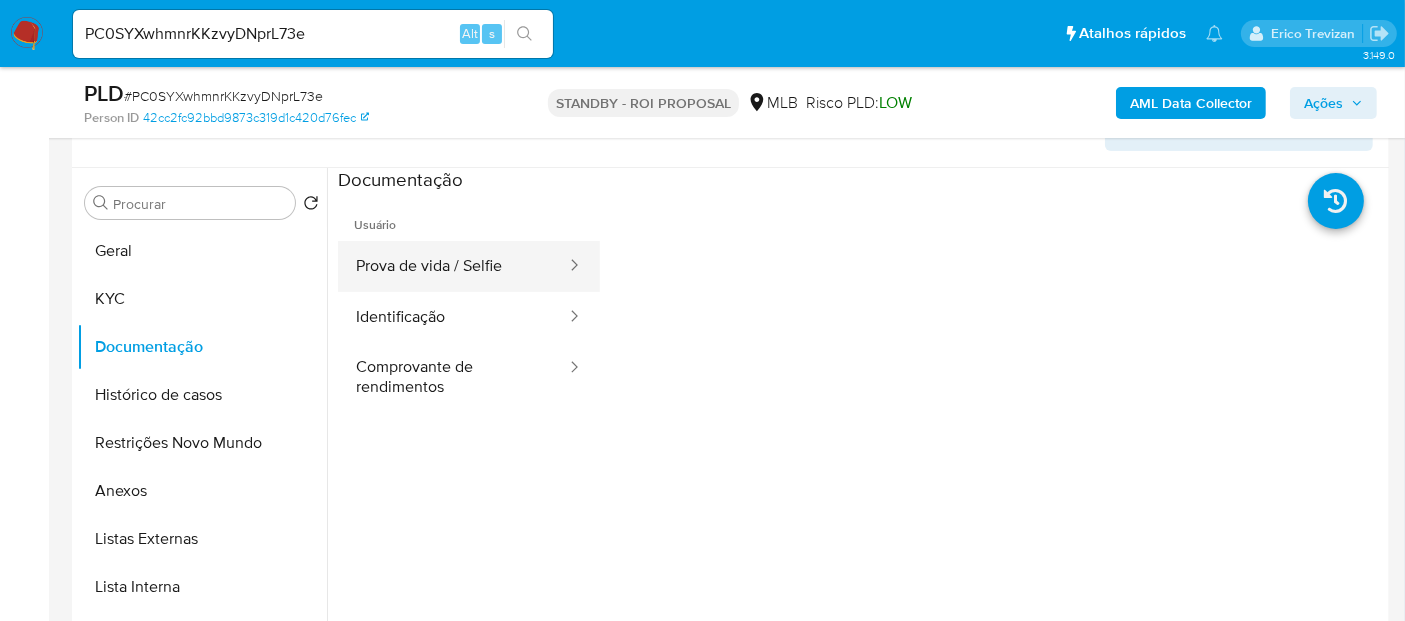 click on "Prova de vida / Selfie" at bounding box center [453, 266] 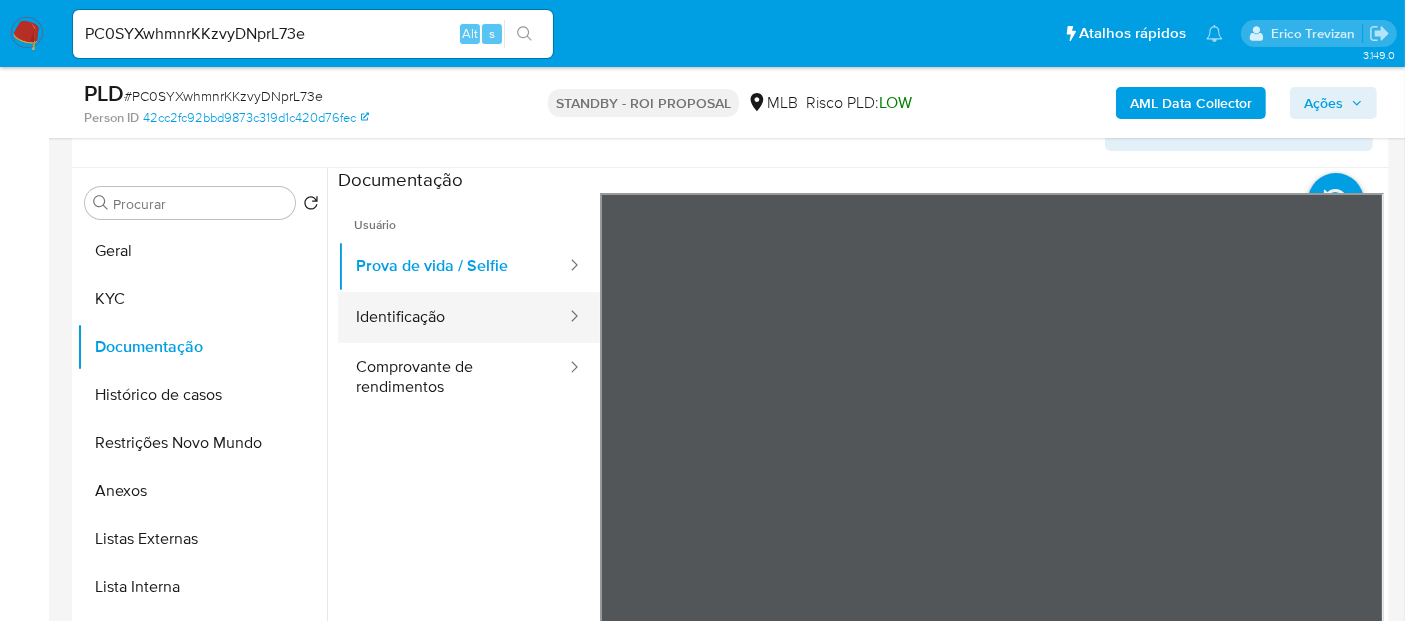 click on "Identificação" at bounding box center [453, 317] 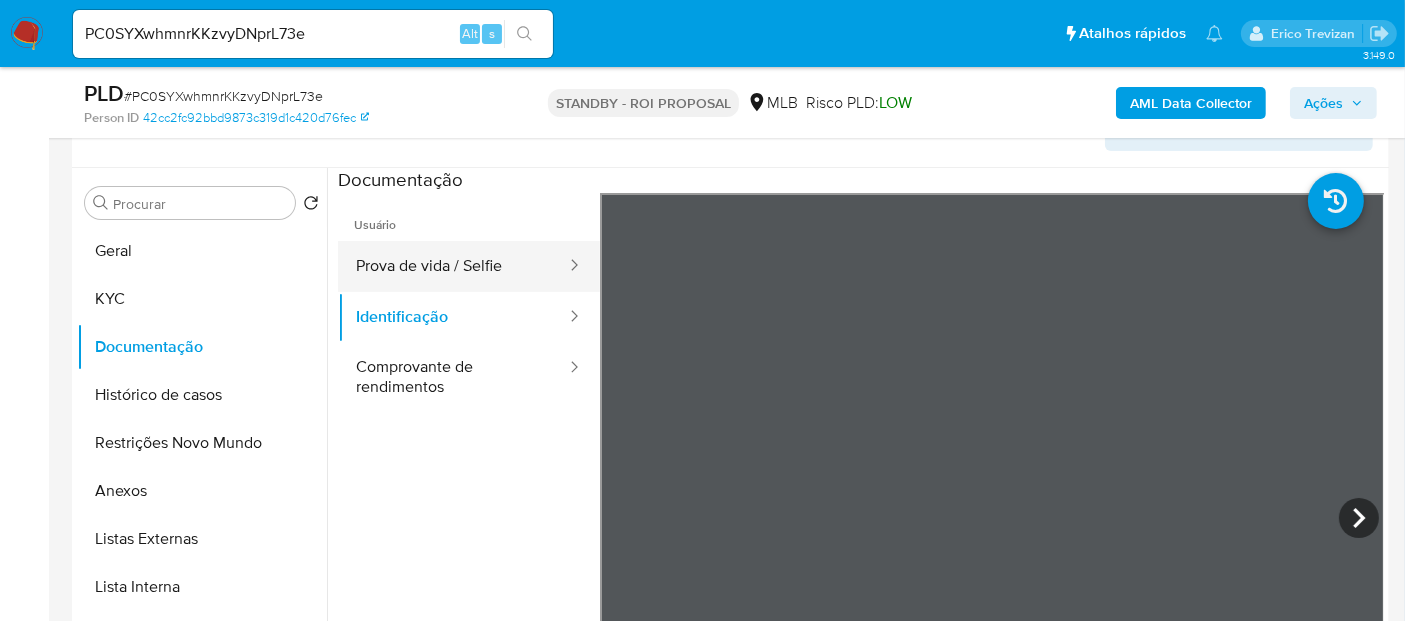 click on "Prova de vida / Selfie" at bounding box center [453, 266] 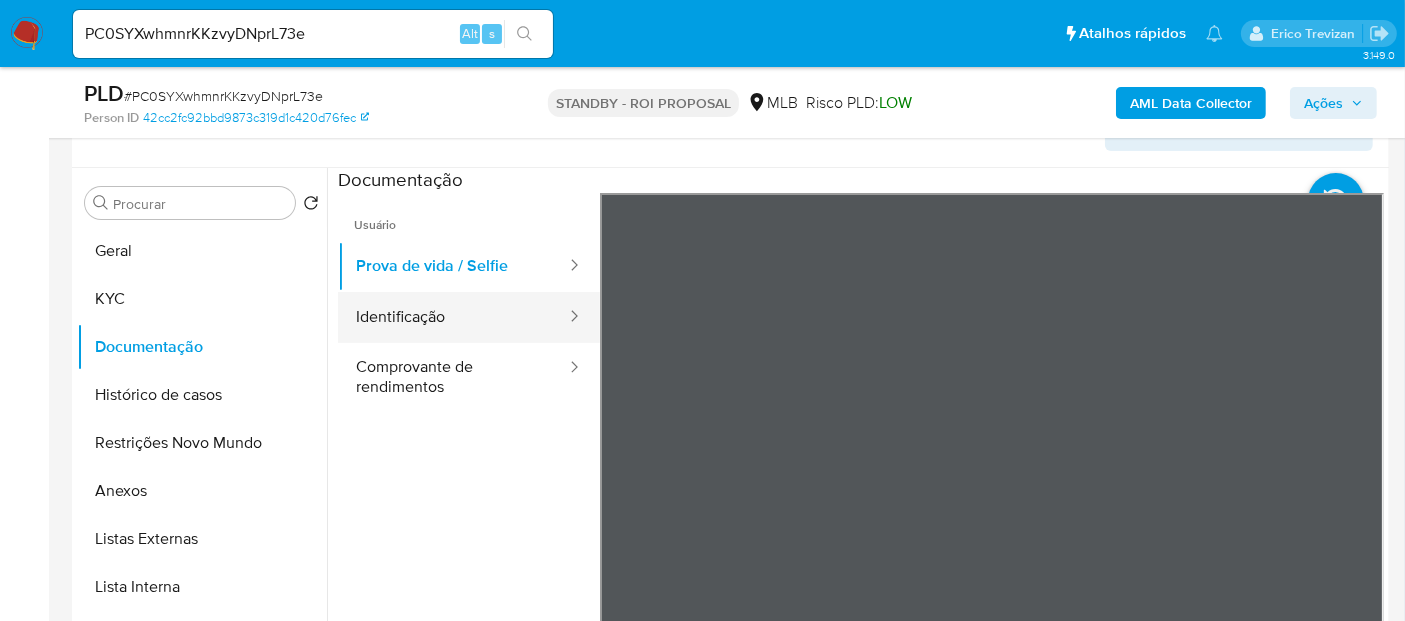 click on "Identificação" at bounding box center [453, 317] 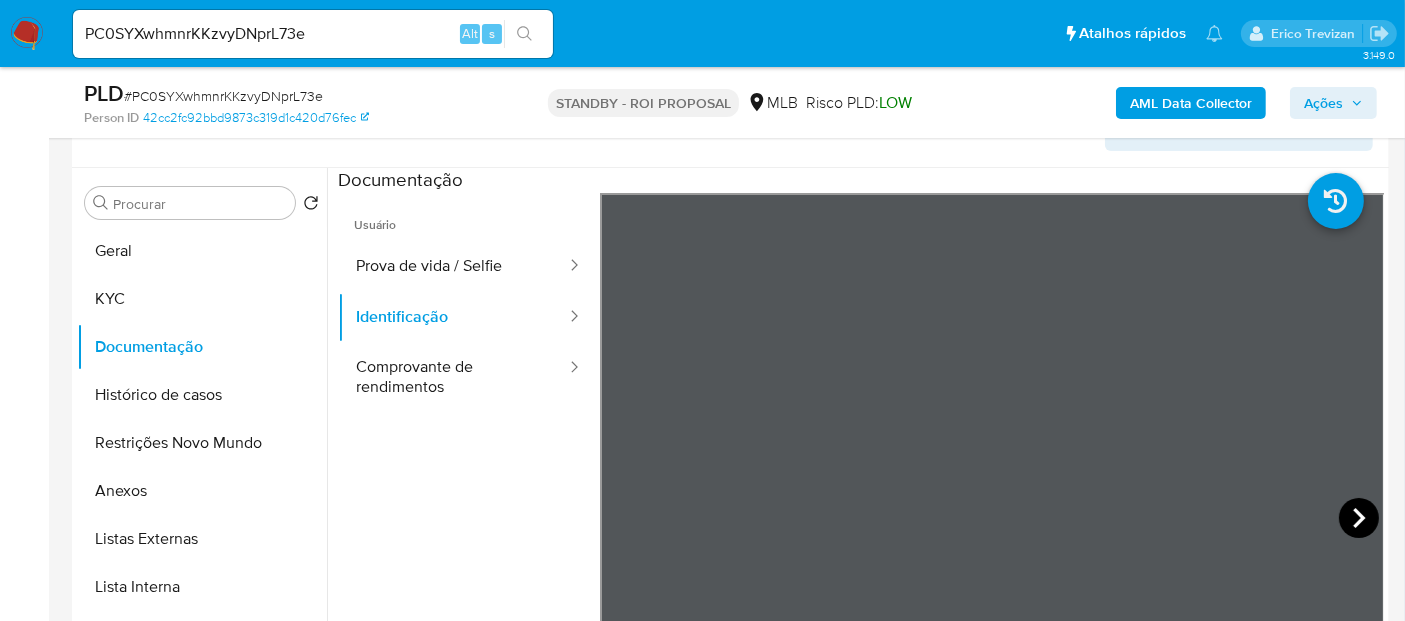 click 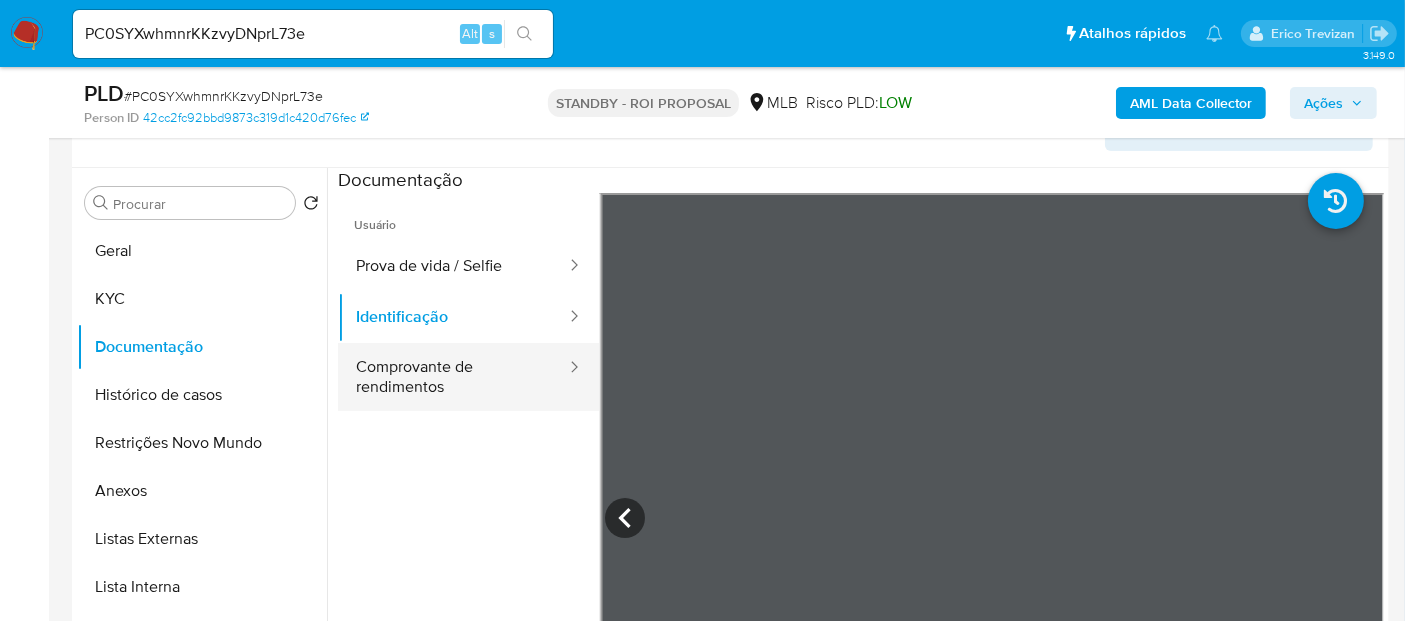 click on "Comprovante de rendimentos" at bounding box center [453, 377] 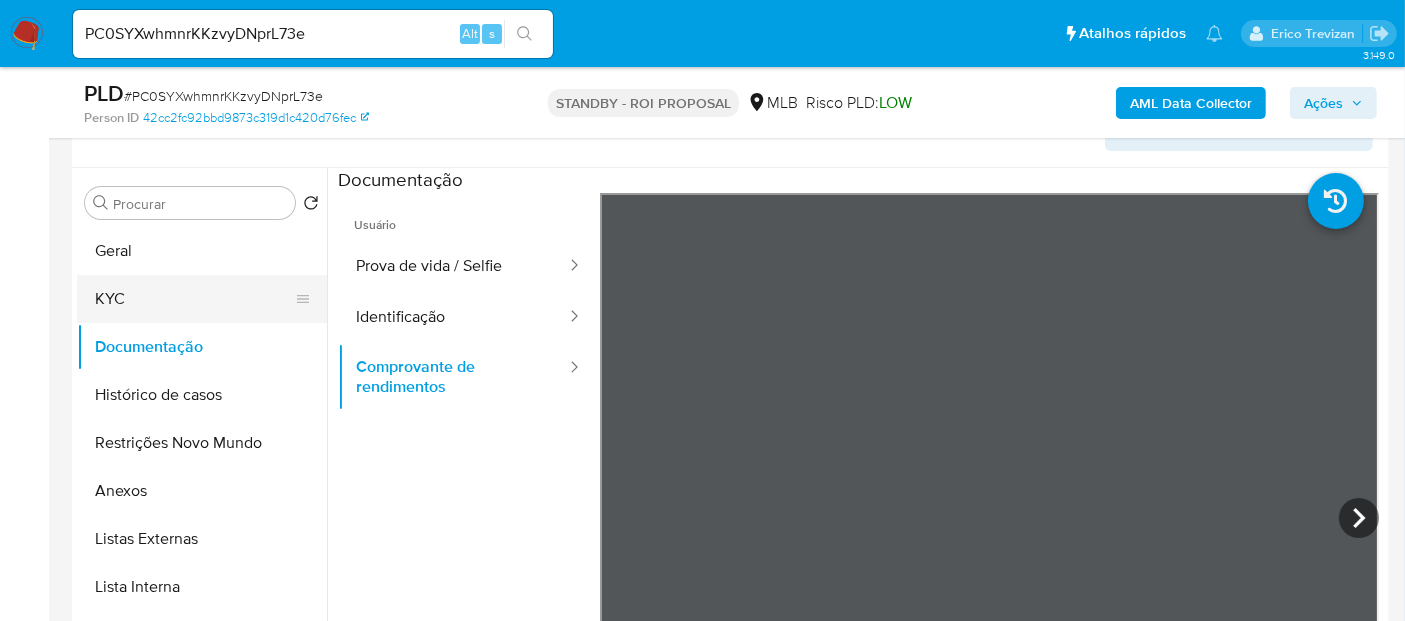 drag, startPoint x: 135, startPoint y: 298, endPoint x: 161, endPoint y: 308, distance: 27.856777 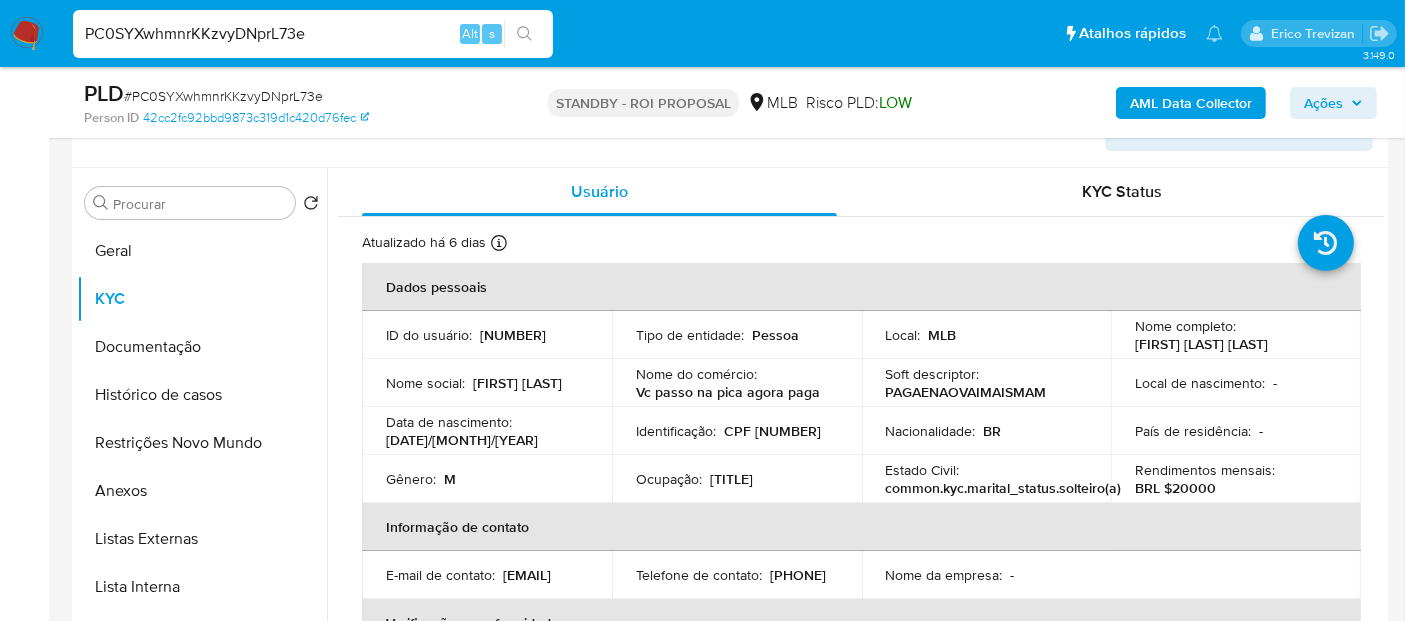 drag, startPoint x: 332, startPoint y: 30, endPoint x: 0, endPoint y: 57, distance: 333.09607 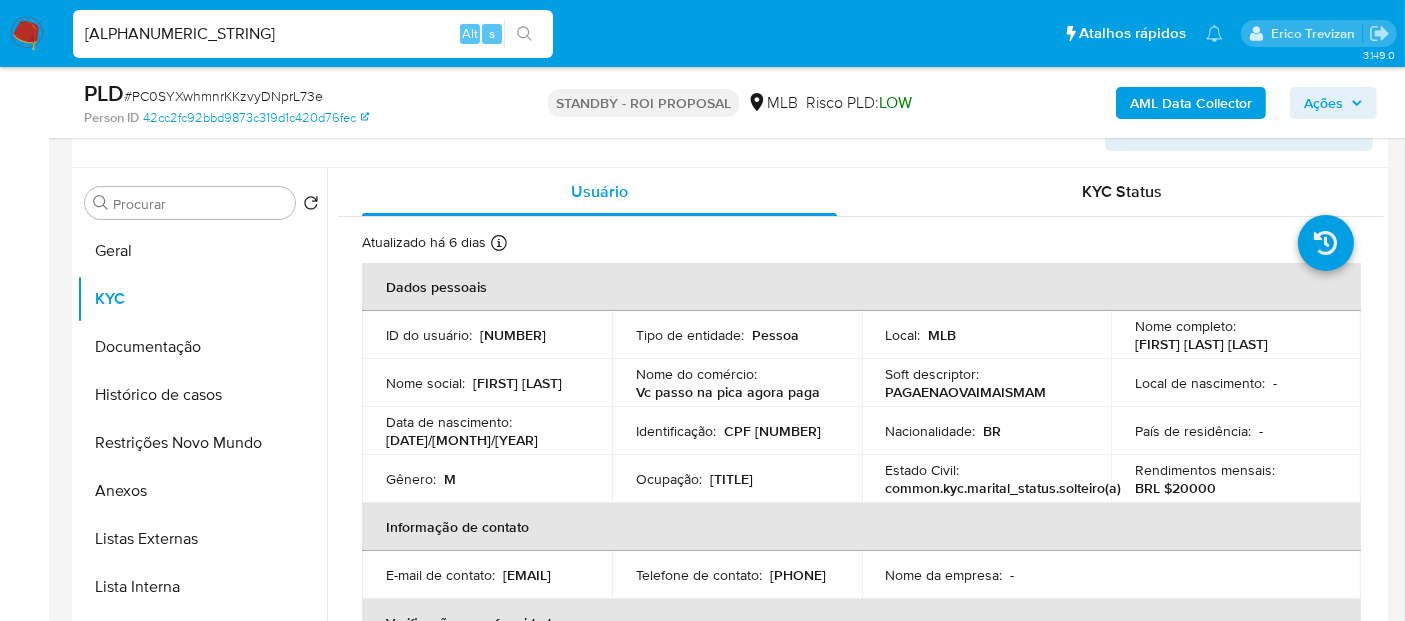 type on "BalghJfVLtfdoGgJFfeQ0wHb" 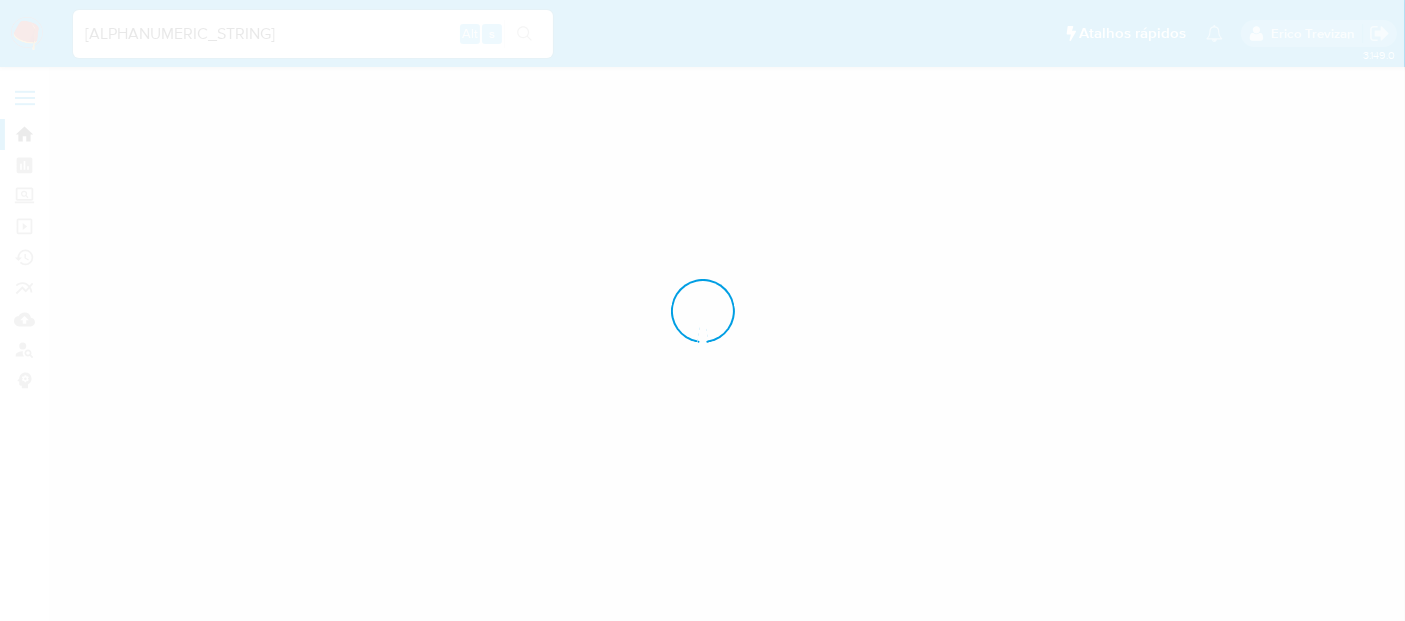 scroll, scrollTop: 0, scrollLeft: 0, axis: both 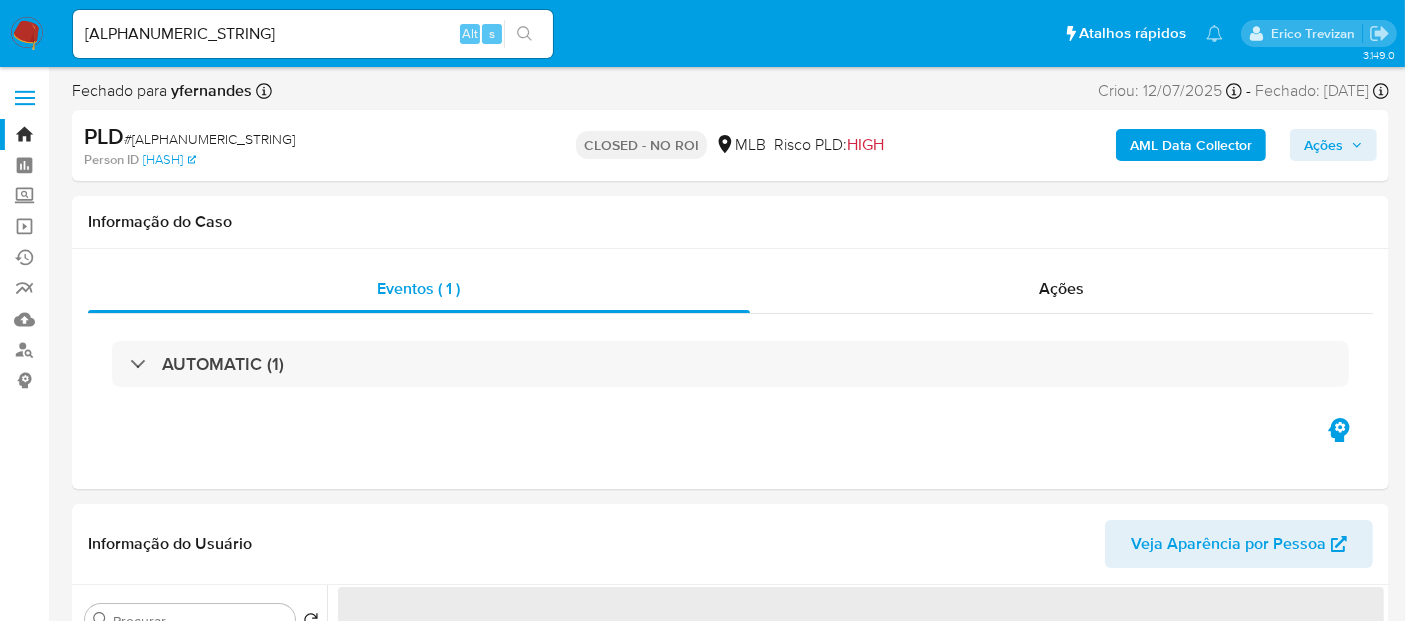 select on "10" 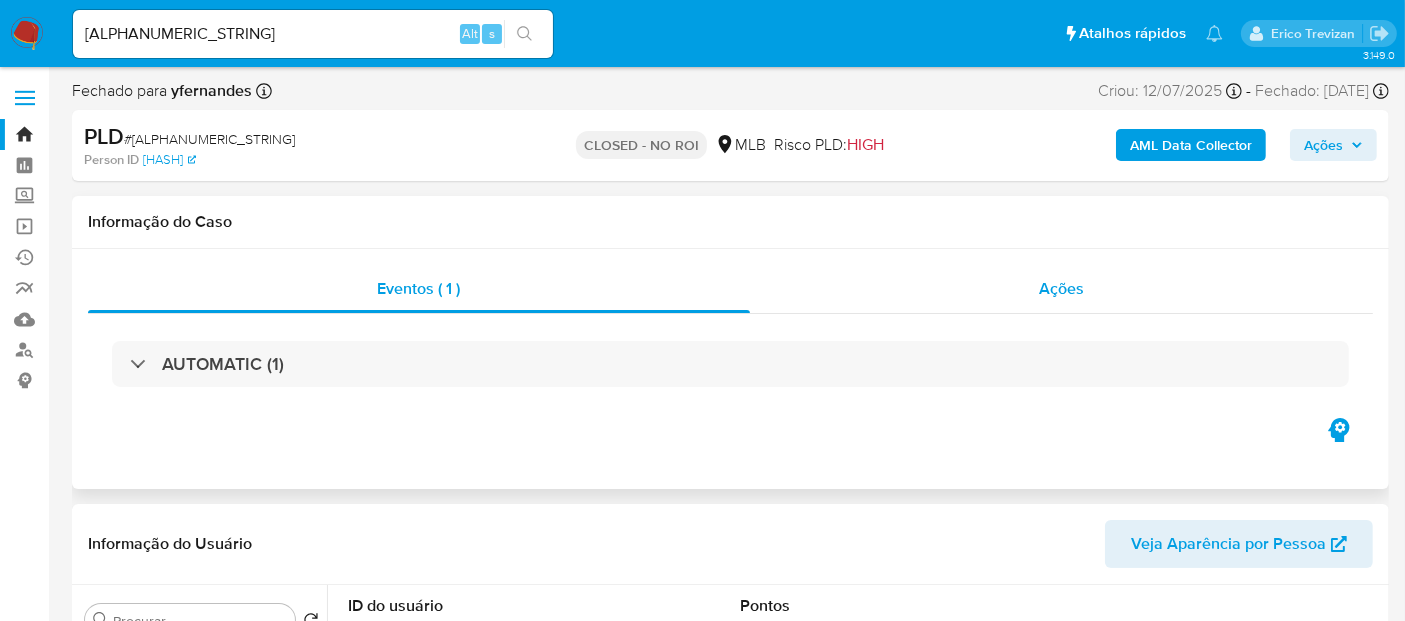 click on "Ações" at bounding box center [1061, 288] 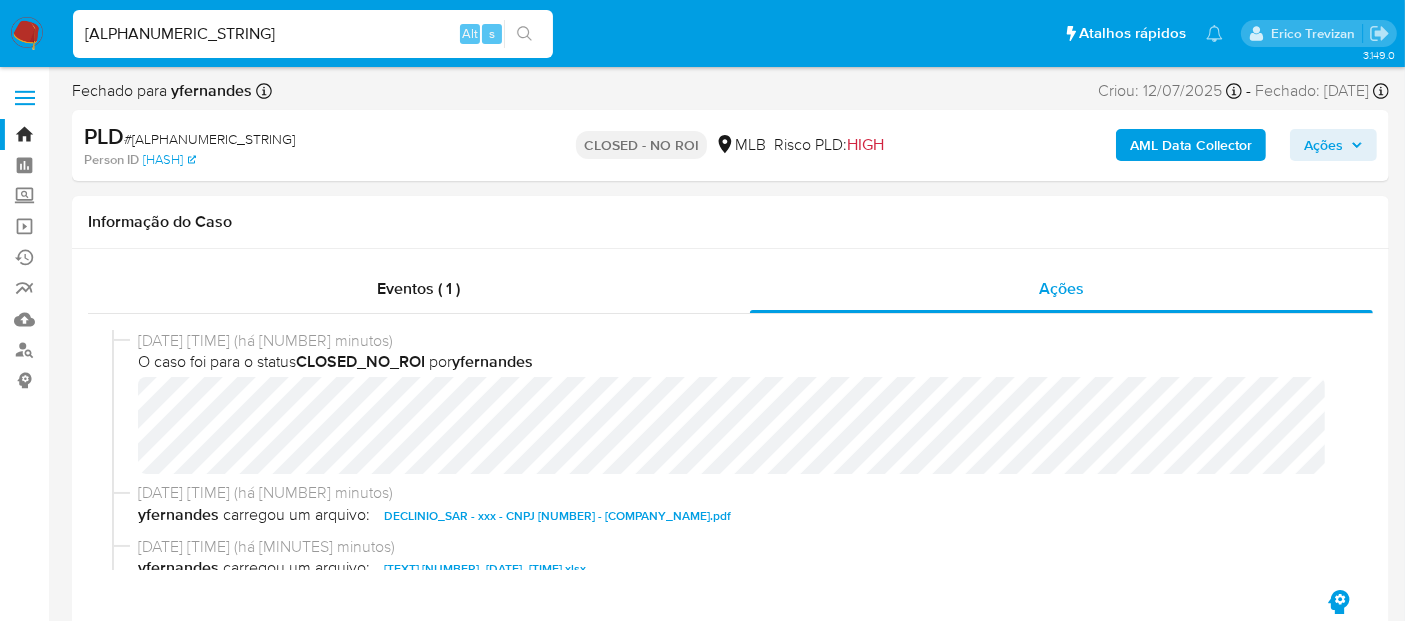 drag, startPoint x: 314, startPoint y: 27, endPoint x: 0, endPoint y: 55, distance: 315.24594 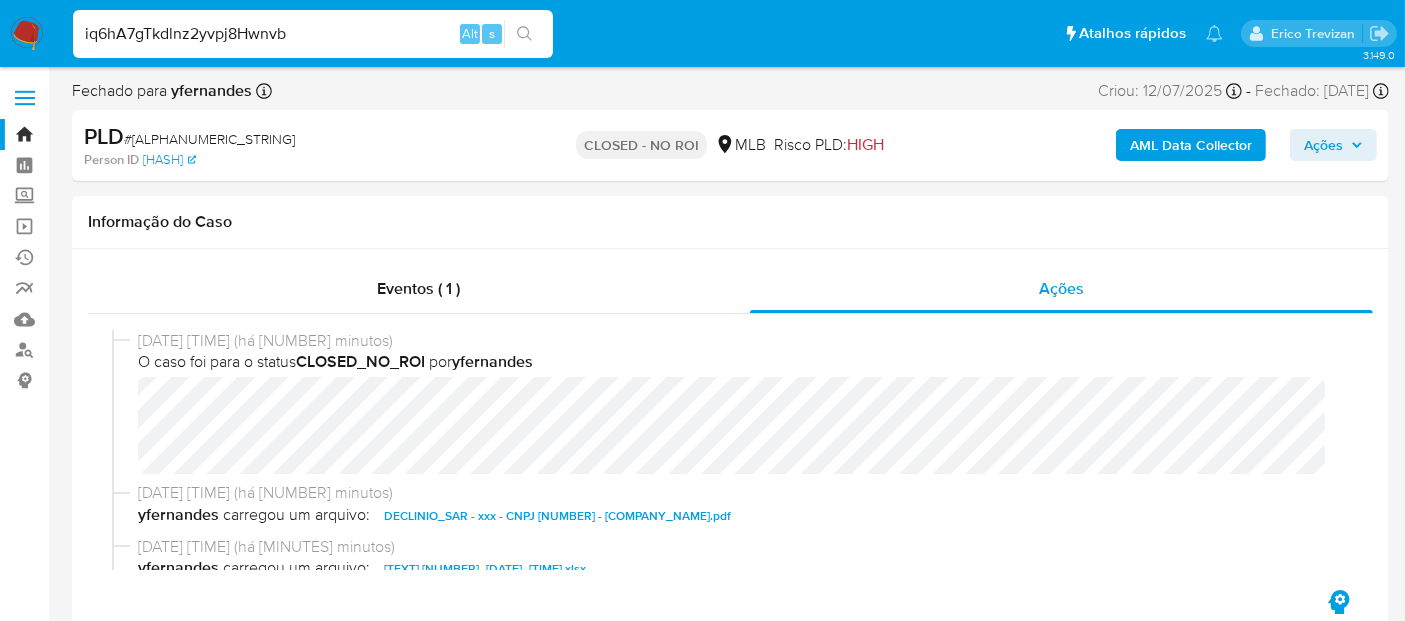 type on "iq6hA7gTkdlnz2yvpj8Hwnvb" 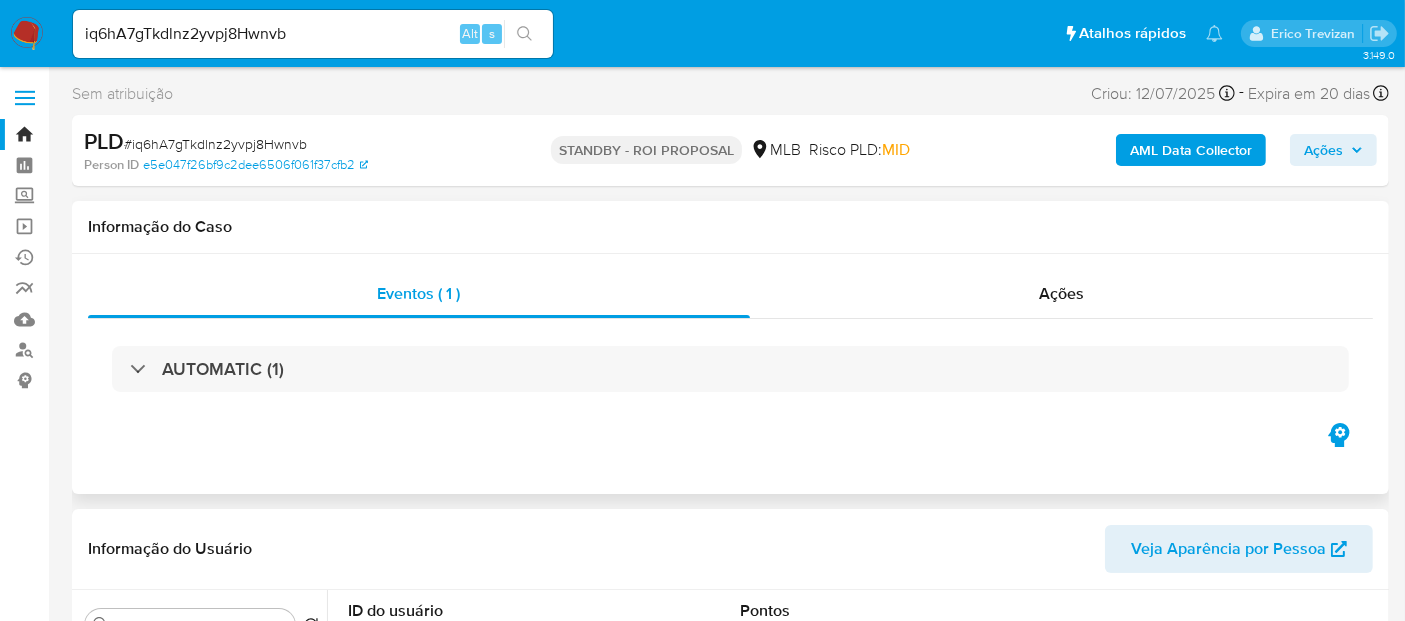 select on "10" 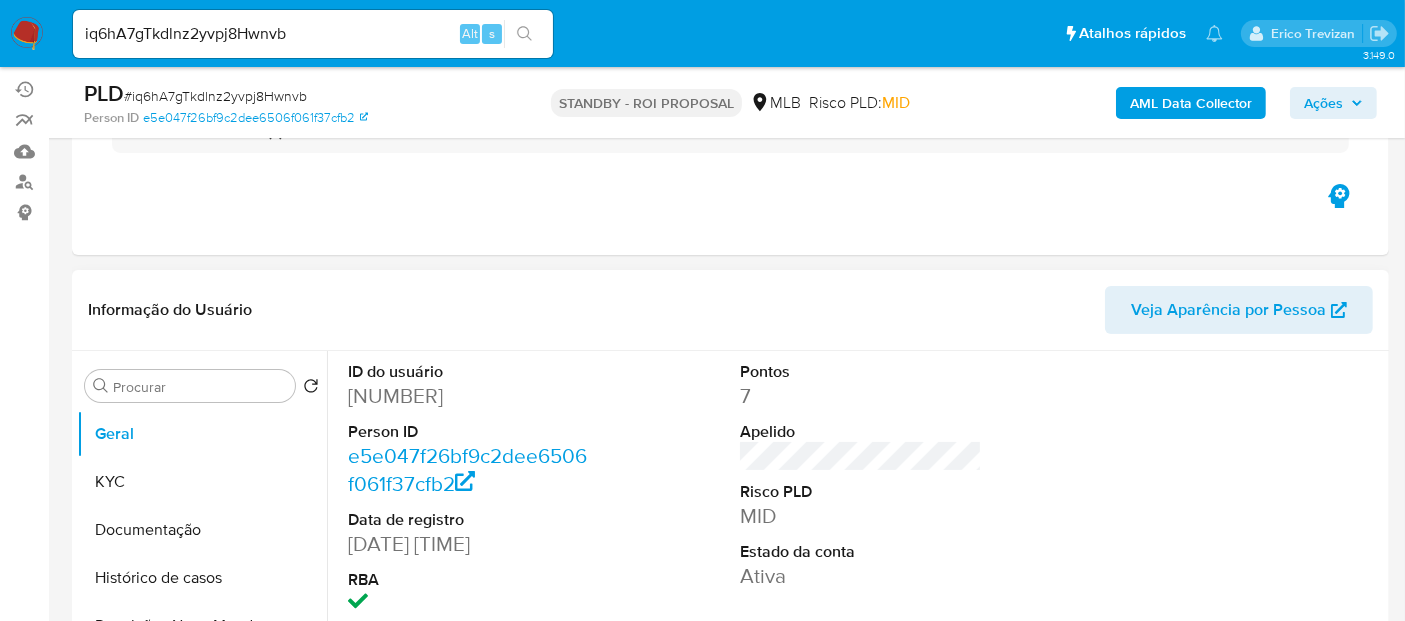 scroll, scrollTop: 222, scrollLeft: 0, axis: vertical 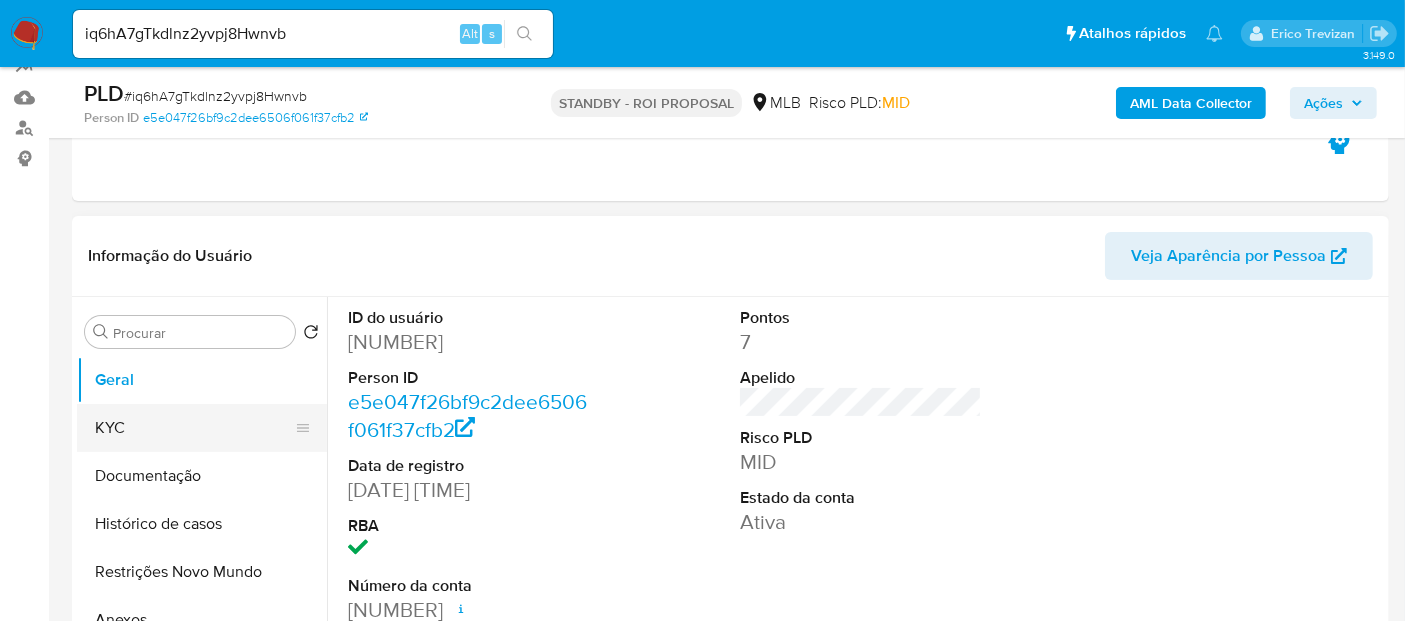 click on "KYC" at bounding box center [194, 428] 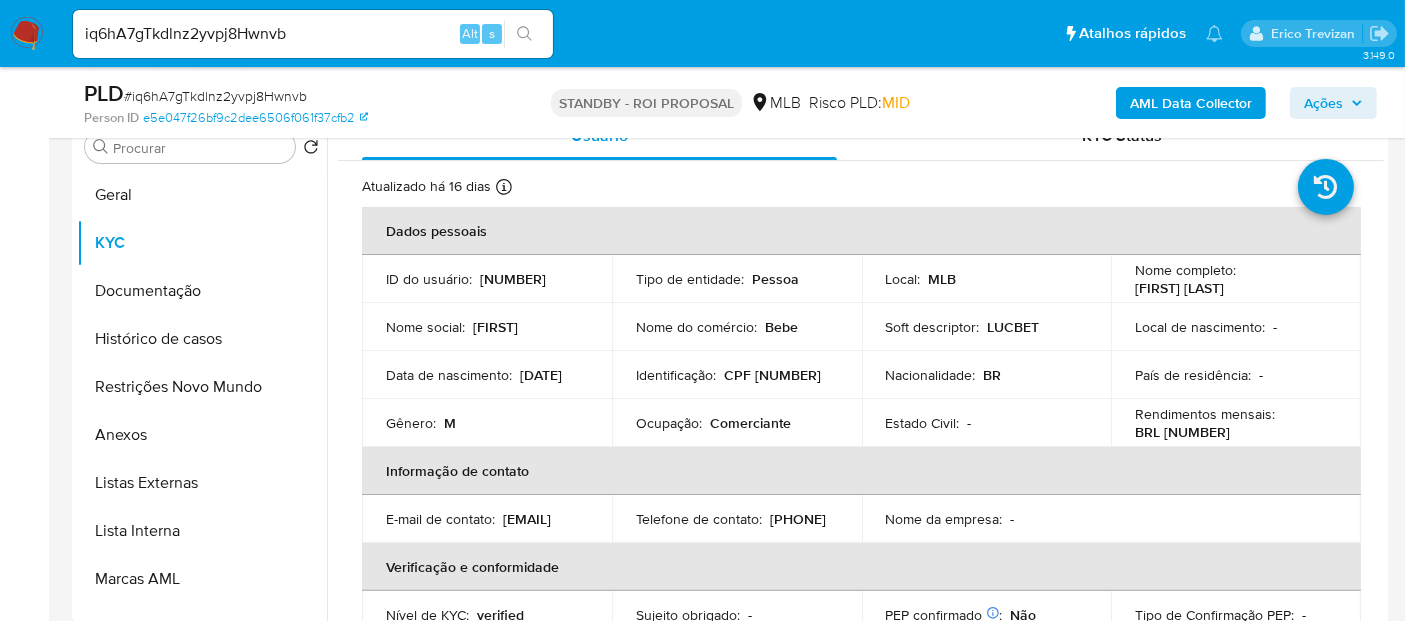 scroll, scrollTop: 412, scrollLeft: 0, axis: vertical 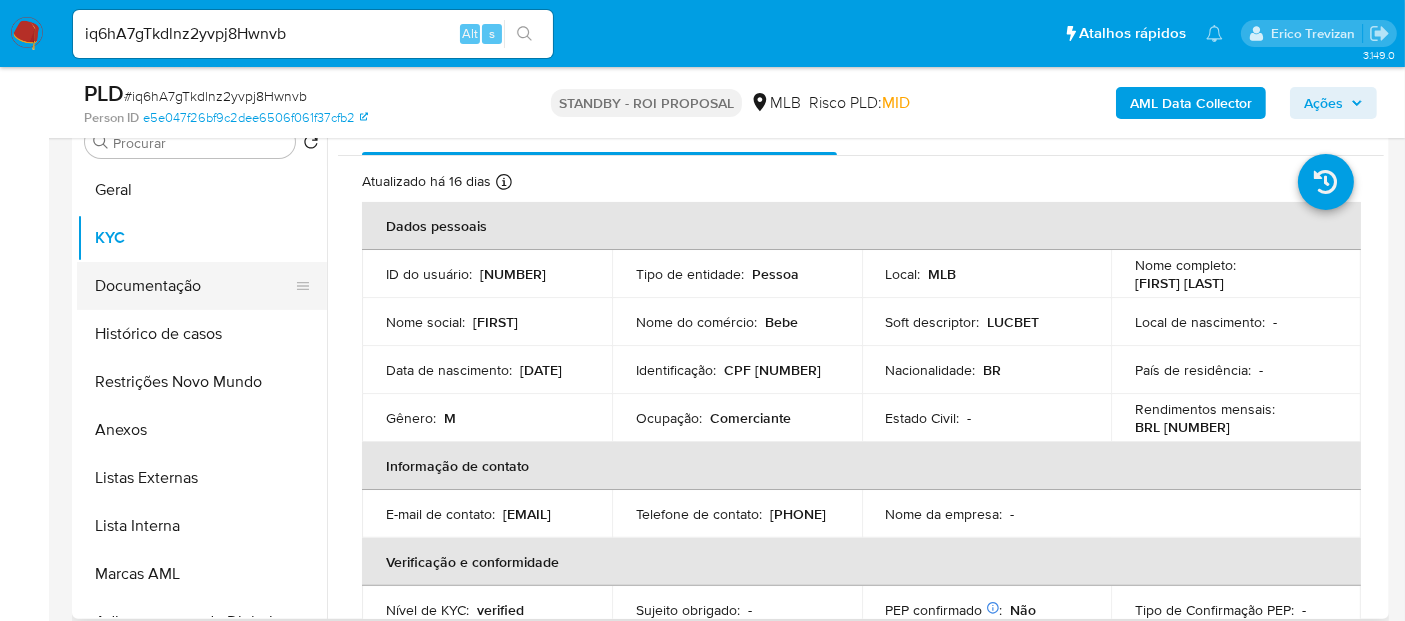 click on "Documentação" at bounding box center (194, 286) 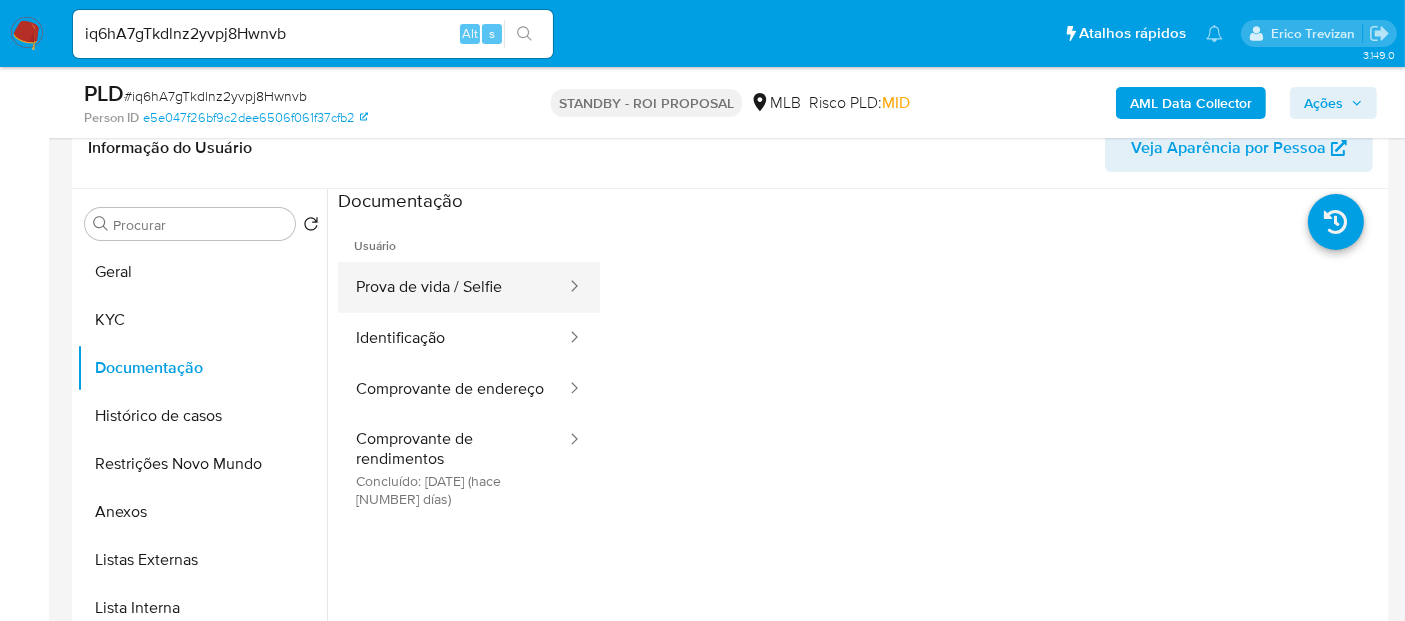 scroll, scrollTop: 301, scrollLeft: 0, axis: vertical 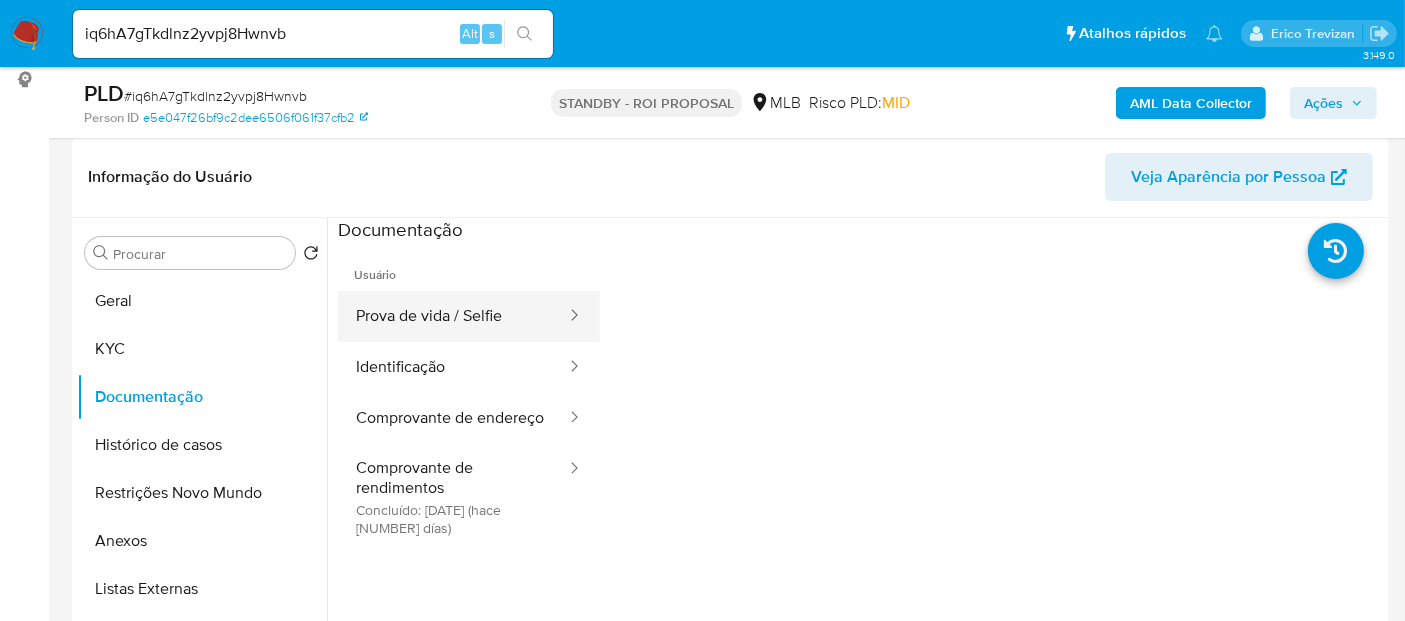 click on "Prova de vida / Selfie" at bounding box center (453, 316) 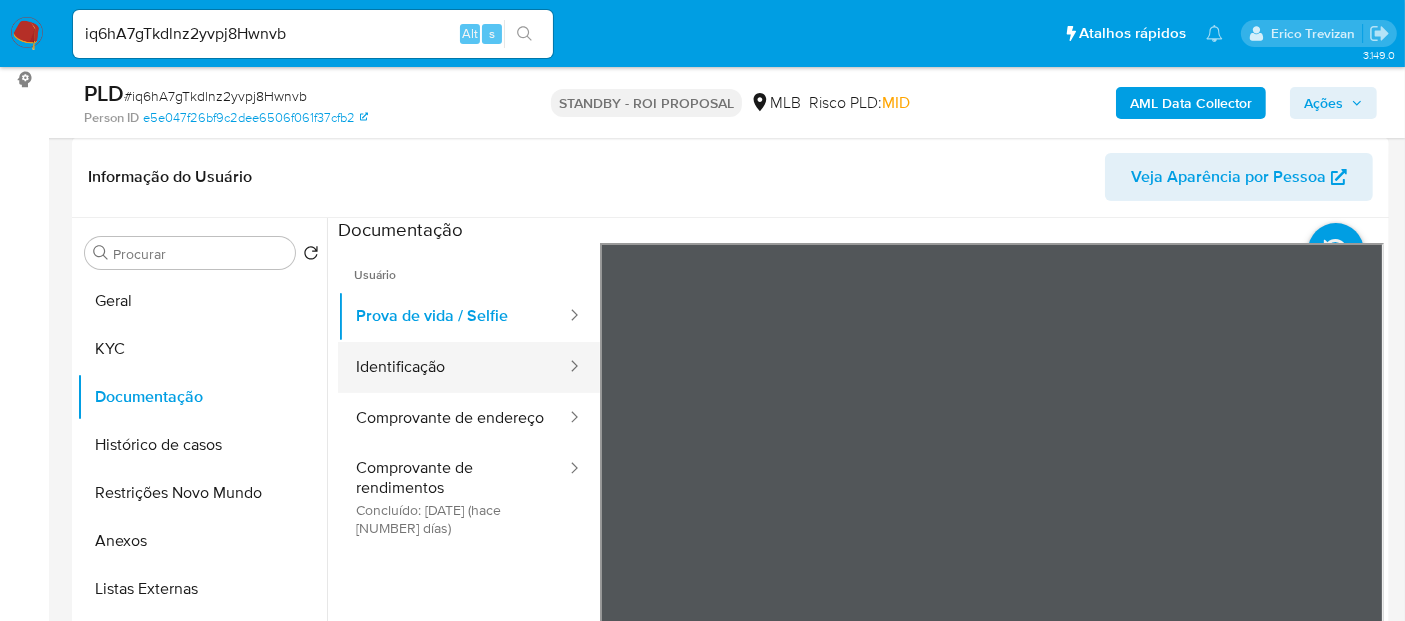 click on "Identificação" at bounding box center (453, 367) 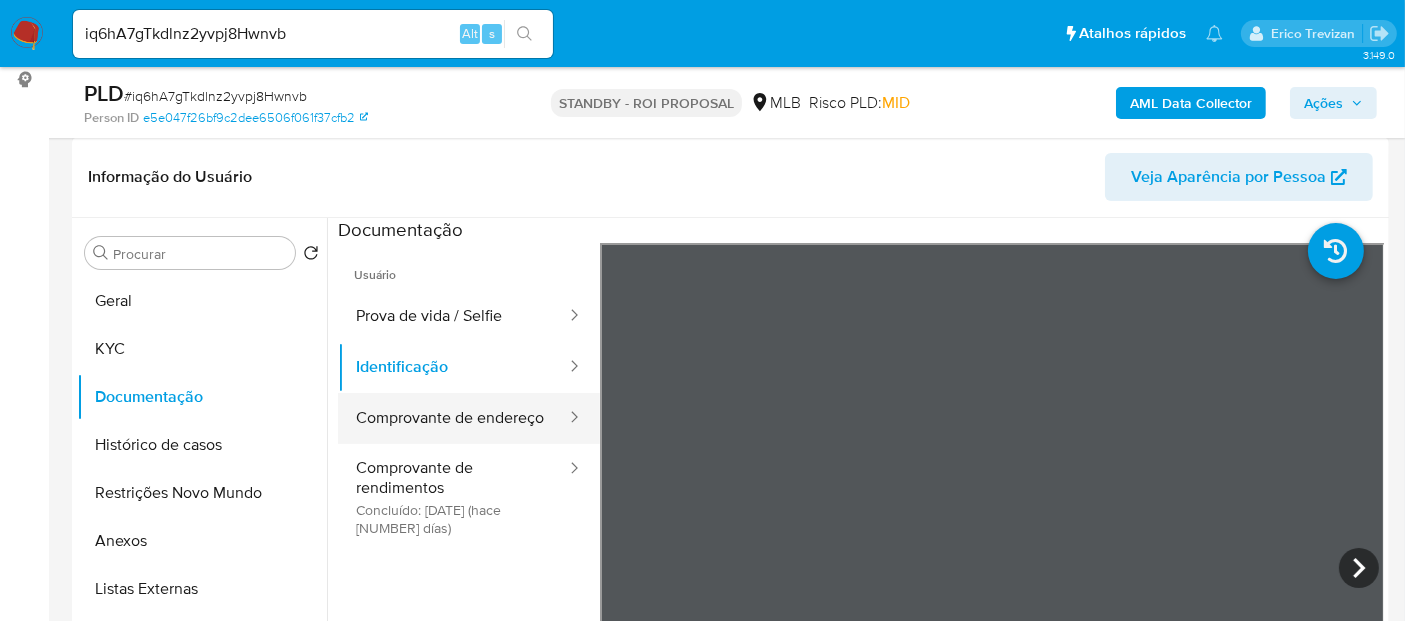 click on "Comprovante de endereço" at bounding box center (453, 418) 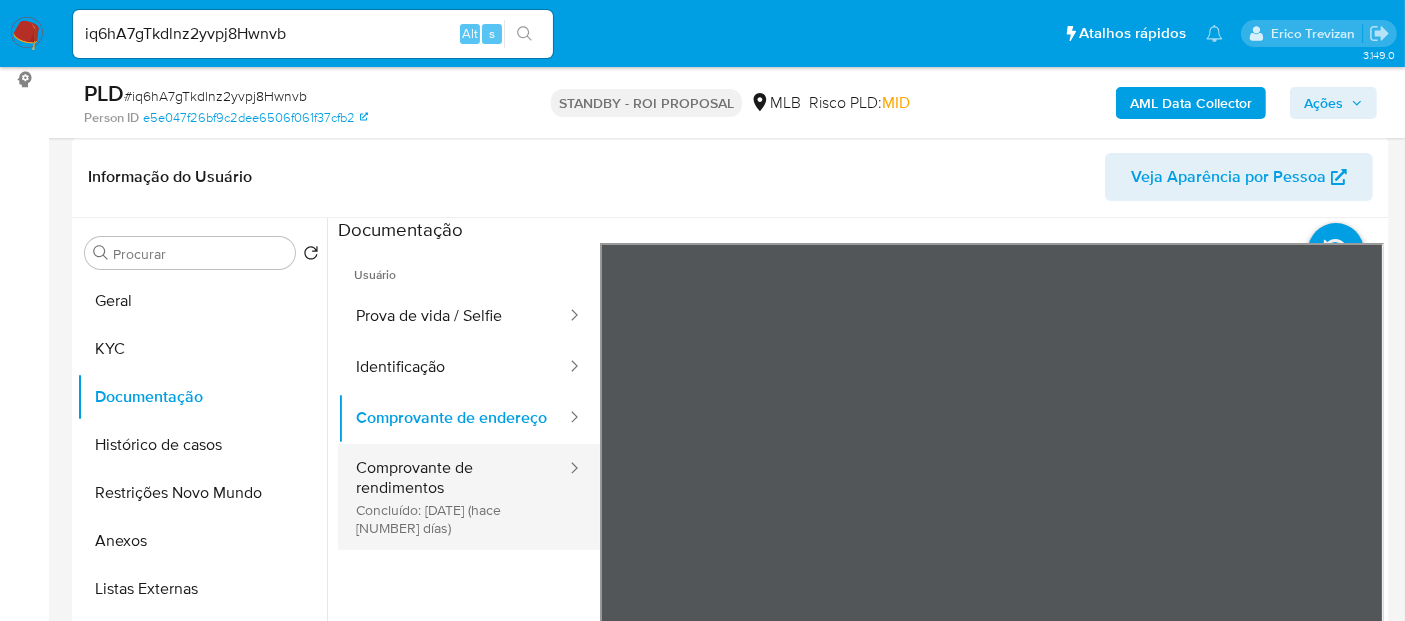 click on "Comprovante de rendimentos Concluído: 21/07/2025 (hace 16 días)" at bounding box center [453, 497] 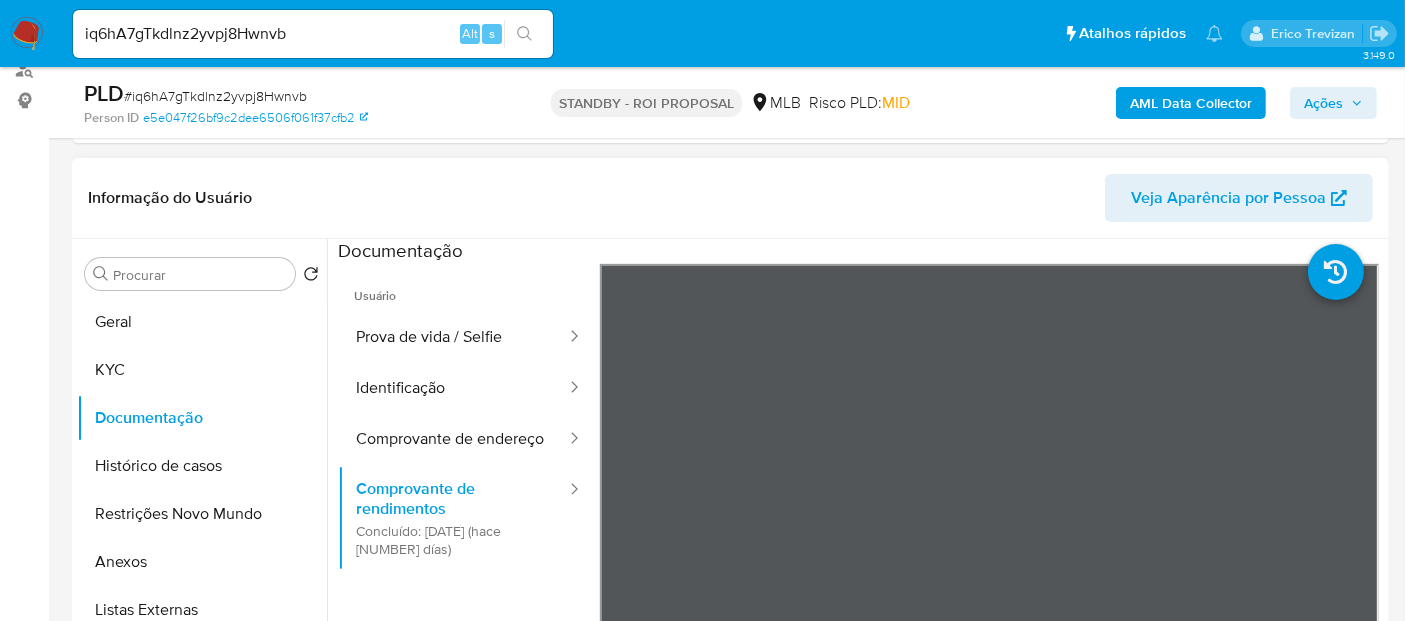 scroll, scrollTop: 247, scrollLeft: 0, axis: vertical 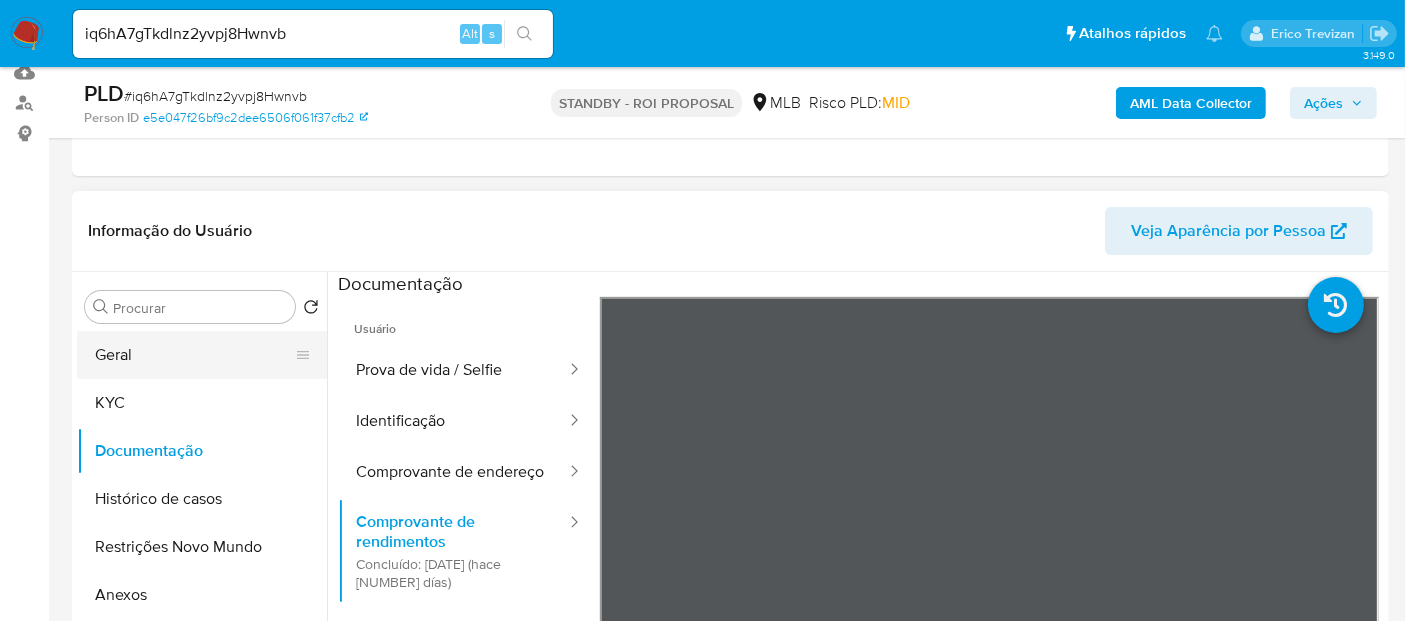 click on "Geral" at bounding box center [194, 355] 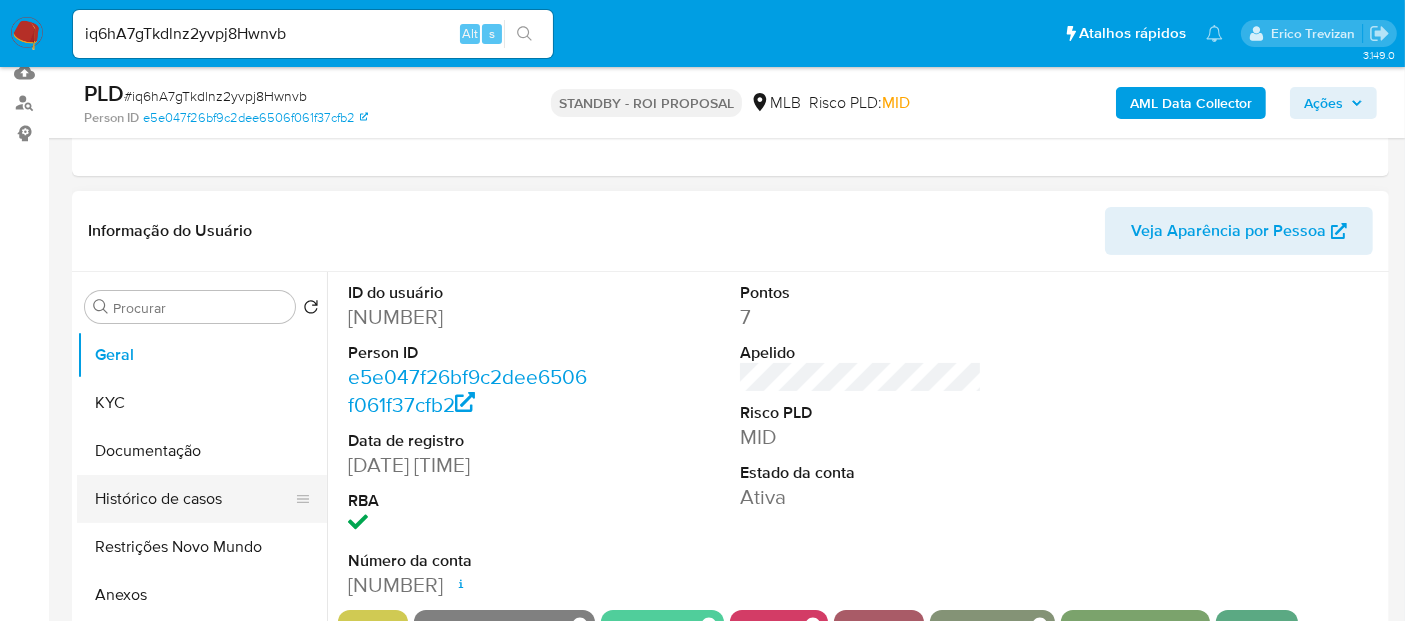click on "Histórico de casos" at bounding box center (194, 499) 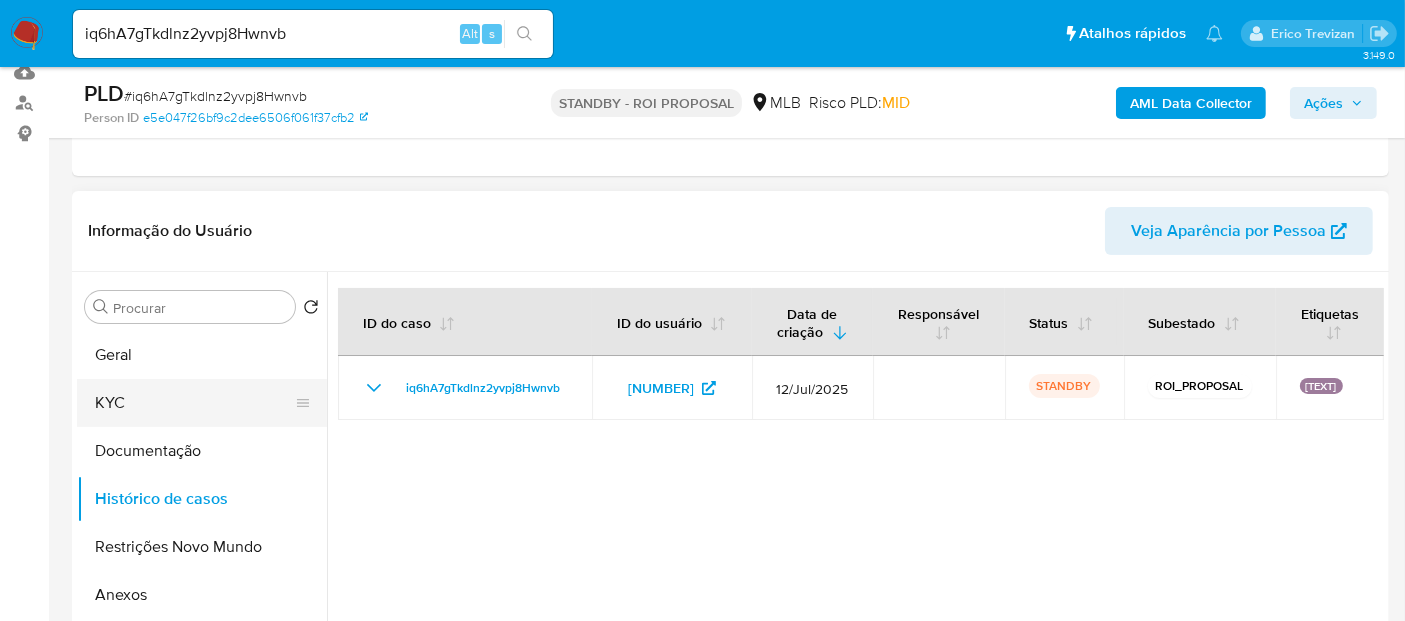 click on "KYC" at bounding box center [194, 403] 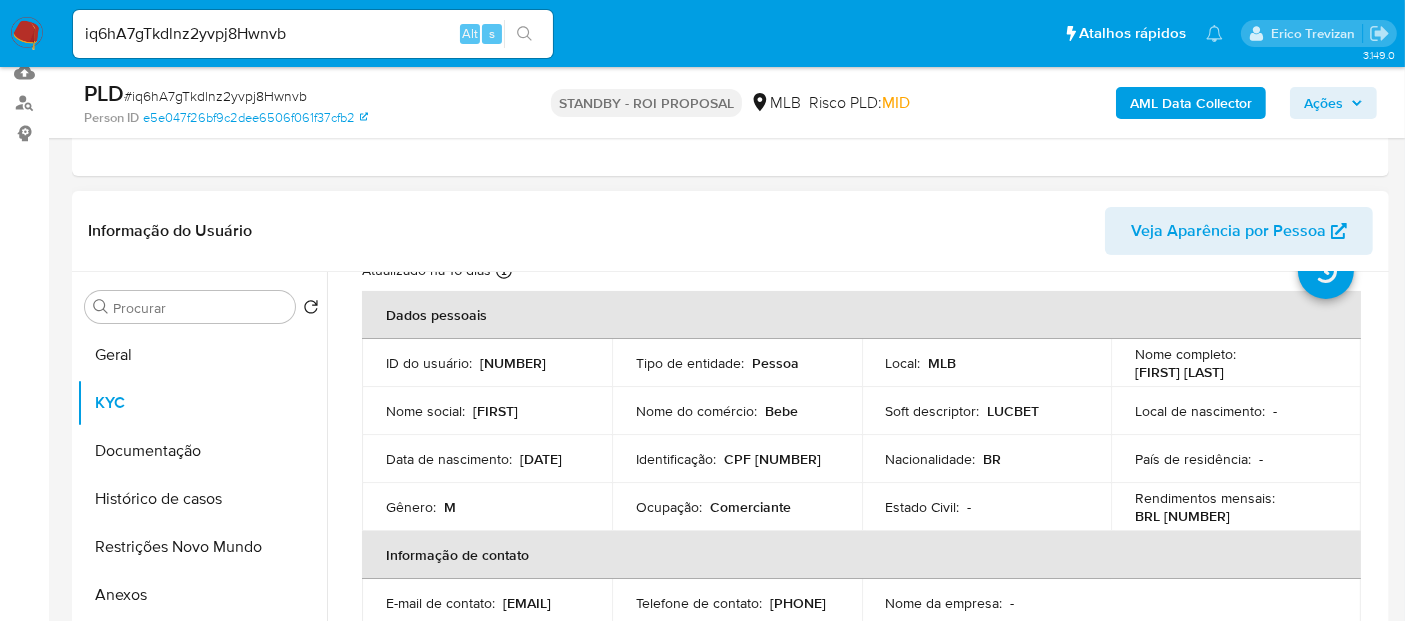 scroll, scrollTop: 111, scrollLeft: 0, axis: vertical 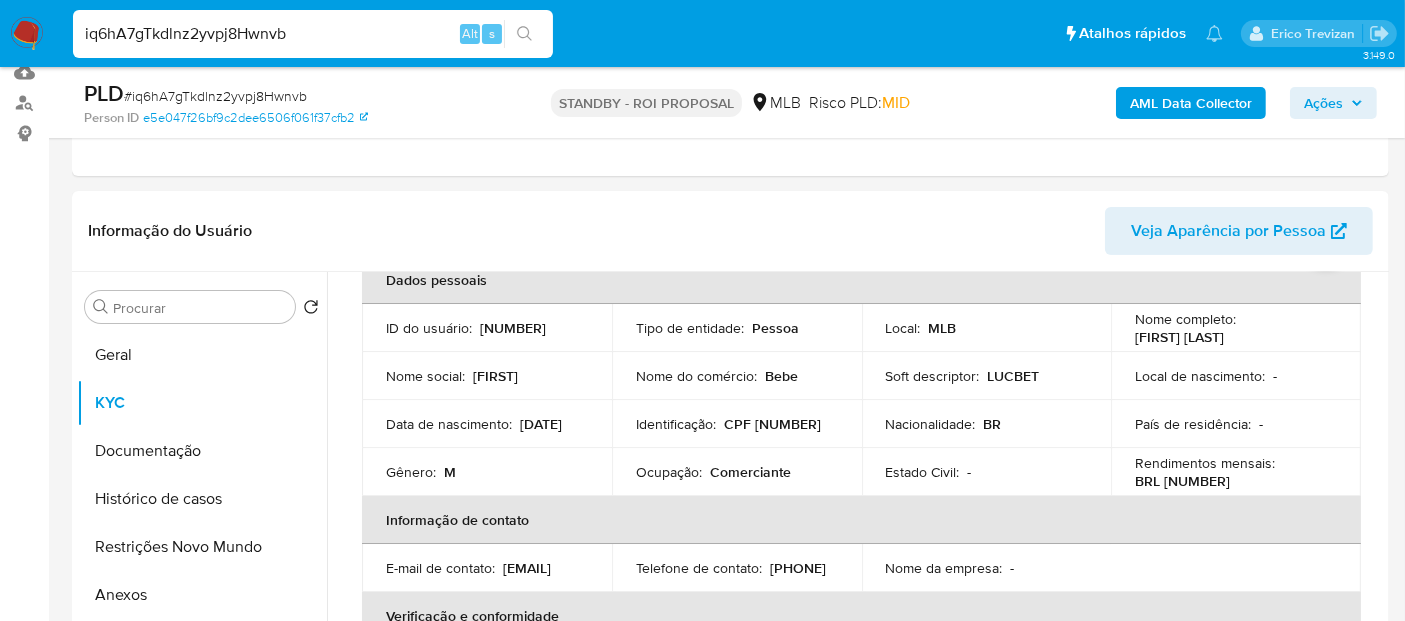 drag, startPoint x: 323, startPoint y: 41, endPoint x: 0, endPoint y: 41, distance: 323 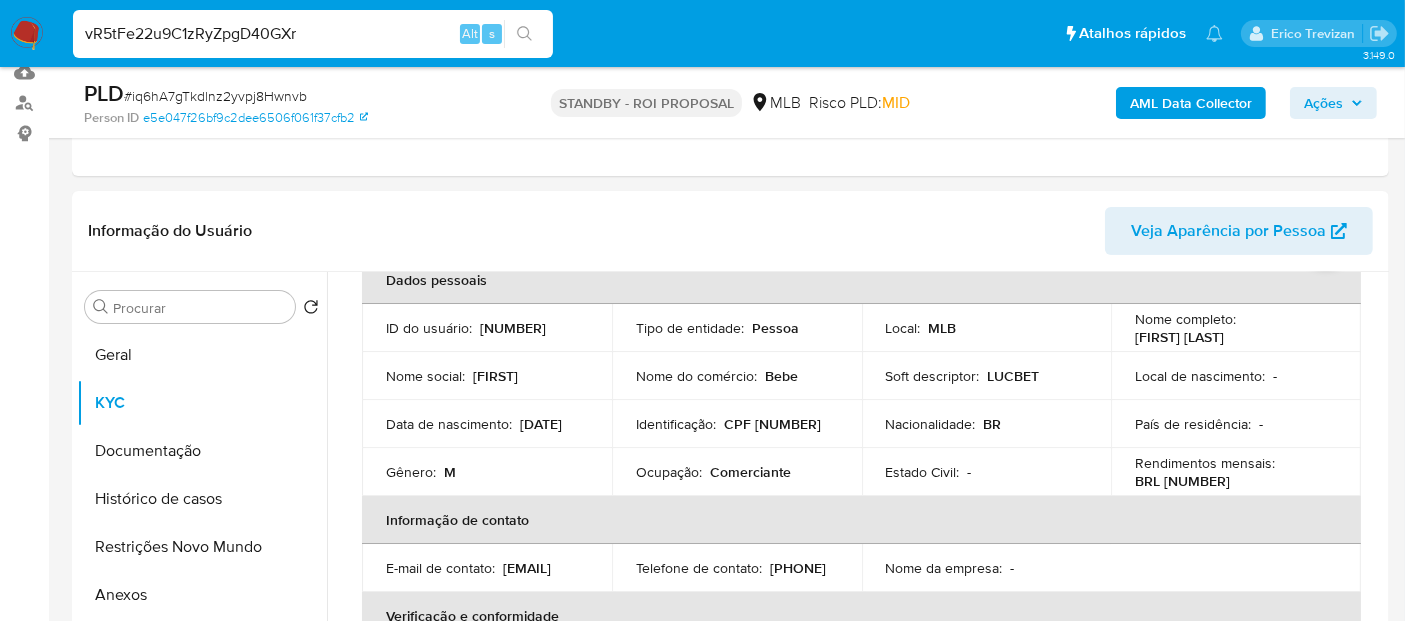 type on "vR5tFe22u9C1zRyZpgD40GXr" 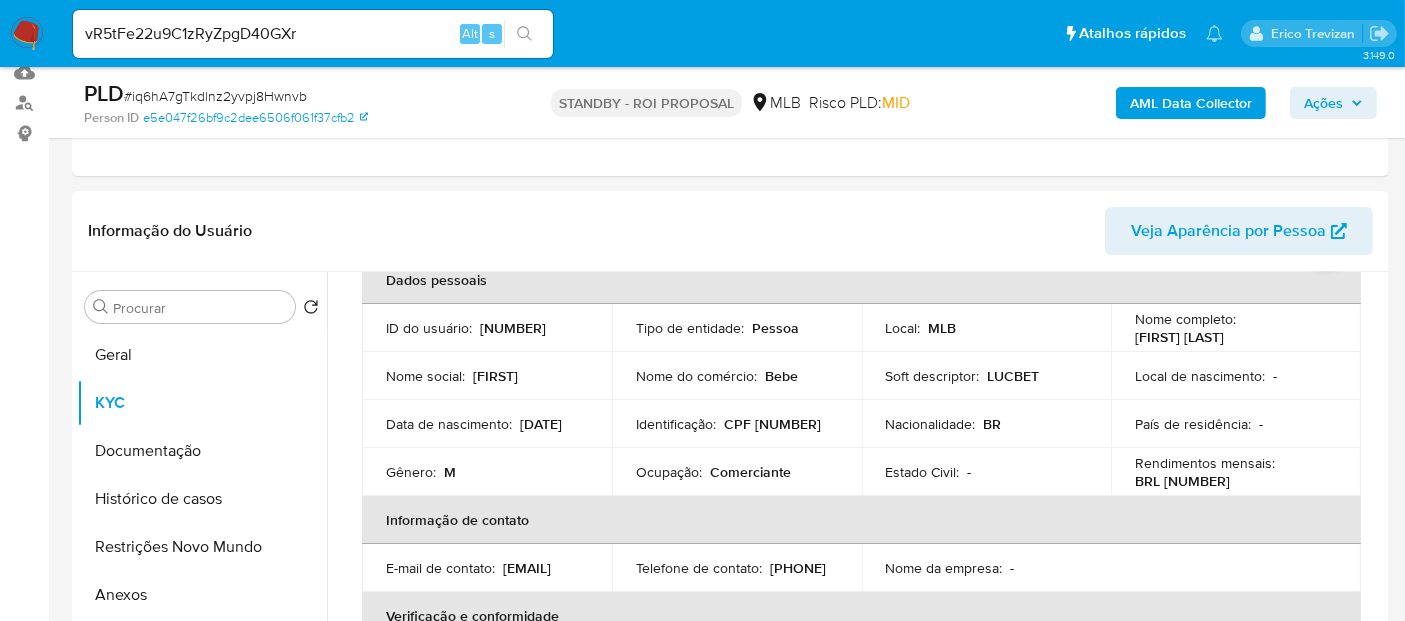 click 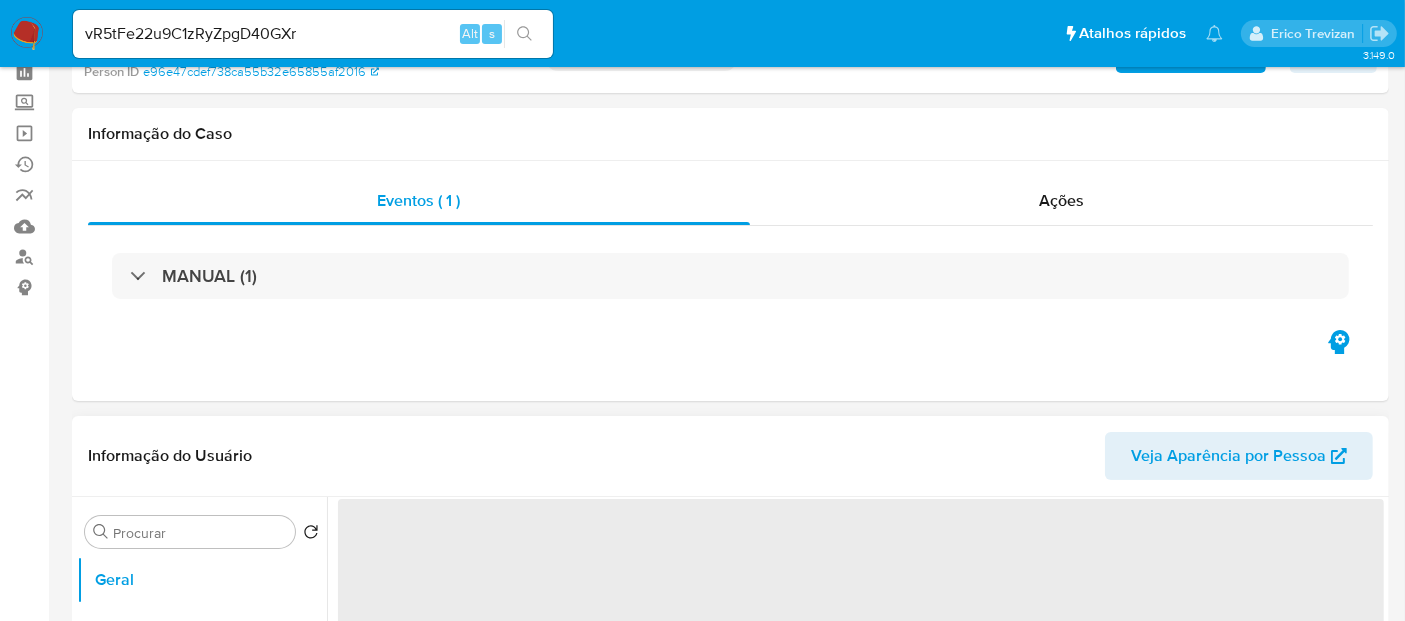 scroll, scrollTop: 222, scrollLeft: 0, axis: vertical 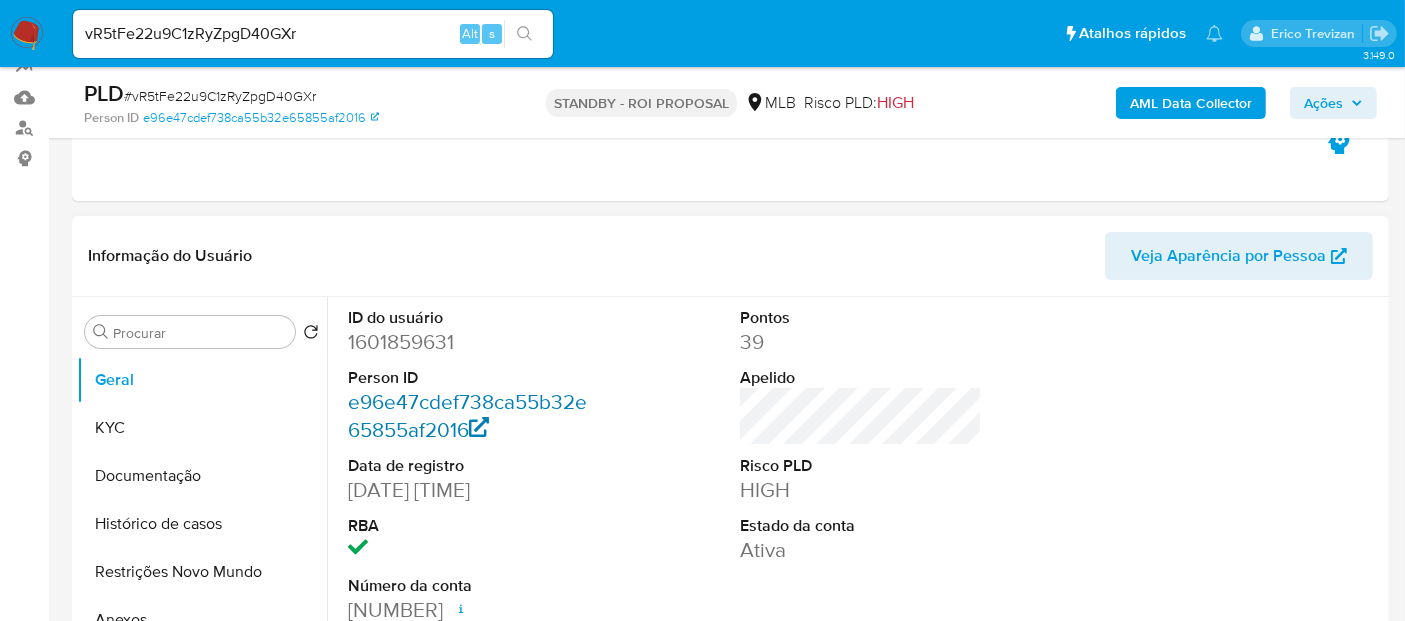 select on "10" 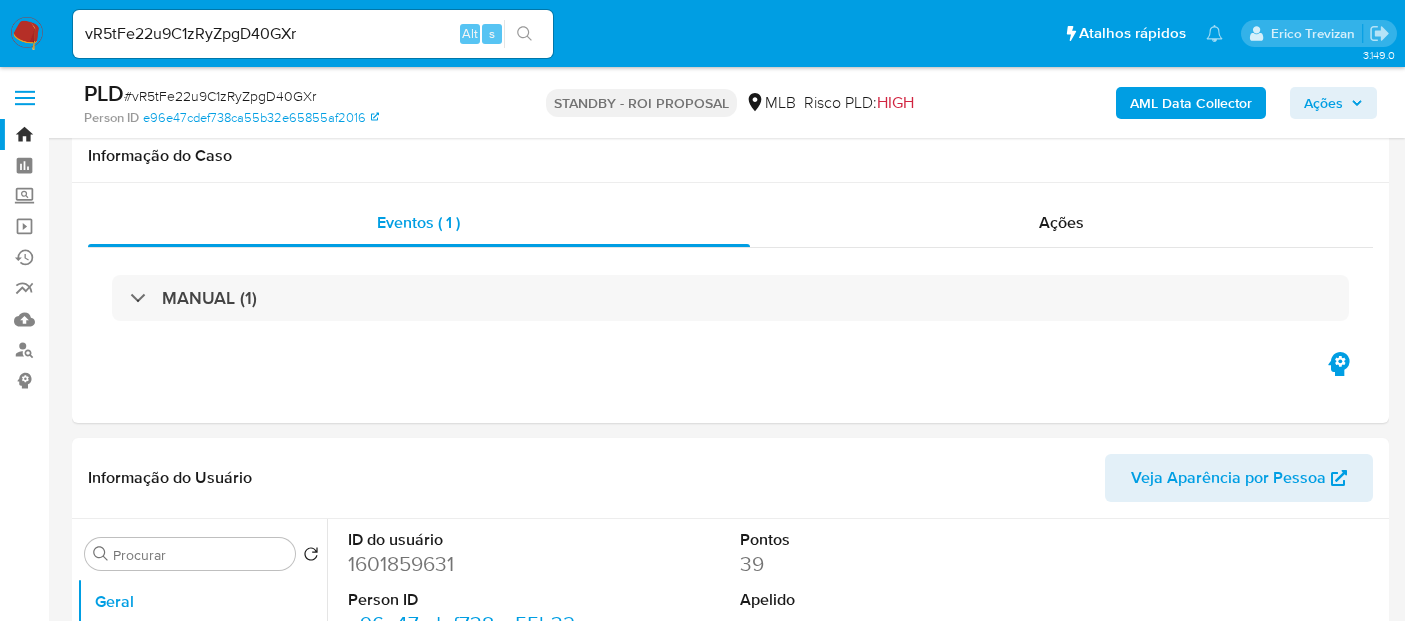 select on "10" 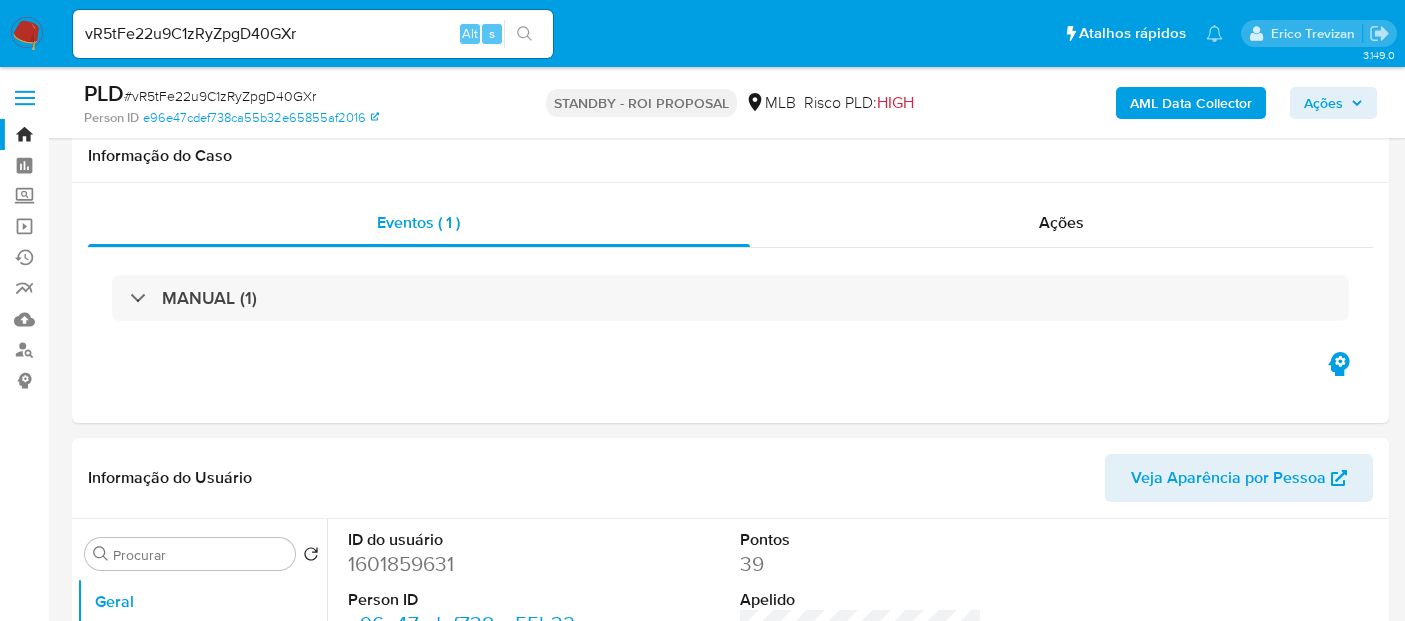 scroll, scrollTop: 222, scrollLeft: 0, axis: vertical 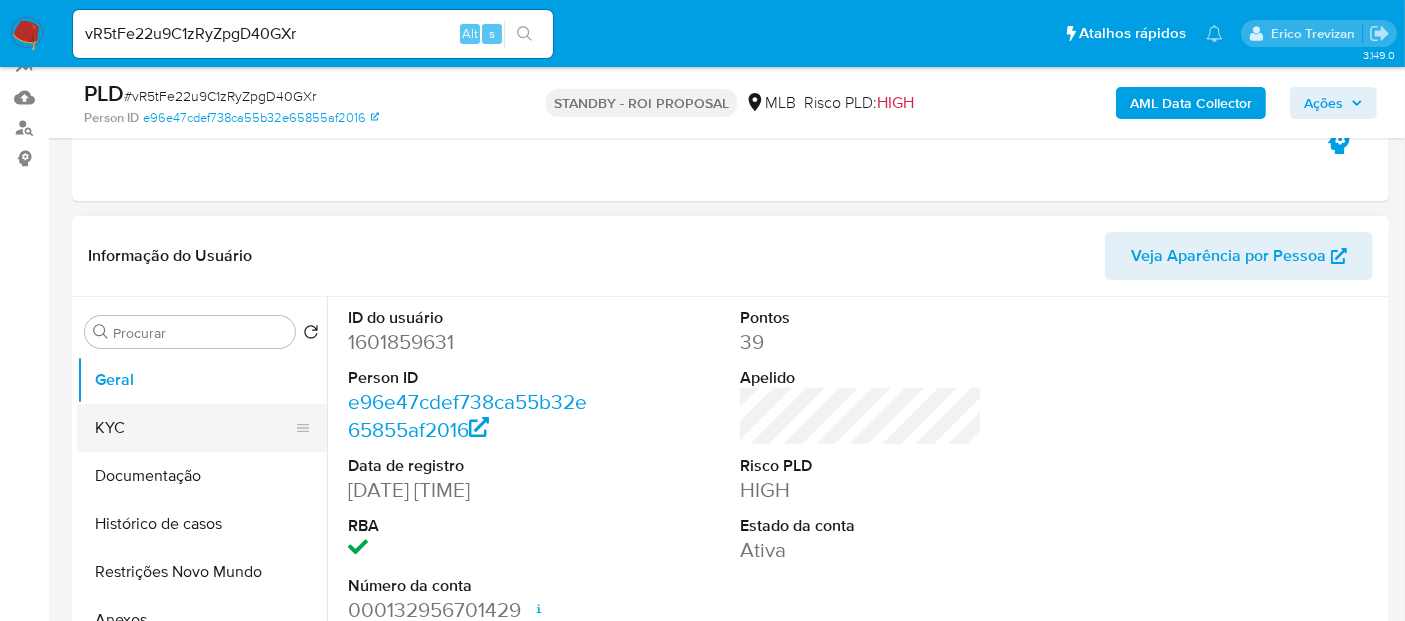 click on "KYC" at bounding box center [194, 428] 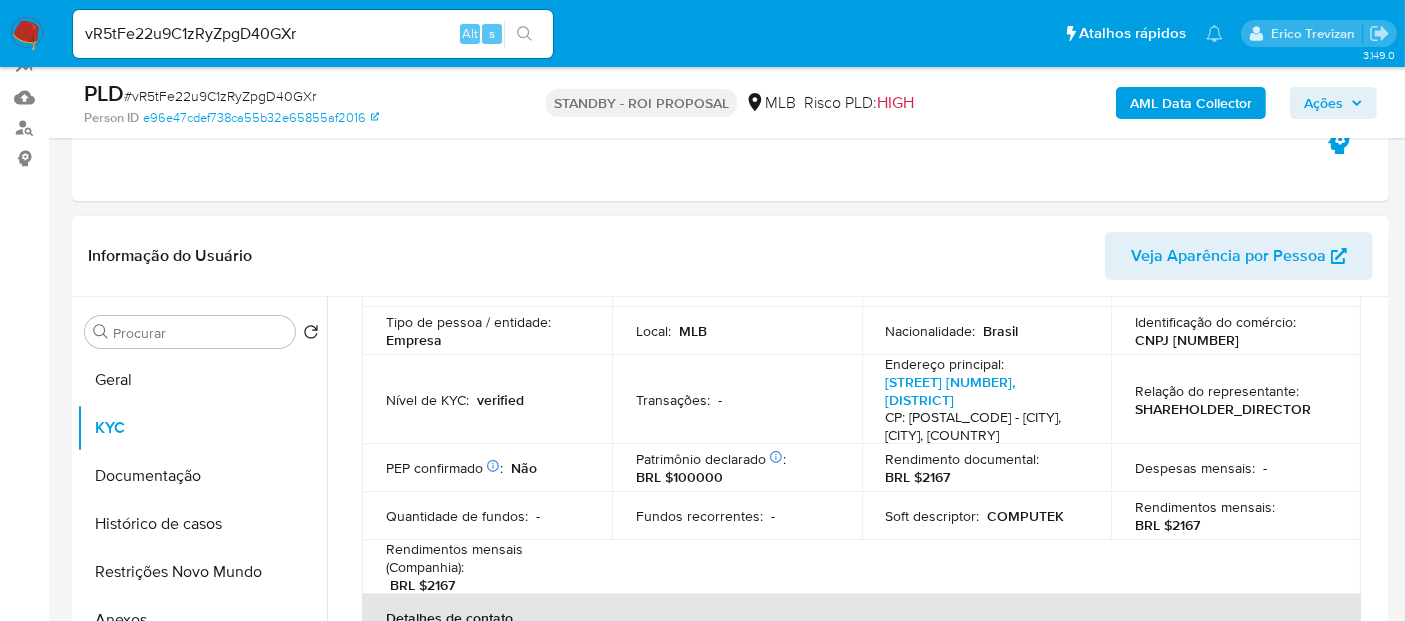scroll, scrollTop: 222, scrollLeft: 0, axis: vertical 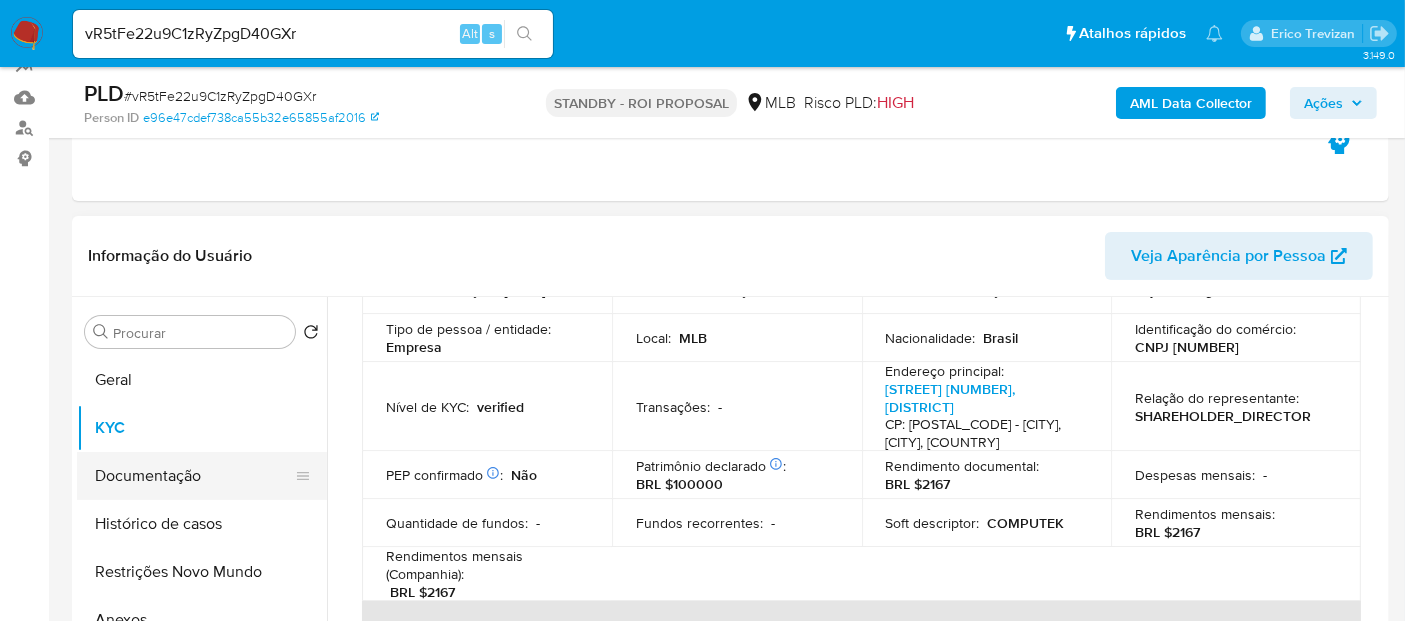 drag, startPoint x: 148, startPoint y: 478, endPoint x: 174, endPoint y: 470, distance: 27.202942 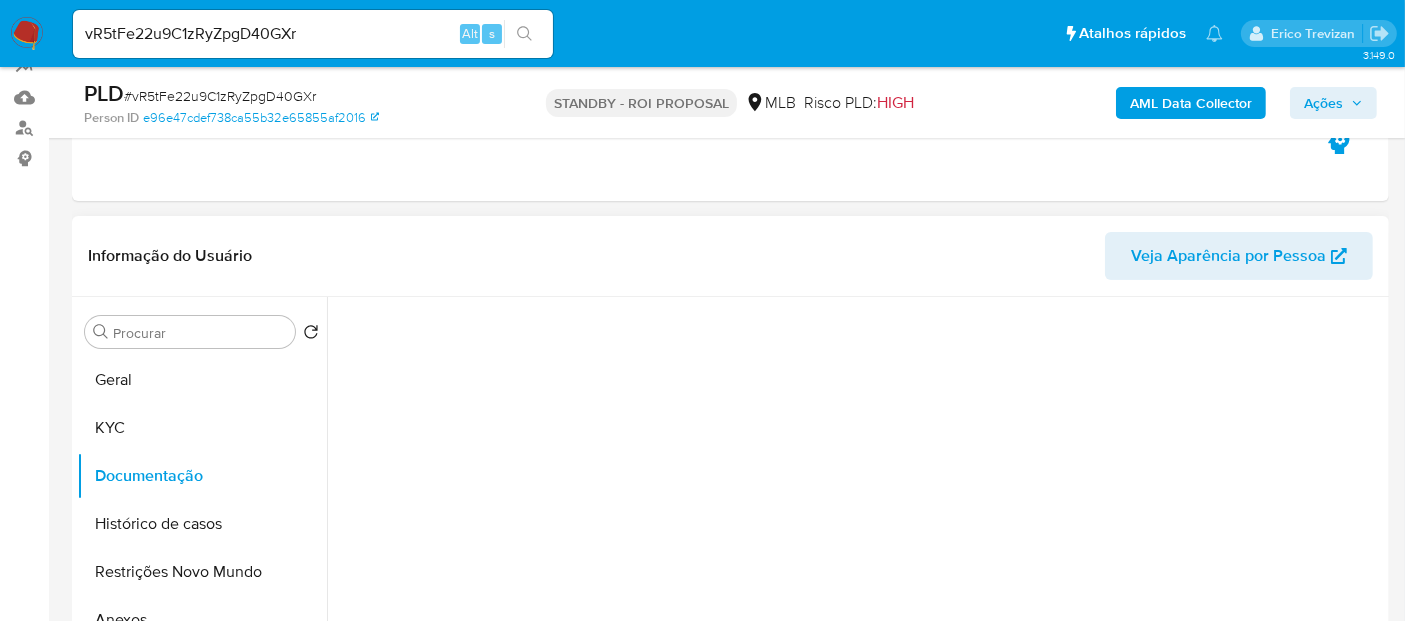 scroll, scrollTop: 0, scrollLeft: 0, axis: both 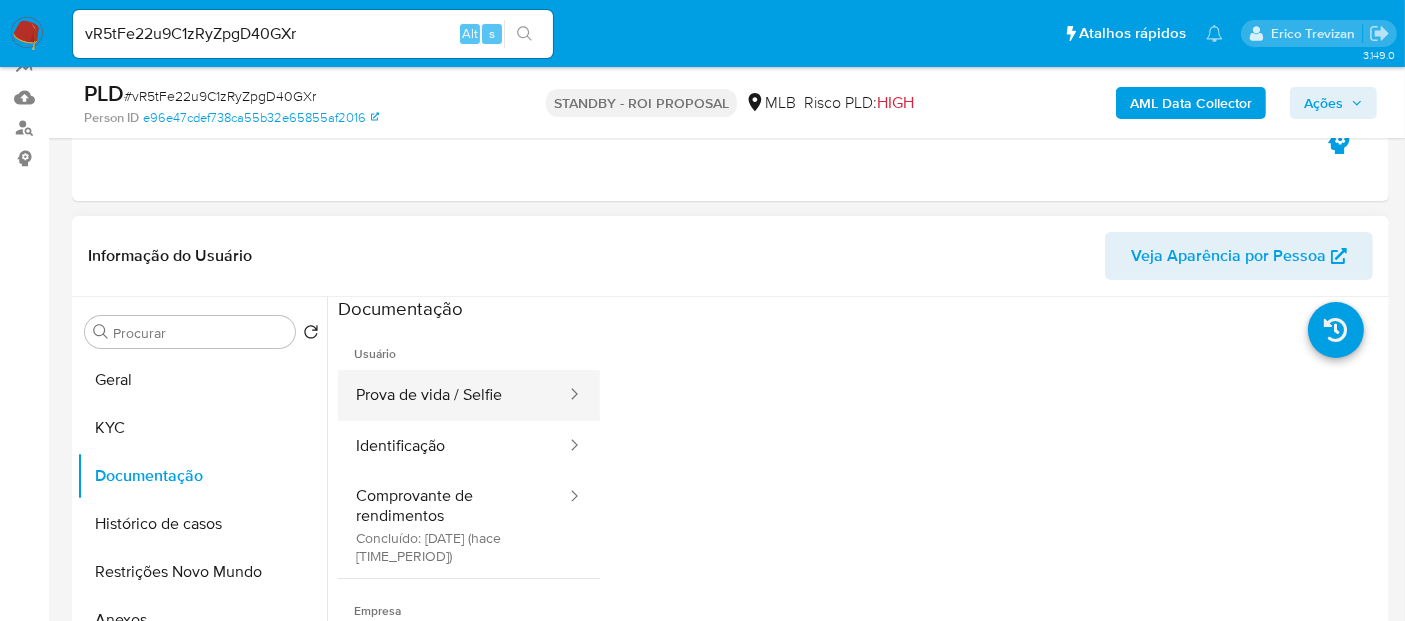 click on "Prova de vida / Selfie" at bounding box center (453, 395) 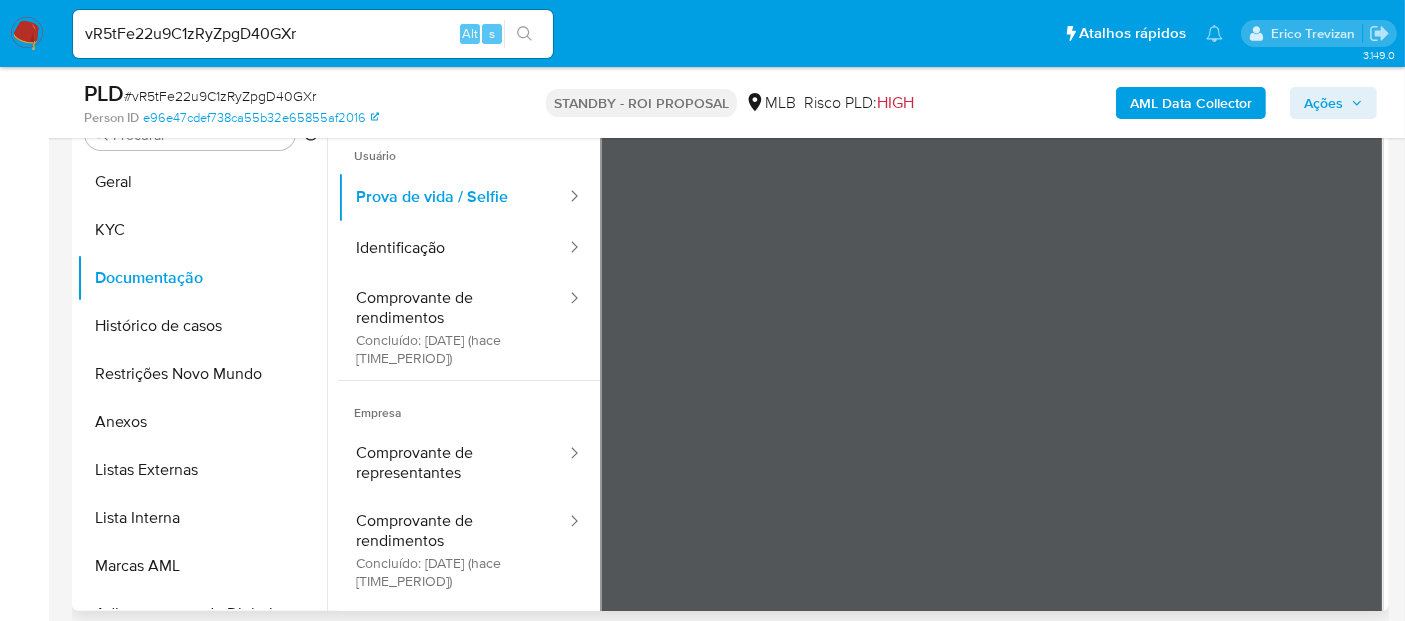 scroll, scrollTop: 416, scrollLeft: 0, axis: vertical 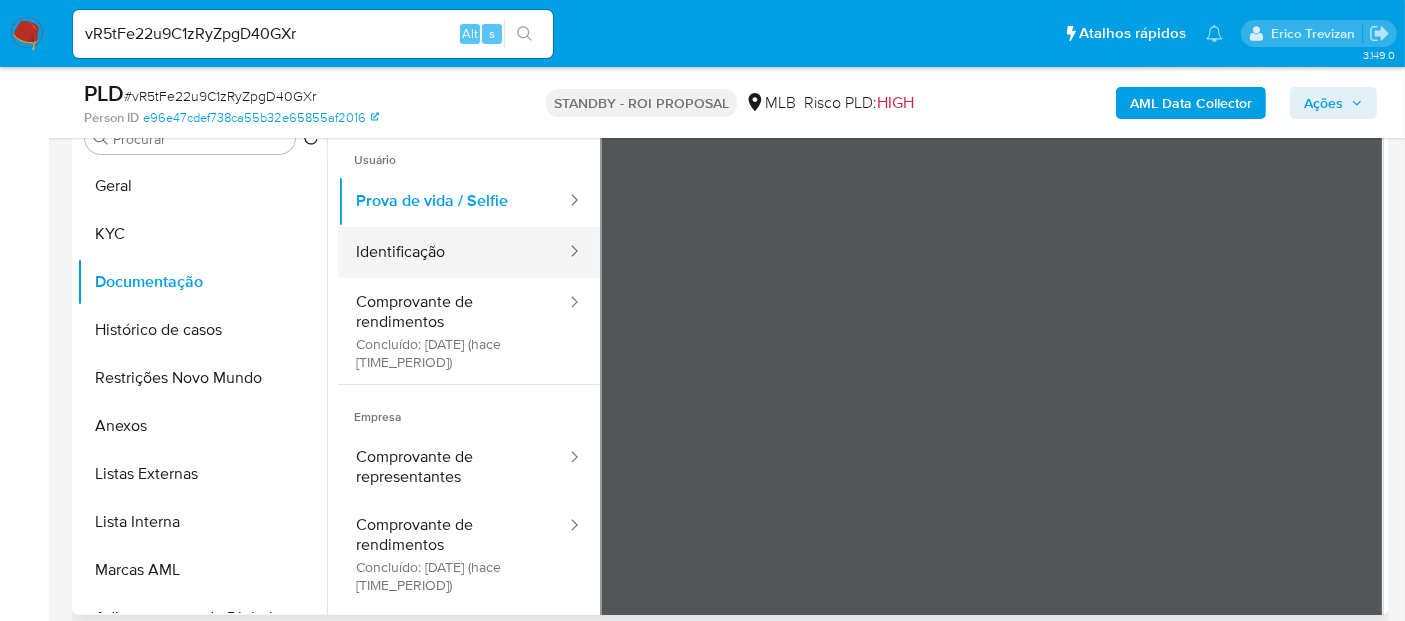 click on "Identificação" at bounding box center (453, 252) 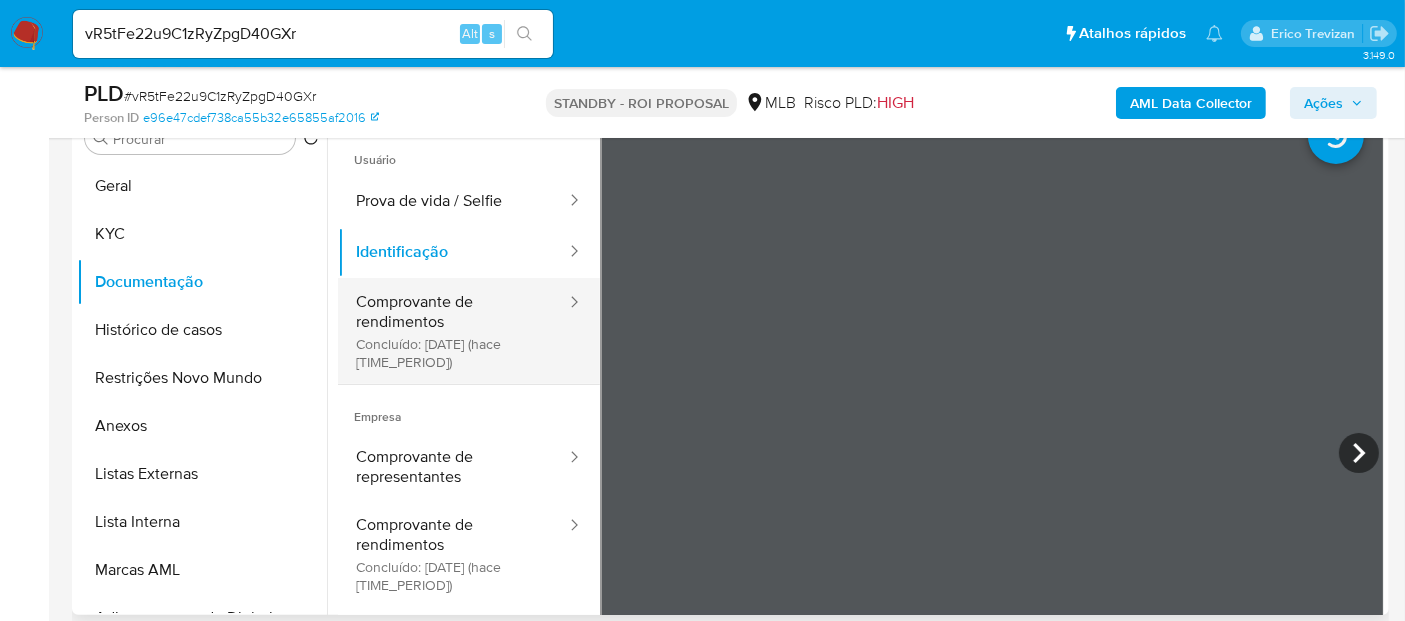 click on "Concluído: [DATE] (hace [TIME_PERIOD])" at bounding box center (453, 331) 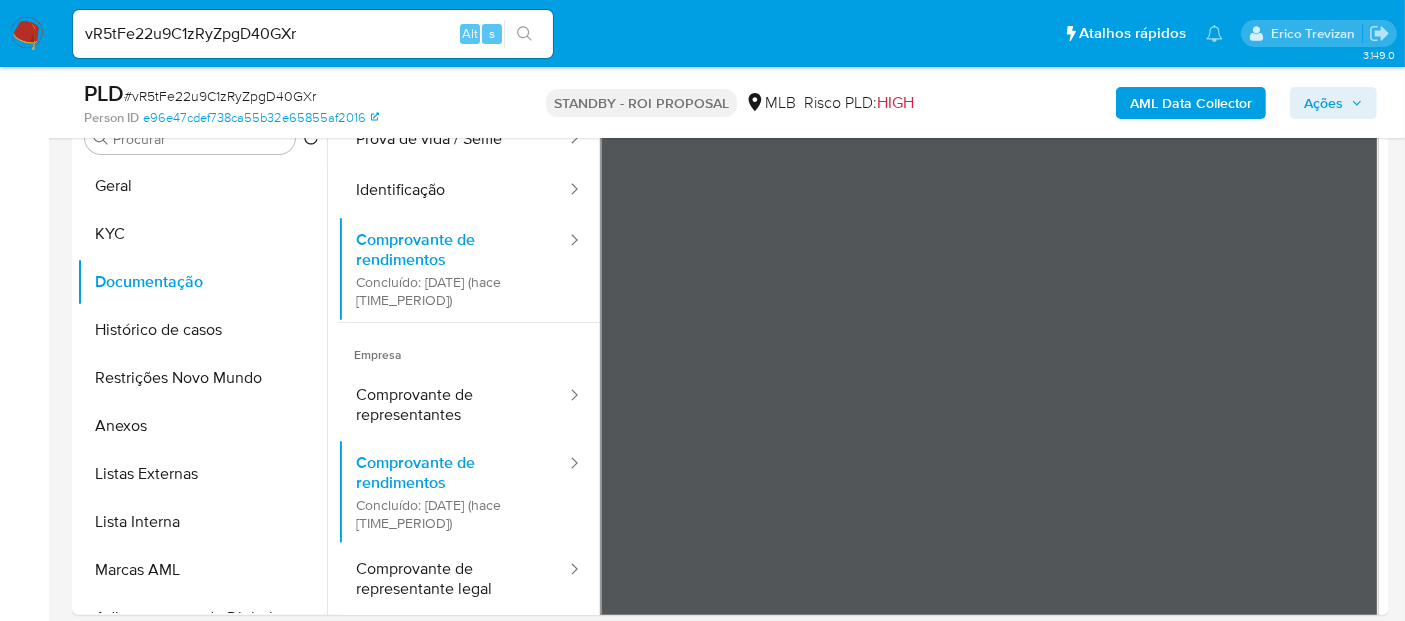 scroll, scrollTop: 174, scrollLeft: 0, axis: vertical 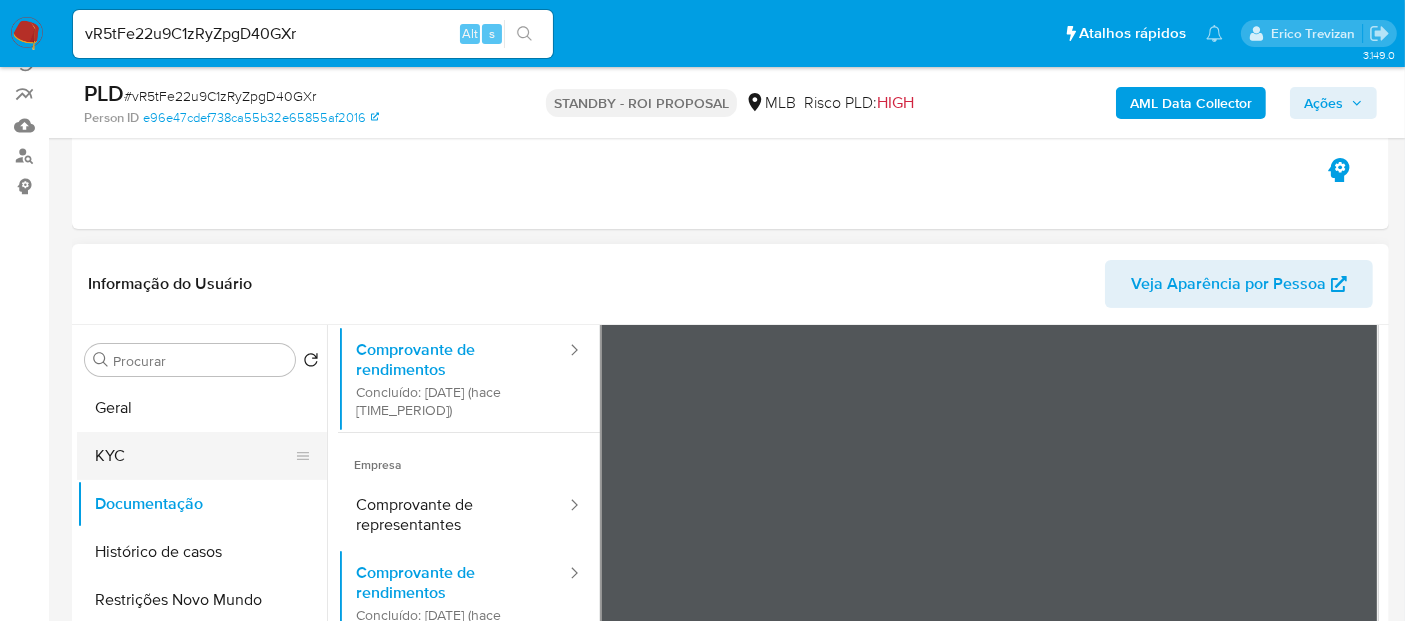 drag, startPoint x: 136, startPoint y: 445, endPoint x: 154, endPoint y: 447, distance: 18.110771 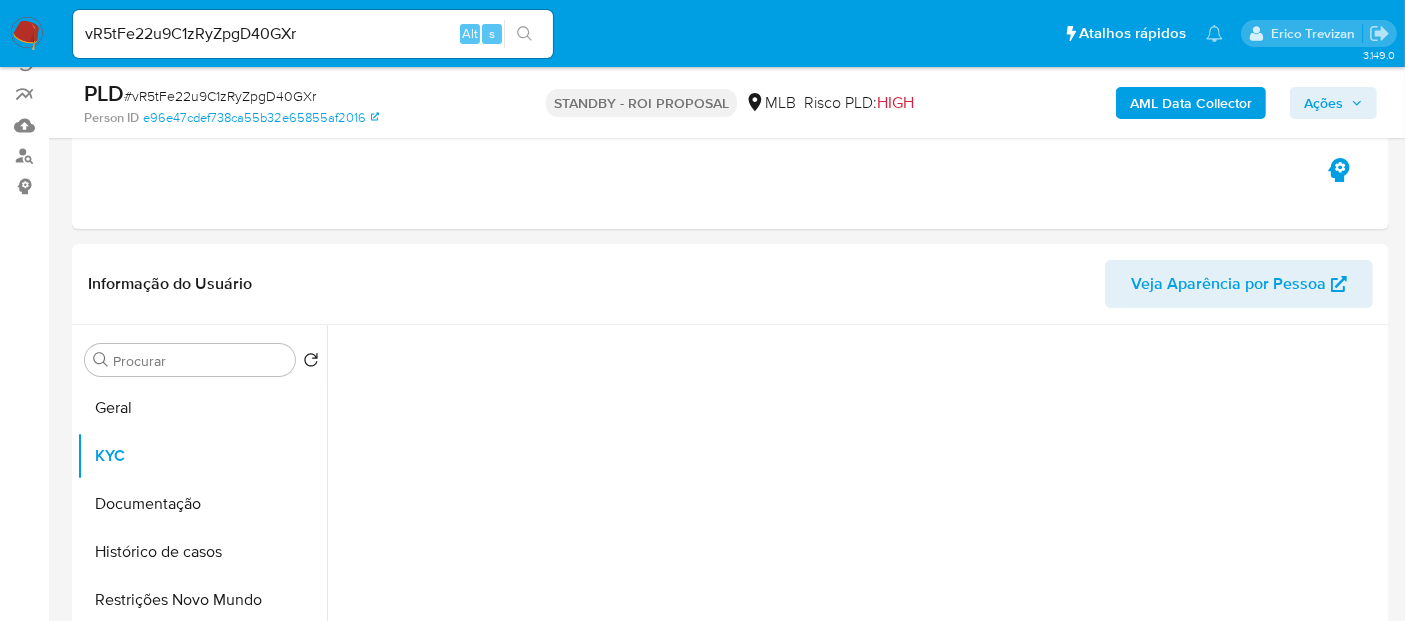 scroll, scrollTop: 0, scrollLeft: 0, axis: both 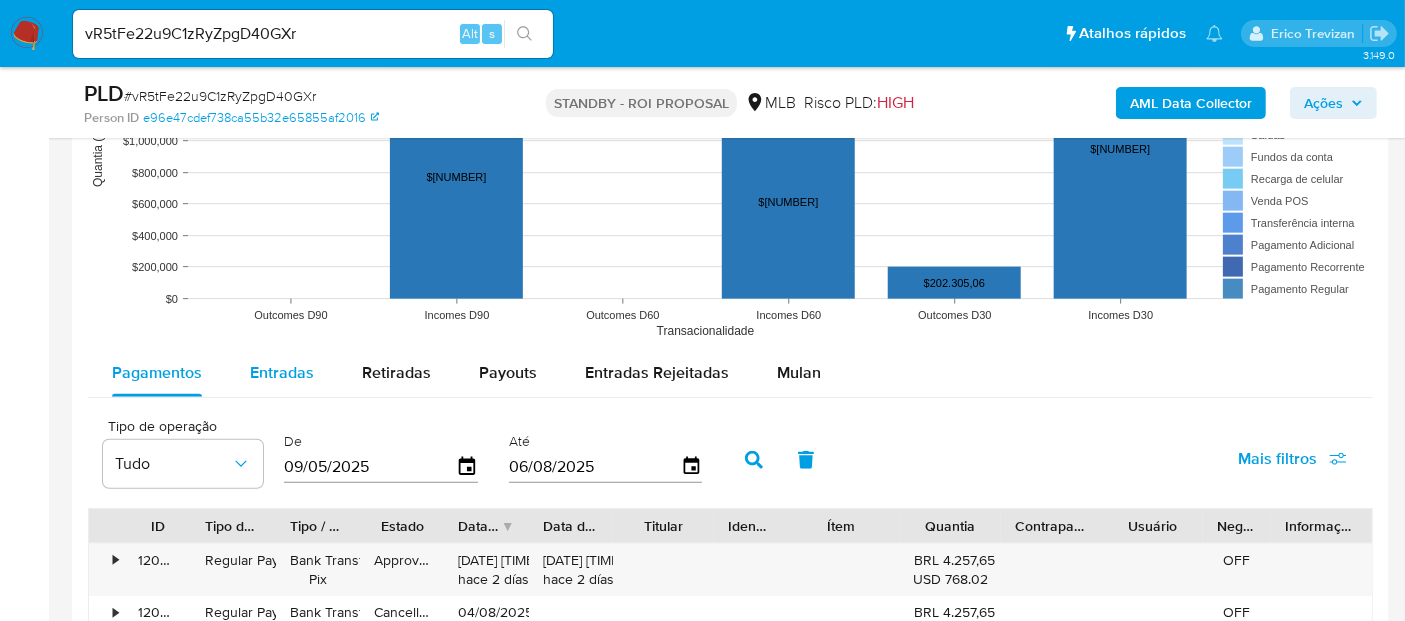 click on "Entradas" at bounding box center [282, 372] 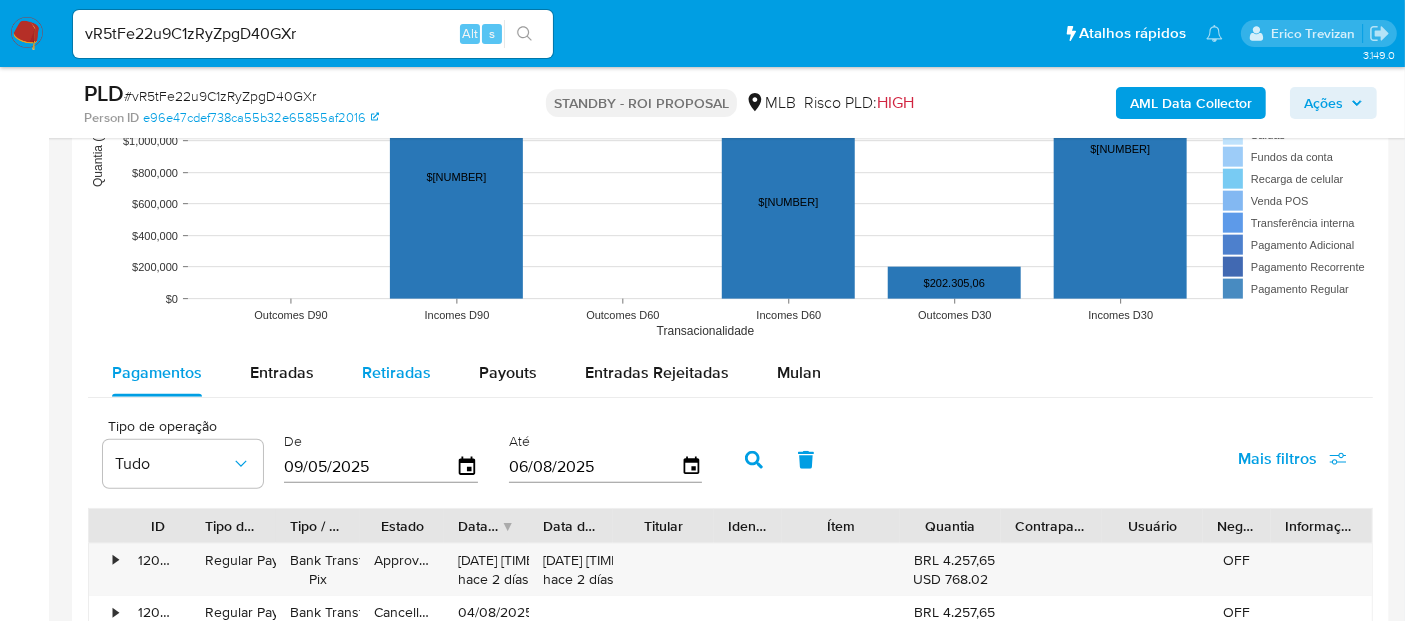 select on "10" 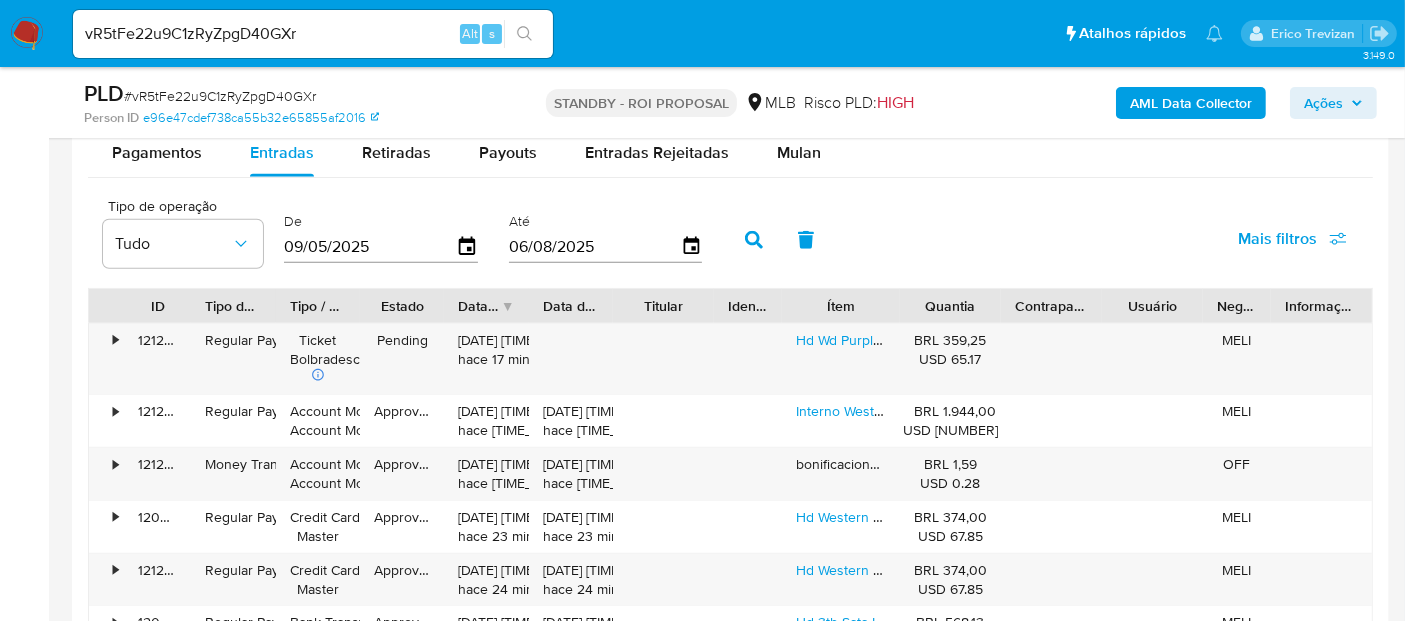 scroll, scrollTop: 2191, scrollLeft: 0, axis: vertical 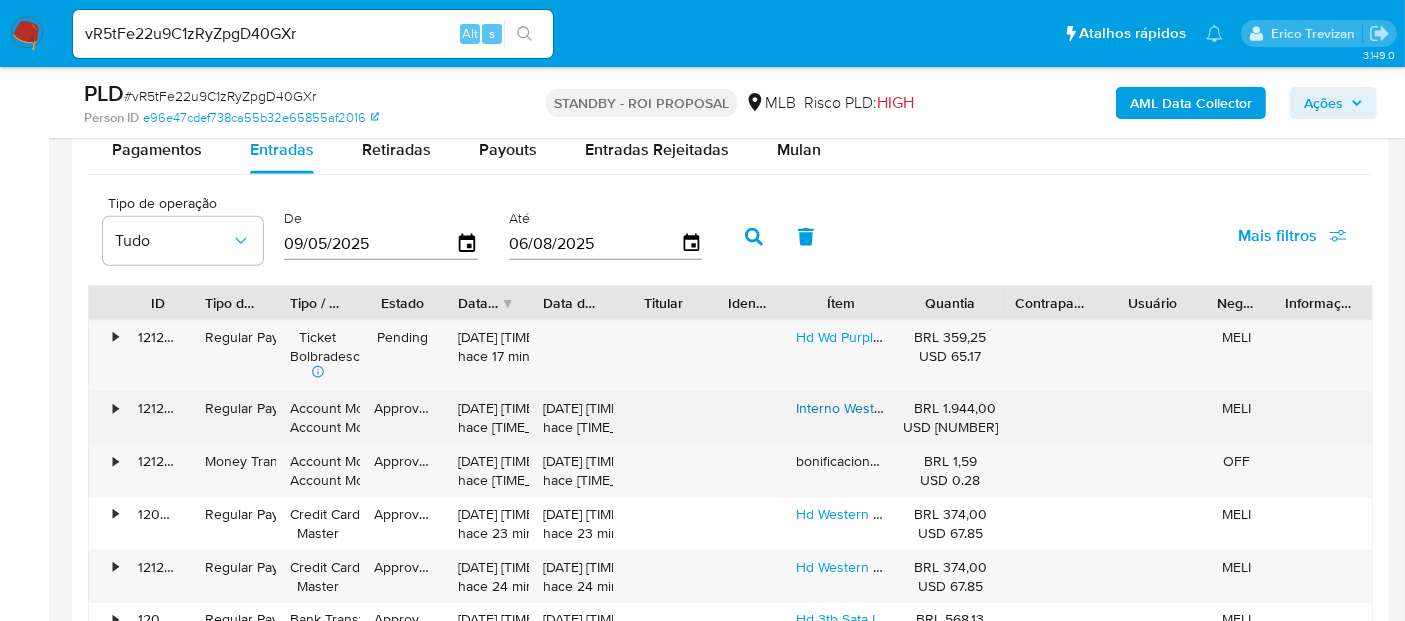 click on "Interno Western Digital Wd Purple Pro Wd101purp 10tb Violeta-escuro" at bounding box center (1009, 408) 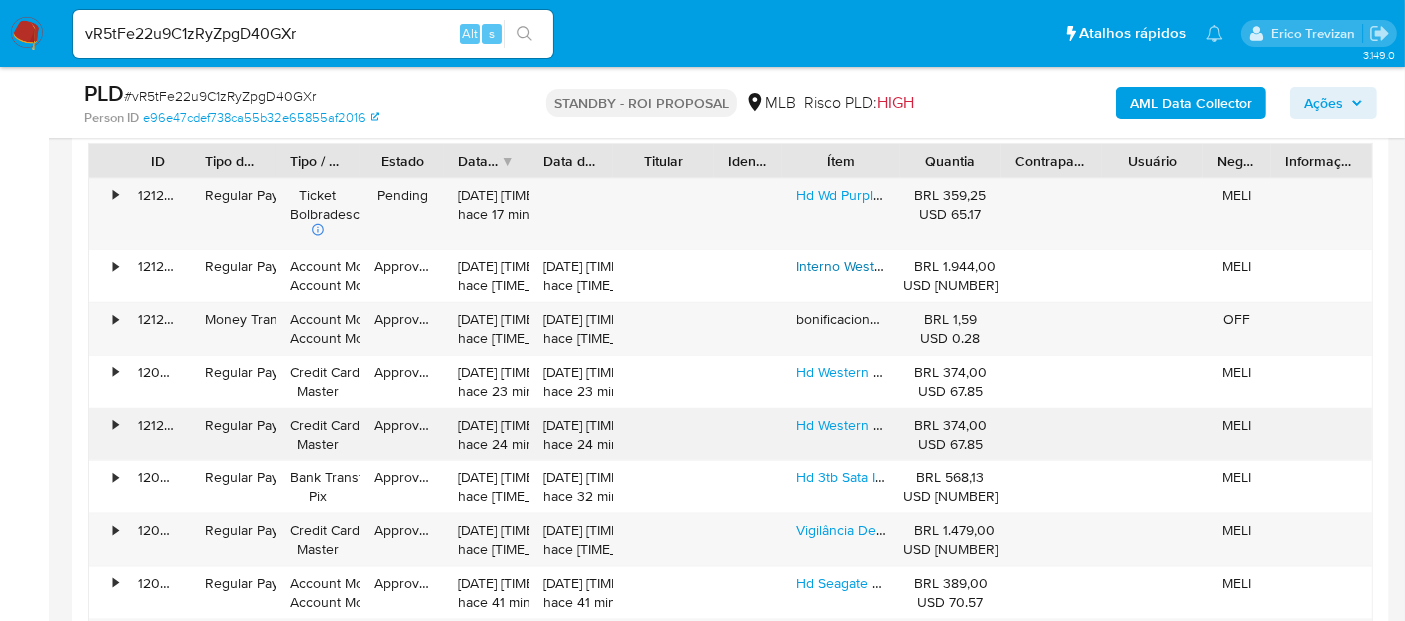 scroll, scrollTop: 2413, scrollLeft: 0, axis: vertical 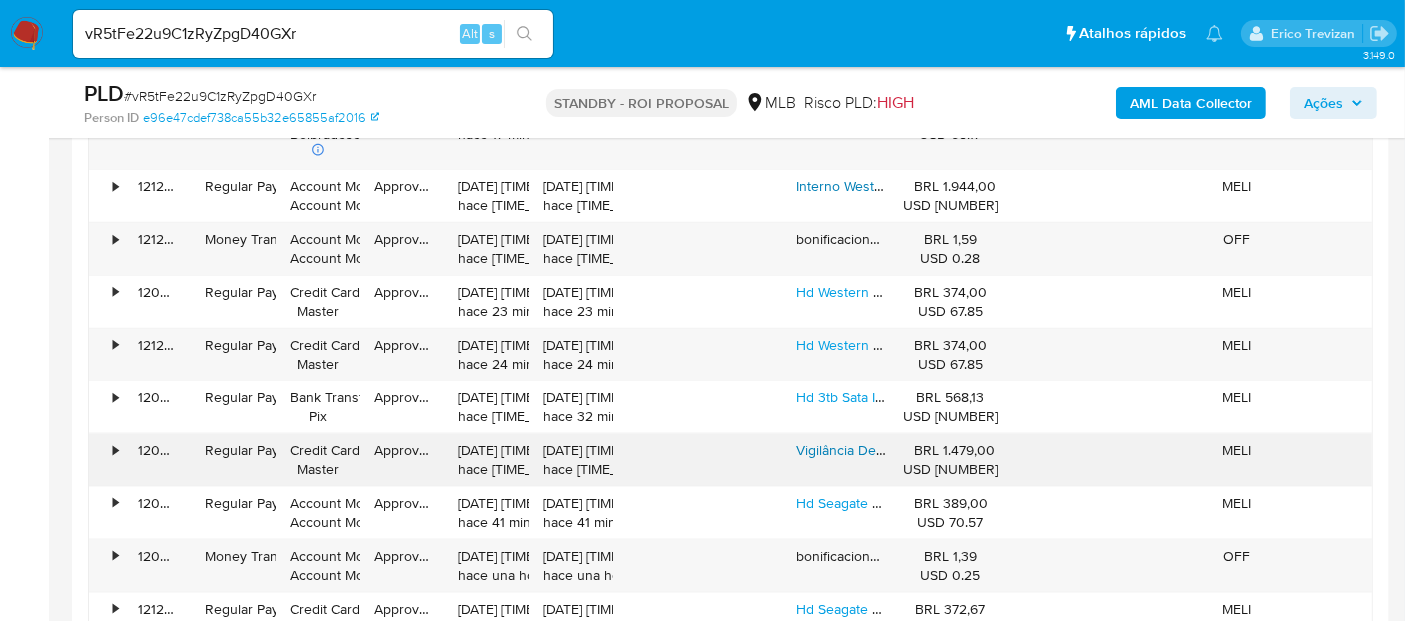click on "Vigilância De Vídeo Hdd 8t Western Digital 3.5 Purple Violet" at bounding box center (980, 450) 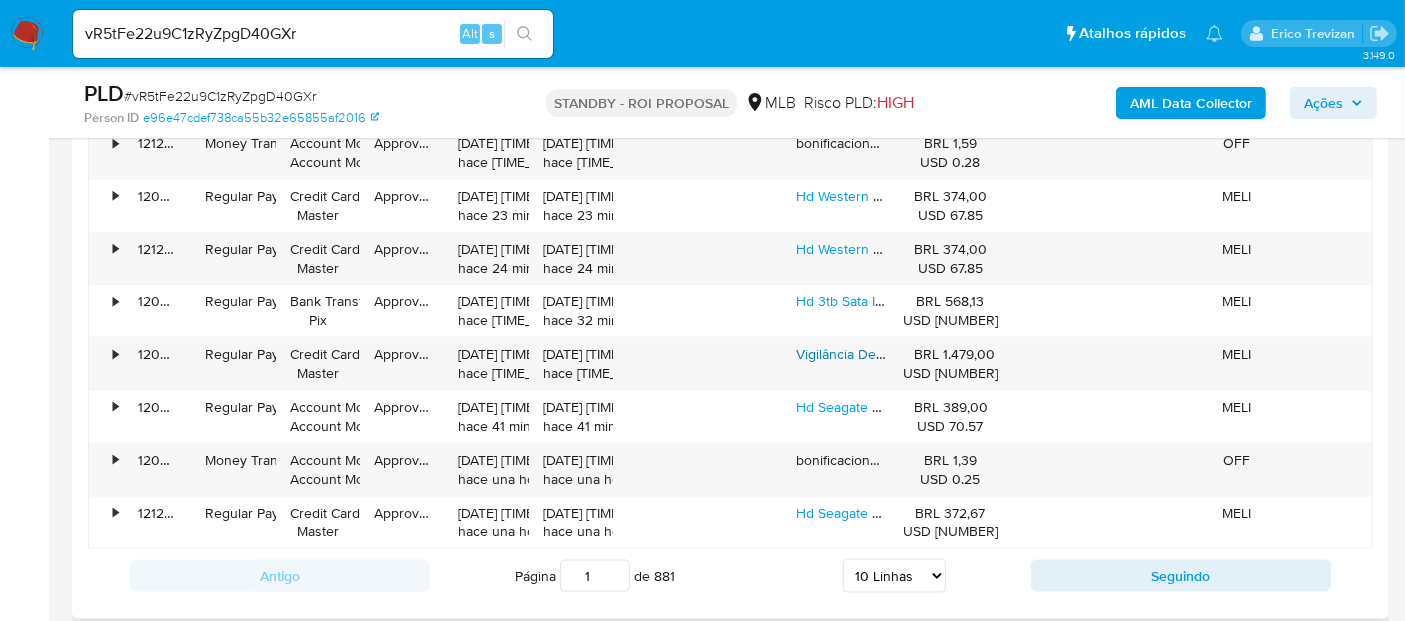 scroll, scrollTop: 2635, scrollLeft: 0, axis: vertical 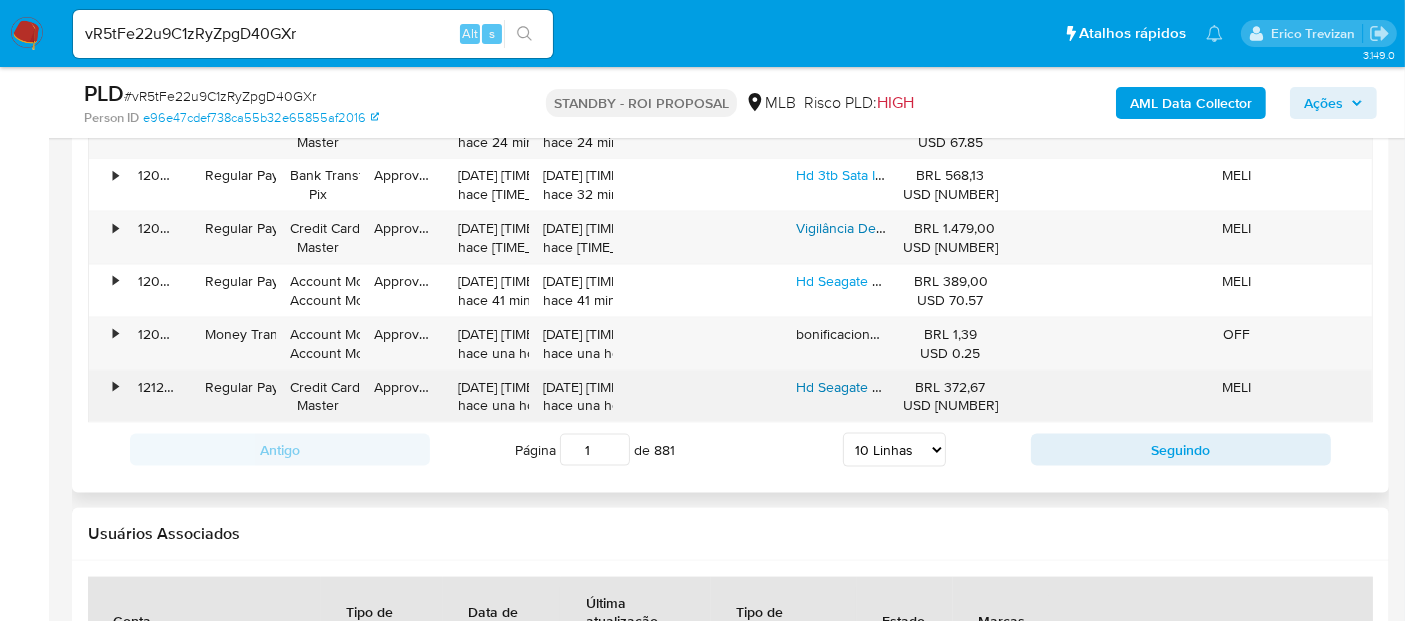 click on "Hd Seagate Barracuda 2tb 7200rpm Cache 256mb Sata 3 Cor Prateado" at bounding box center [1016, 387] 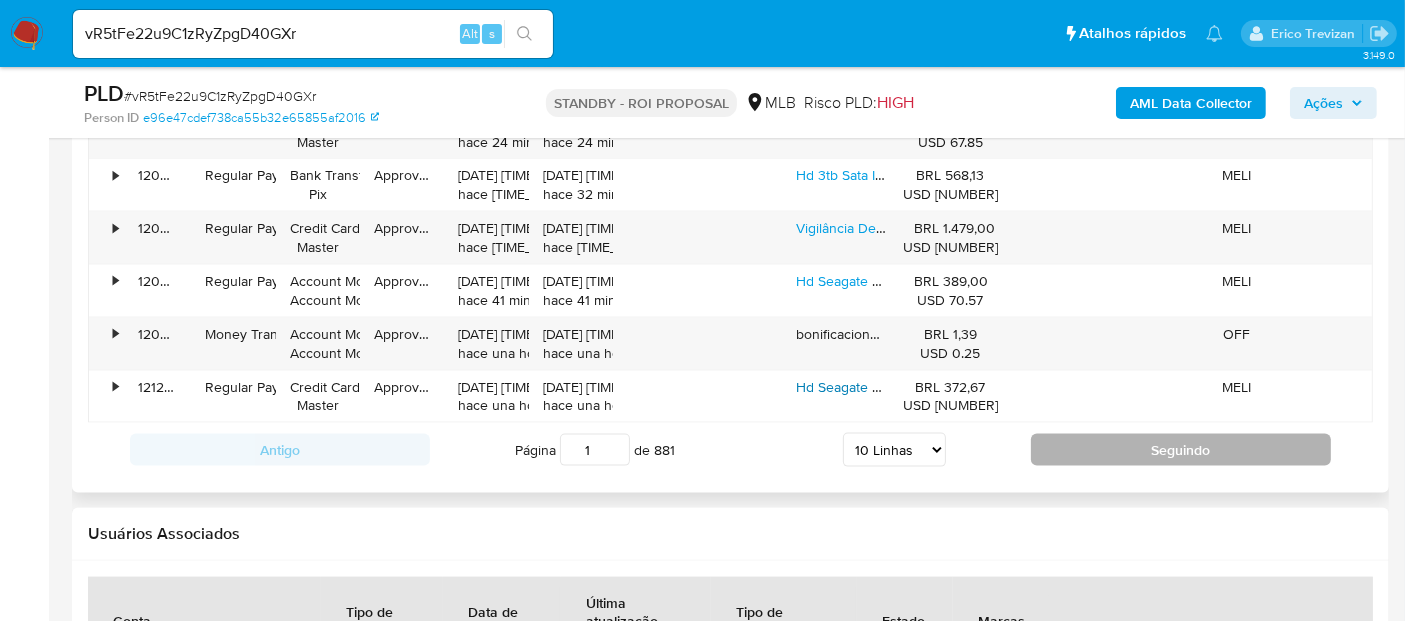 click on "Seguindo" at bounding box center [1181, 450] 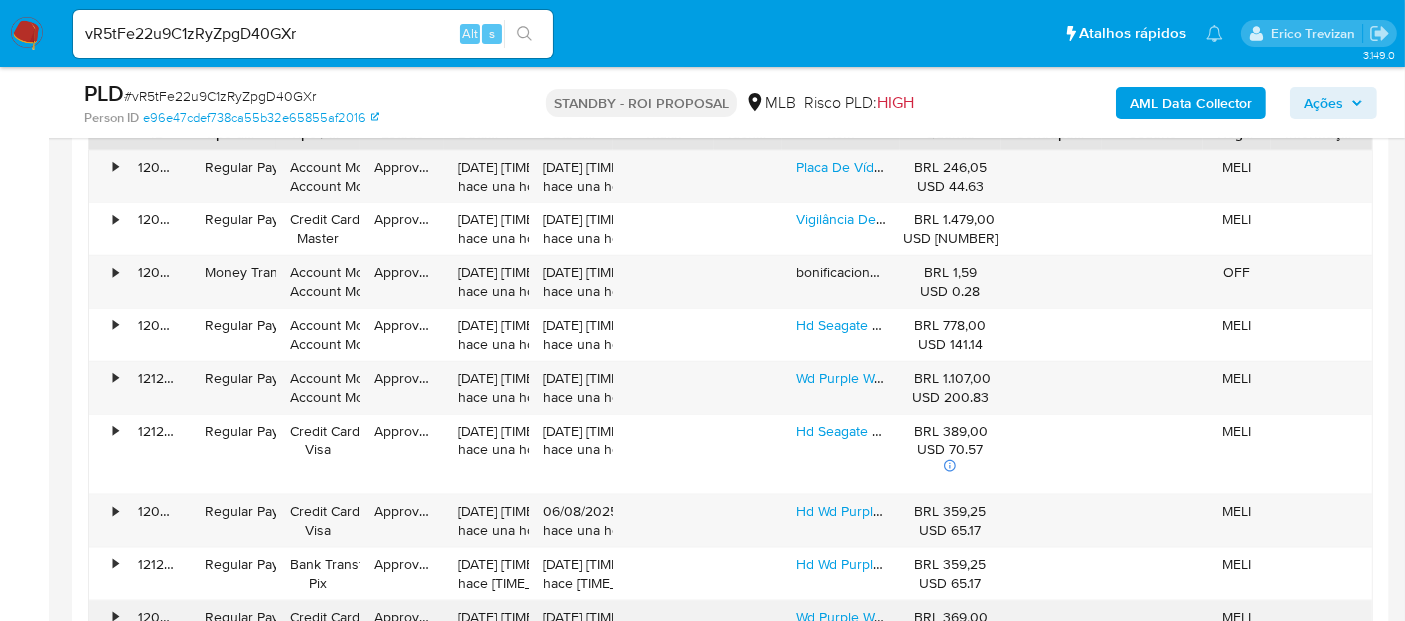 scroll, scrollTop: 2302, scrollLeft: 0, axis: vertical 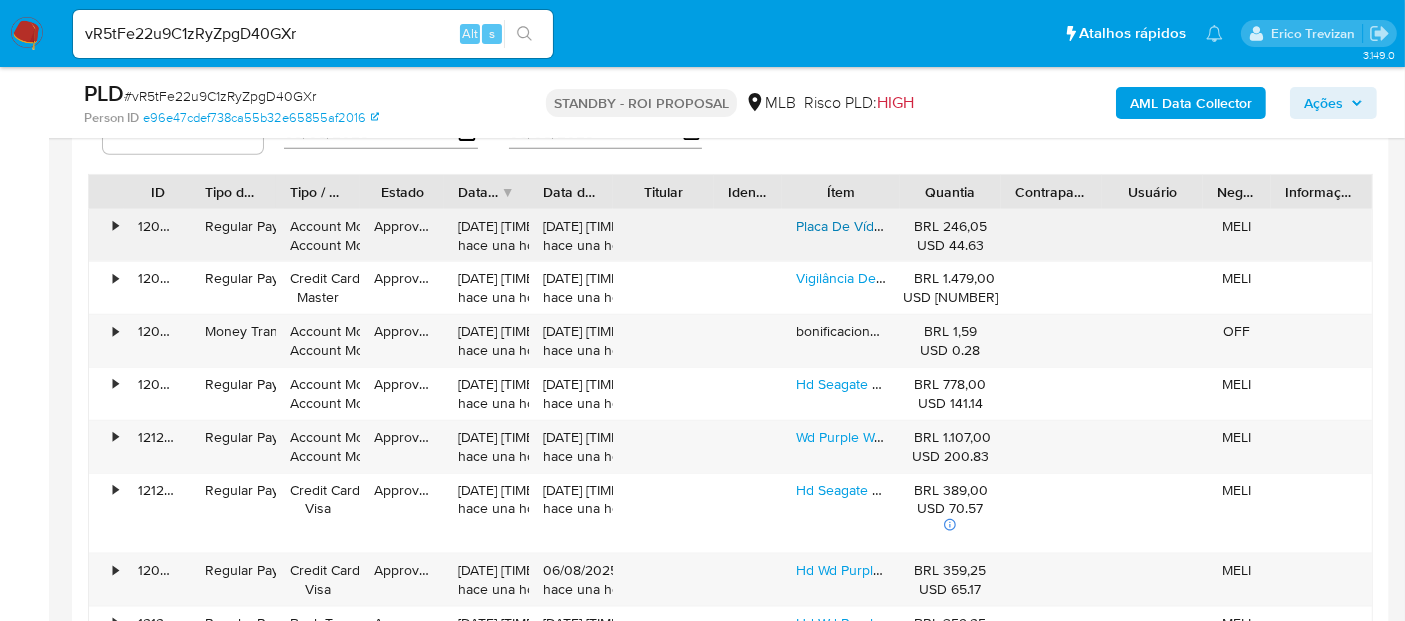 click on "Placa De Vídeo Overbyte Gt 730 4gb 128 Bit Vga Dvi Hdmi" at bounding box center (977, 226) 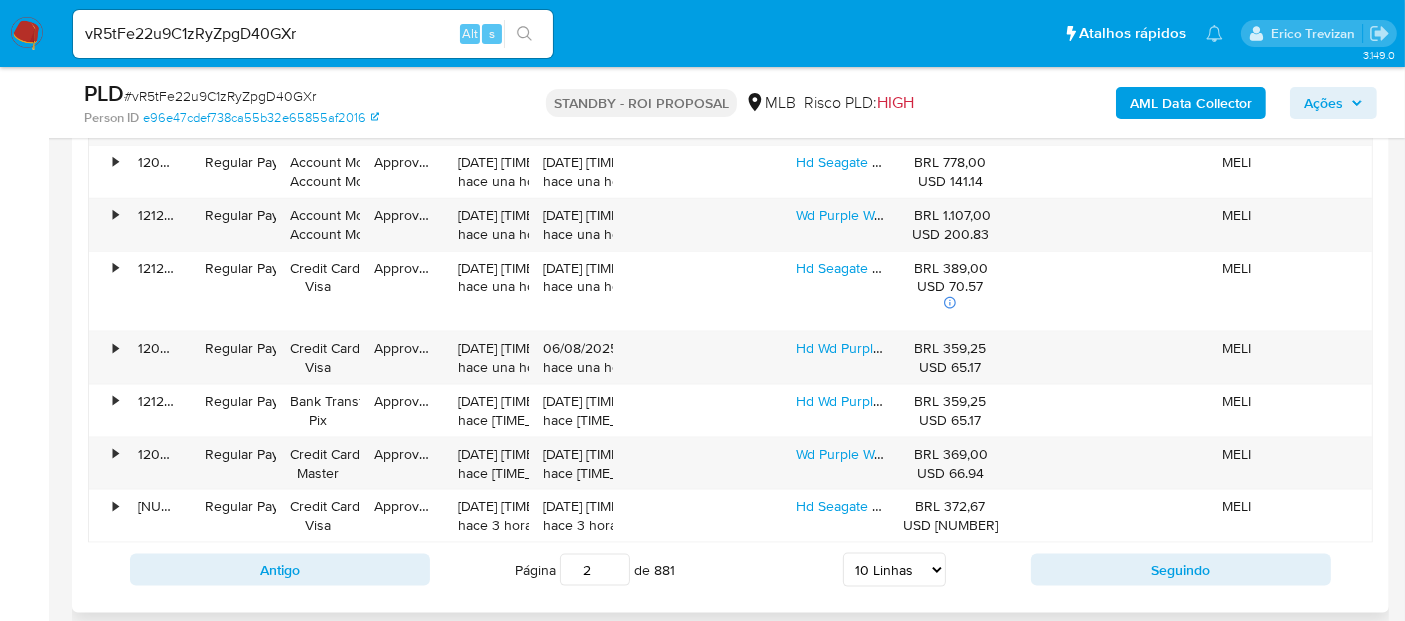 scroll, scrollTop: 2635, scrollLeft: 0, axis: vertical 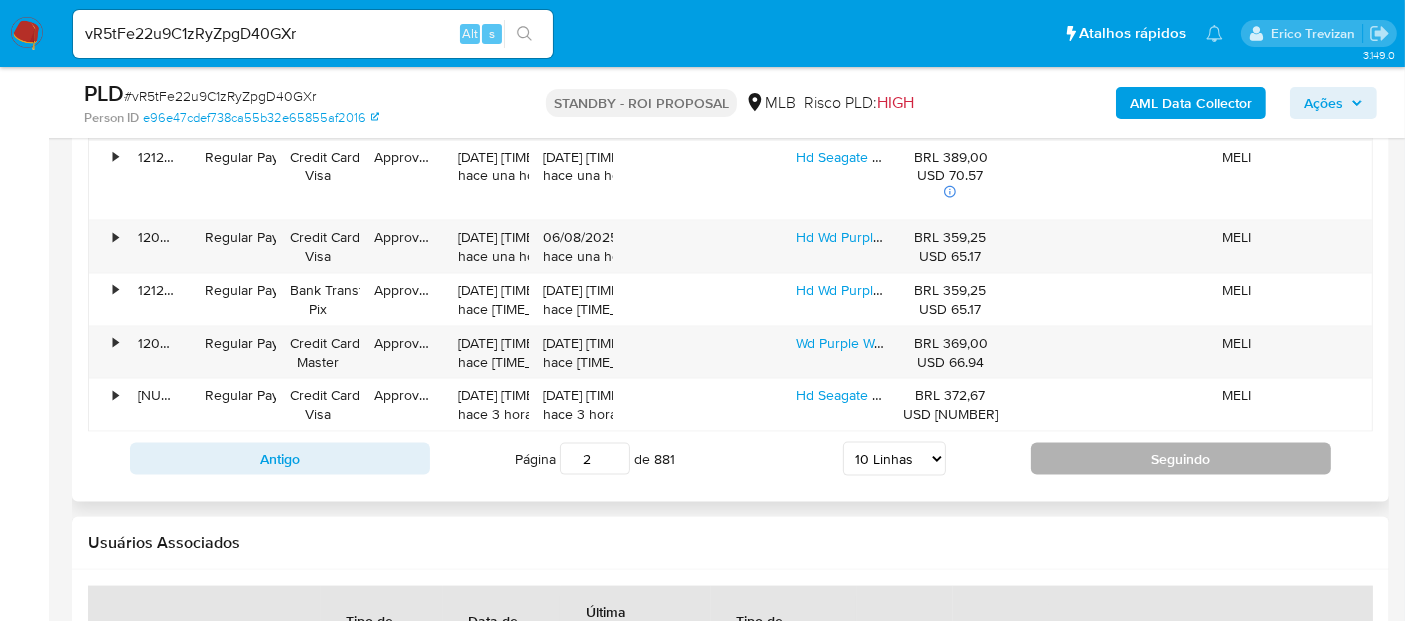 click on "Seguindo" at bounding box center (1181, 459) 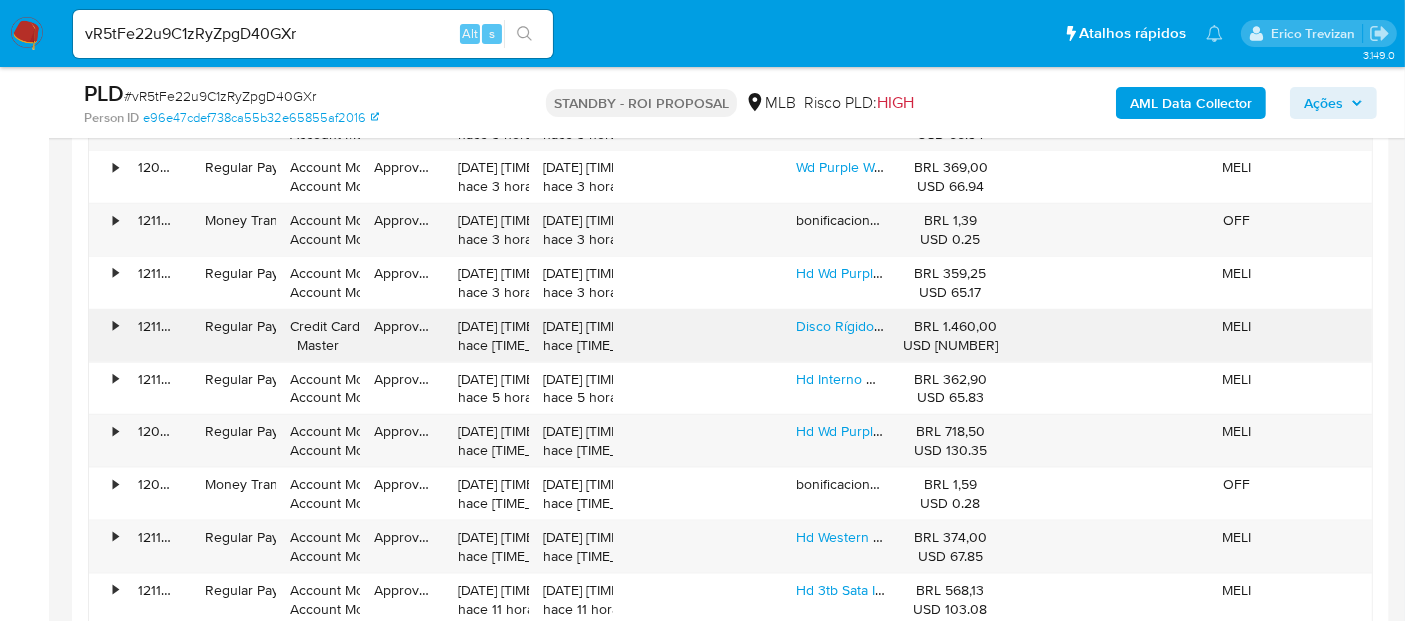 scroll, scrollTop: 2302, scrollLeft: 0, axis: vertical 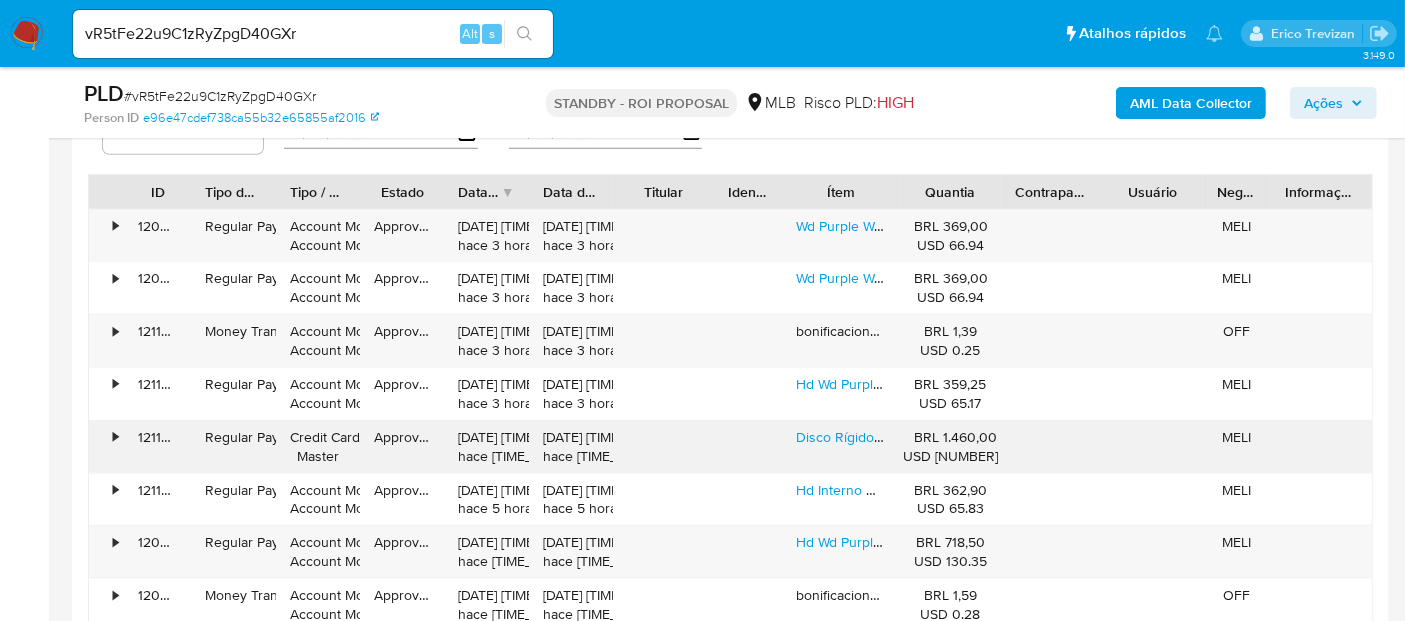 click on "Disco Rígido Interno Western Digital Wd Purple Surveillance Wd84purz 8tb" at bounding box center [841, 447] 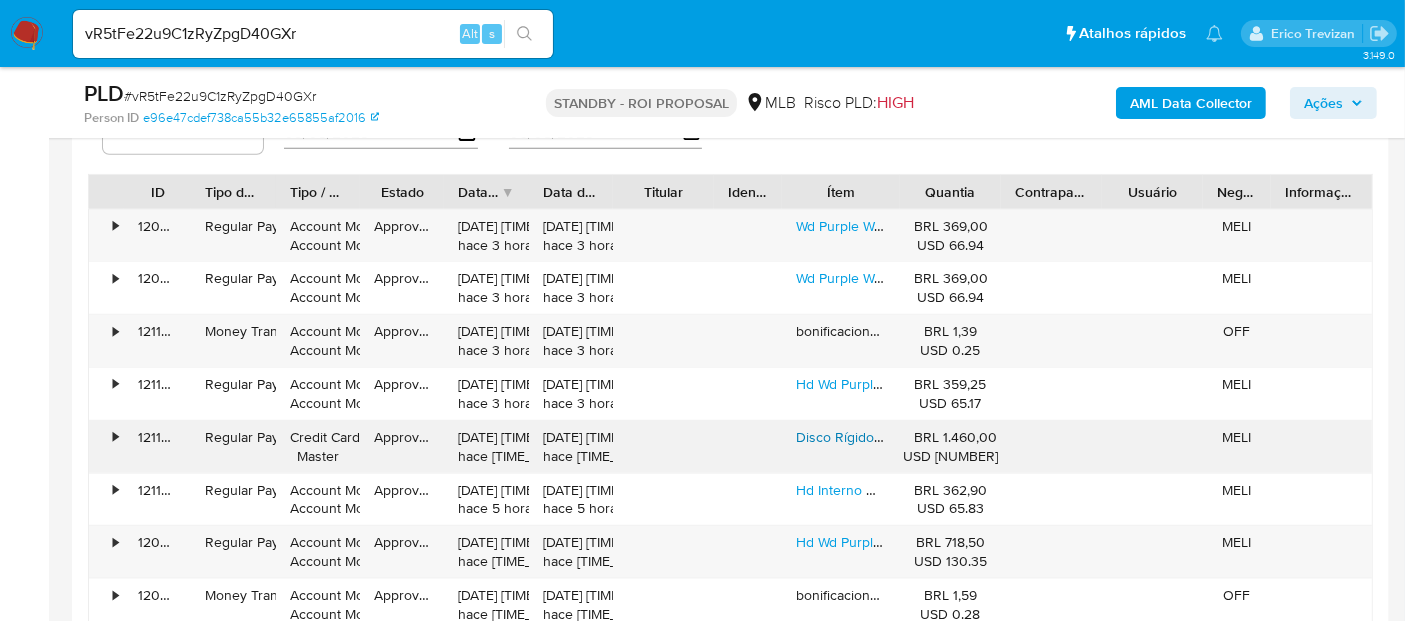 click on "Disco Rígido Interno Western Digital Wd Purple Surveillance Wd84purz 8tb" at bounding box center [1026, 437] 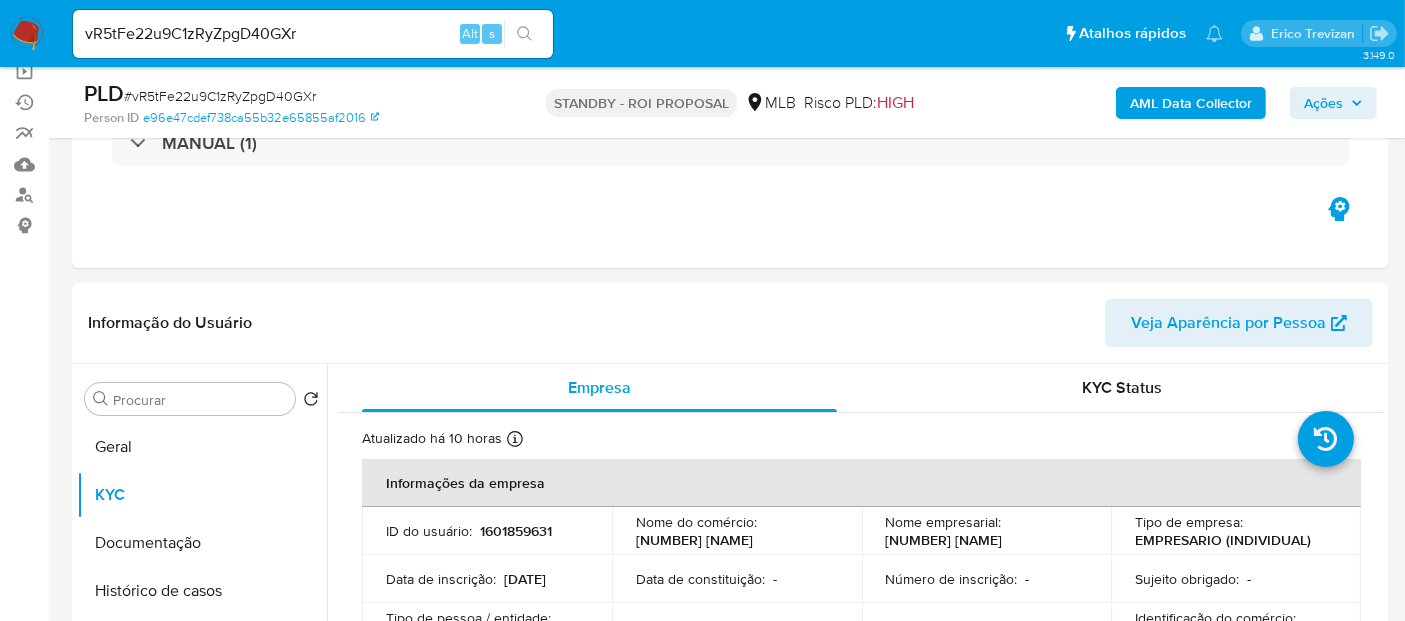 scroll, scrollTop: 0, scrollLeft: 0, axis: both 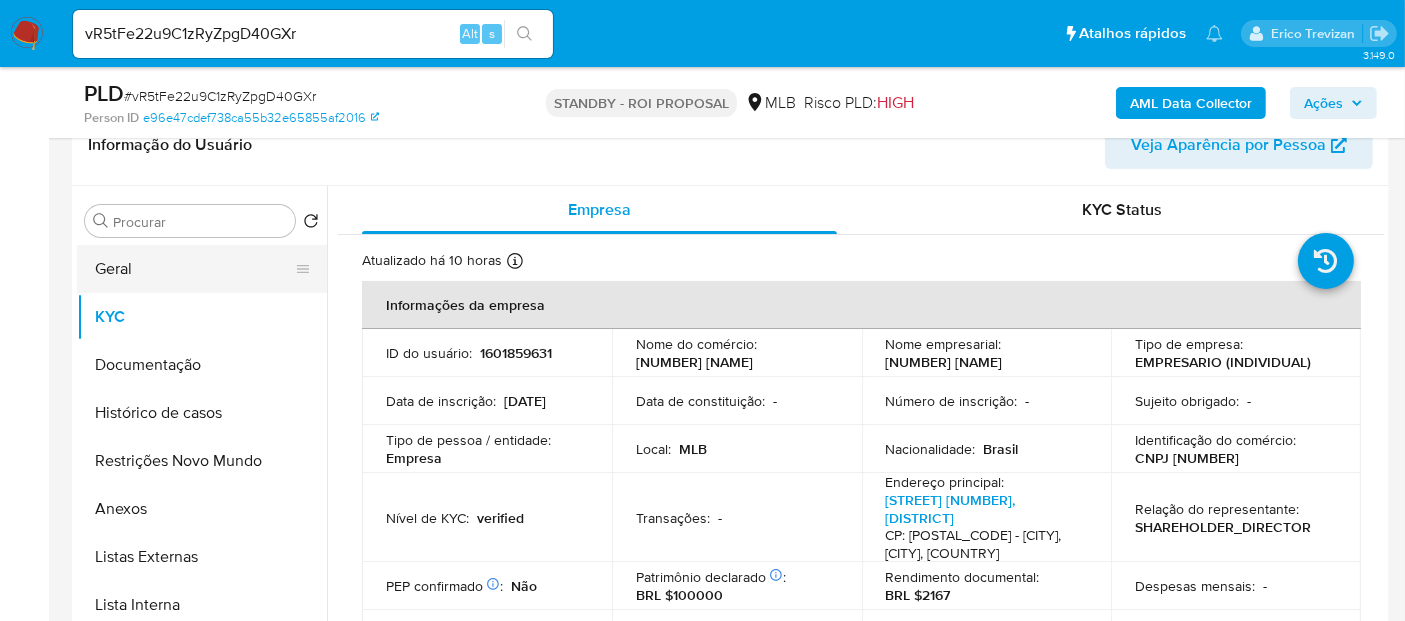 drag, startPoint x: 117, startPoint y: 271, endPoint x: 137, endPoint y: 273, distance: 20.09975 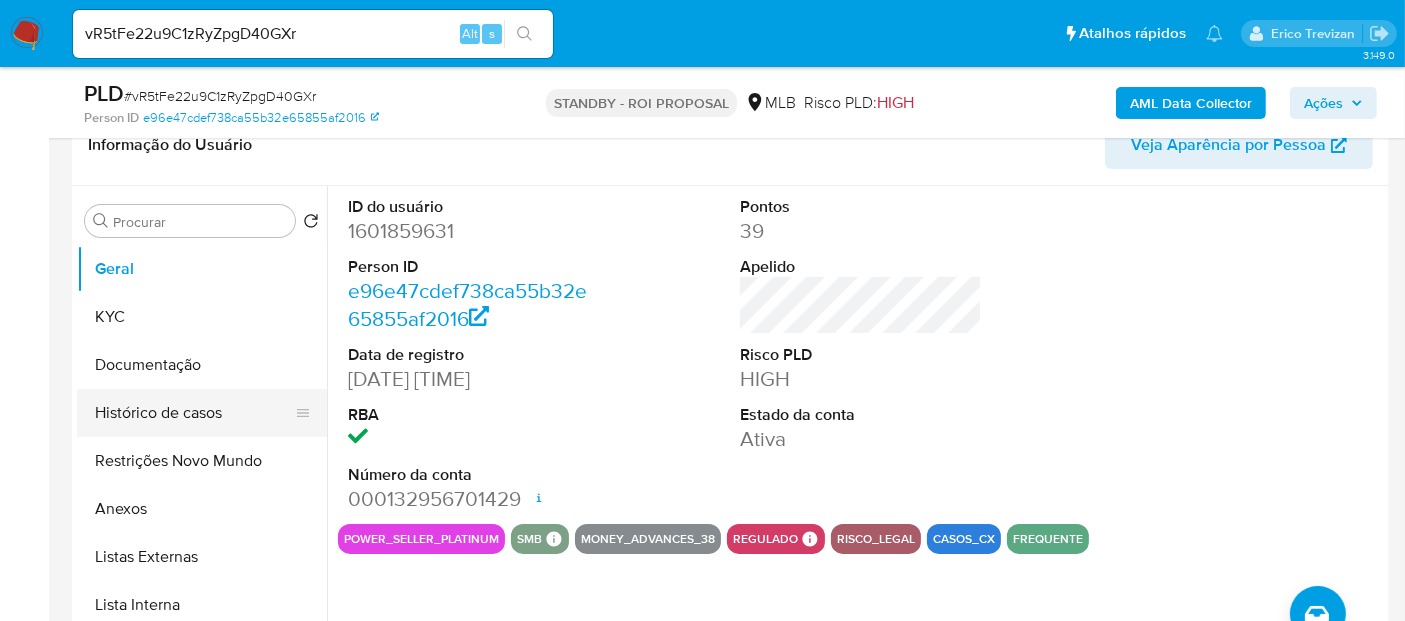click on "Histórico de casos" at bounding box center (194, 413) 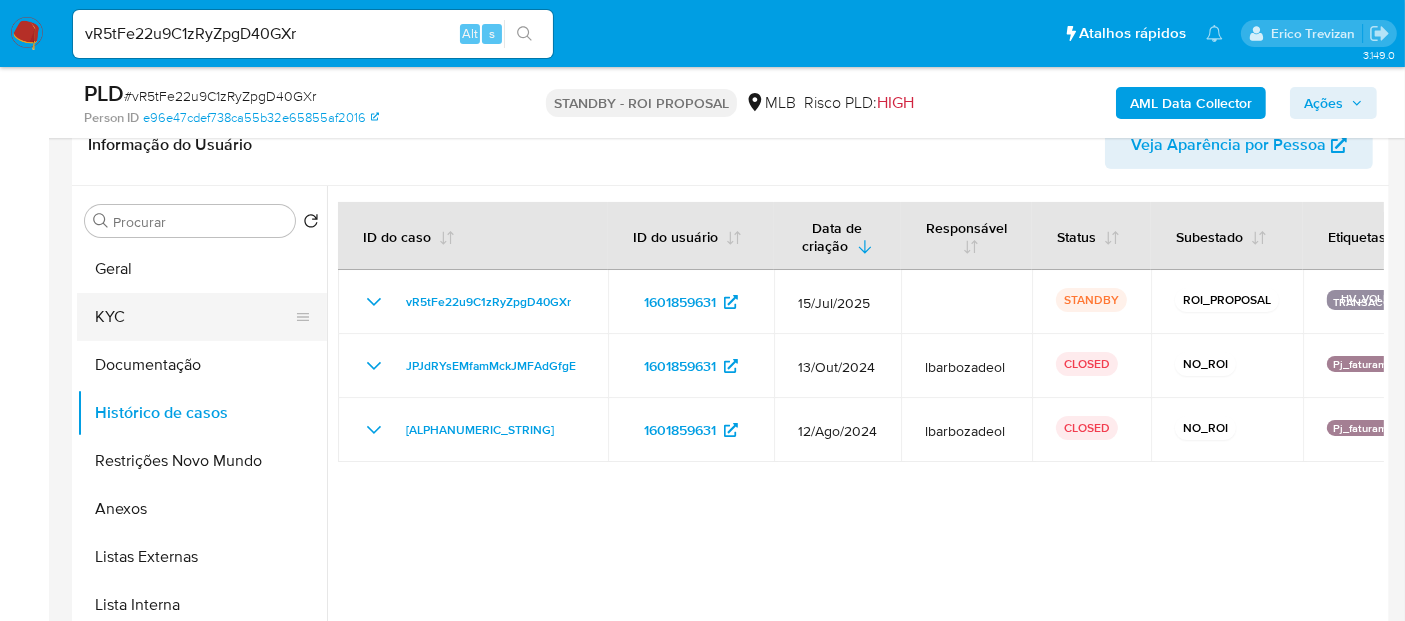 click on "KYC" at bounding box center (194, 317) 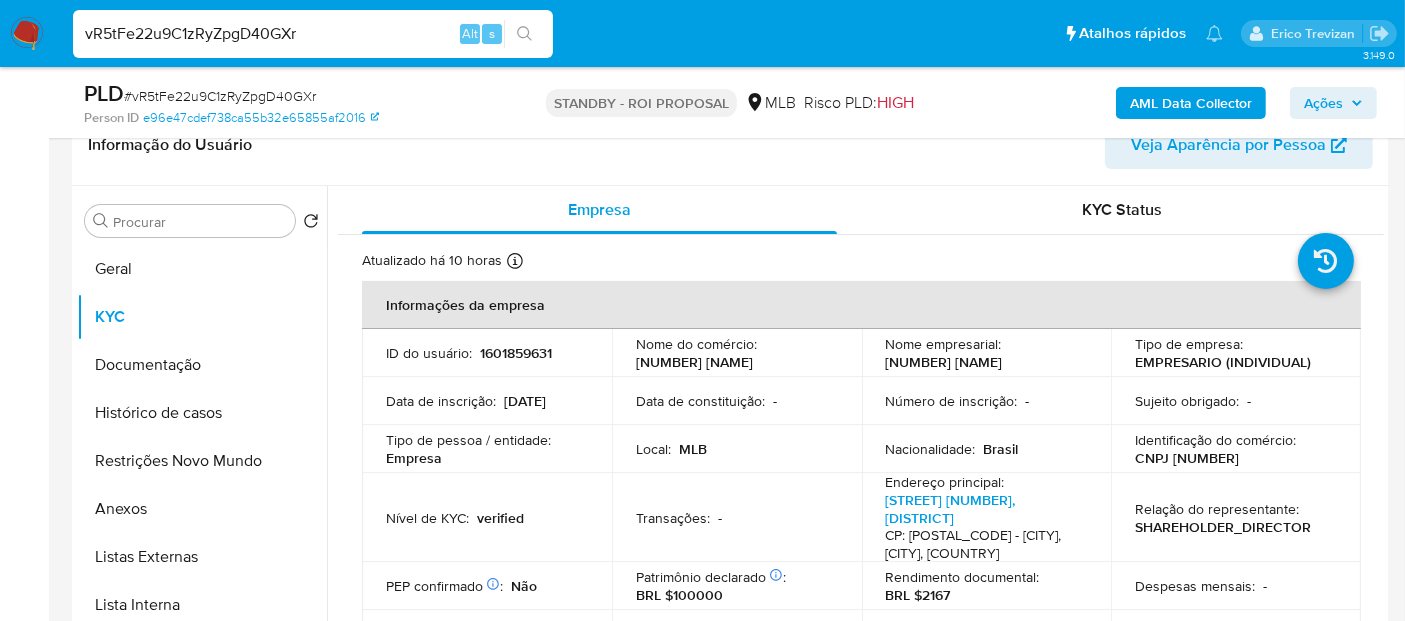 drag, startPoint x: 333, startPoint y: 35, endPoint x: 2, endPoint y: 81, distance: 334.1811 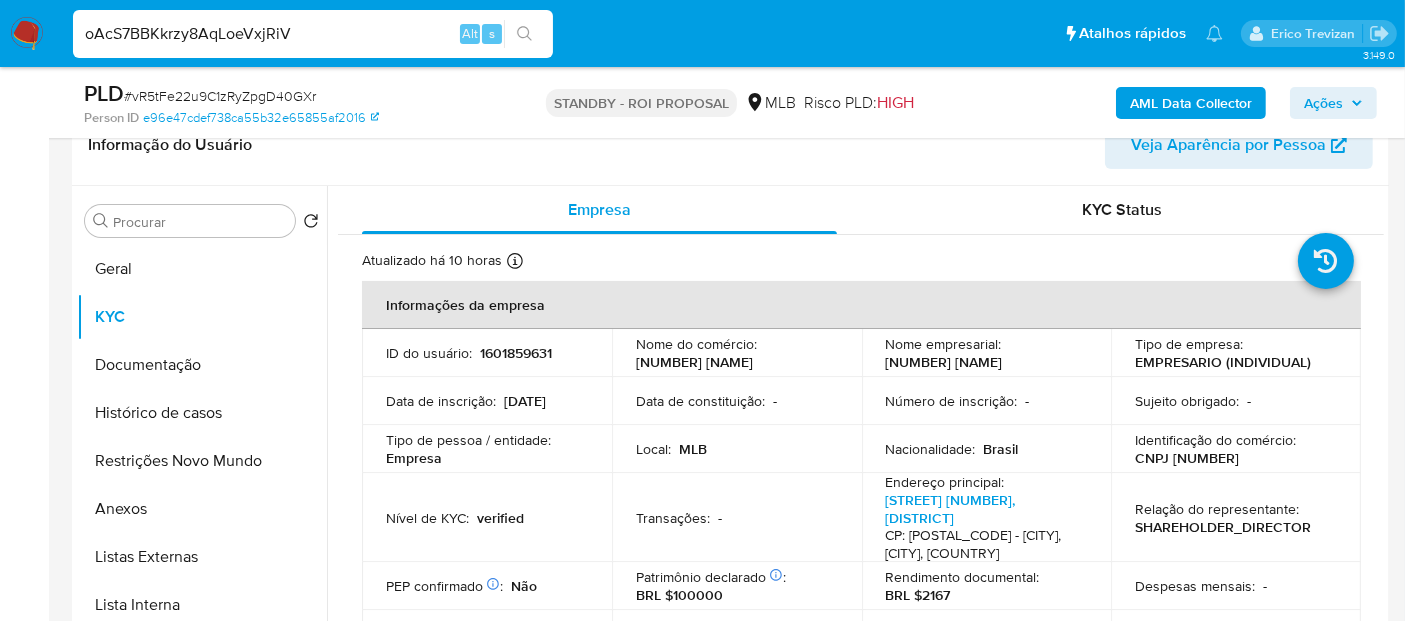 type on "oAcS7BBKkrzy8AqLoeVxjRiV" 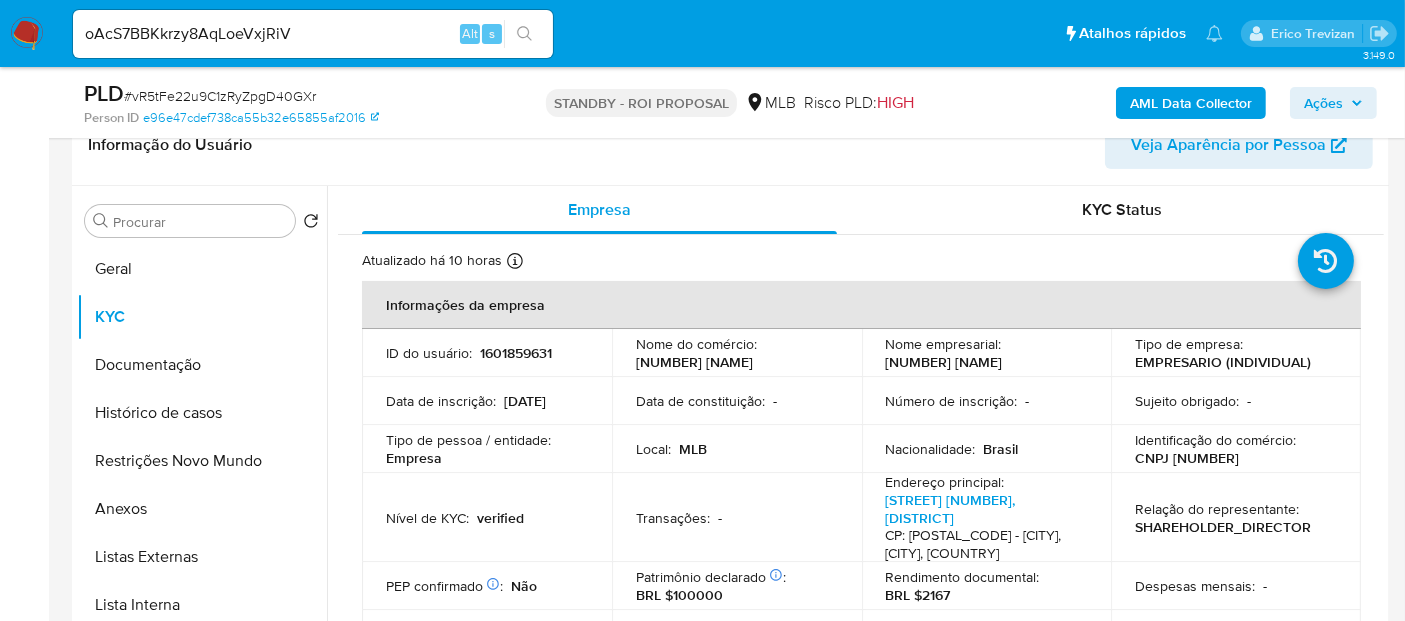 click 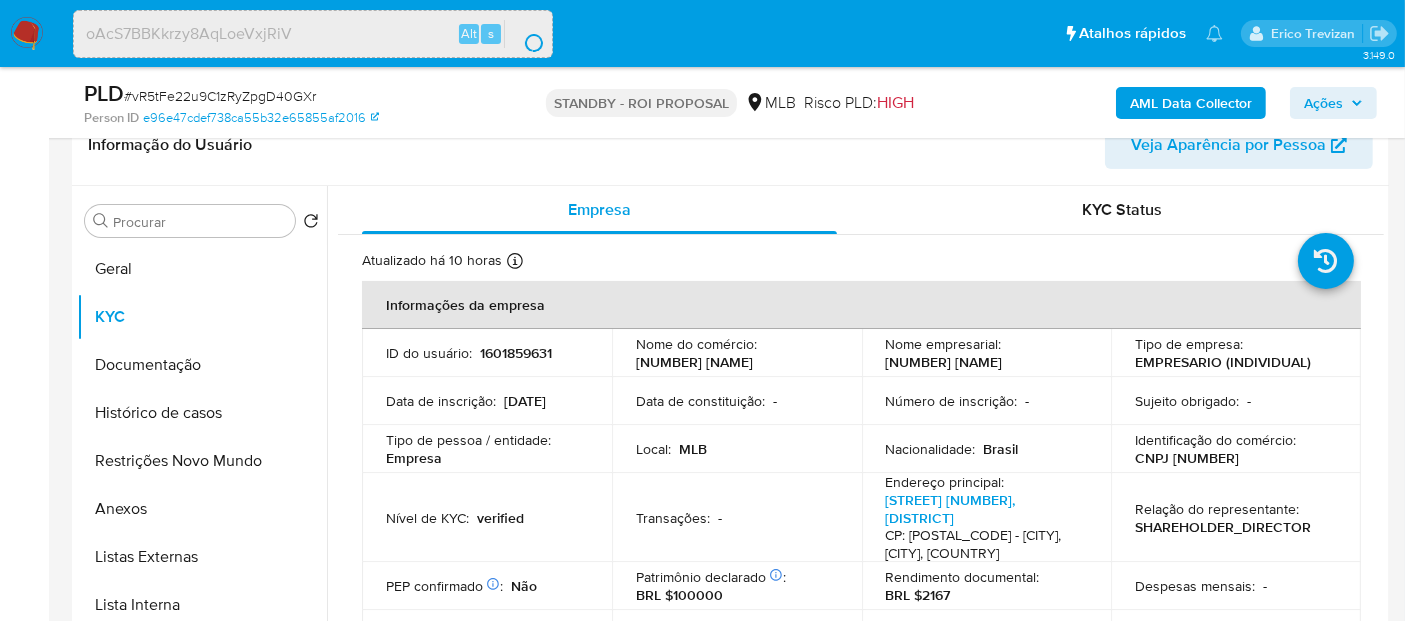 scroll, scrollTop: 0, scrollLeft: 0, axis: both 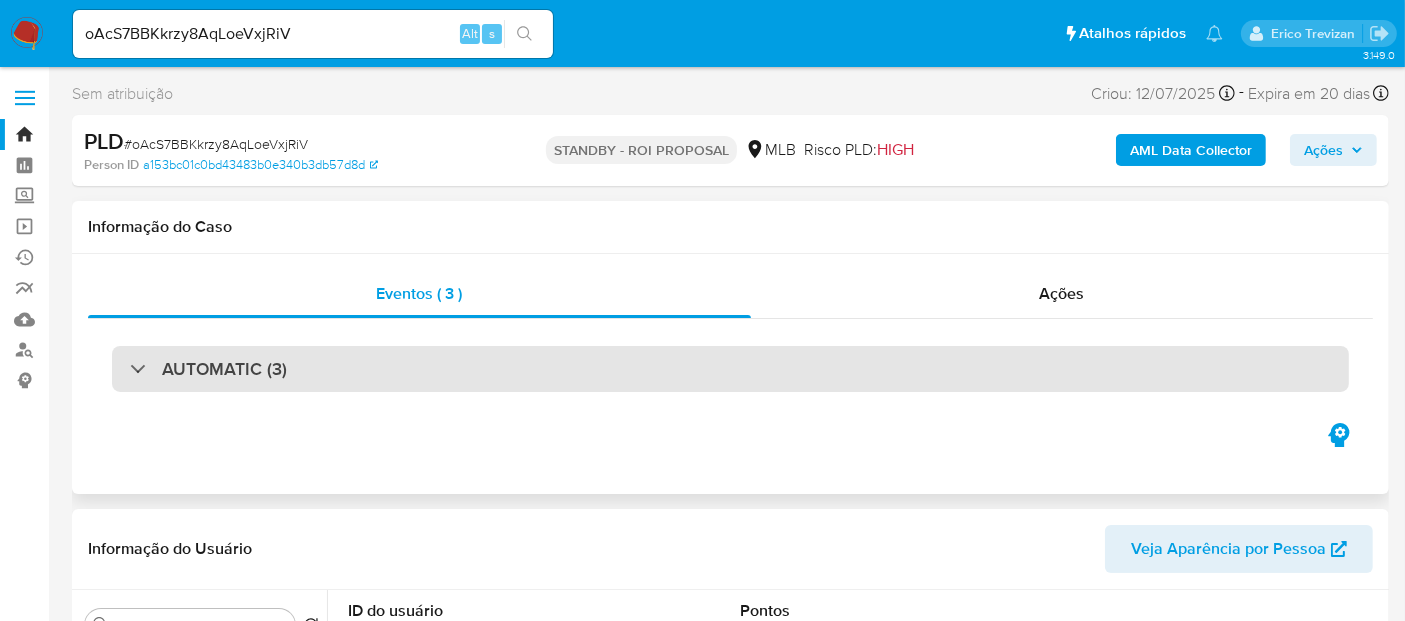 select on "10" 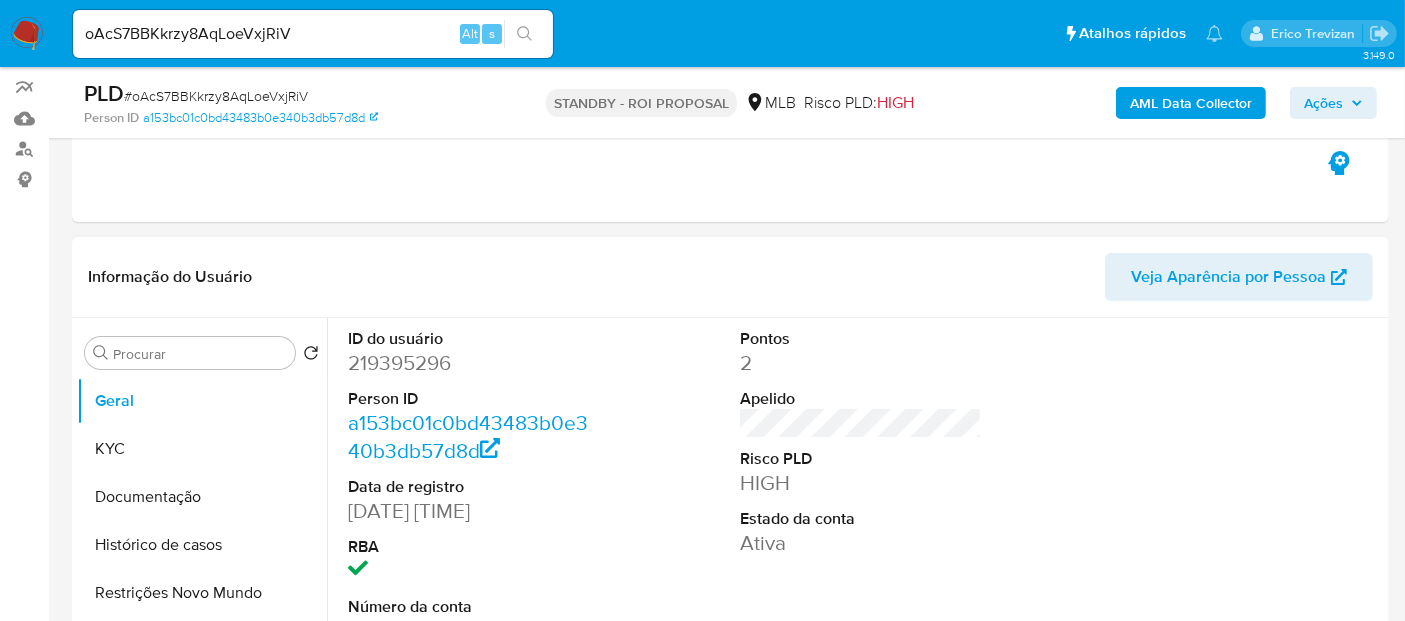 scroll, scrollTop: 333, scrollLeft: 0, axis: vertical 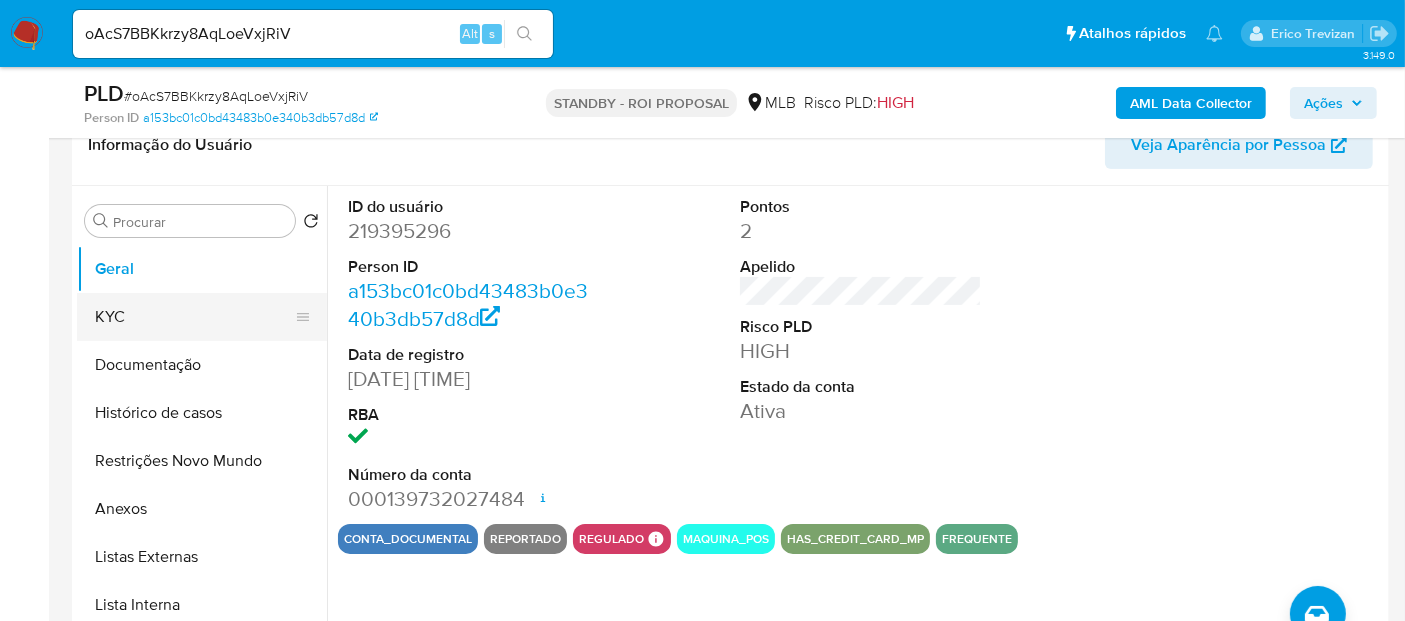click on "KYC" at bounding box center [194, 317] 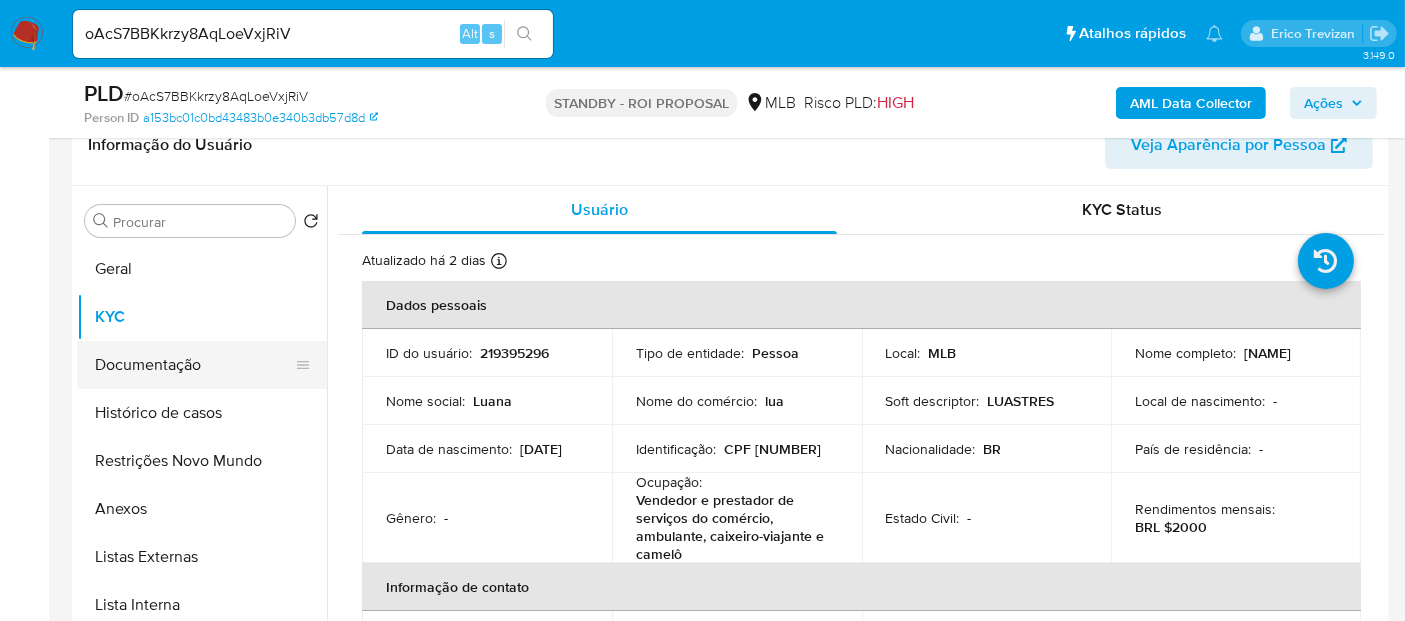 click on "Documentação" at bounding box center (194, 365) 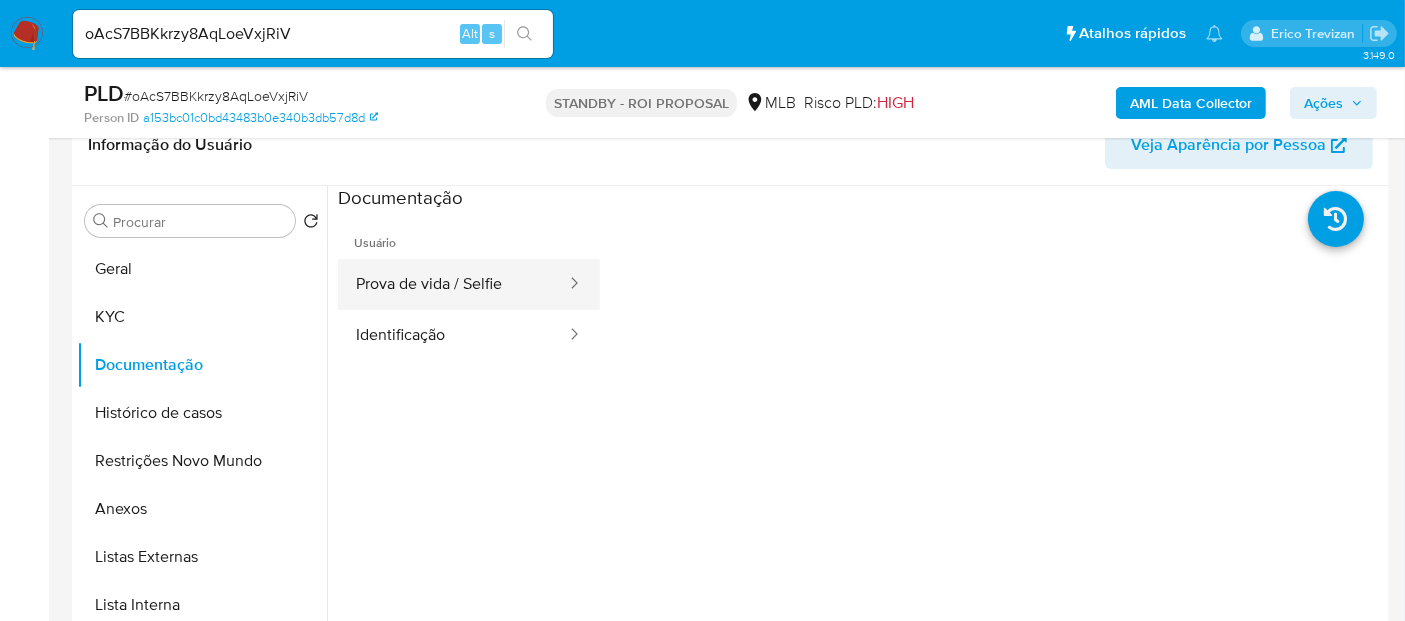 click on "Prova de vida / Selfie" at bounding box center [453, 284] 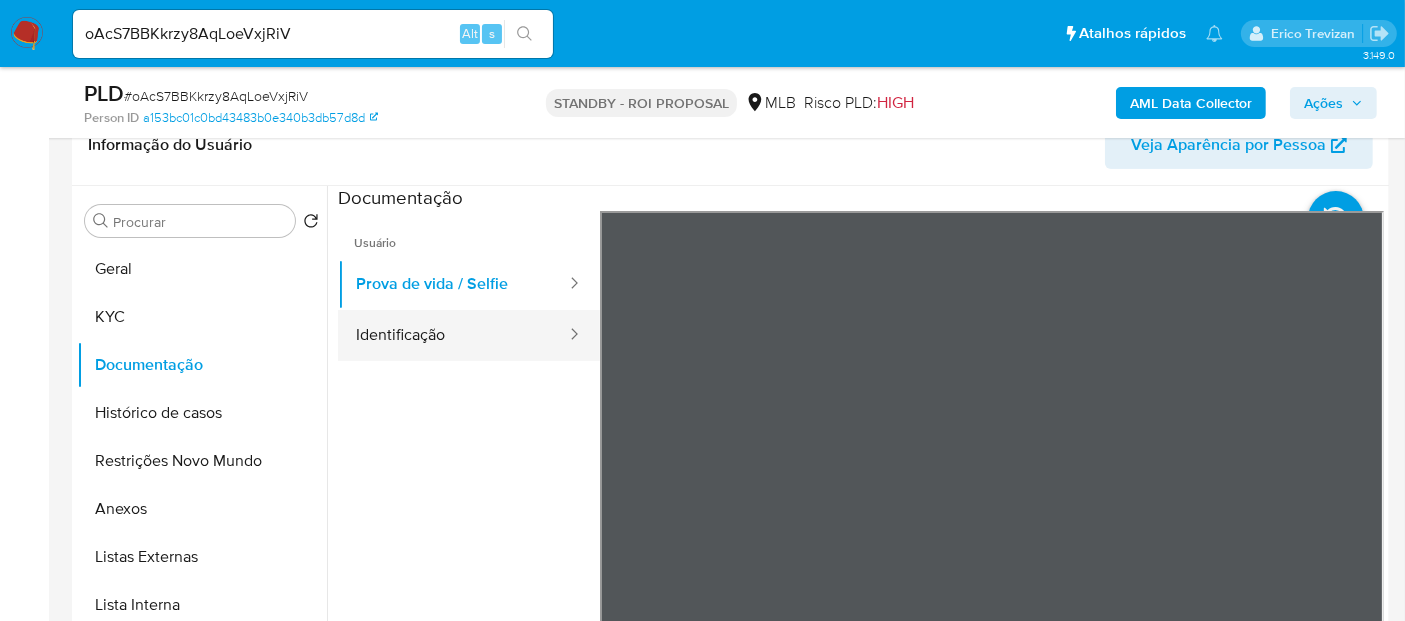 click on "Identificação" at bounding box center (453, 335) 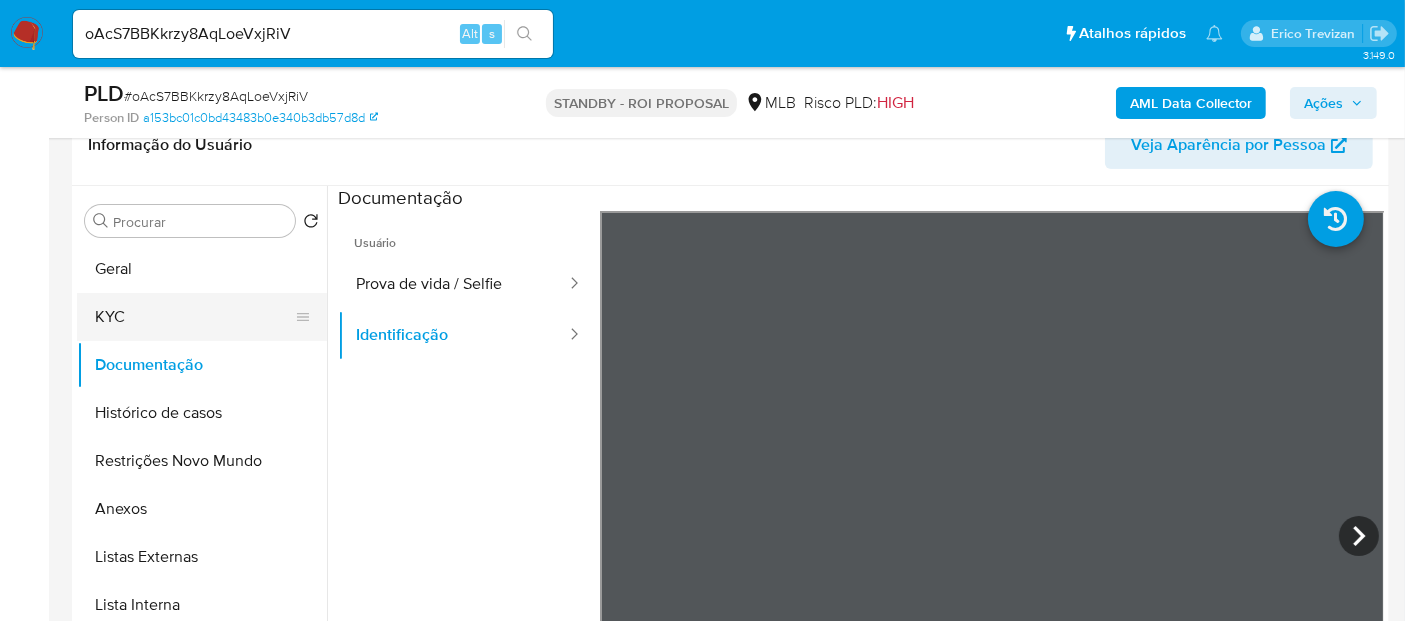 click on "KYC" at bounding box center [194, 317] 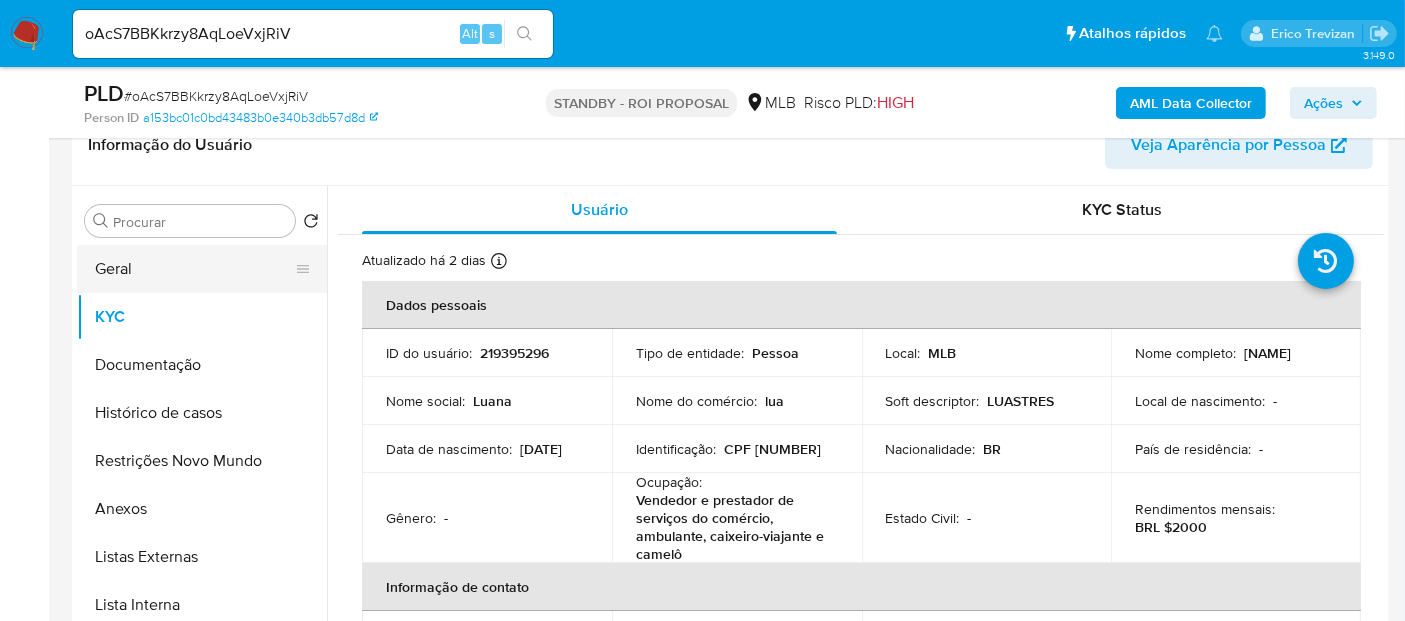 click on "Geral" at bounding box center [194, 269] 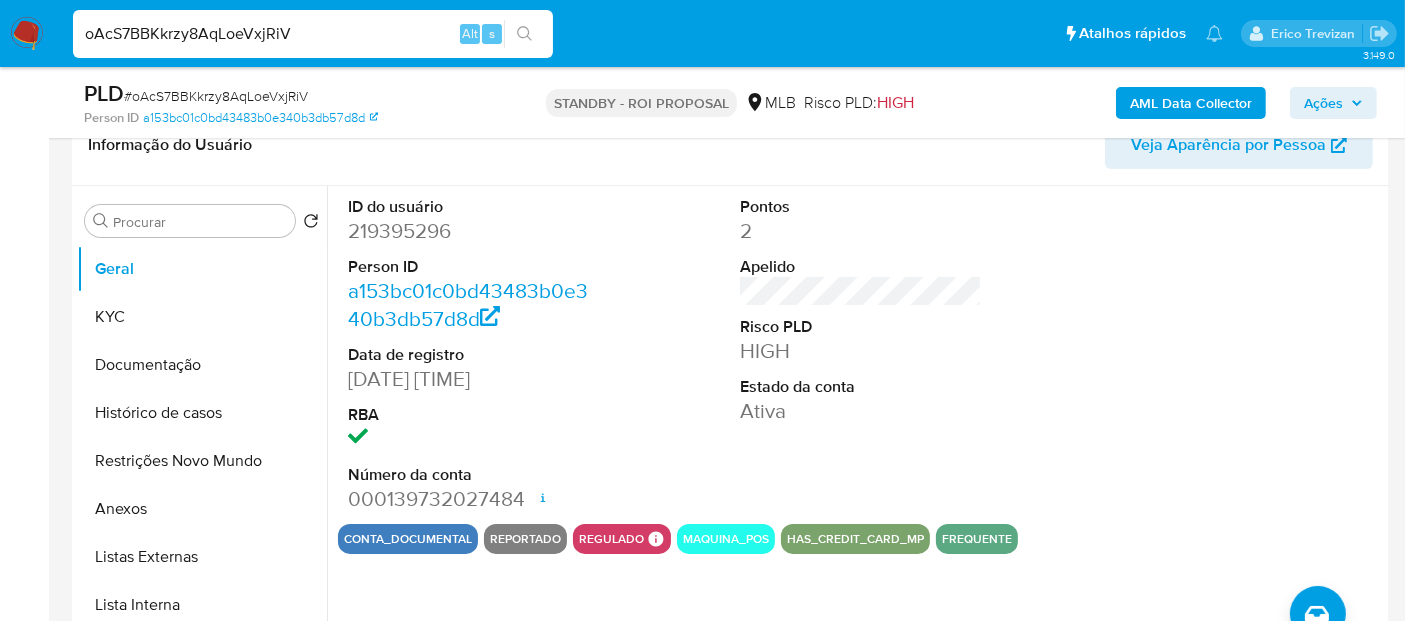 drag, startPoint x: 324, startPoint y: 33, endPoint x: 0, endPoint y: 56, distance: 324.81534 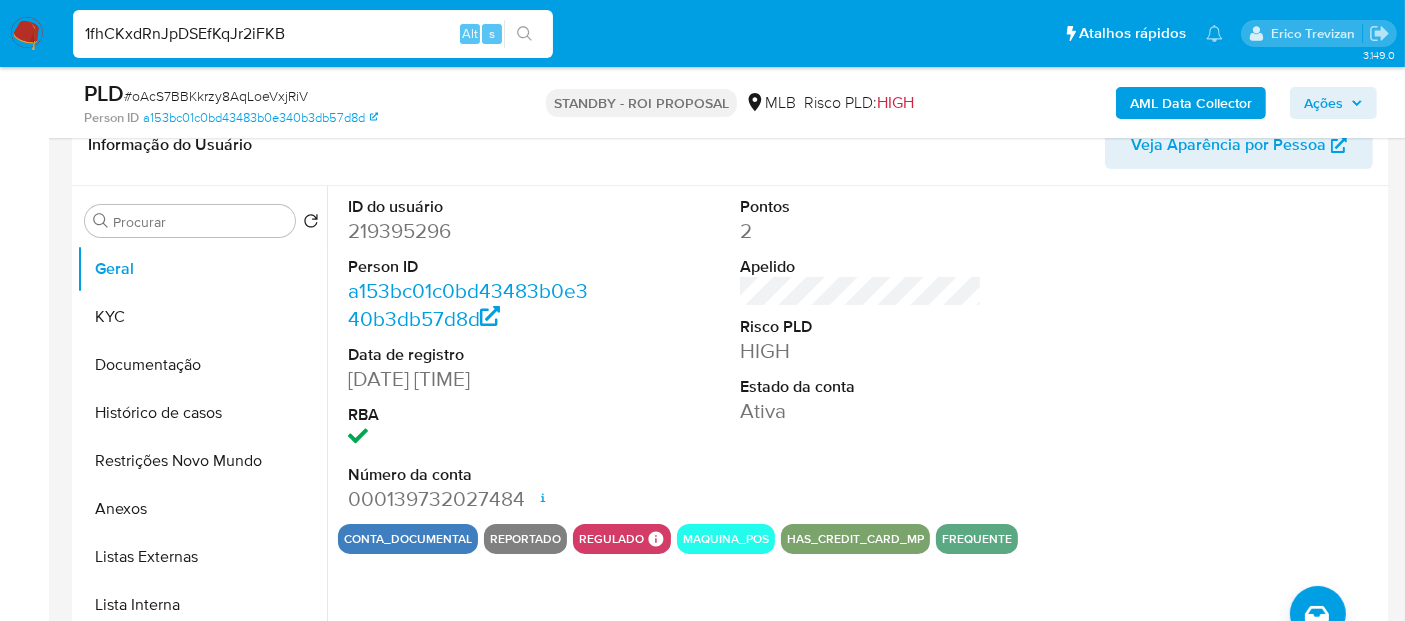 type on "1fhCKxdRnJpDSEfKqJr2iFKB" 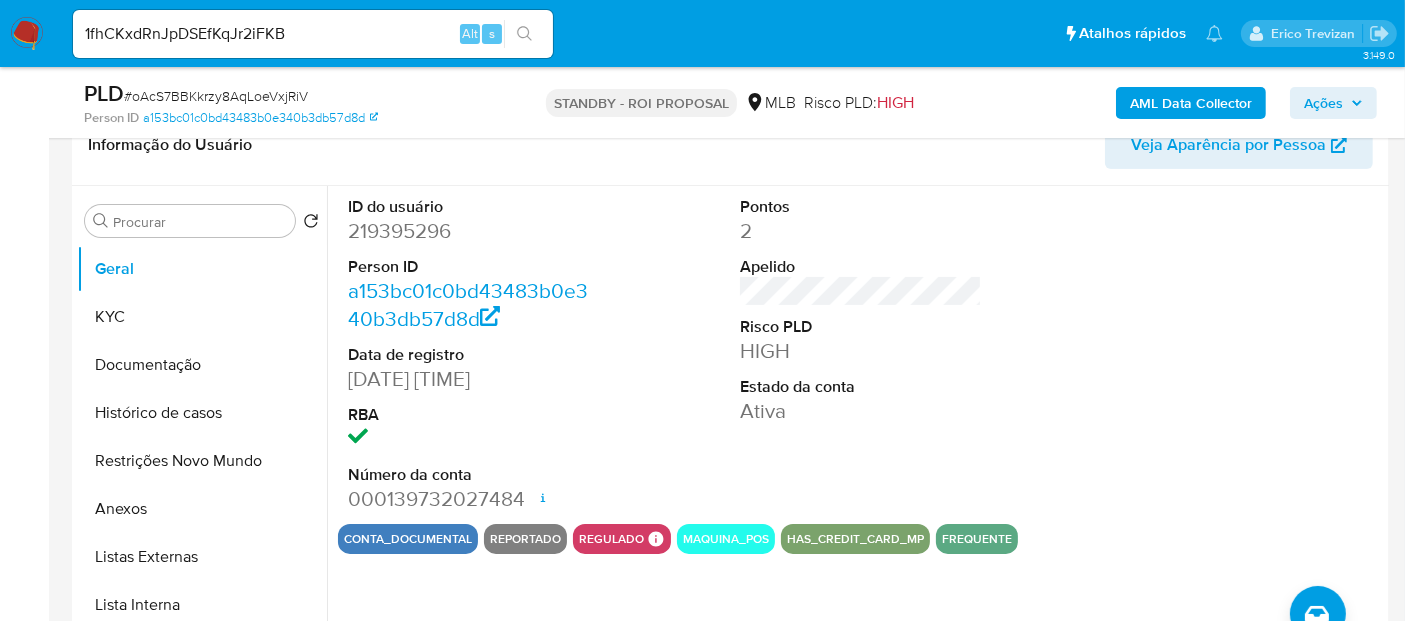 scroll, scrollTop: 0, scrollLeft: 0, axis: both 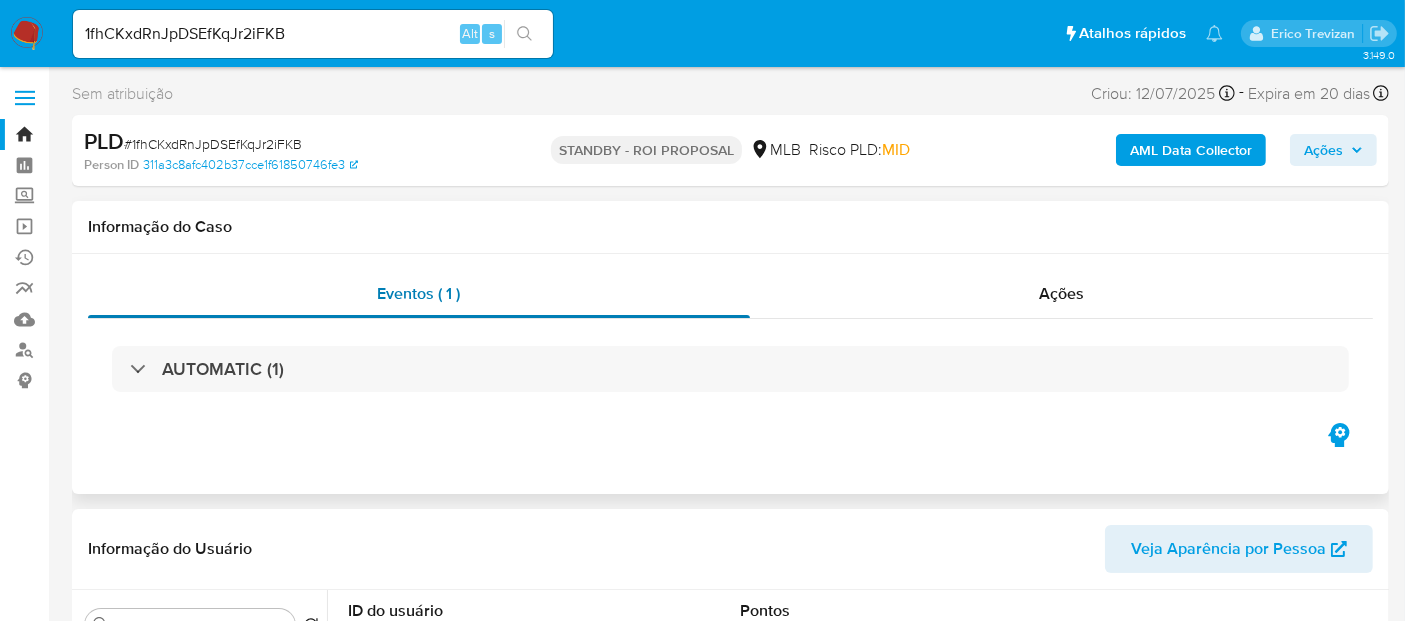 select on "10" 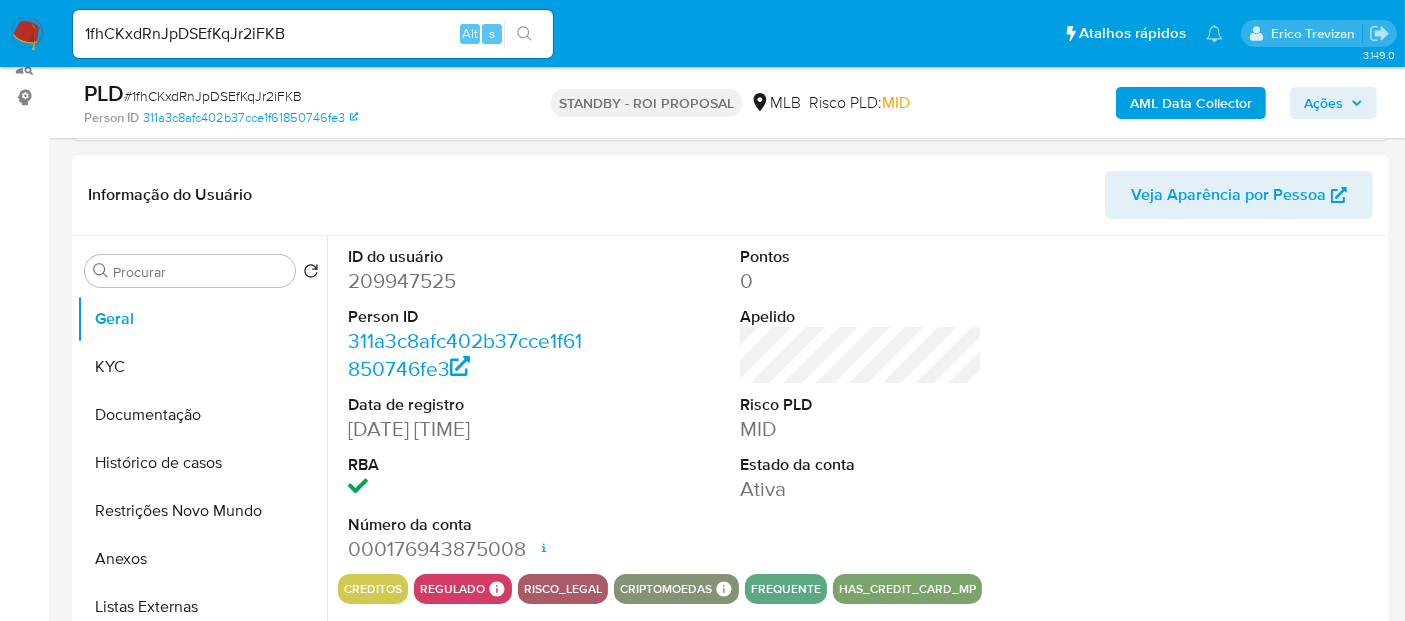 scroll, scrollTop: 333, scrollLeft: 0, axis: vertical 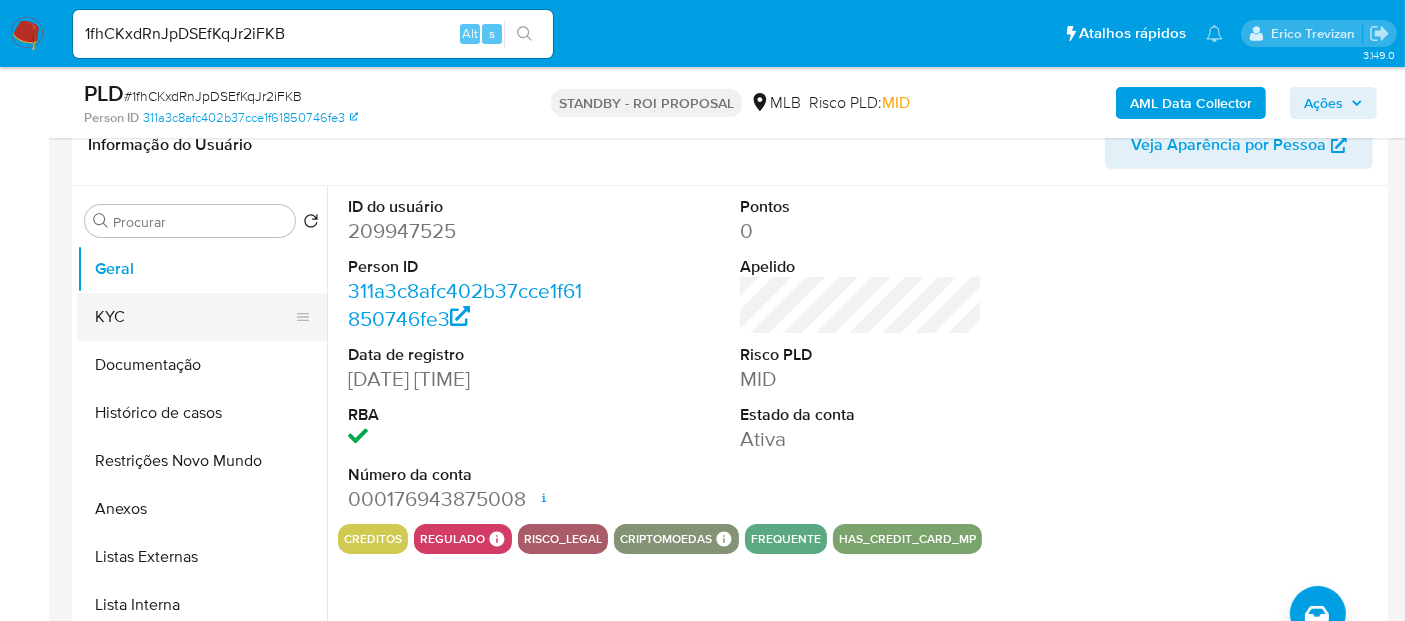 click on "KYC" at bounding box center (194, 317) 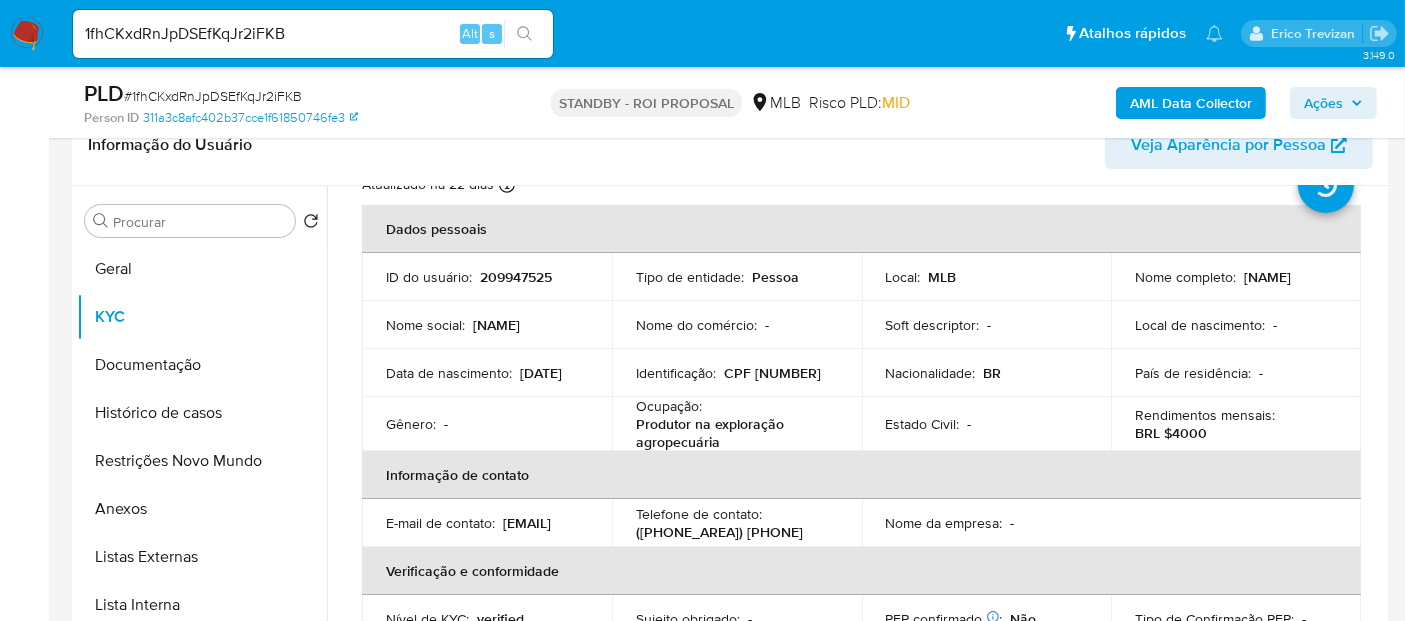 scroll, scrollTop: 111, scrollLeft: 0, axis: vertical 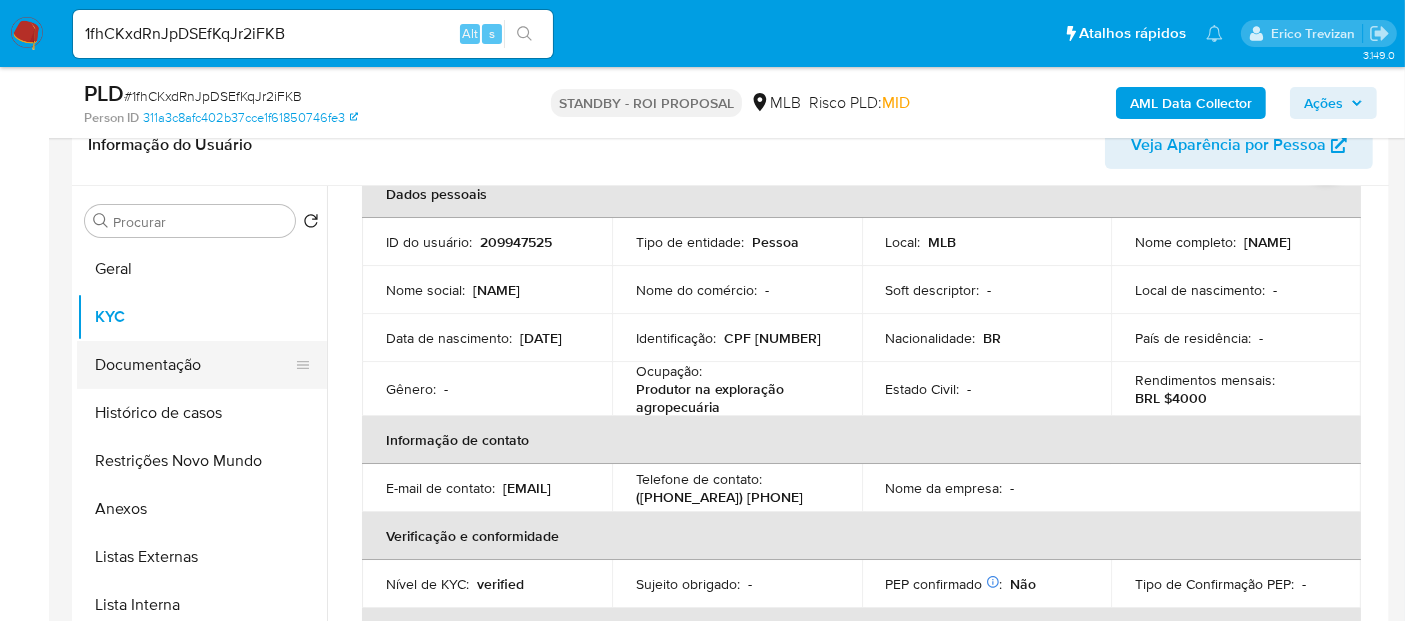 click on "Documentação" at bounding box center (194, 365) 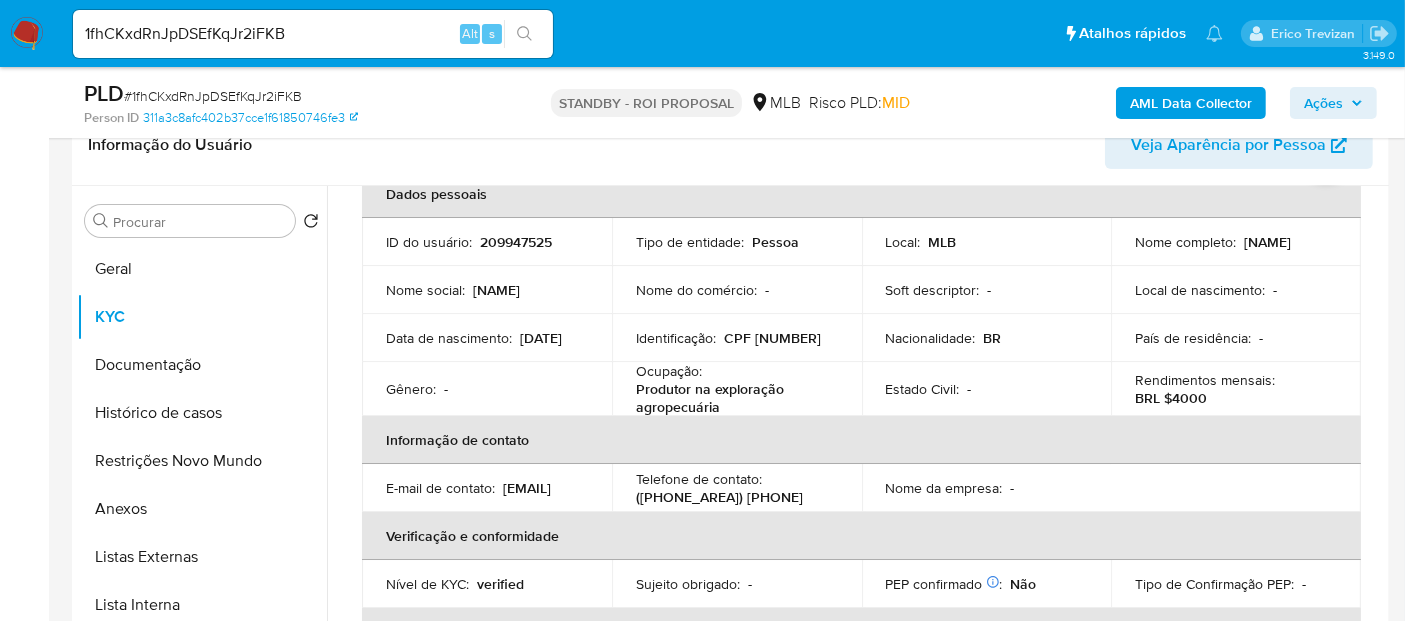 scroll, scrollTop: 0, scrollLeft: 0, axis: both 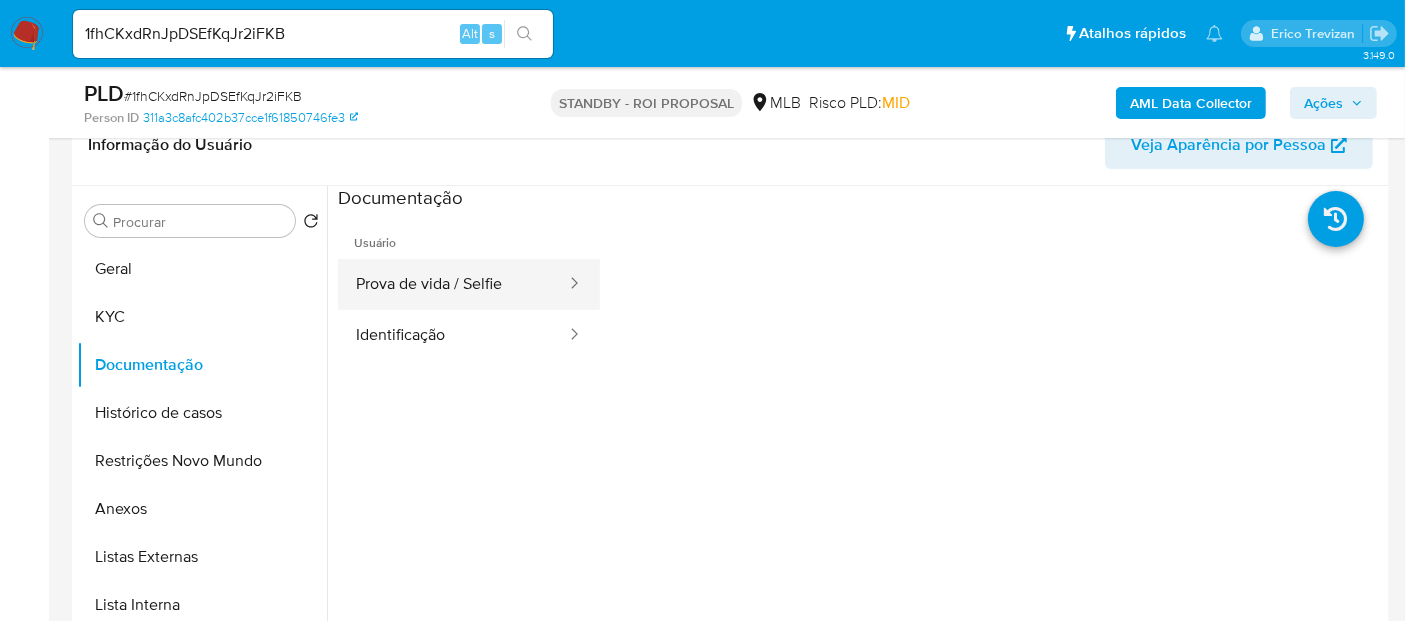 click on "Prova de vida / Selfie" at bounding box center (453, 284) 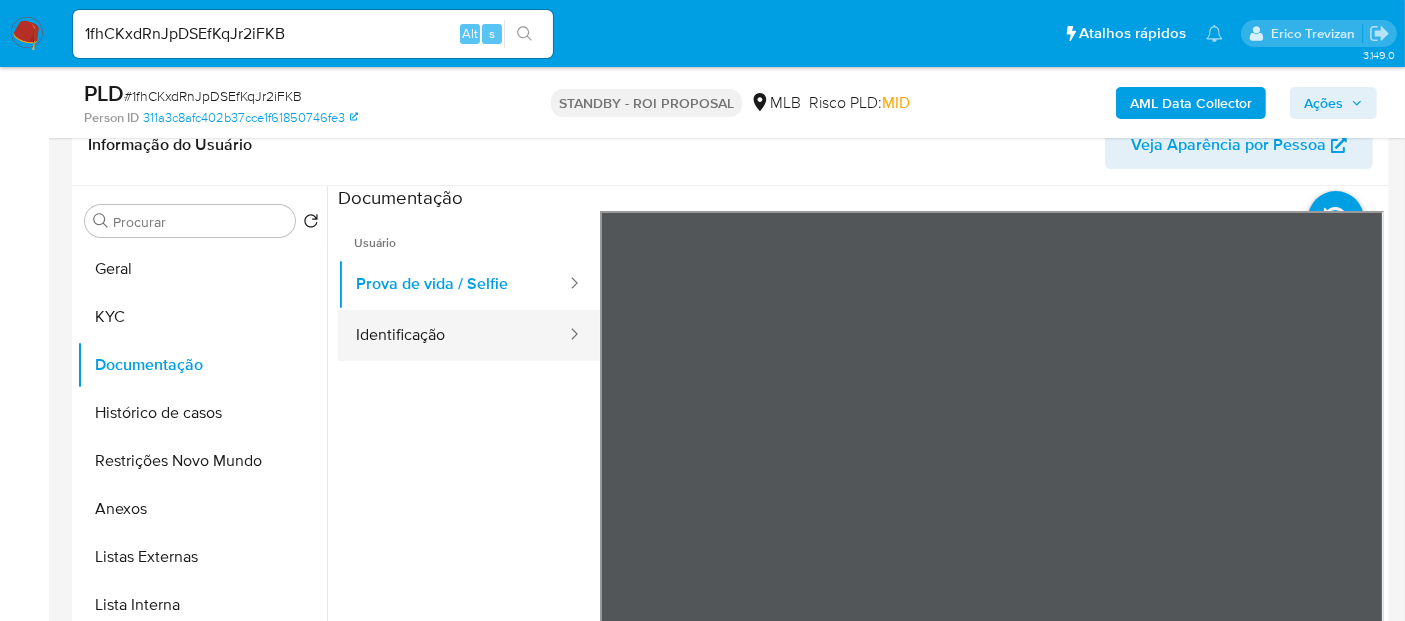 click on "Identificação" at bounding box center (453, 335) 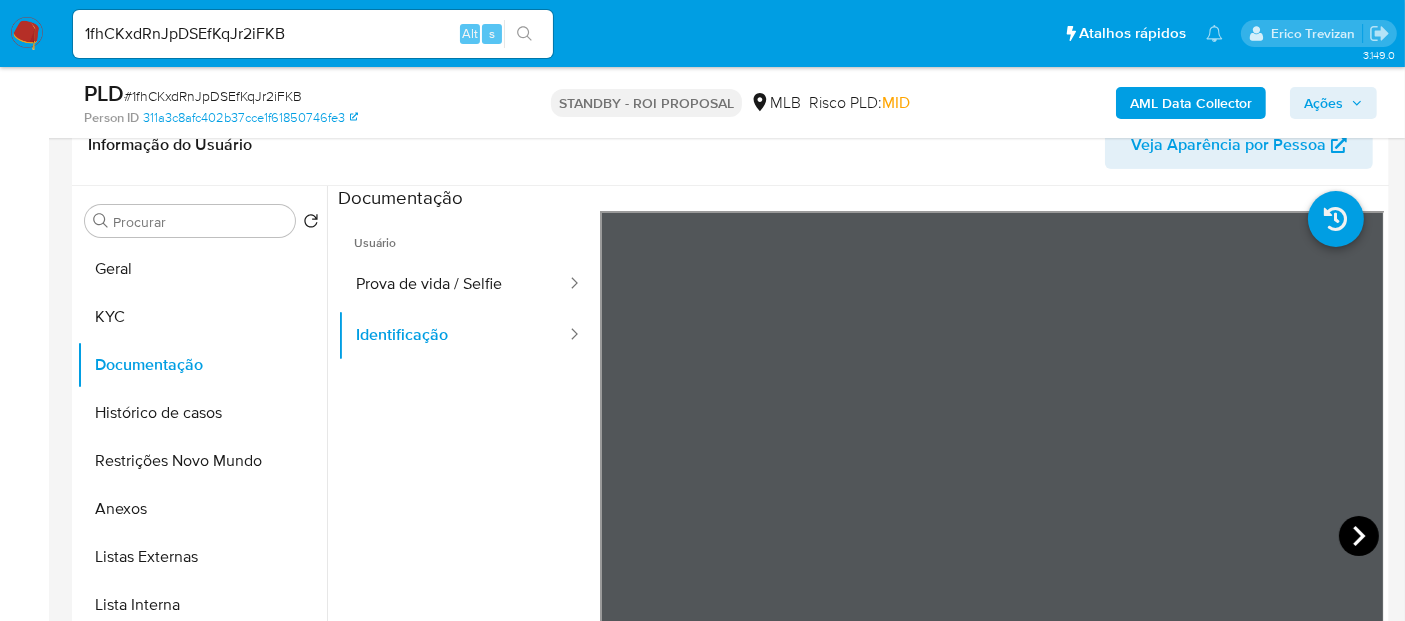 click 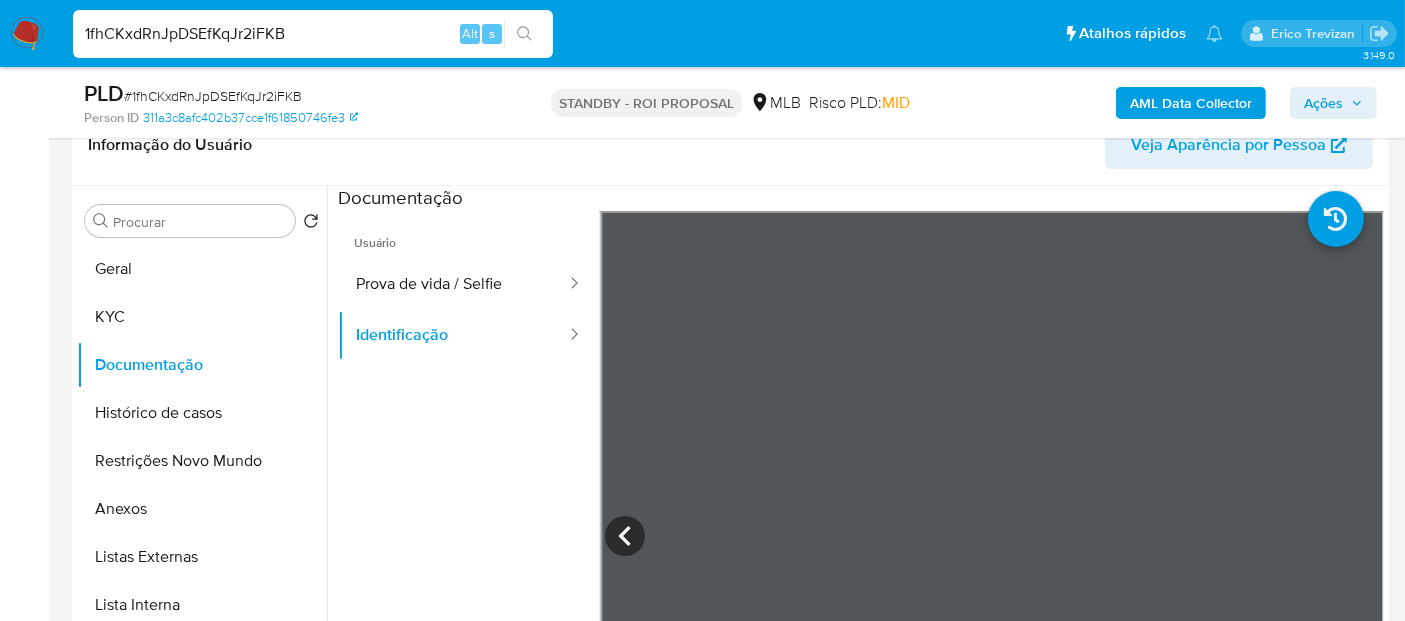 drag, startPoint x: 317, startPoint y: 26, endPoint x: 0, endPoint y: 63, distance: 319.152 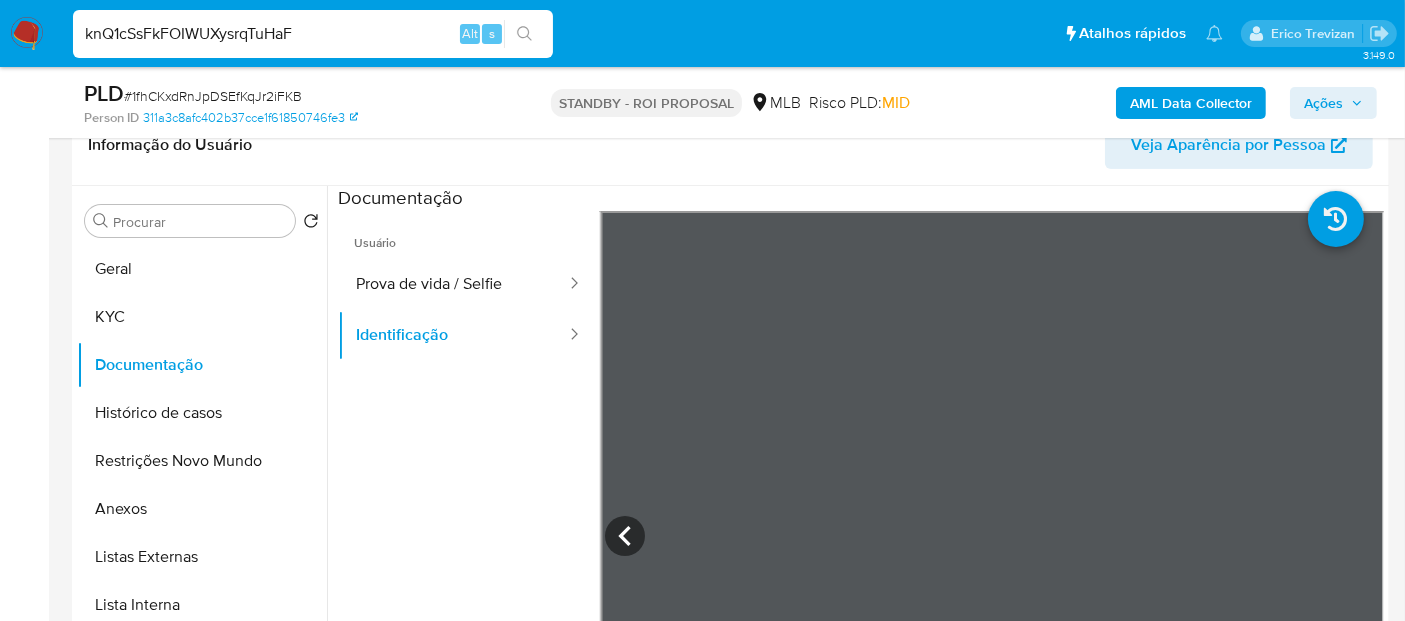 type on "knQ1cSsFkFOIWUXysrqTuHaF" 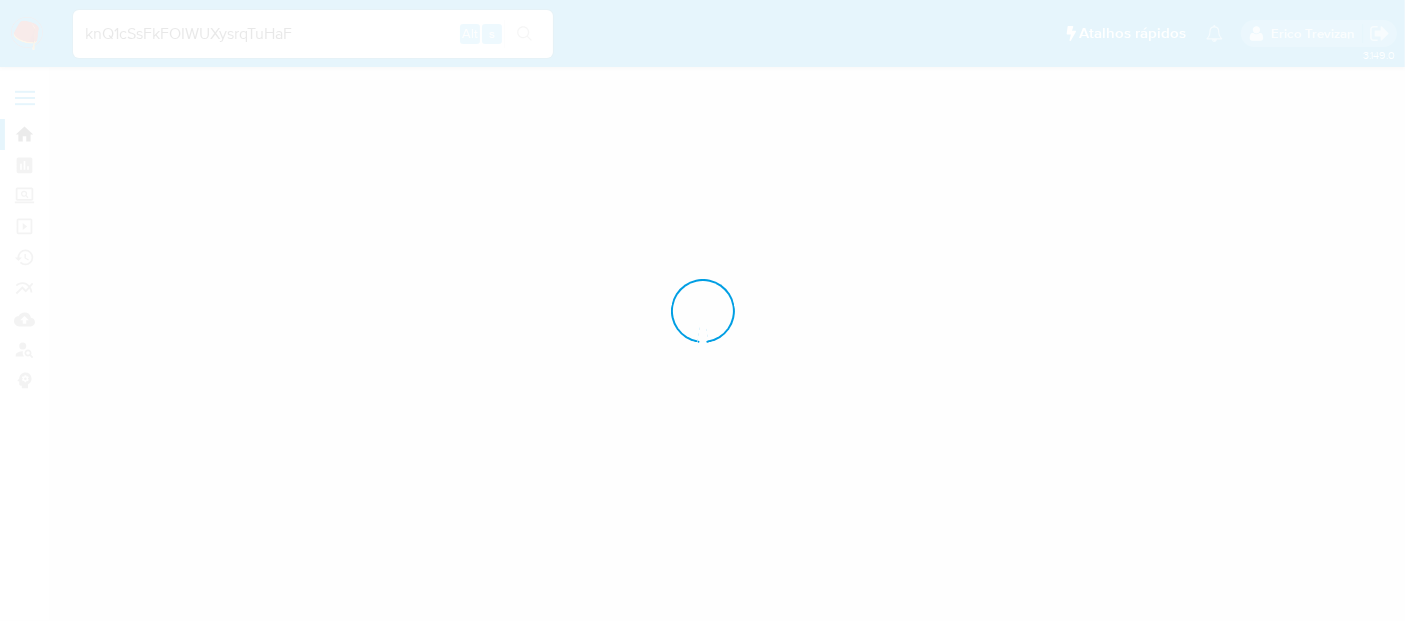 scroll, scrollTop: 0, scrollLeft: 0, axis: both 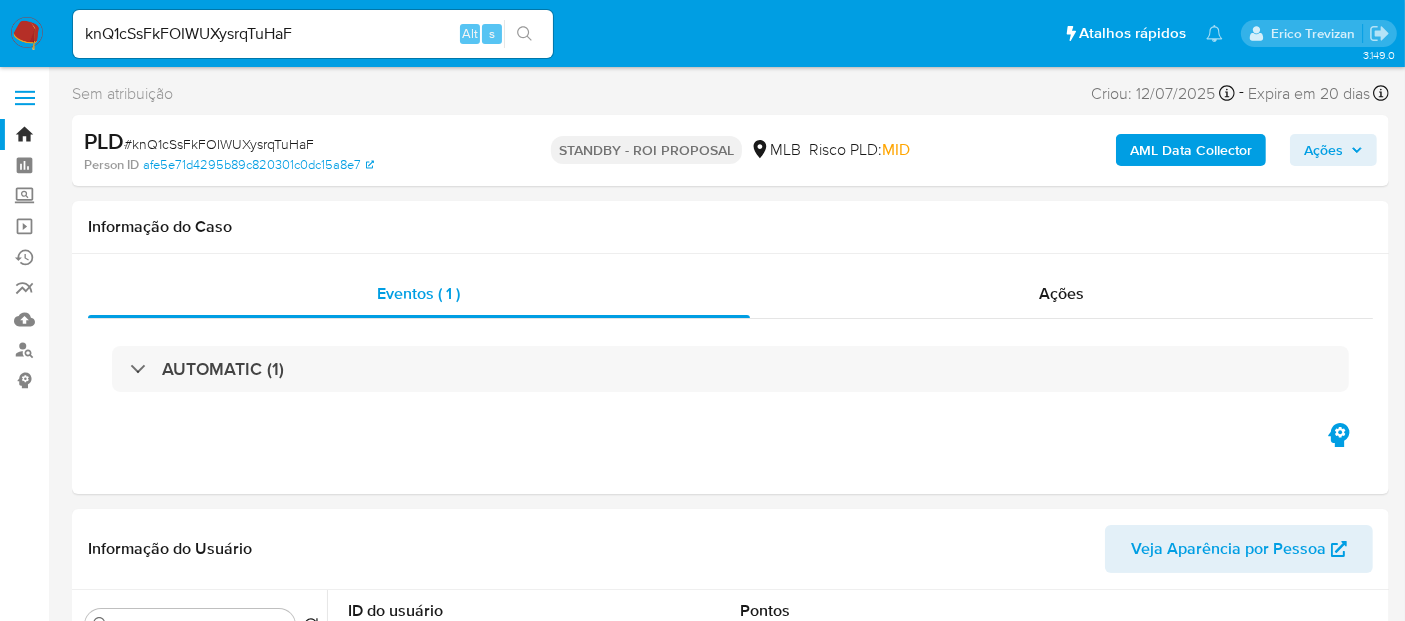 select on "10" 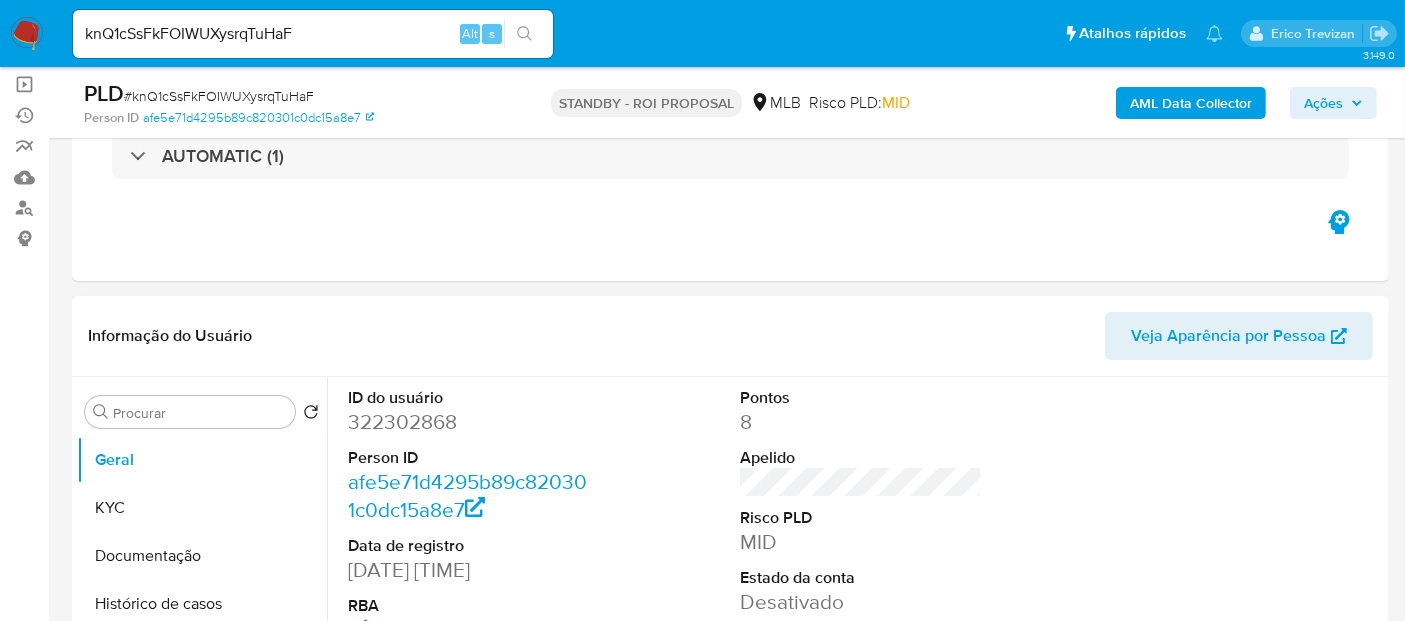 scroll, scrollTop: 222, scrollLeft: 0, axis: vertical 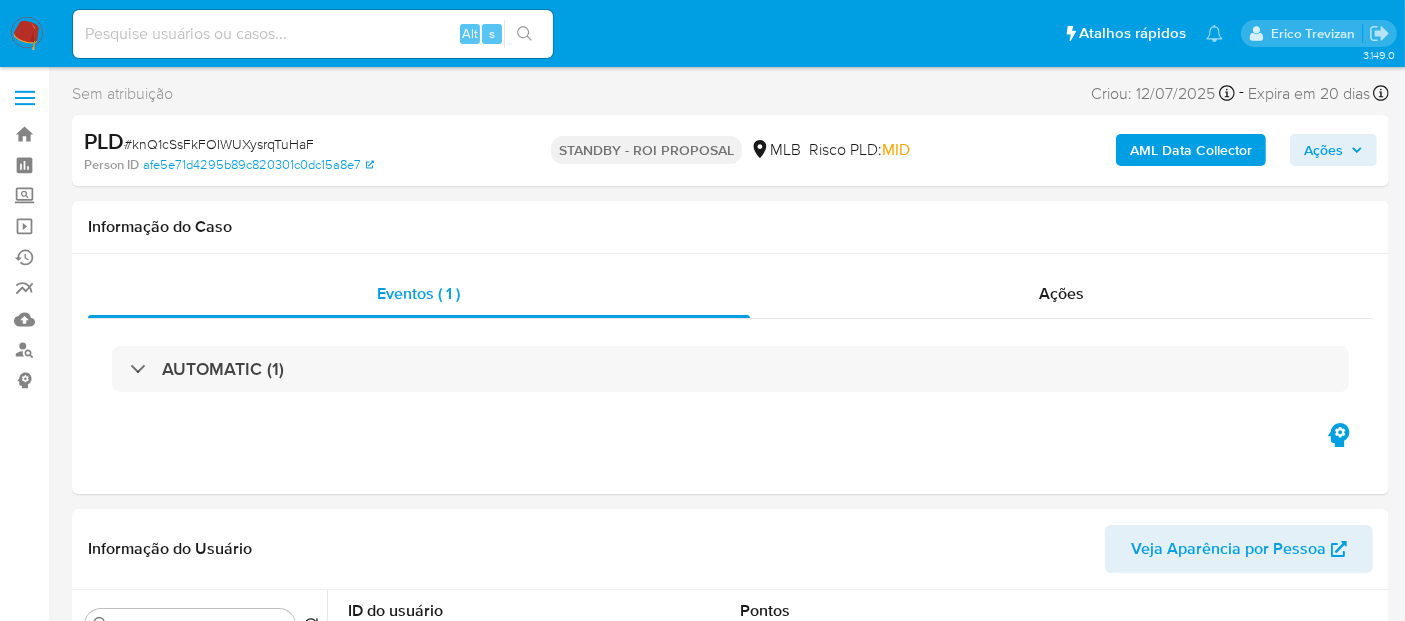 select on "10" 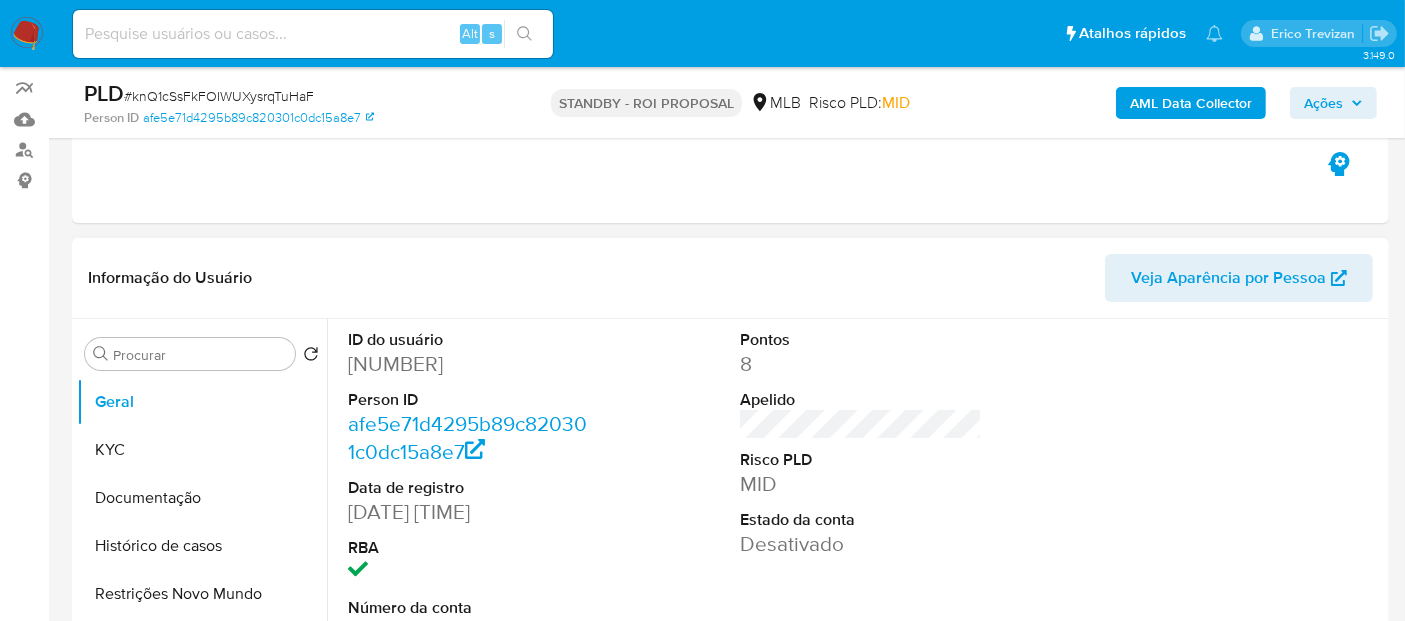 scroll, scrollTop: 222, scrollLeft: 0, axis: vertical 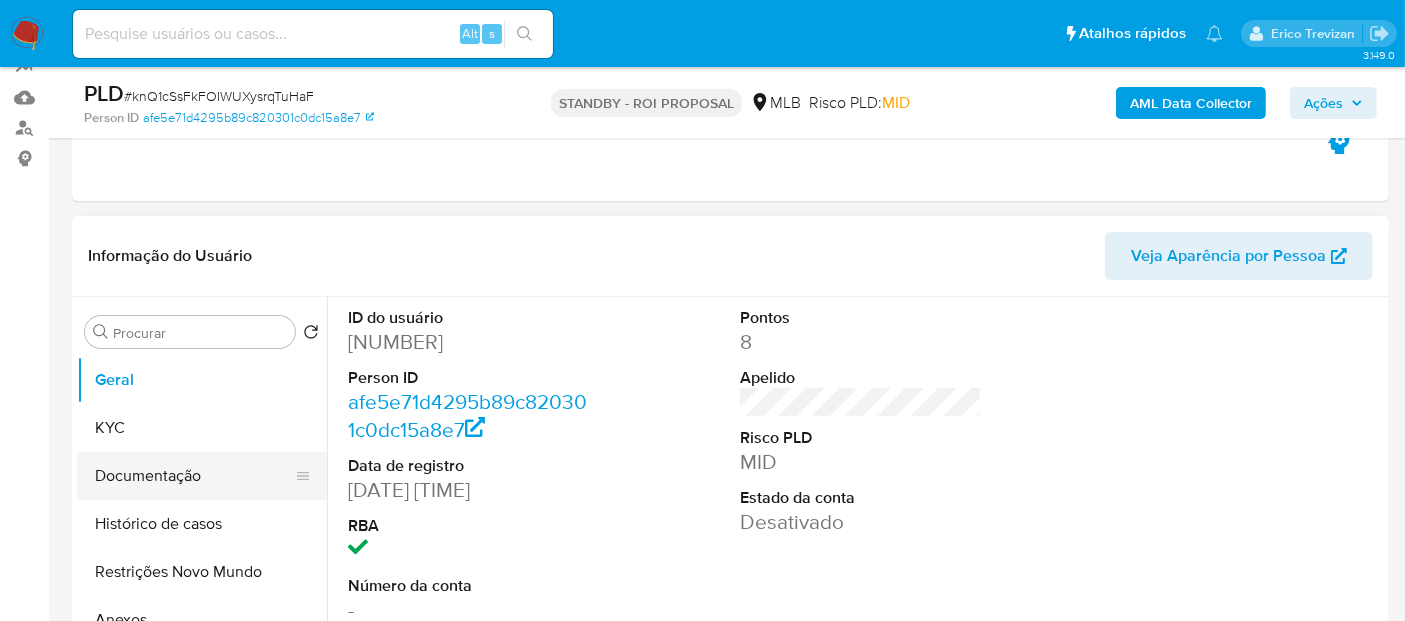 drag, startPoint x: 132, startPoint y: 470, endPoint x: 391, endPoint y: 450, distance: 259.77106 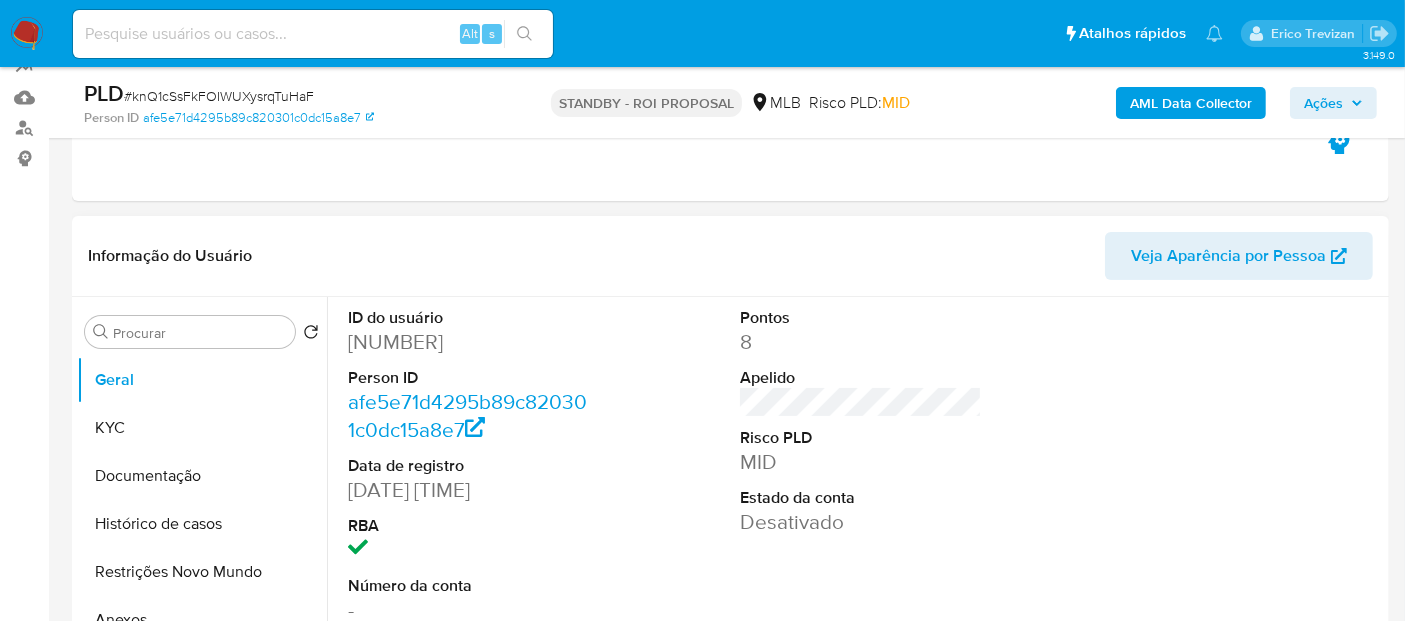 click on "Documentação" at bounding box center [202, 476] 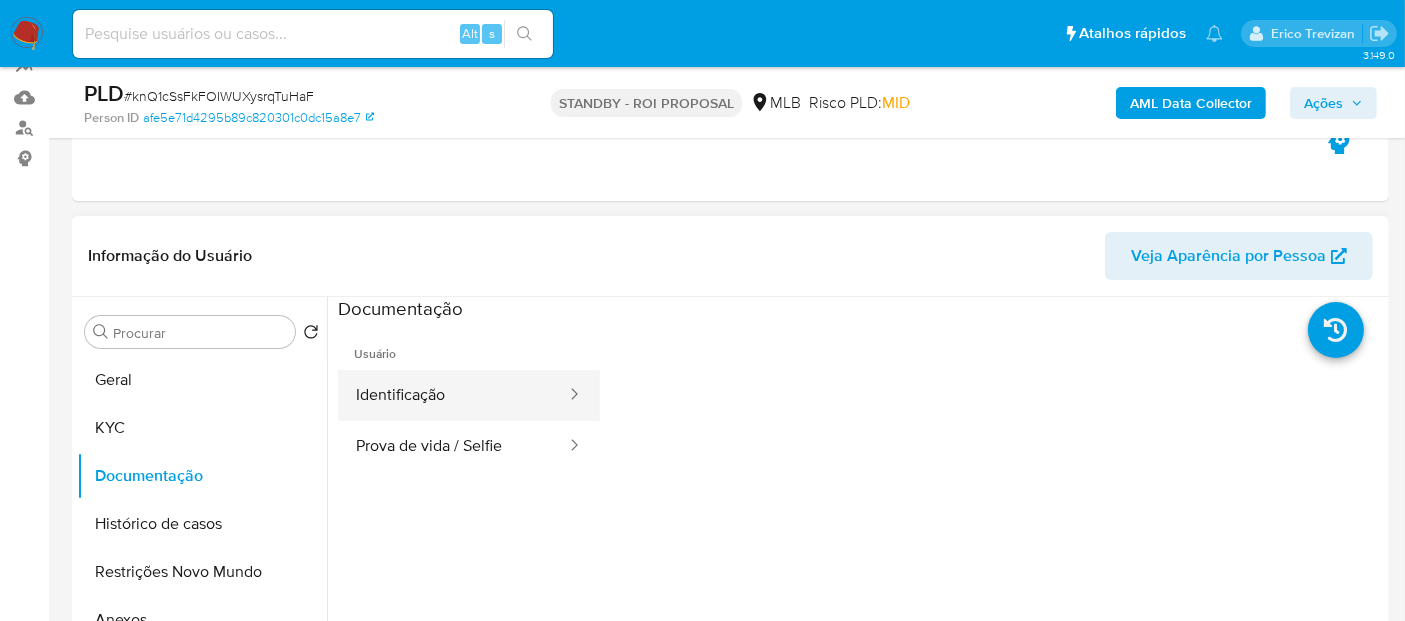 click on "Identificação" at bounding box center [453, 395] 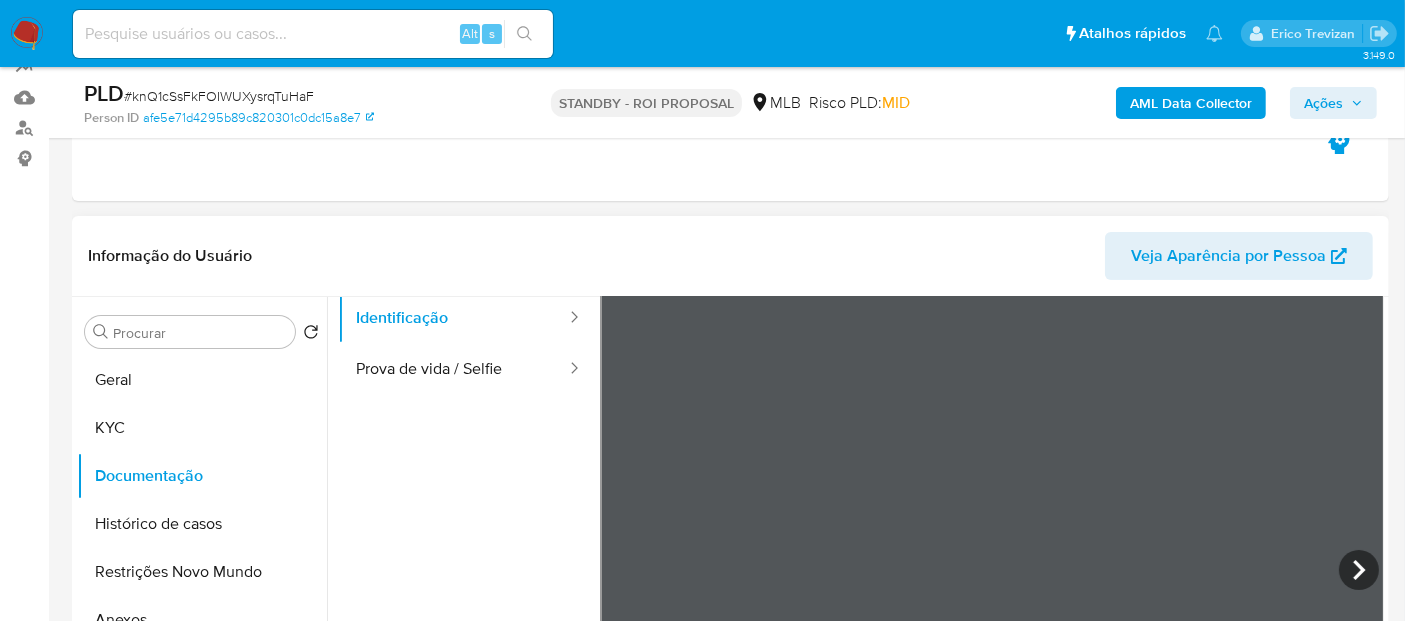 scroll, scrollTop: 168, scrollLeft: 0, axis: vertical 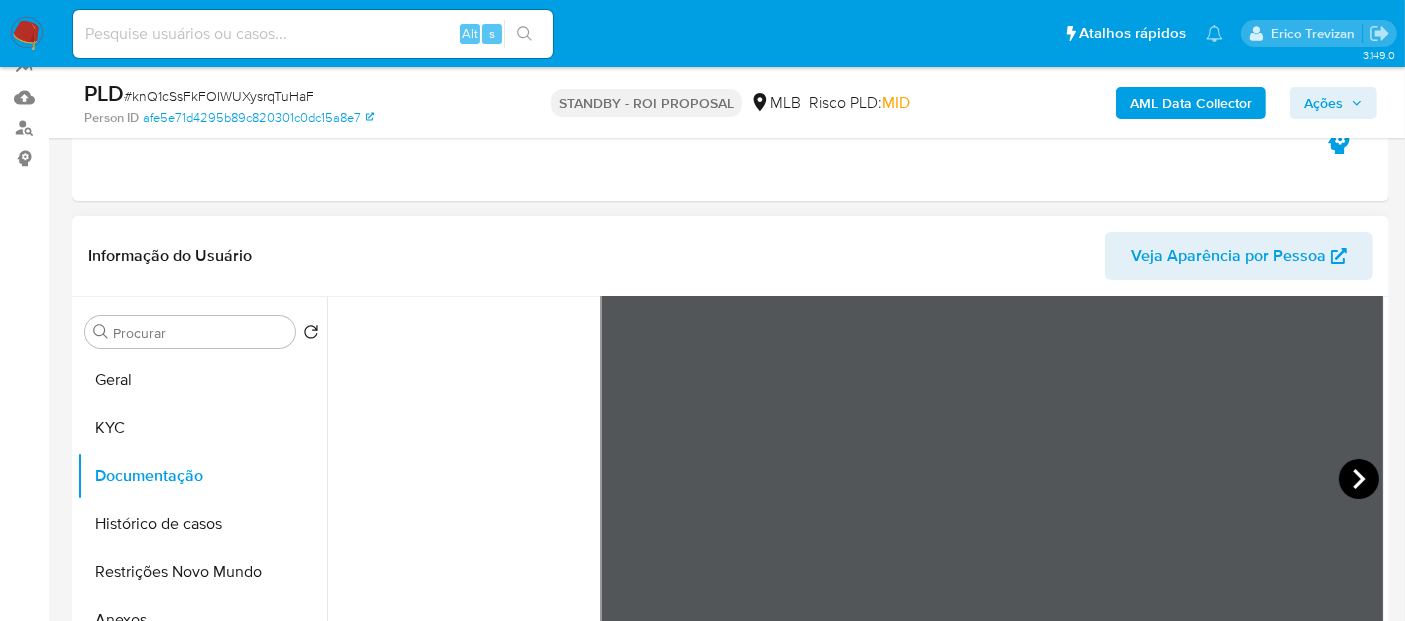 click 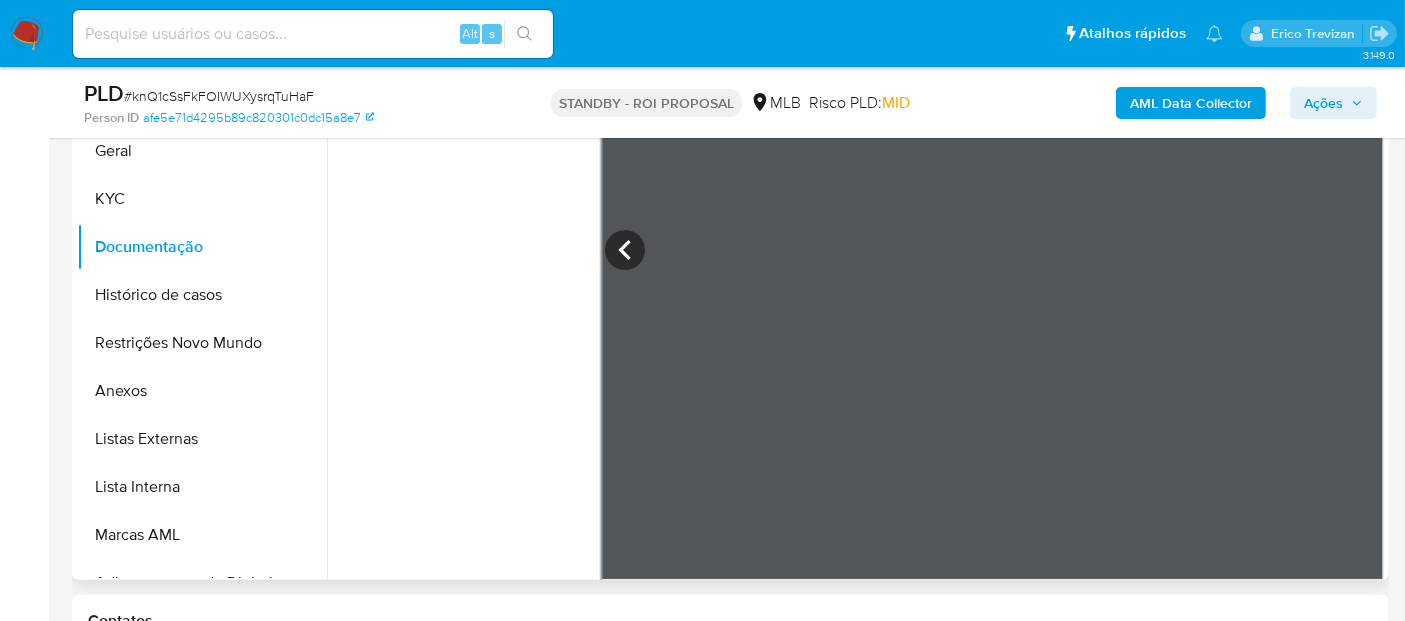 scroll, scrollTop: 248, scrollLeft: 0, axis: vertical 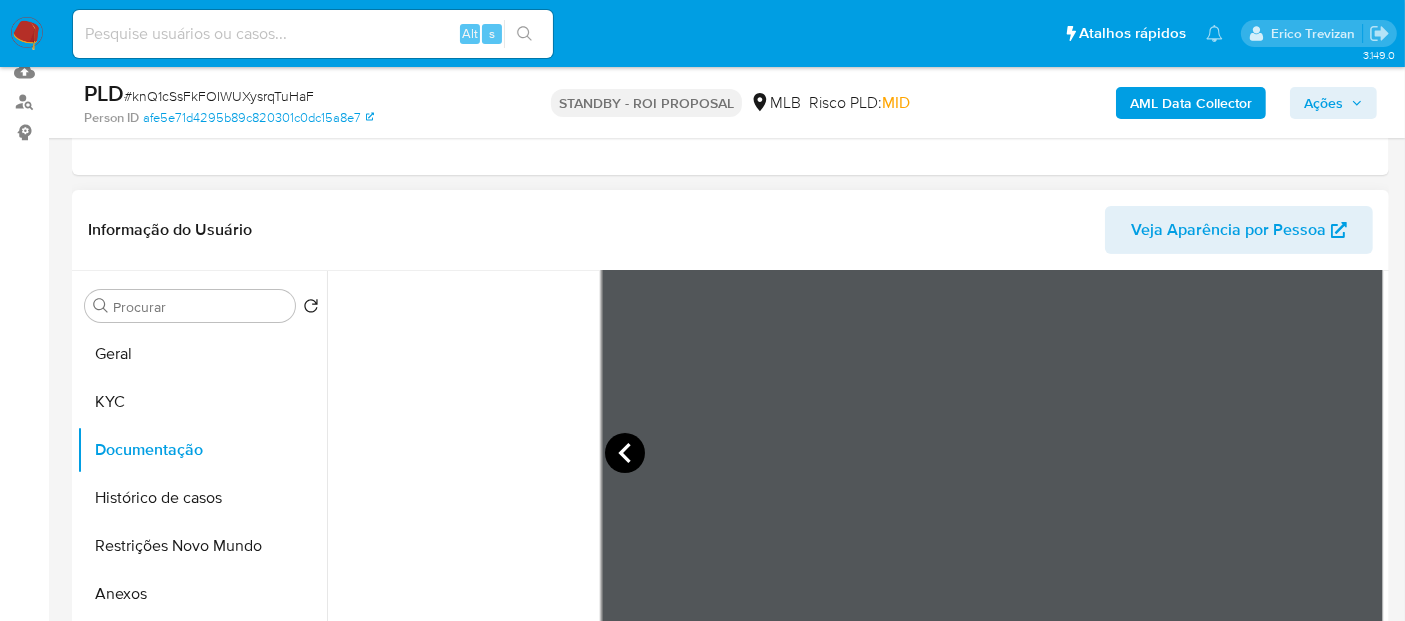click 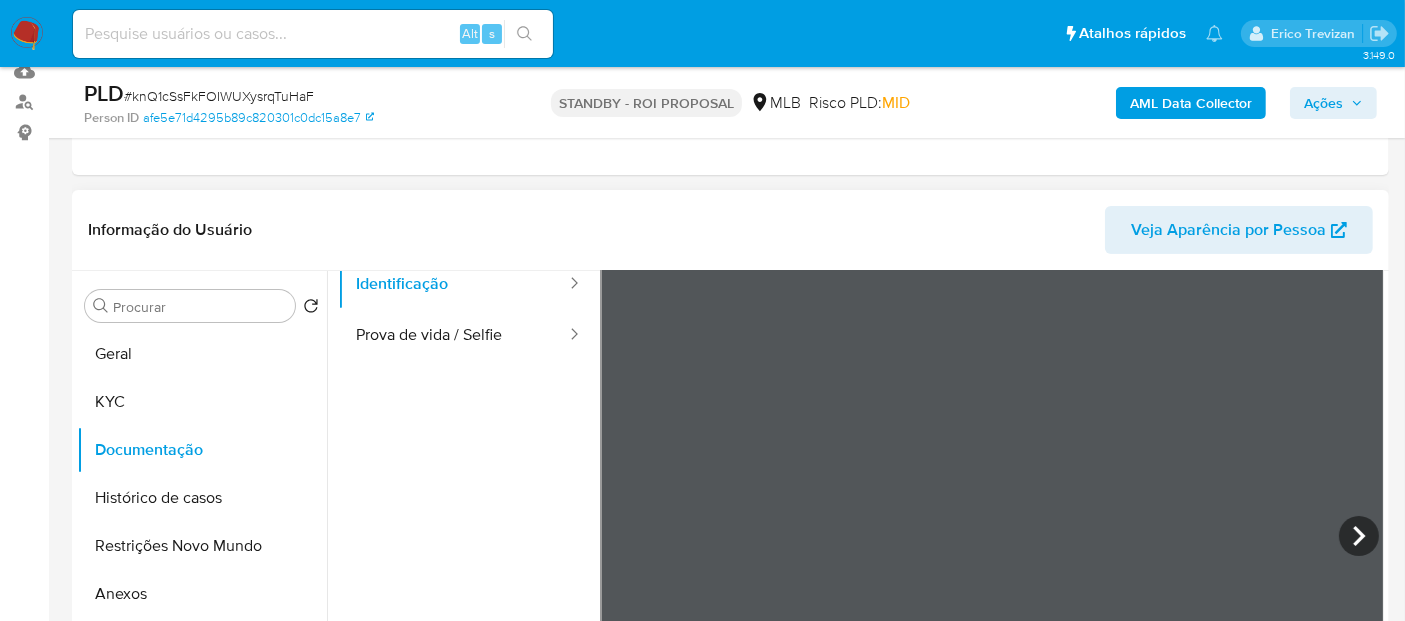 scroll, scrollTop: 0, scrollLeft: 0, axis: both 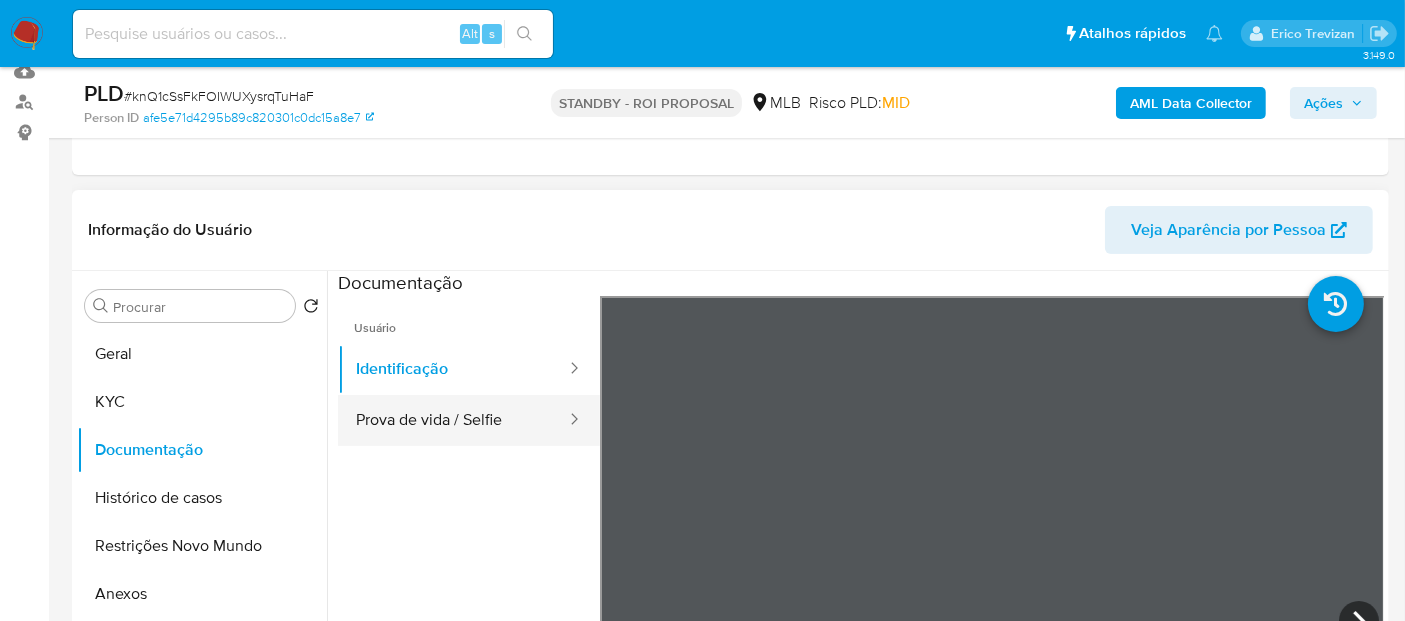 click on "Prova de vida / Selfie" at bounding box center (453, 420) 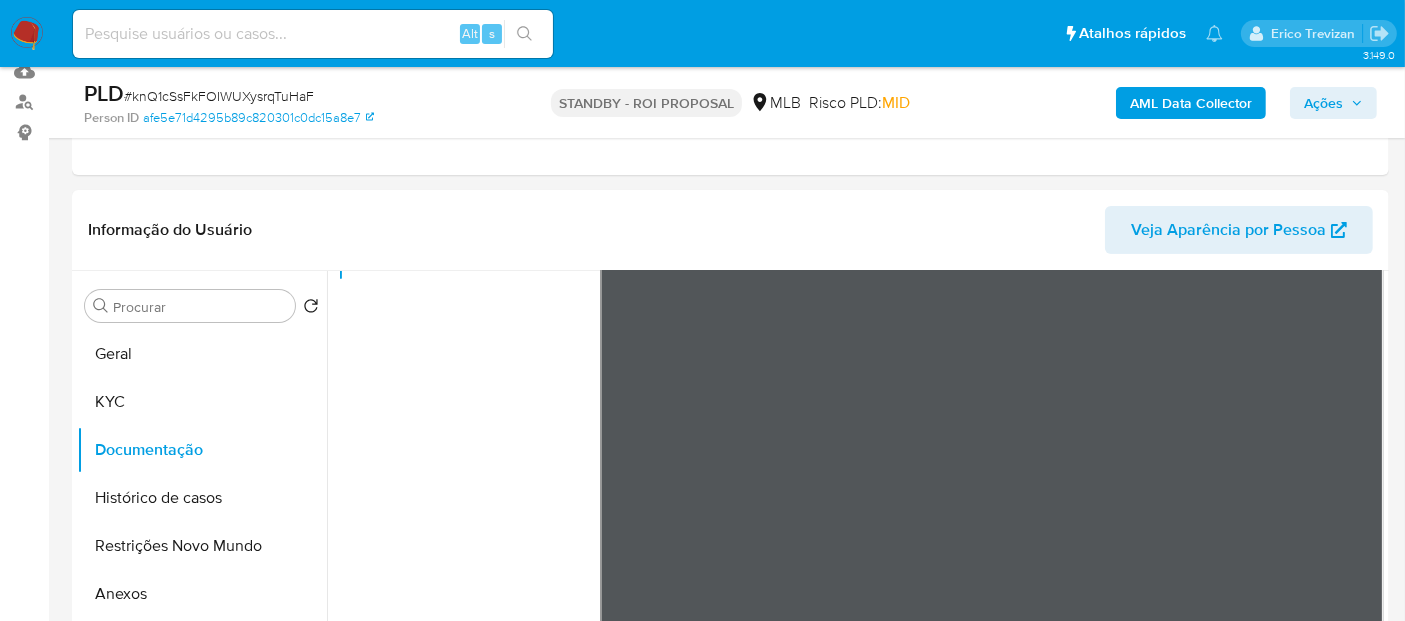 scroll, scrollTop: 168, scrollLeft: 0, axis: vertical 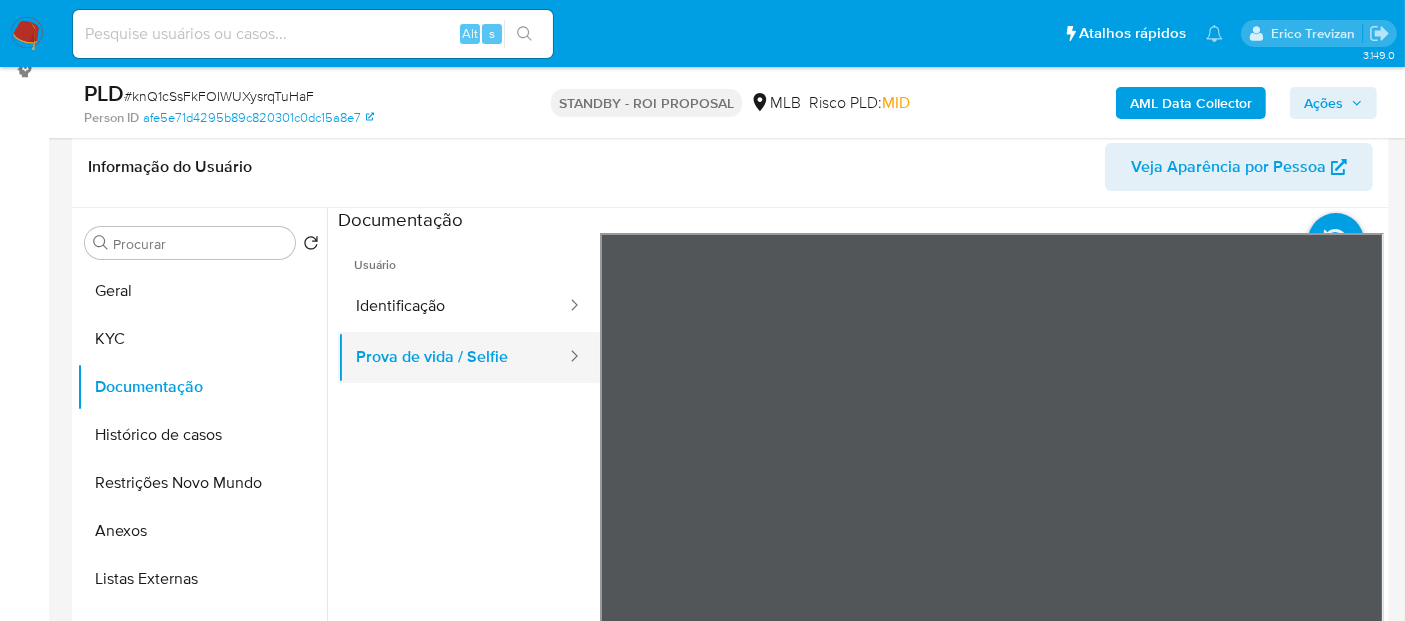click on "Prova de vida / Selfie" at bounding box center [453, 357] 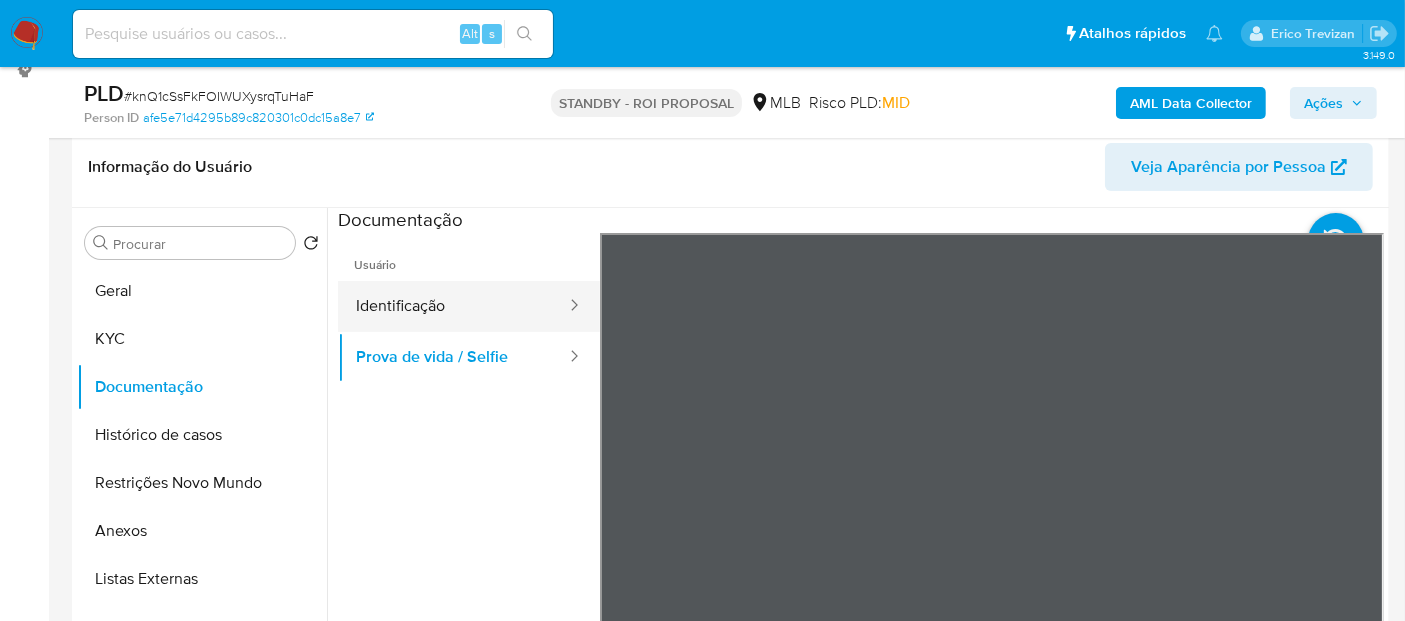 click on "Identificação" at bounding box center (453, 306) 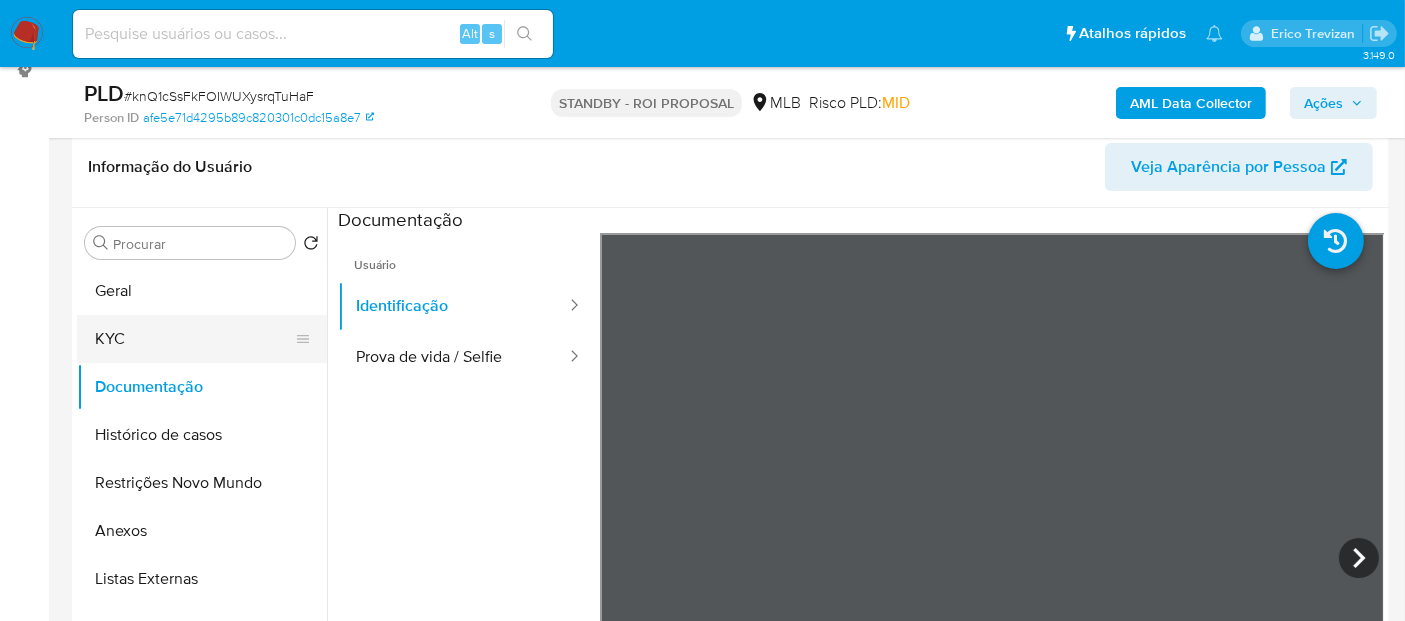 click on "KYC" at bounding box center [194, 339] 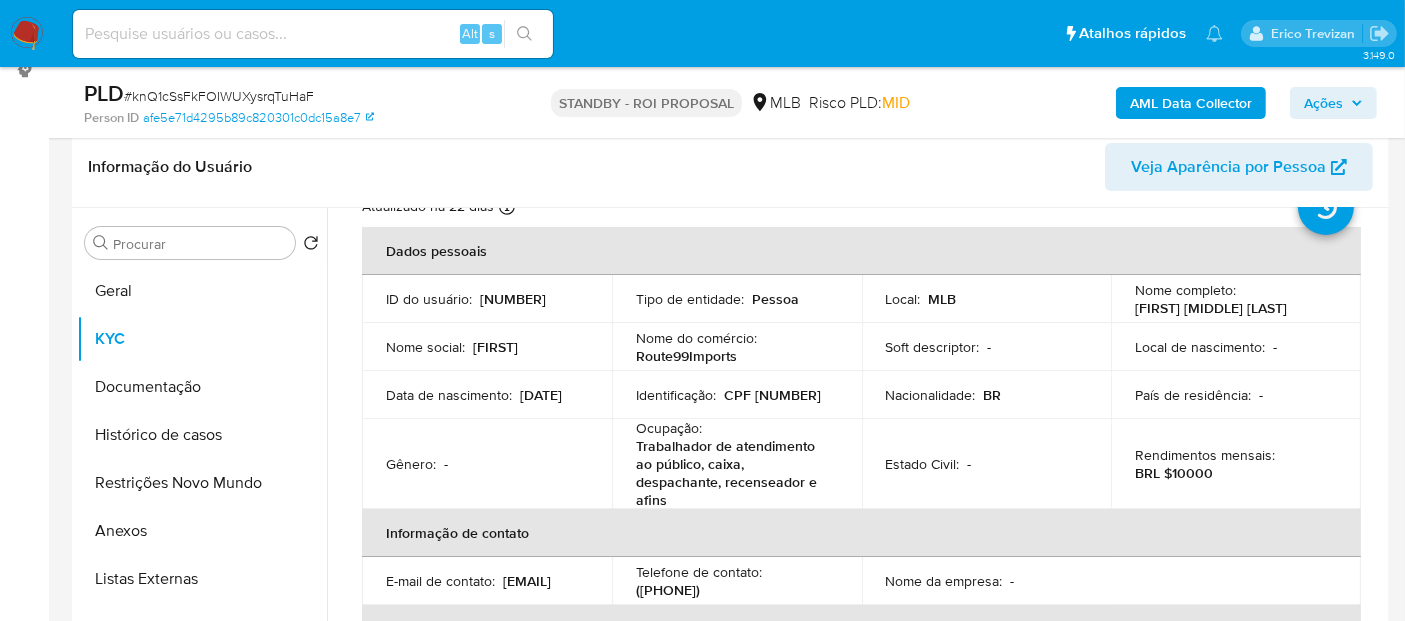 scroll, scrollTop: 111, scrollLeft: 0, axis: vertical 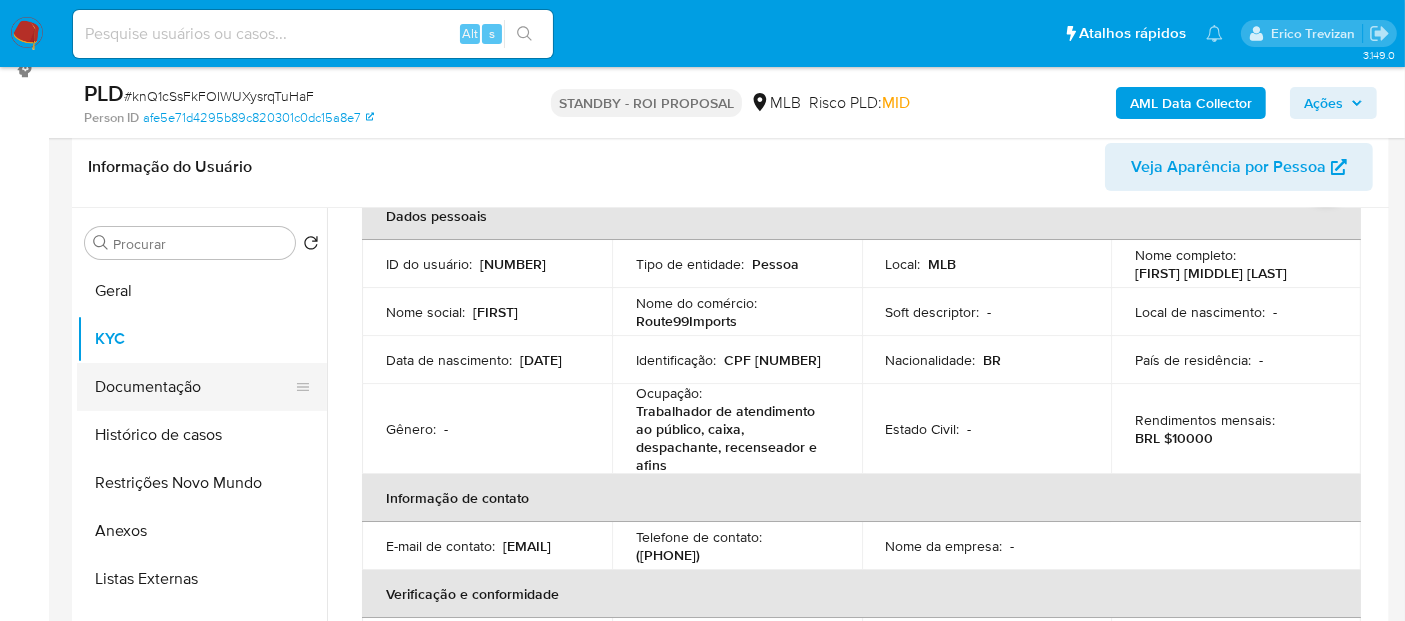click on "Documentação" at bounding box center [194, 387] 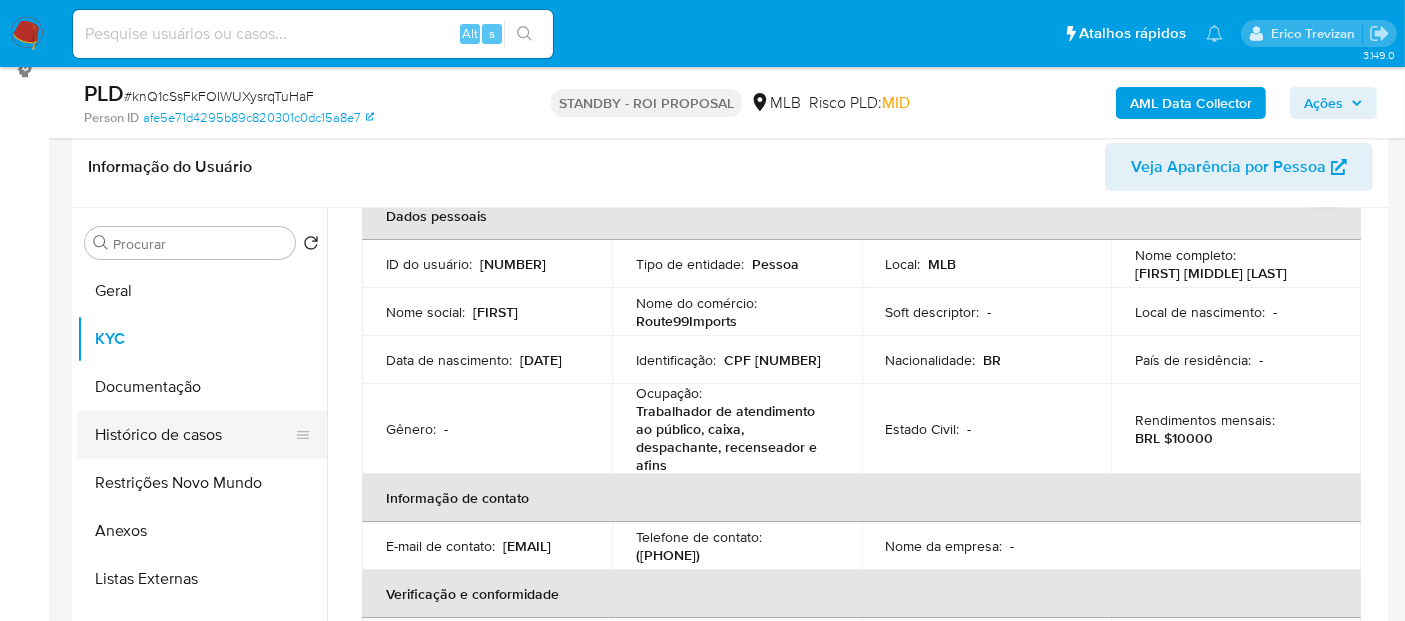 scroll, scrollTop: 0, scrollLeft: 0, axis: both 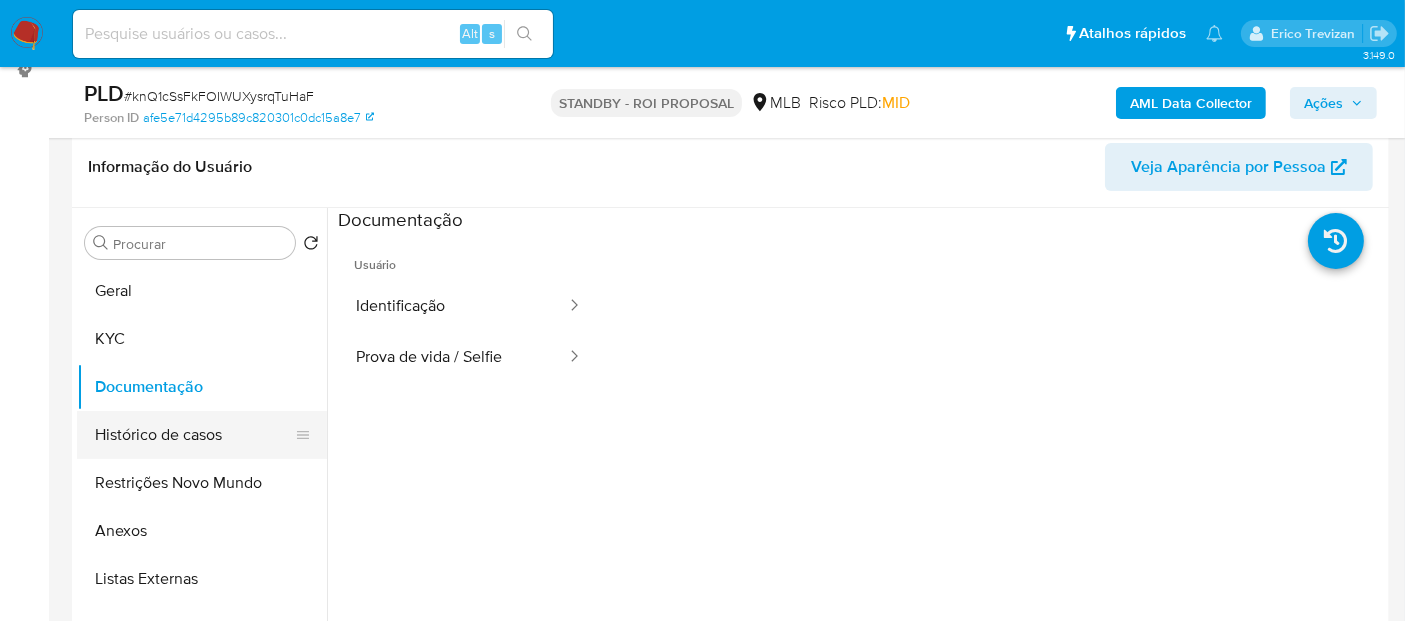 drag, startPoint x: 214, startPoint y: 435, endPoint x: 234, endPoint y: 427, distance: 21.540659 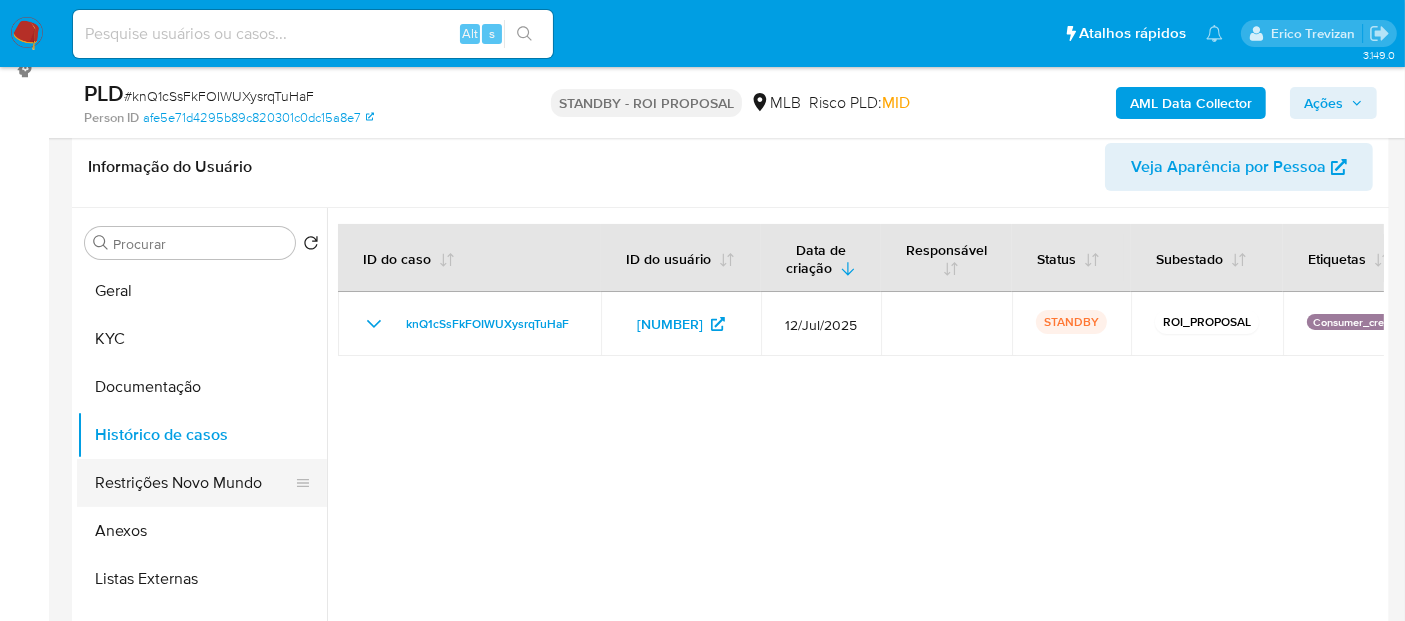 click on "Restrições Novo Mundo" at bounding box center (194, 483) 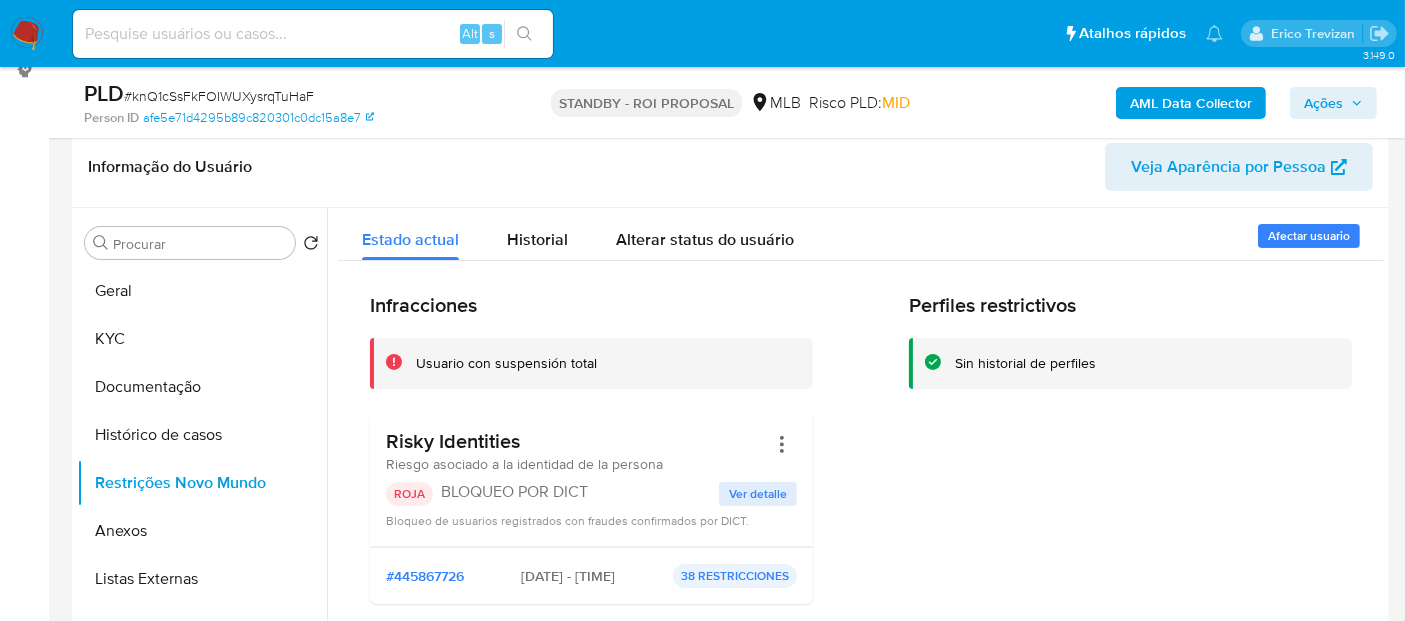 click on "Ver detalle" at bounding box center [758, 494] 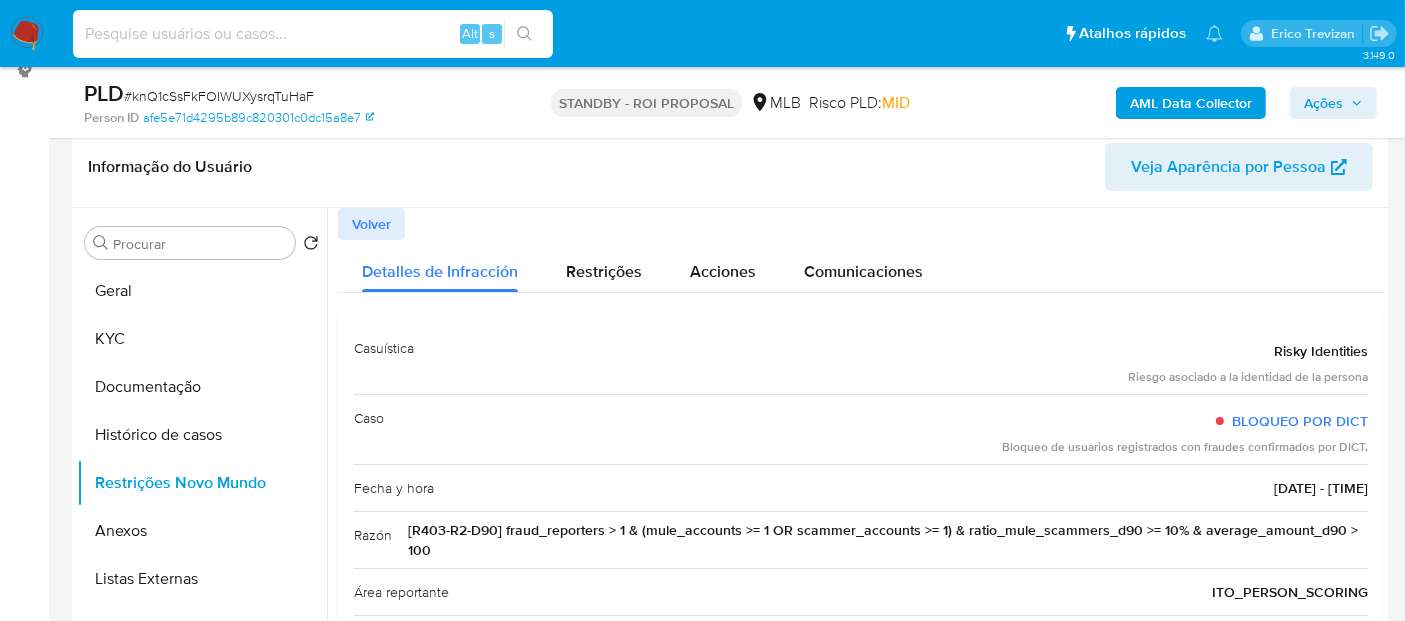 click at bounding box center [313, 34] 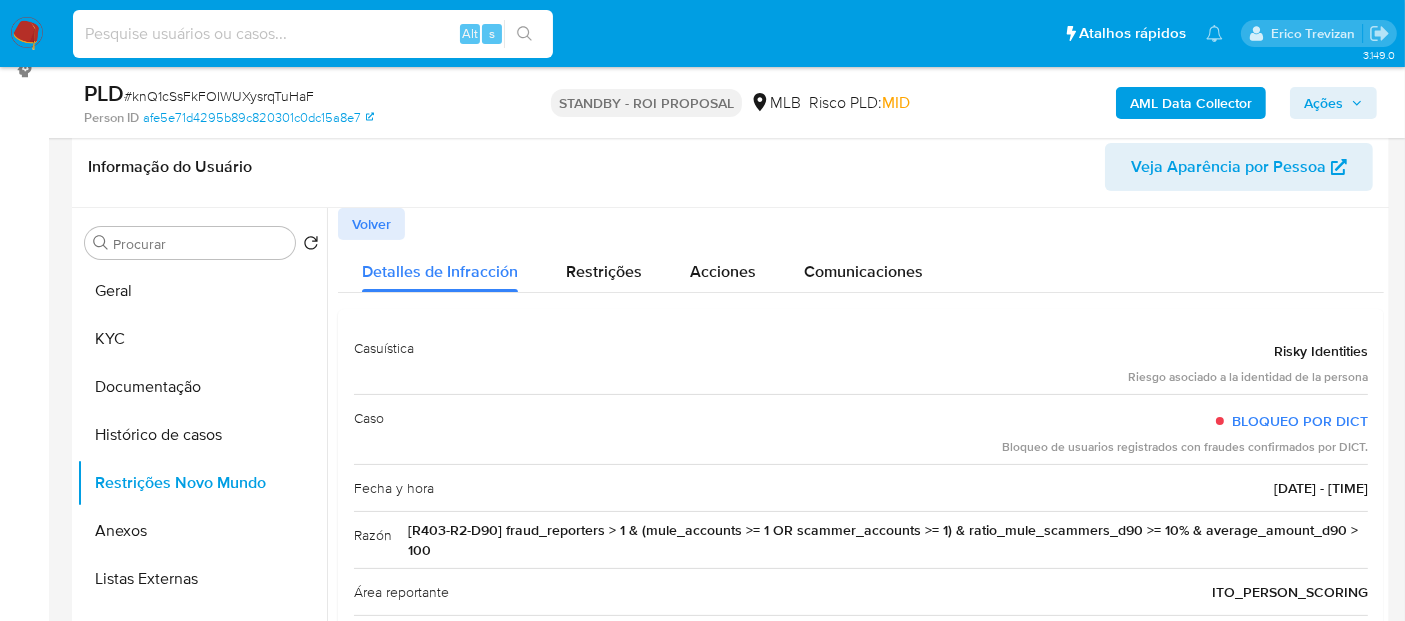 paste on "xNqyVhJjCHn8xcZBf8FFoI8E" 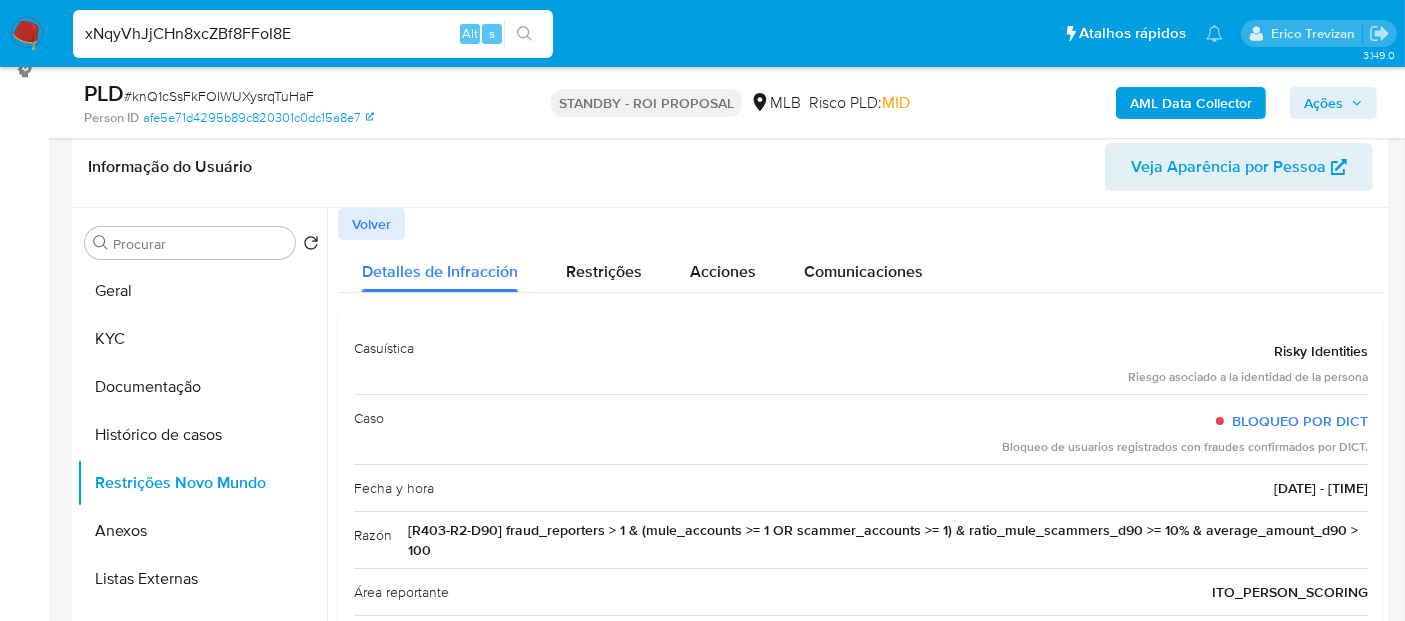 type on "xNqyVhJjCHn8xcZBf8FFoI8E" 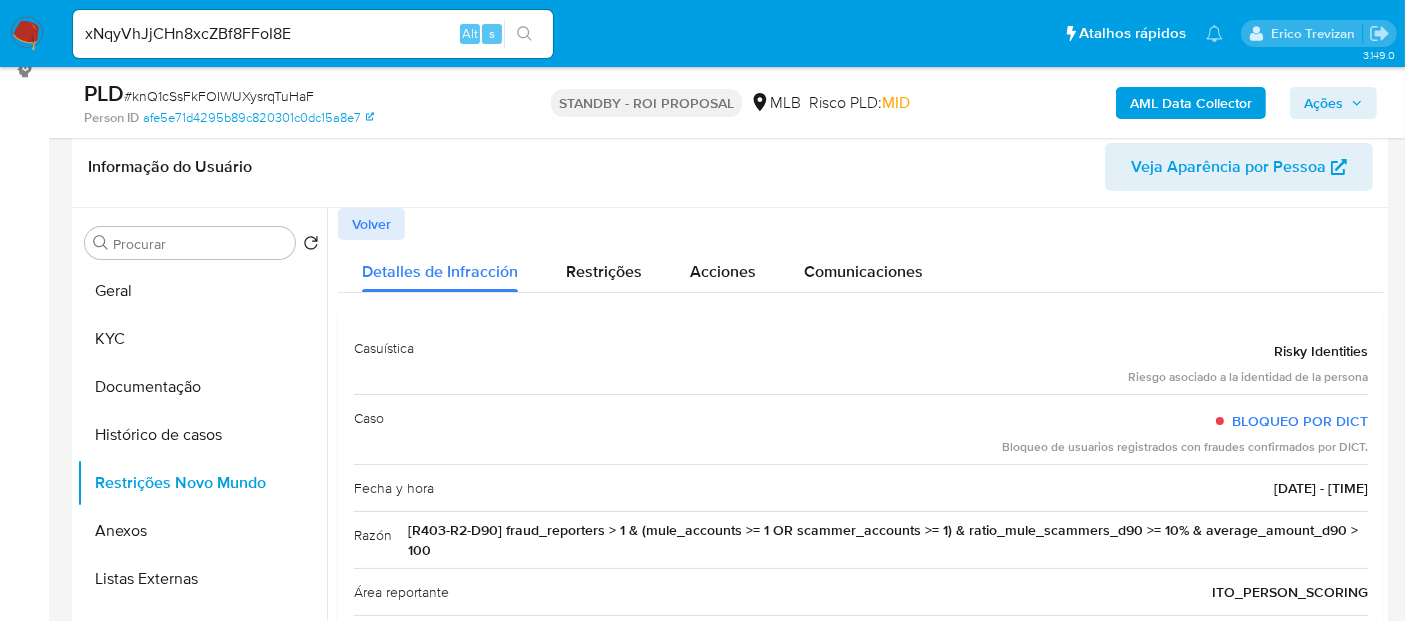 click 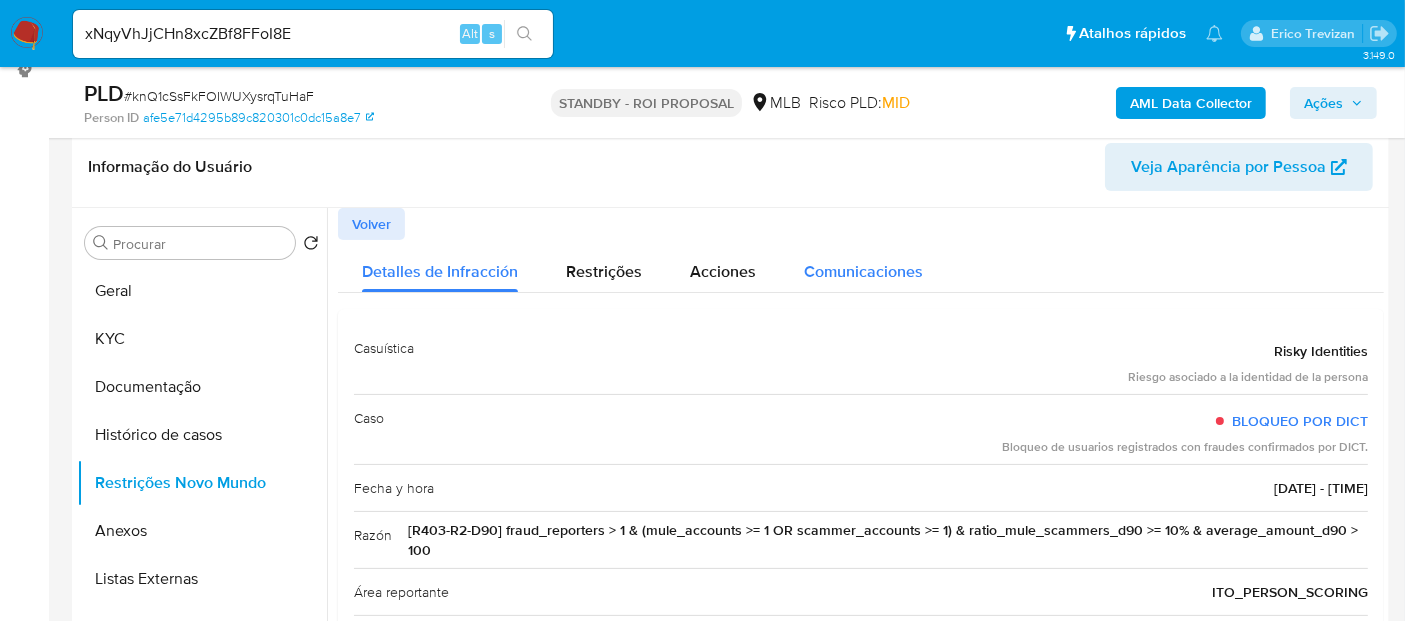 scroll, scrollTop: 0, scrollLeft: 0, axis: both 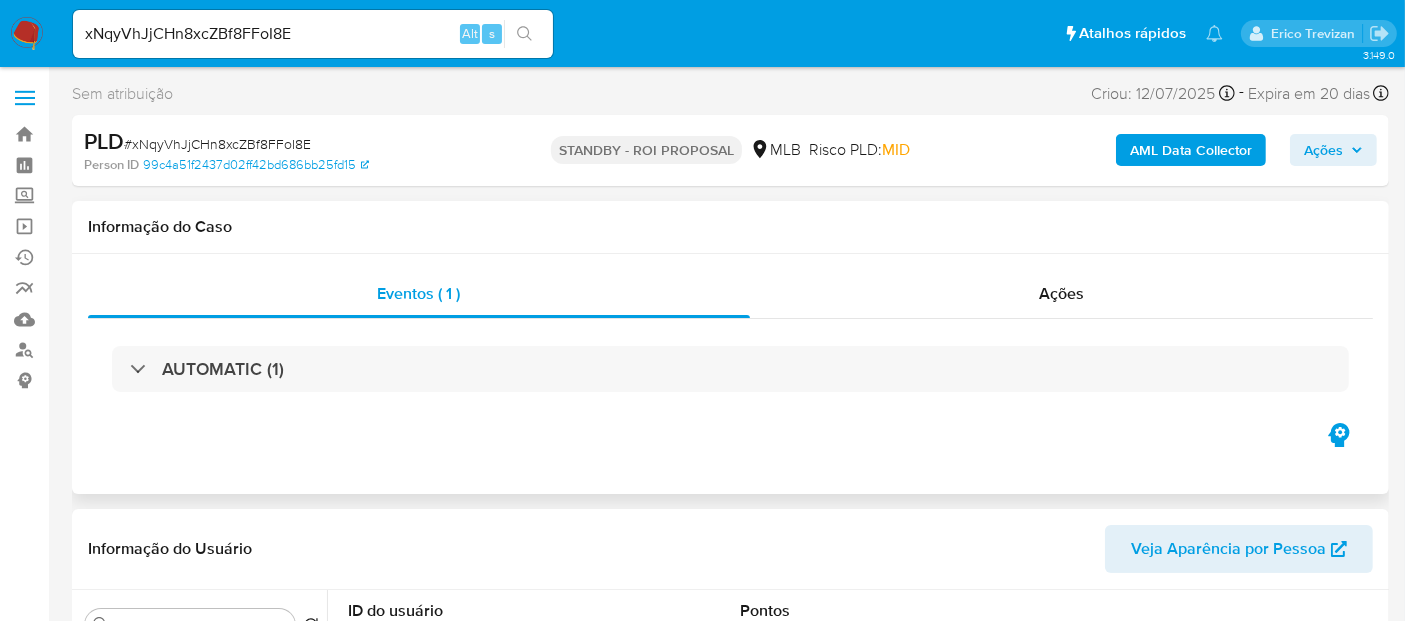 select on "10" 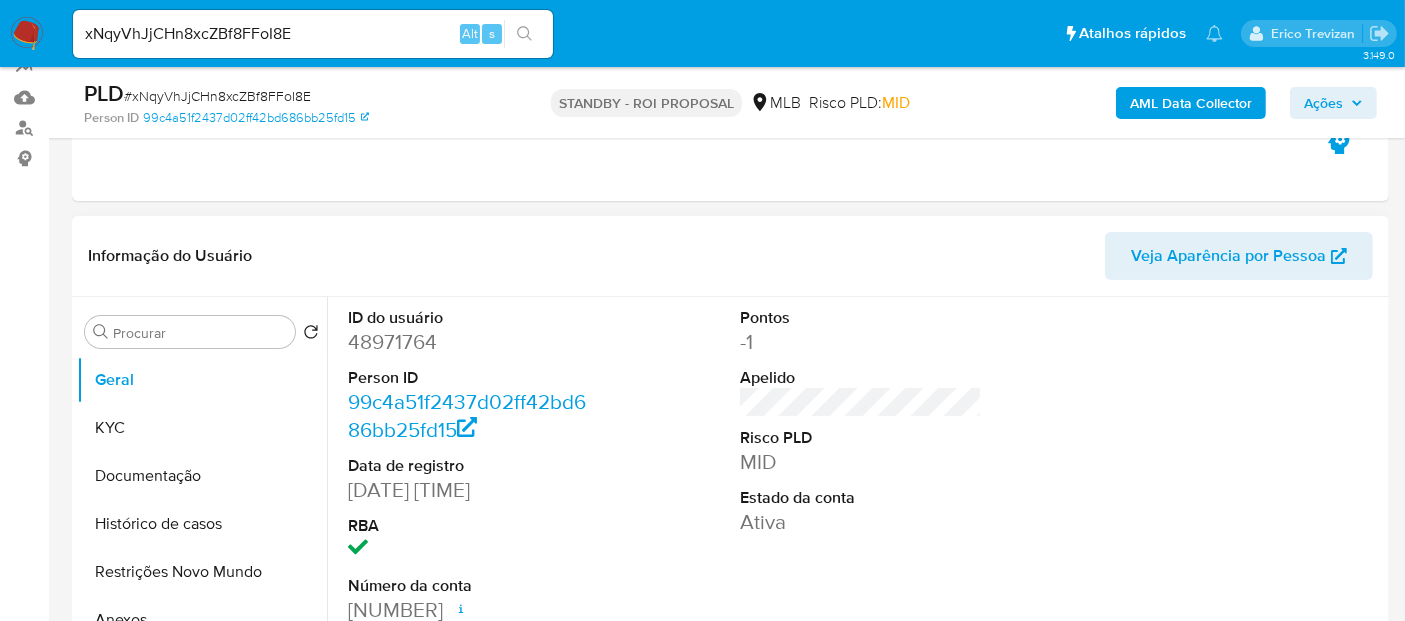 scroll, scrollTop: 333, scrollLeft: 0, axis: vertical 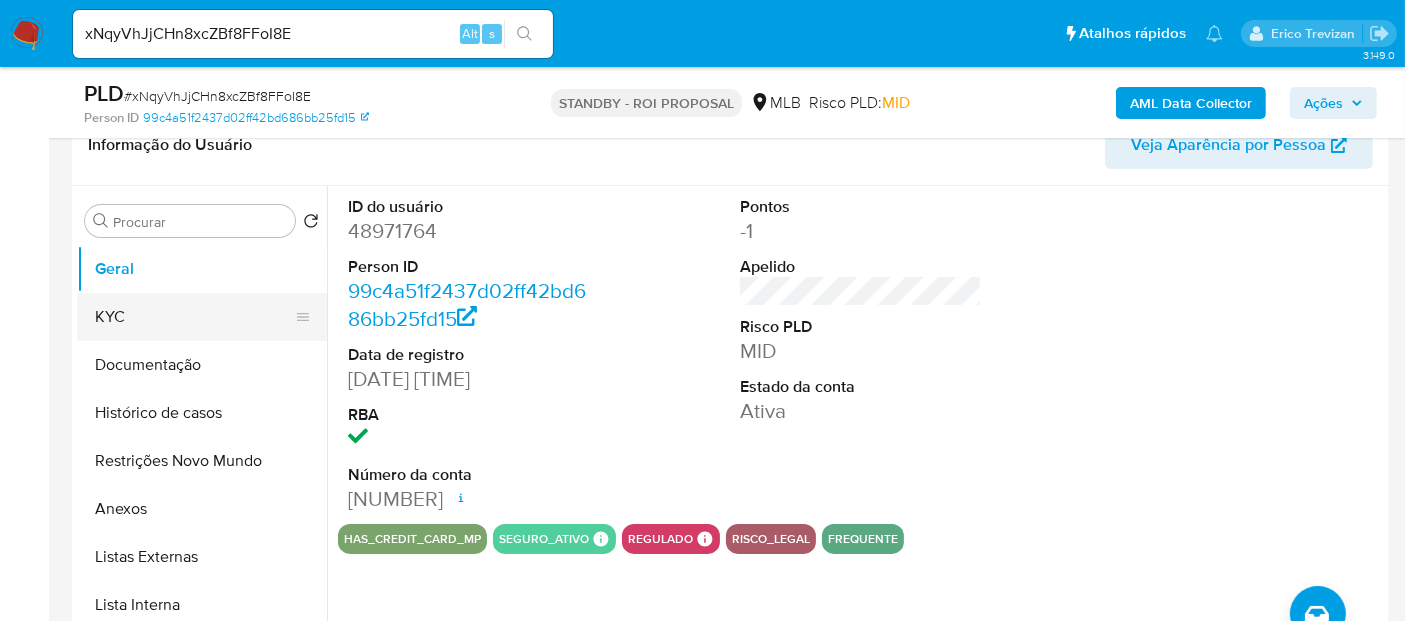 drag, startPoint x: 115, startPoint y: 308, endPoint x: 255, endPoint y: 324, distance: 140.91132 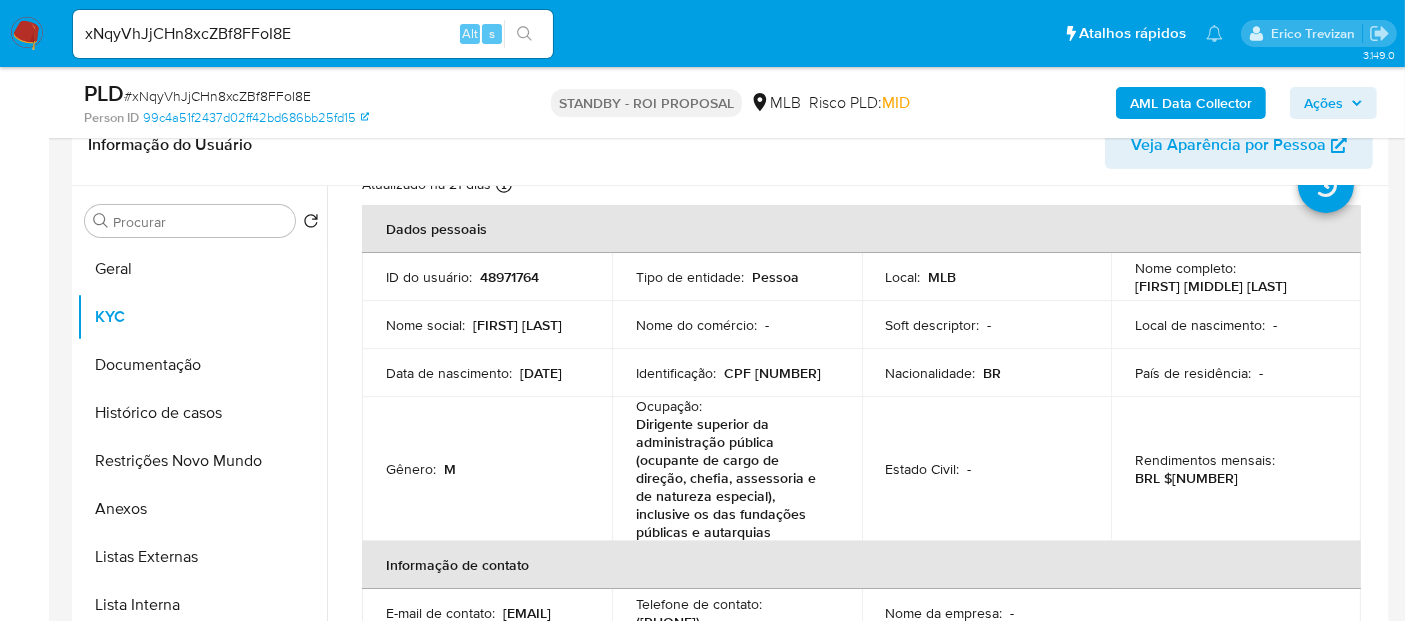 scroll, scrollTop: 111, scrollLeft: 0, axis: vertical 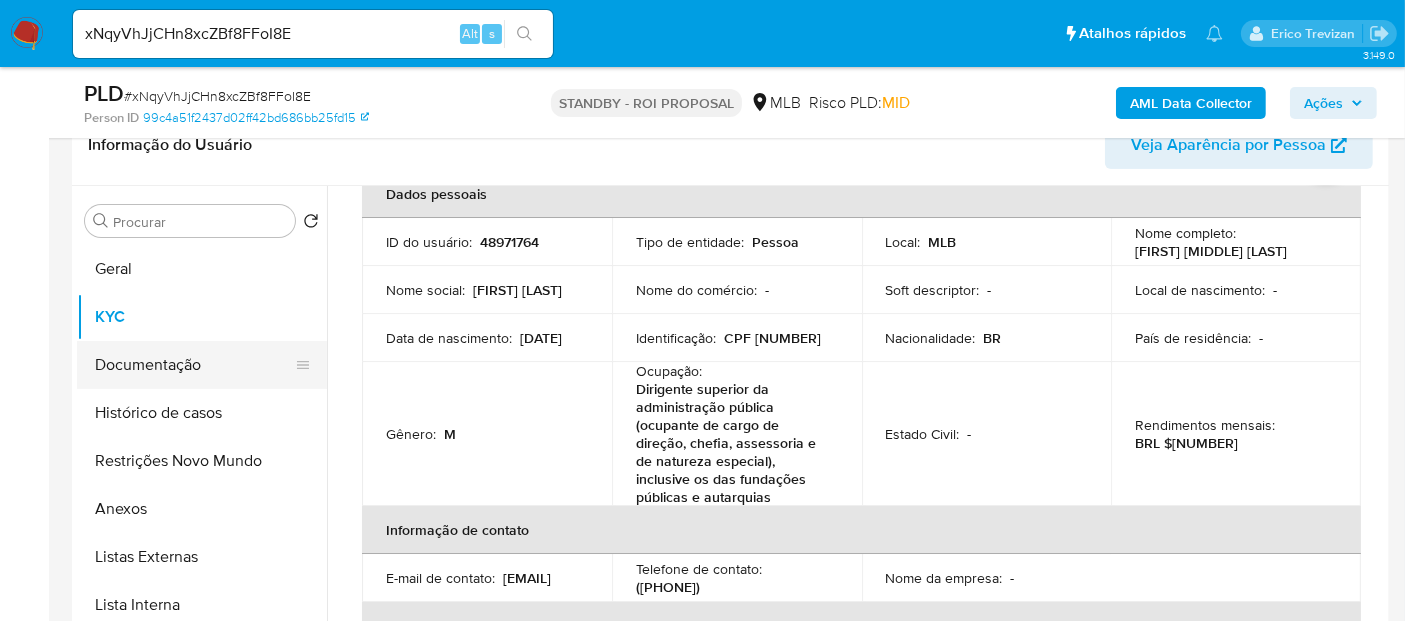 click on "Documentação" at bounding box center [194, 365] 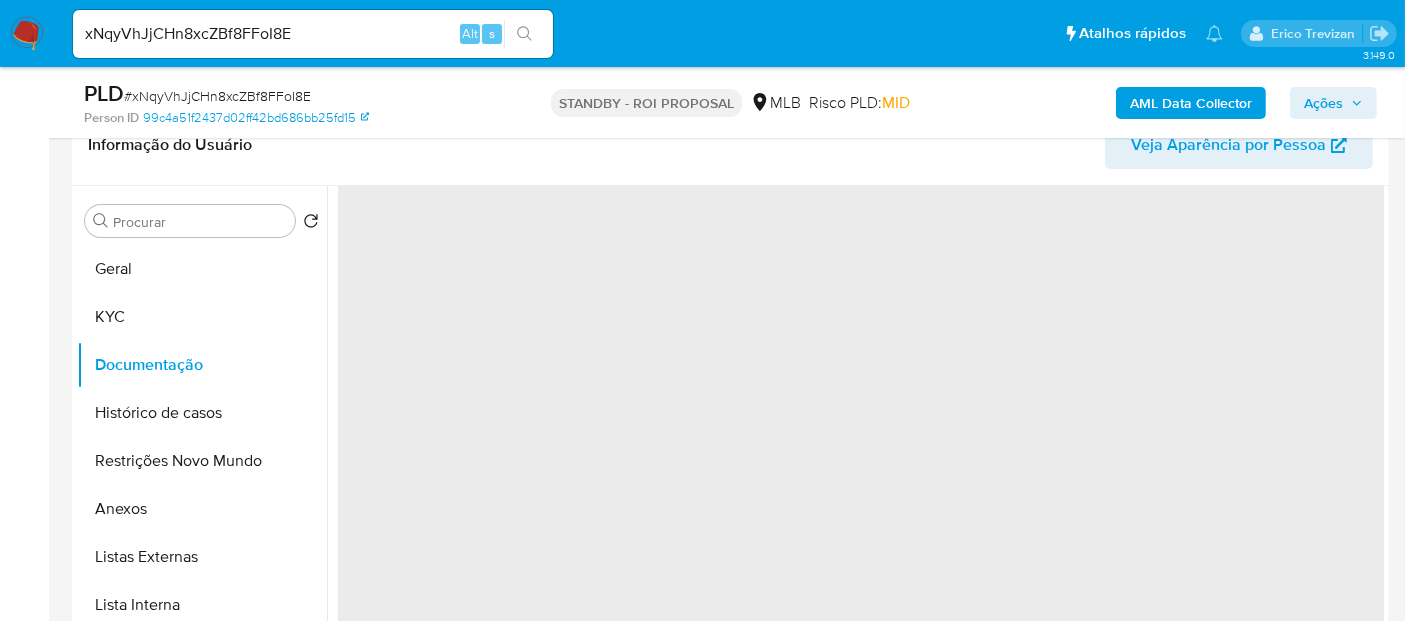 scroll, scrollTop: 0, scrollLeft: 0, axis: both 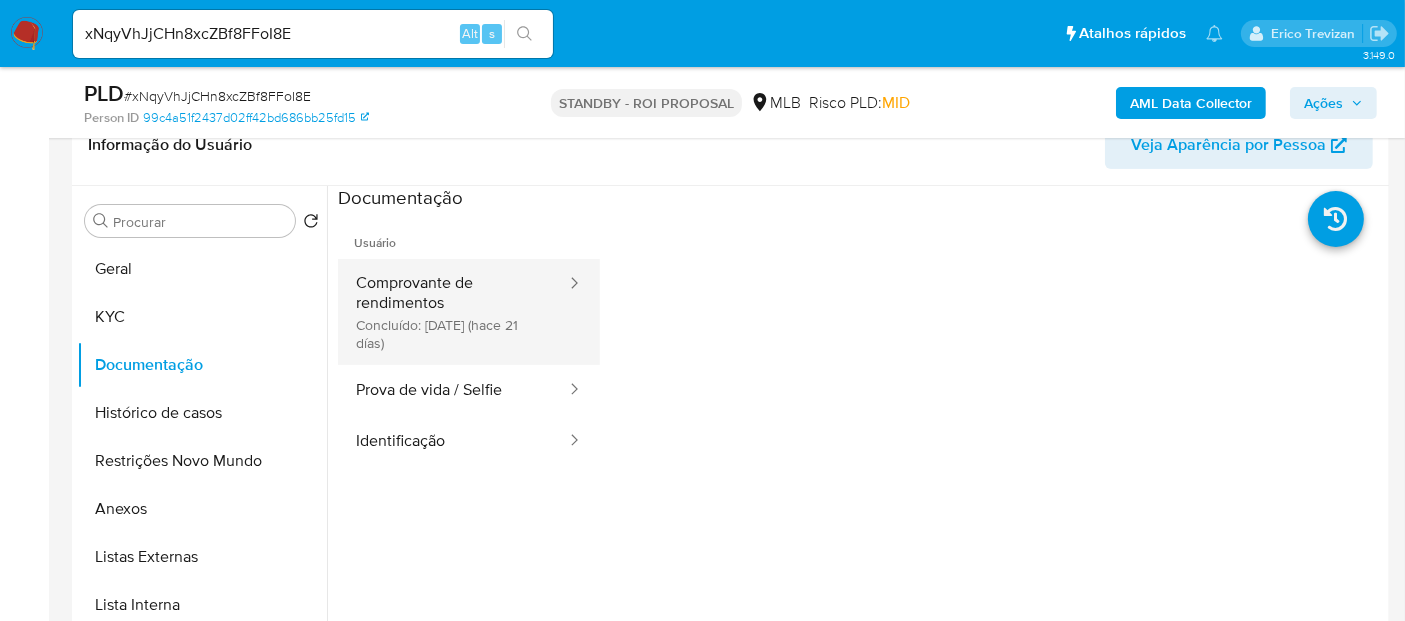 click on "Comprovante de rendimentos Concluído: 16/07/2025 (hace 21 días)" at bounding box center (453, 312) 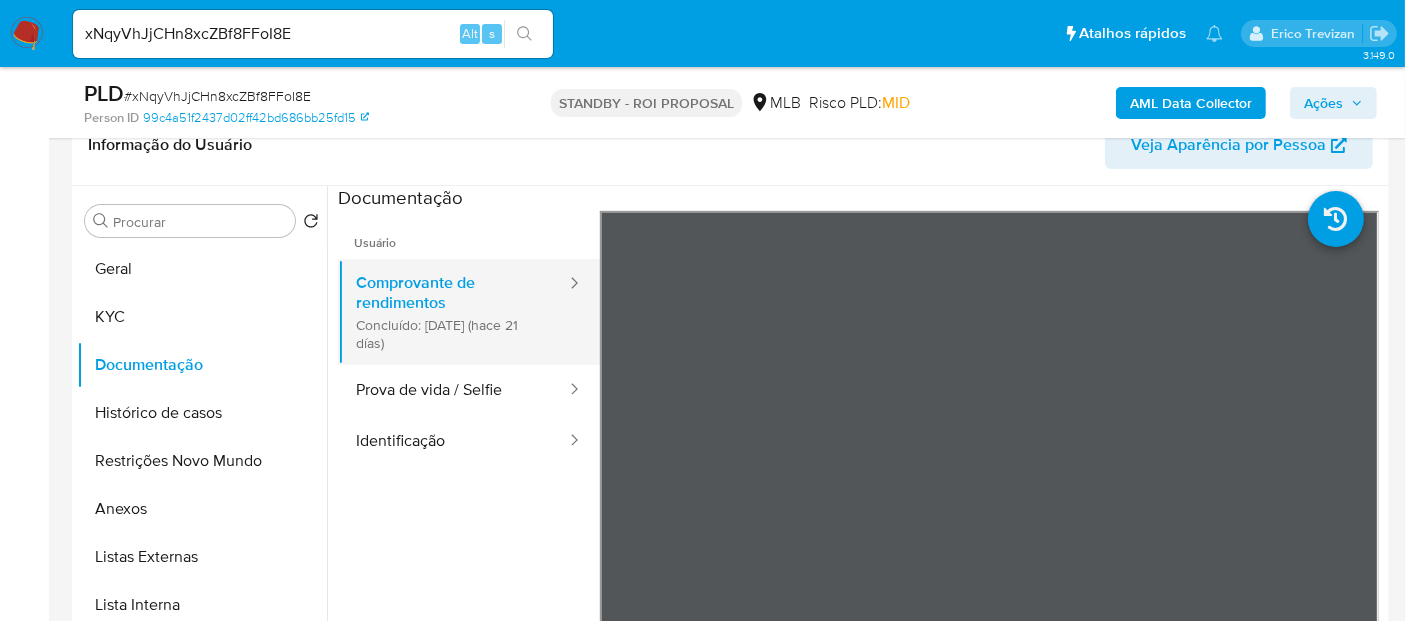 scroll, scrollTop: 111, scrollLeft: 0, axis: vertical 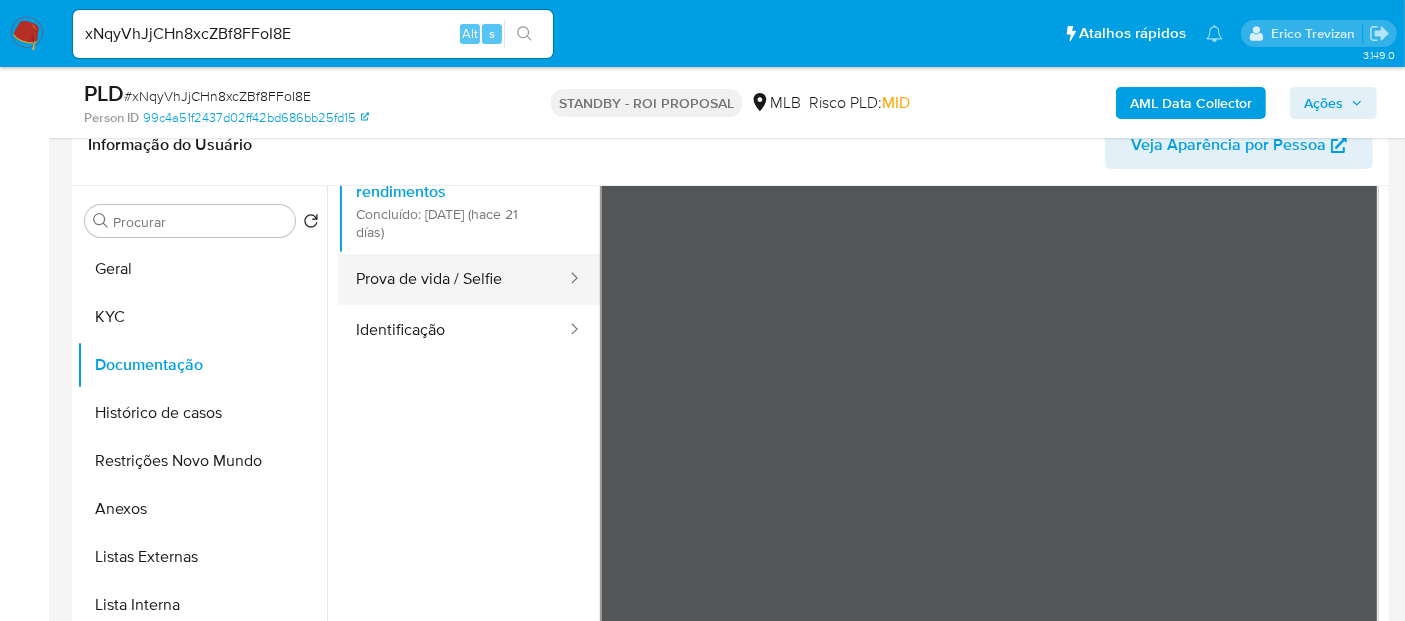 drag, startPoint x: 462, startPoint y: 262, endPoint x: 491, endPoint y: 272, distance: 30.675724 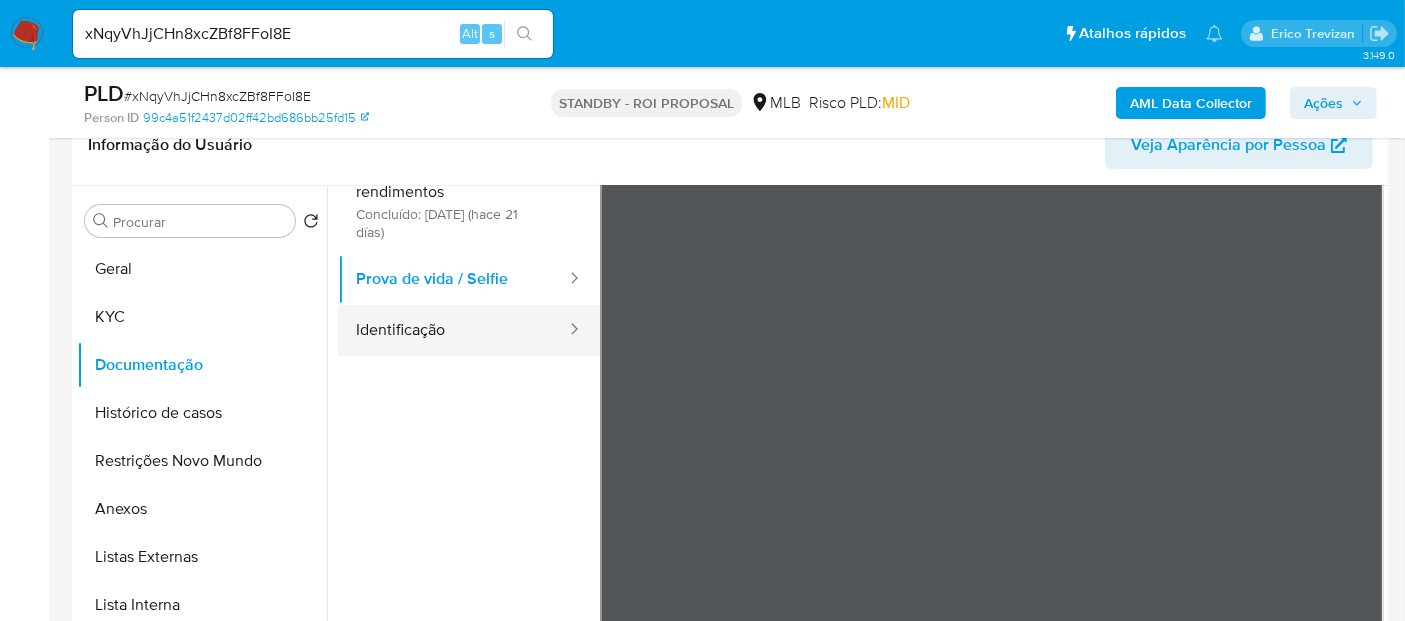 click on "Identificação" at bounding box center (453, 330) 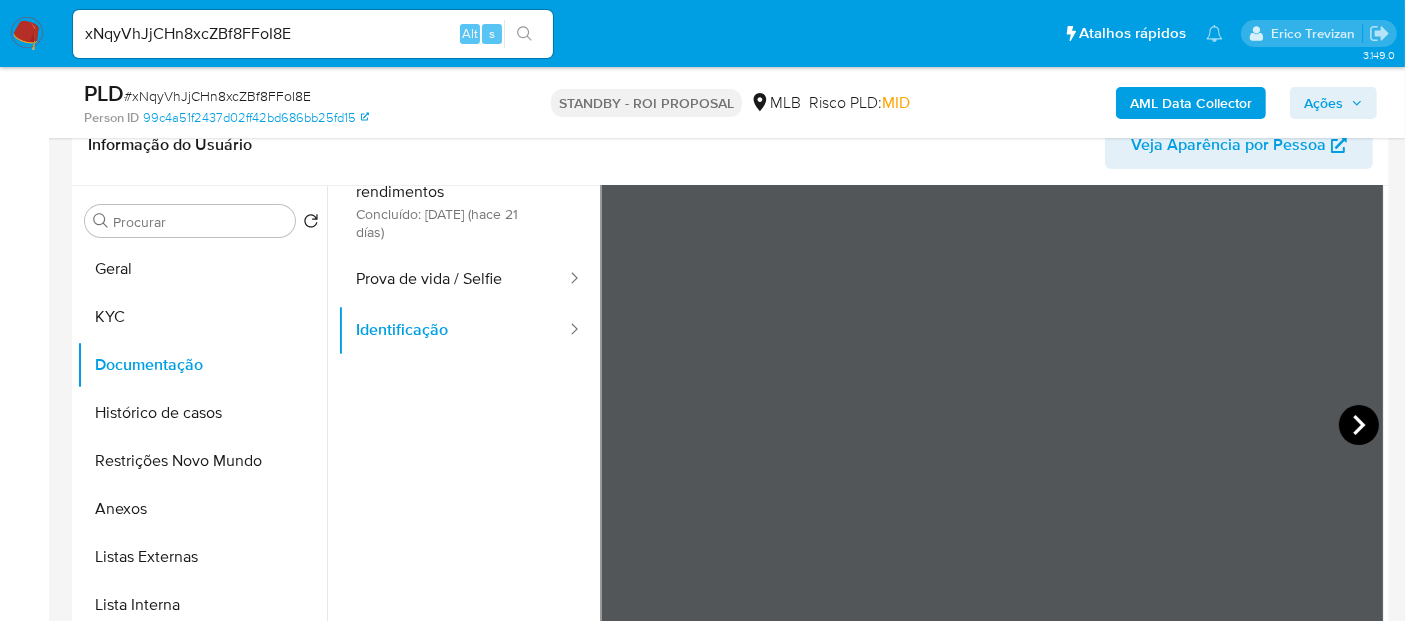 click 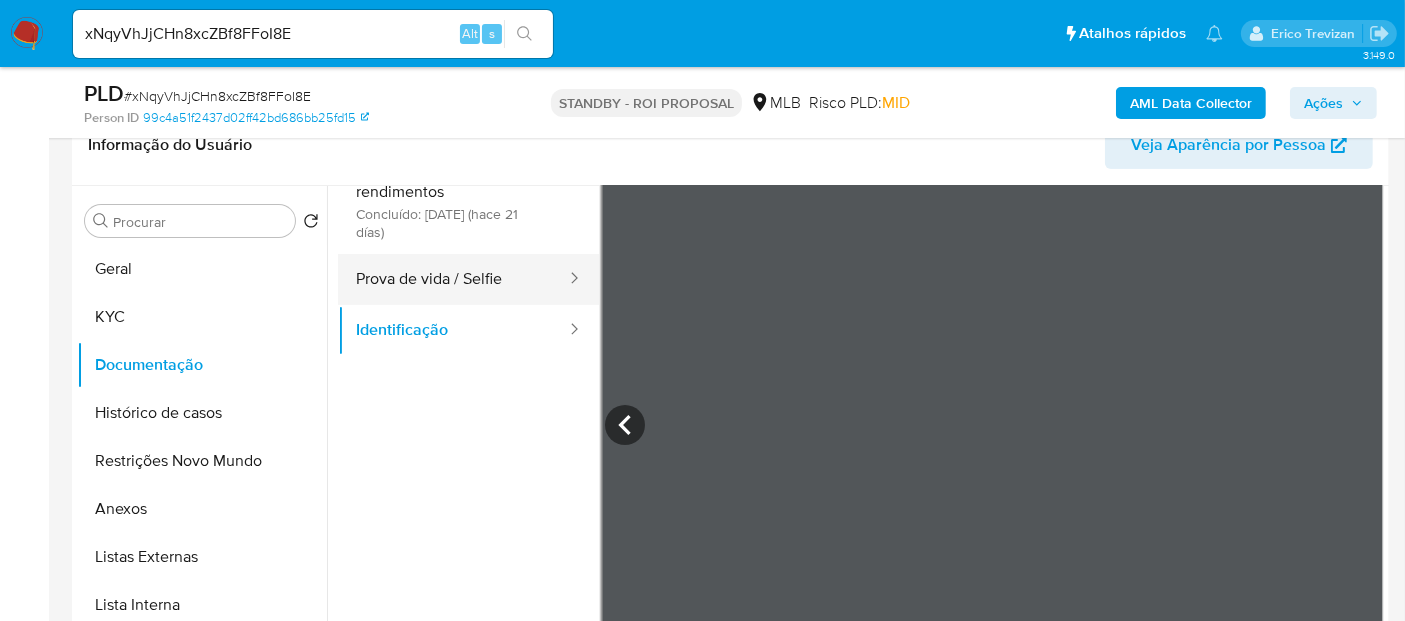 drag, startPoint x: 428, startPoint y: 206, endPoint x: 573, endPoint y: 261, distance: 155.08063 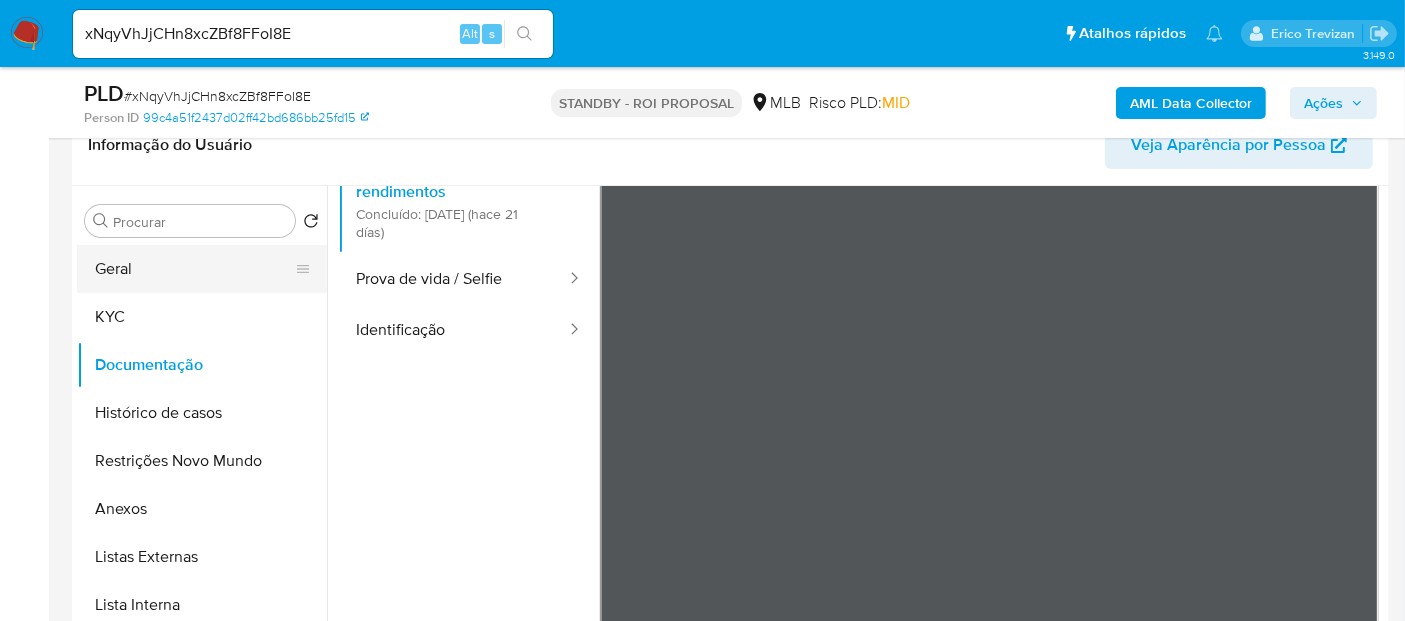 click on "Geral" at bounding box center [194, 269] 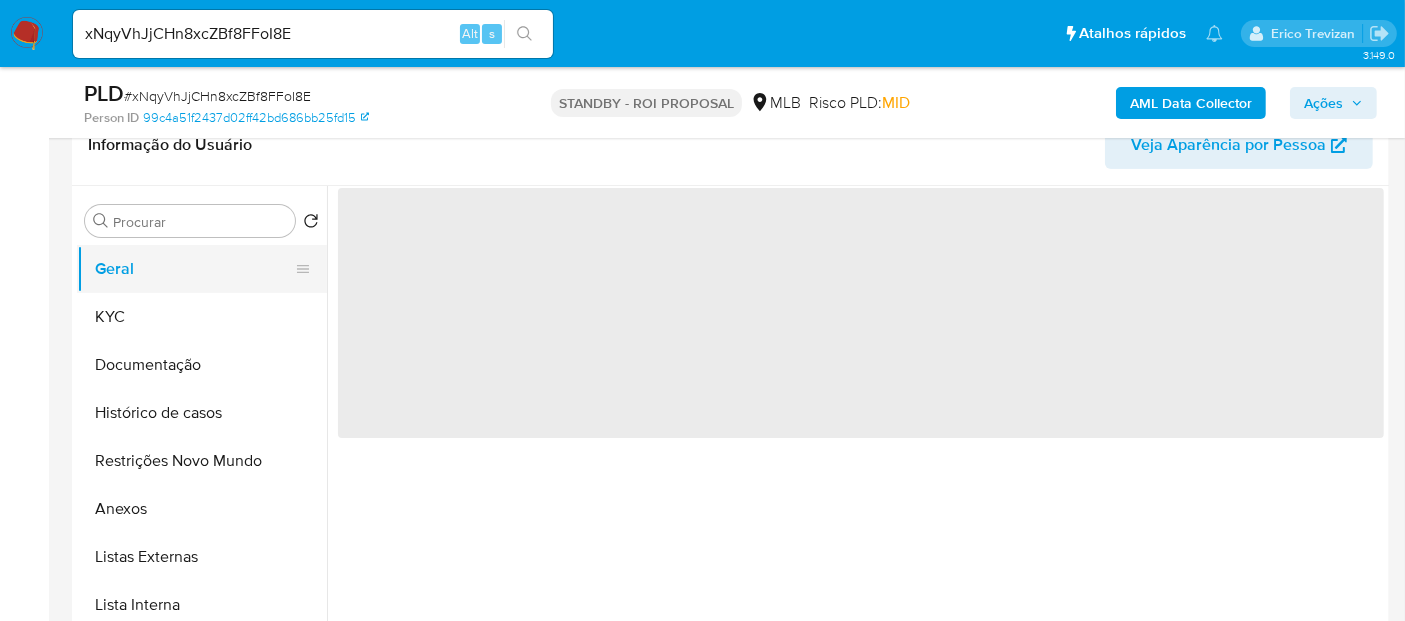 scroll, scrollTop: 0, scrollLeft: 0, axis: both 